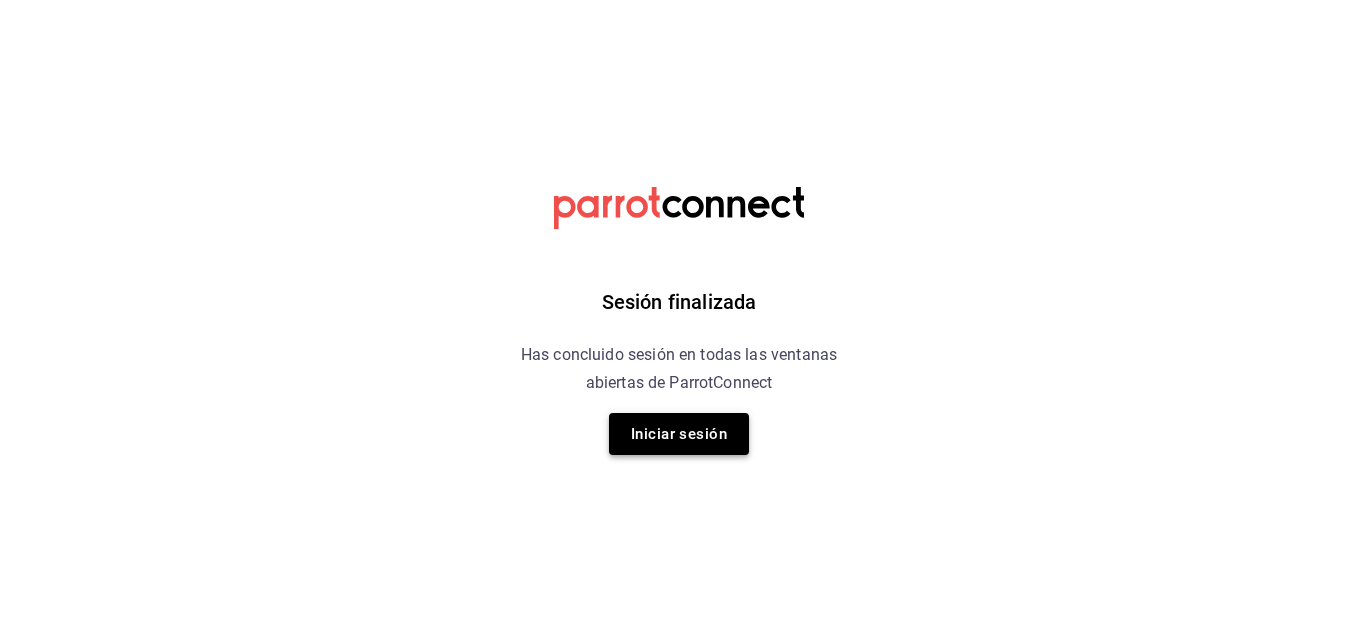scroll, scrollTop: 0, scrollLeft: 0, axis: both 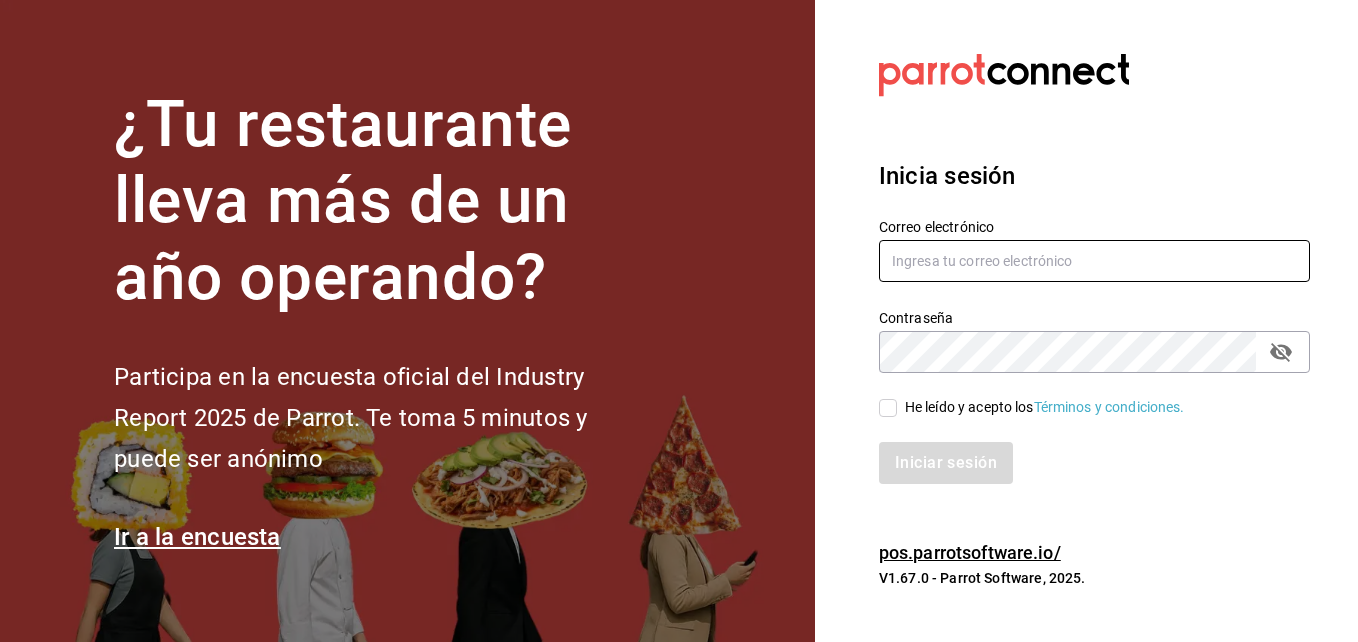 type on "gerenciamiraisaltillo@gmail.com" 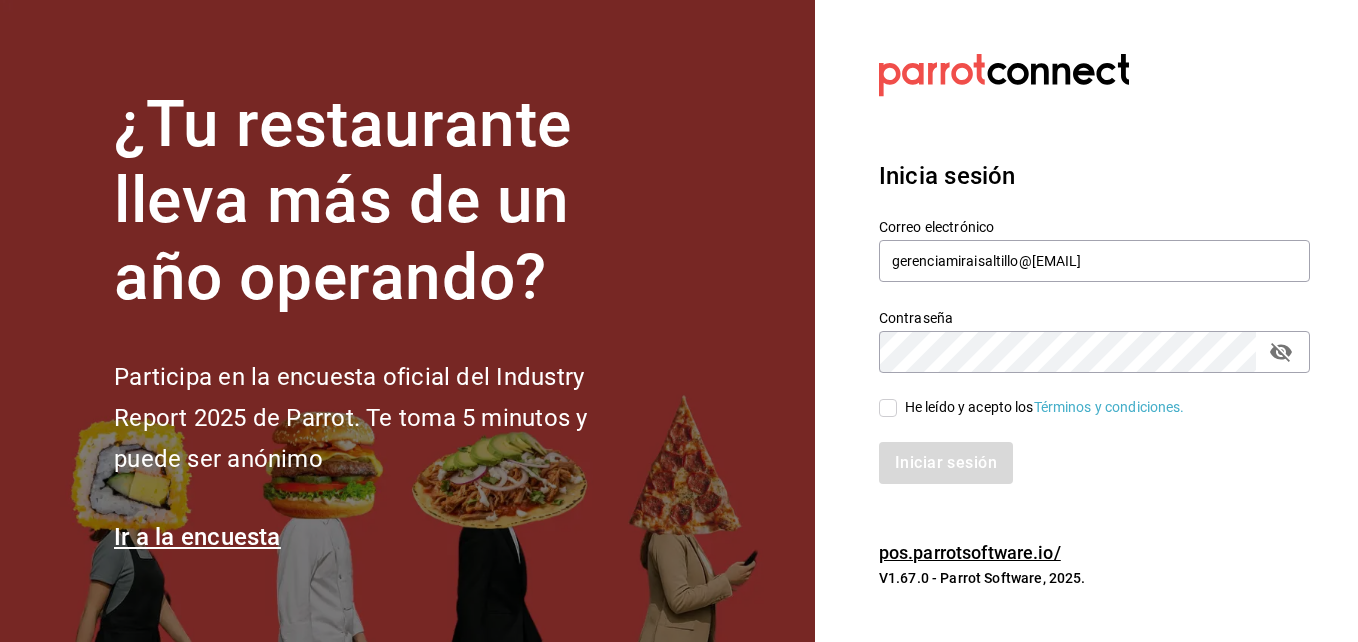 click on "He leído y acepto los  Términos y condiciones." at bounding box center (1082, 396) 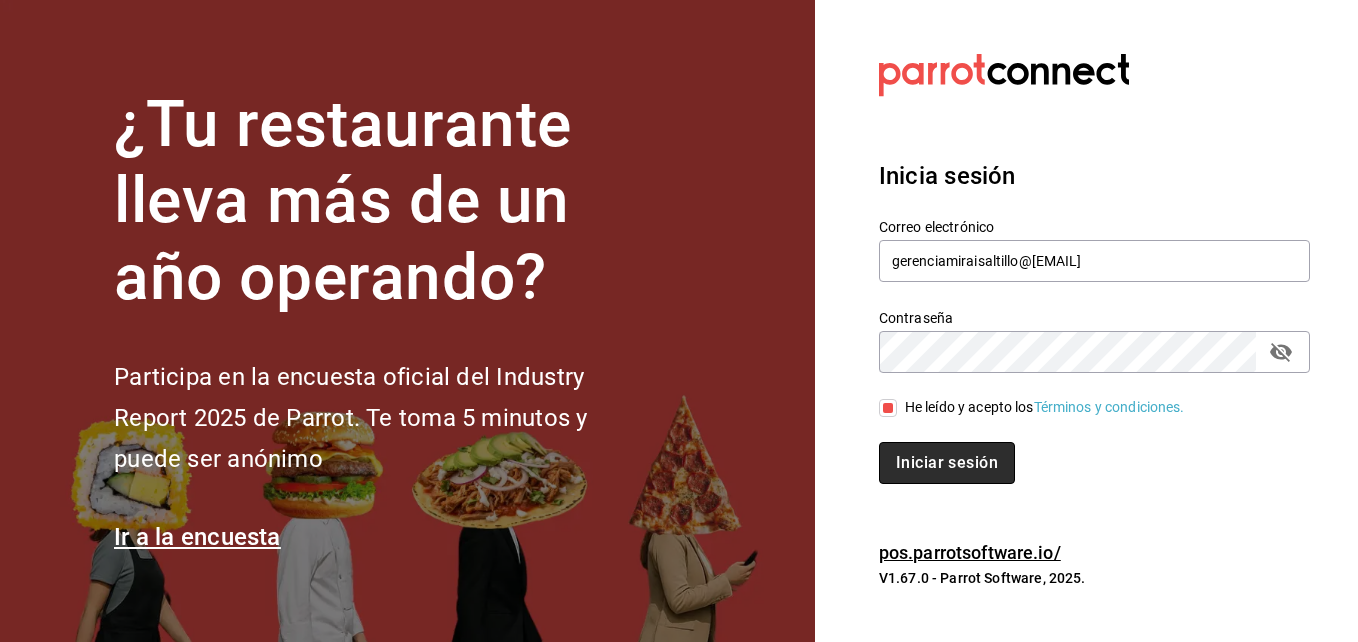 click on "Iniciar sesión" at bounding box center (947, 463) 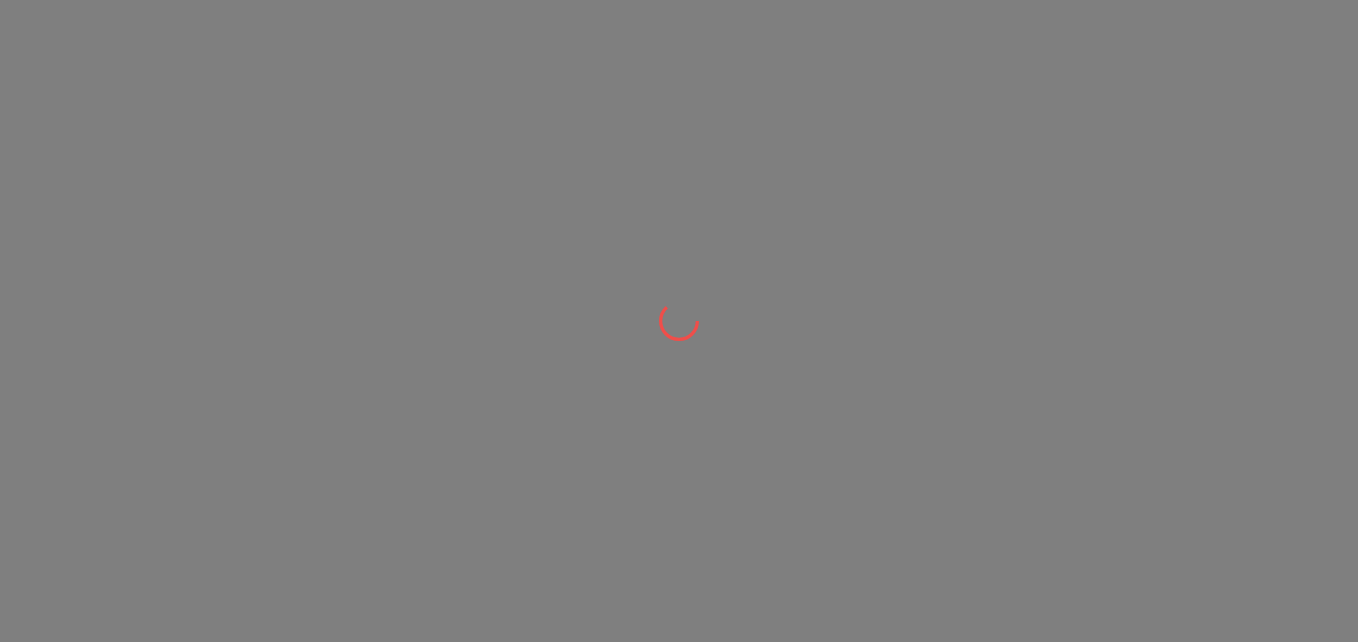 scroll, scrollTop: 0, scrollLeft: 0, axis: both 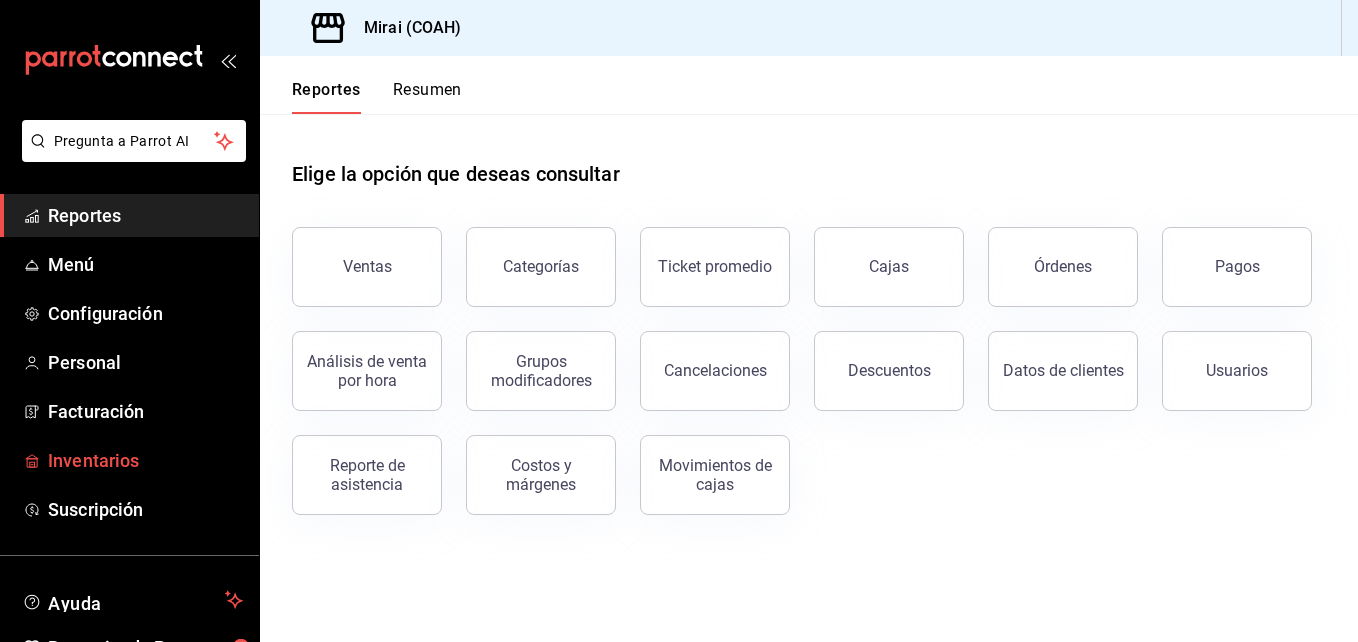 click on "Inventarios" at bounding box center [145, 460] 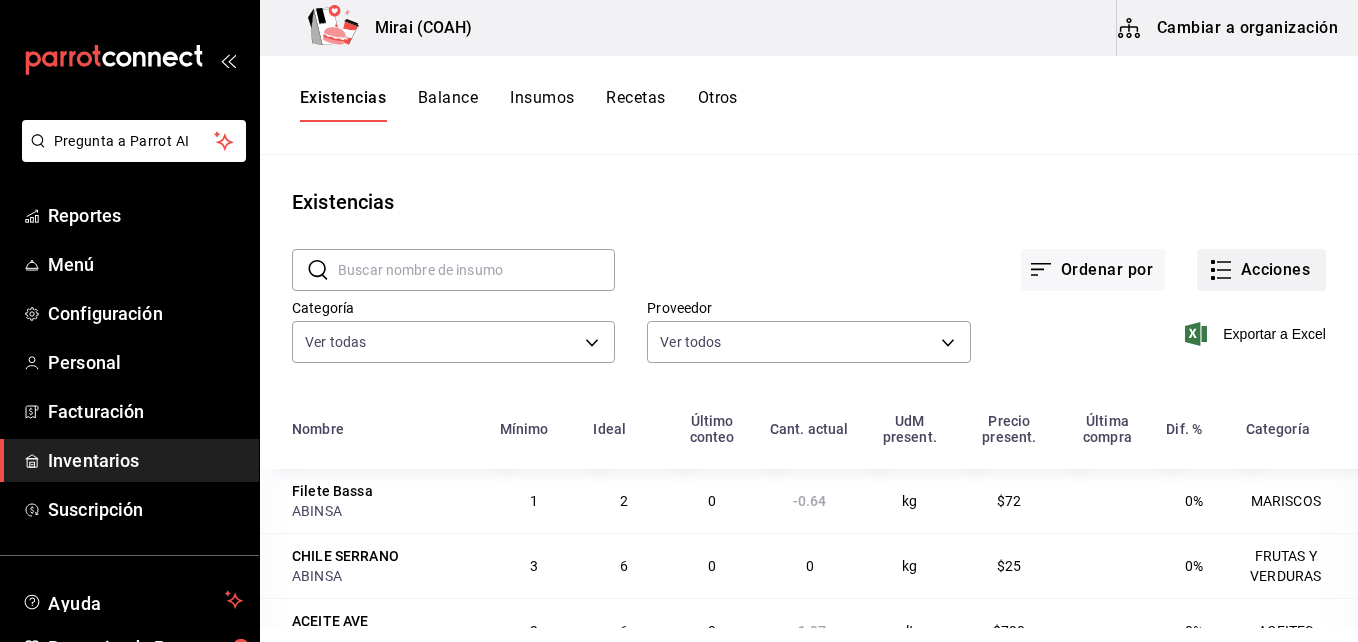 click on "Acciones" at bounding box center [1261, 270] 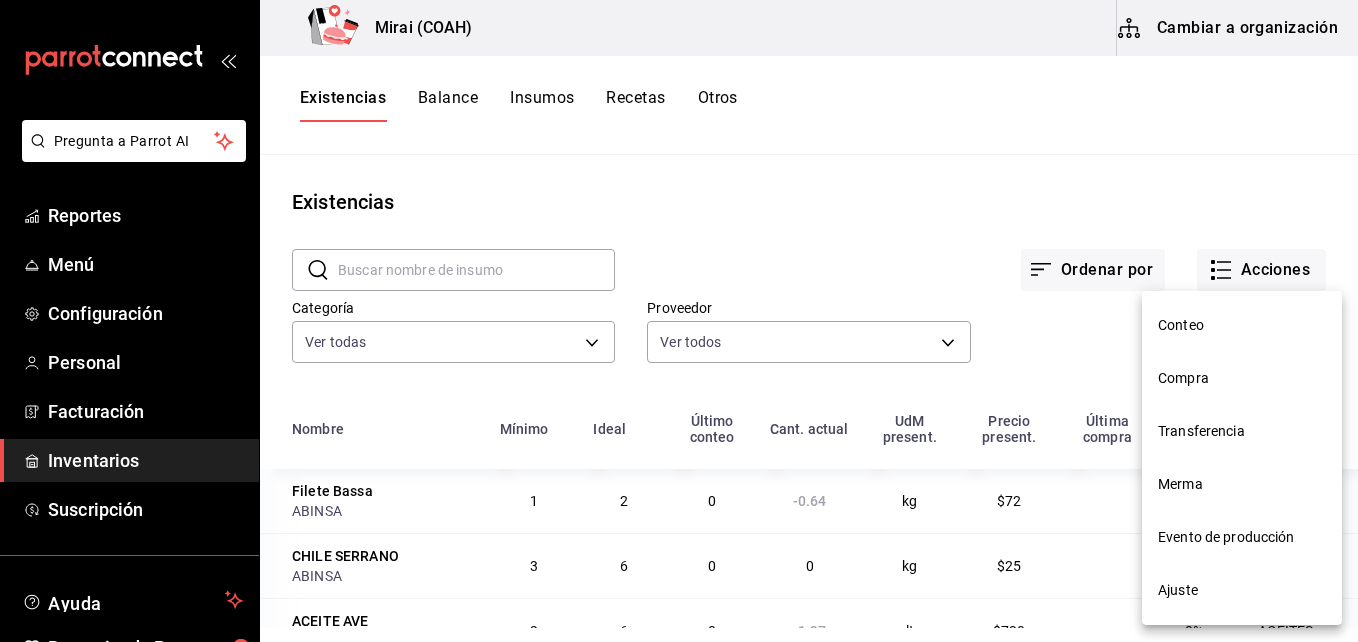 click on "Conteo" at bounding box center [1242, 325] 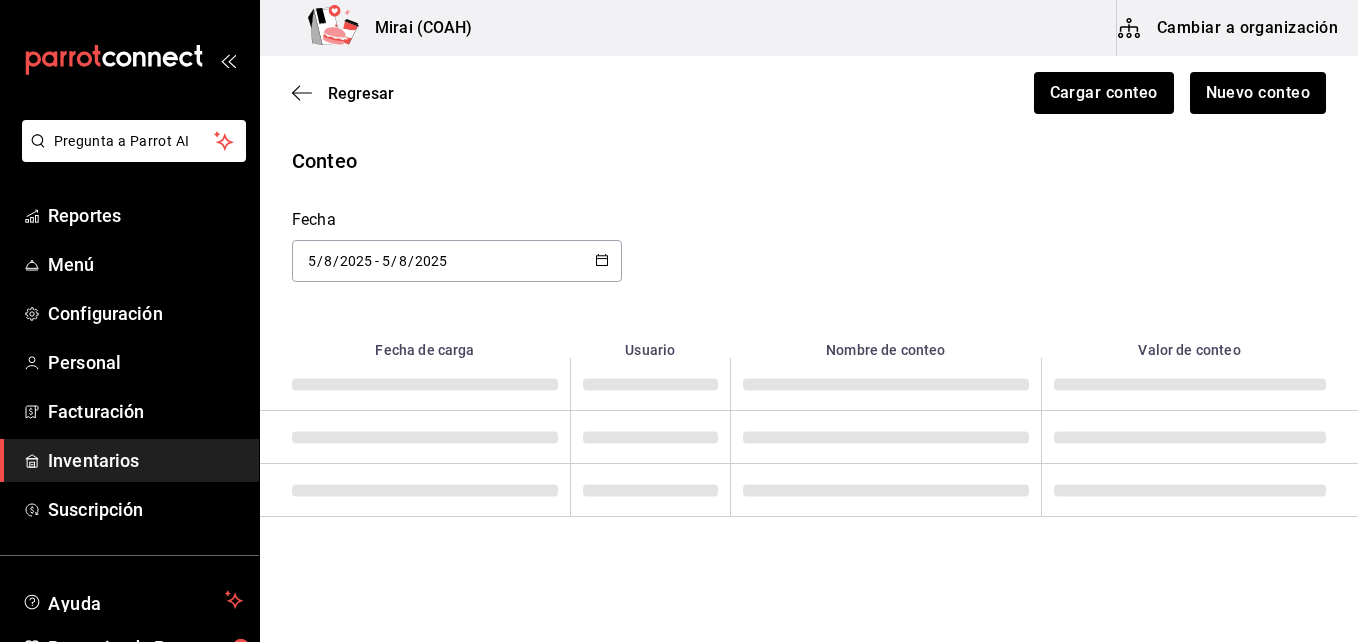 click on "Pregunta a Parrot AI Reportes   Menú   Configuración   Personal   Facturación   Inventarios   Suscripción   Ayuda Recomienda Parrot   Abraham Mora   Sugerir nueva función   Mirai (COAH) Cambiar a organización Regresar Cargar conteo Nuevo conteo Conteo Fecha 2025-08-05 5 / 8 / 2025 - 2025-08-05 5 / 8 / 2025 Fecha de carga Usuario Nombre de conteo Valor de conteo GANA 1 MES GRATIS EN TU SUSCRIPCIÓN AQUÍ ¿Recuerdas cómo empezó tu restaurante?
Hoy puedes ayudar a un colega a tener el mismo cambio que tú viviste.
Recomienda Parrot directamente desde tu Portal Administrador.
Es fácil y rápido.
🎁 Por cada restaurante que se una, ganas 1 mes gratis. Ver video tutorial Ir a video Pregunta a Parrot AI Reportes   Menú   Configuración   Personal   Facturación   Inventarios   Suscripción   Ayuda Recomienda Parrot   Abraham Mora   Sugerir nueva función   Visitar centro de ayuda [PHONE] soporte@[EXAMPLE.COM] Visitar centro de ayuda [PHONE] soporte@[EXAMPLE.COM]" at bounding box center [679, 264] 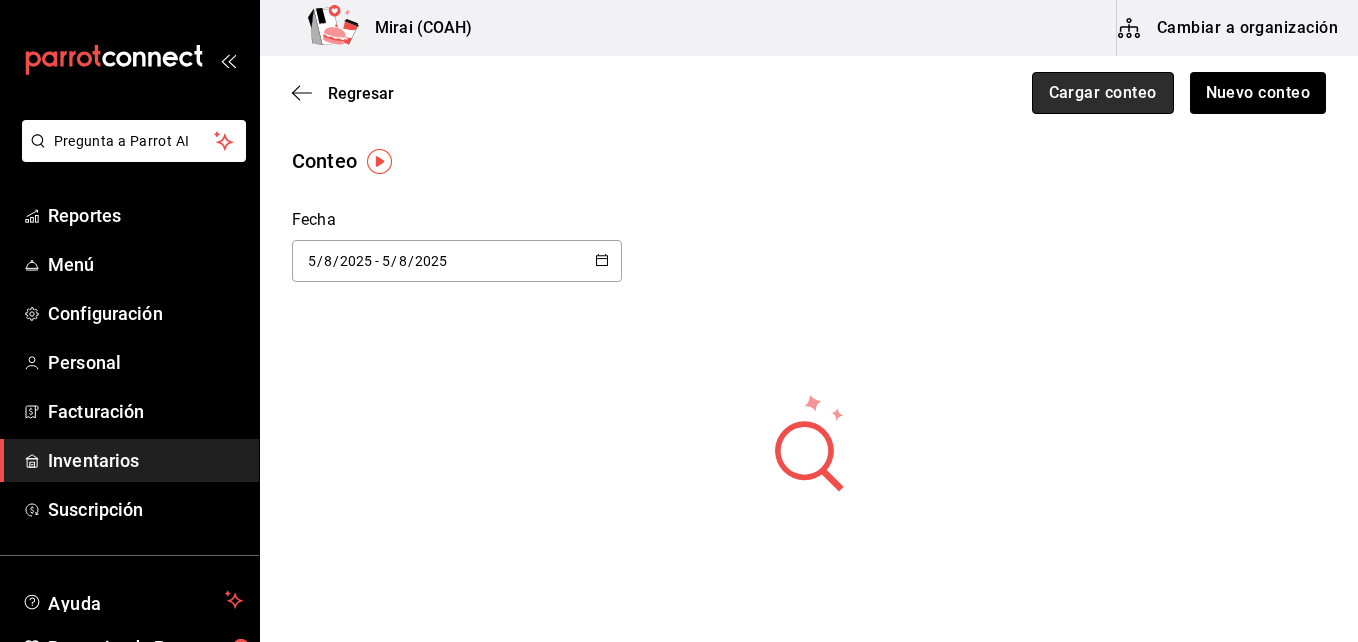 click on "Cargar conteo" at bounding box center [1103, 93] 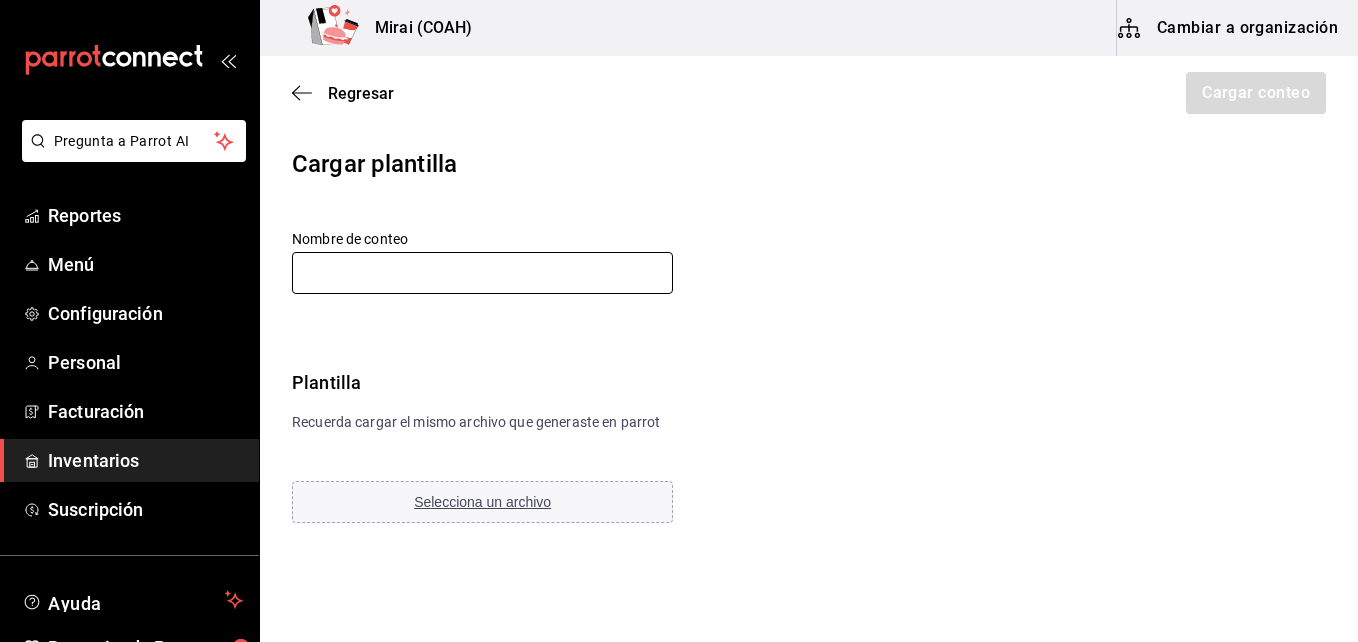 drag, startPoint x: 433, startPoint y: 278, endPoint x: 386, endPoint y: 284, distance: 47.38143 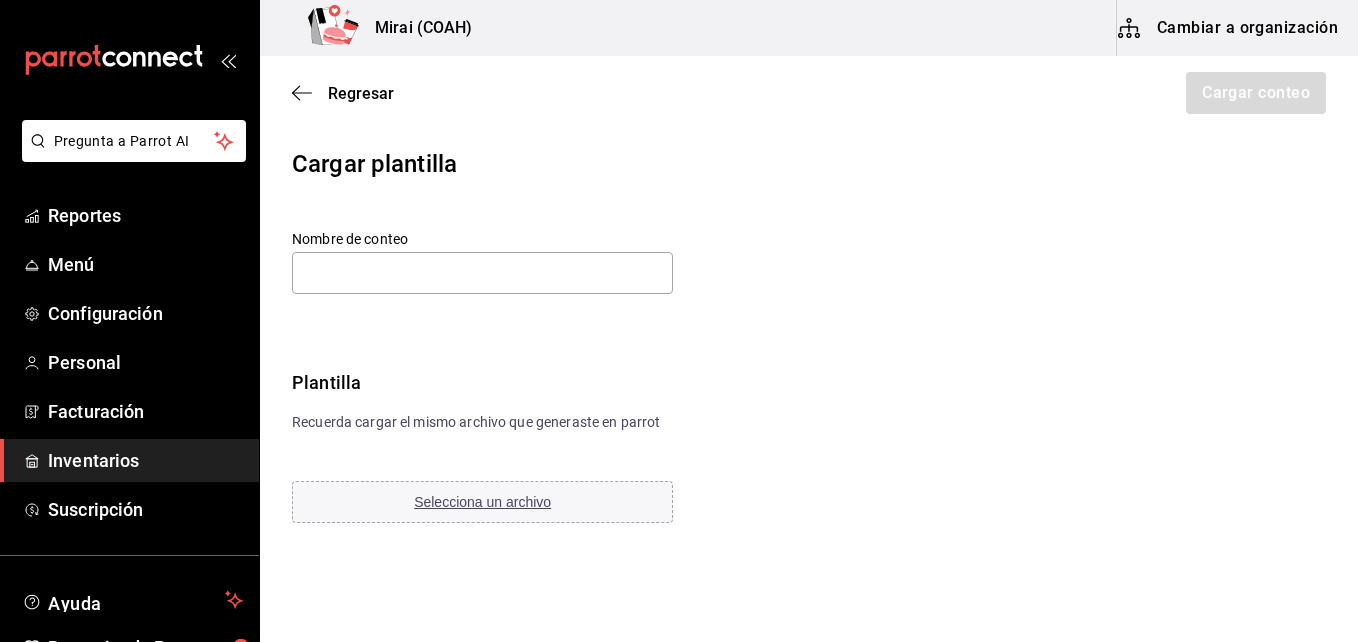 click on "Regresar Cargar conteo Cargar plantilla Nombre de conteo Plantilla Recuerda cargar el mismo archivo que generaste en parrot Selecciona un archivo" at bounding box center (809, 291) 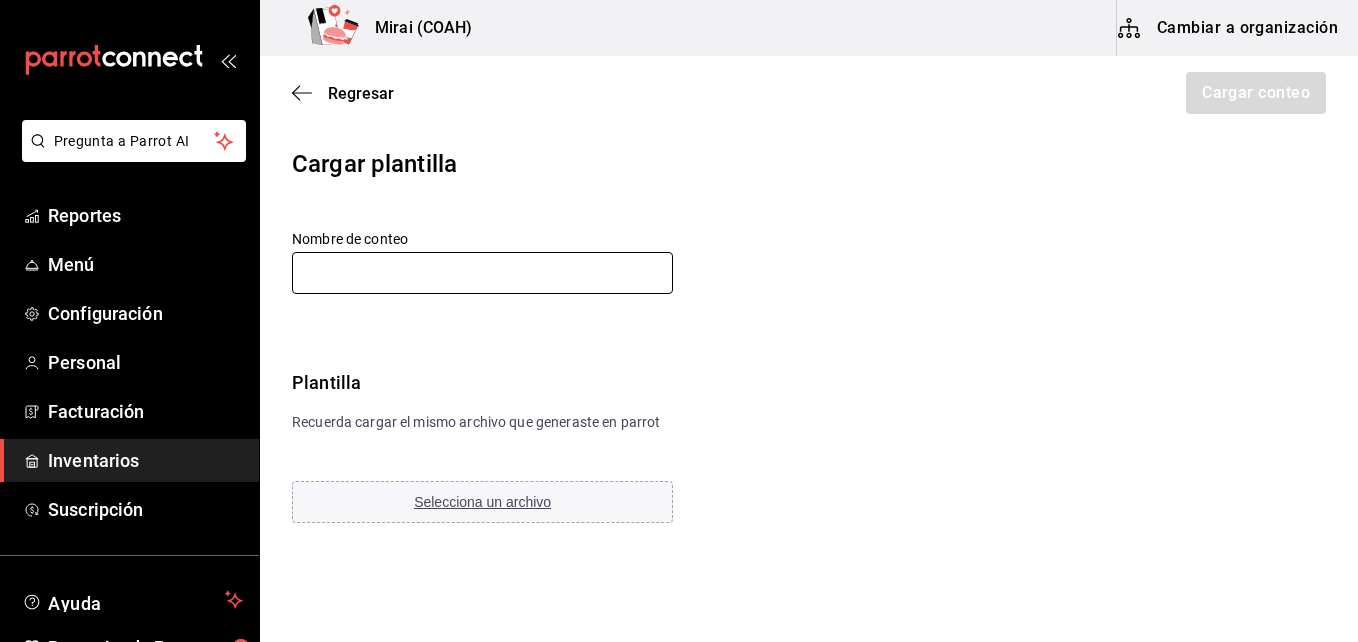click at bounding box center (482, 273) 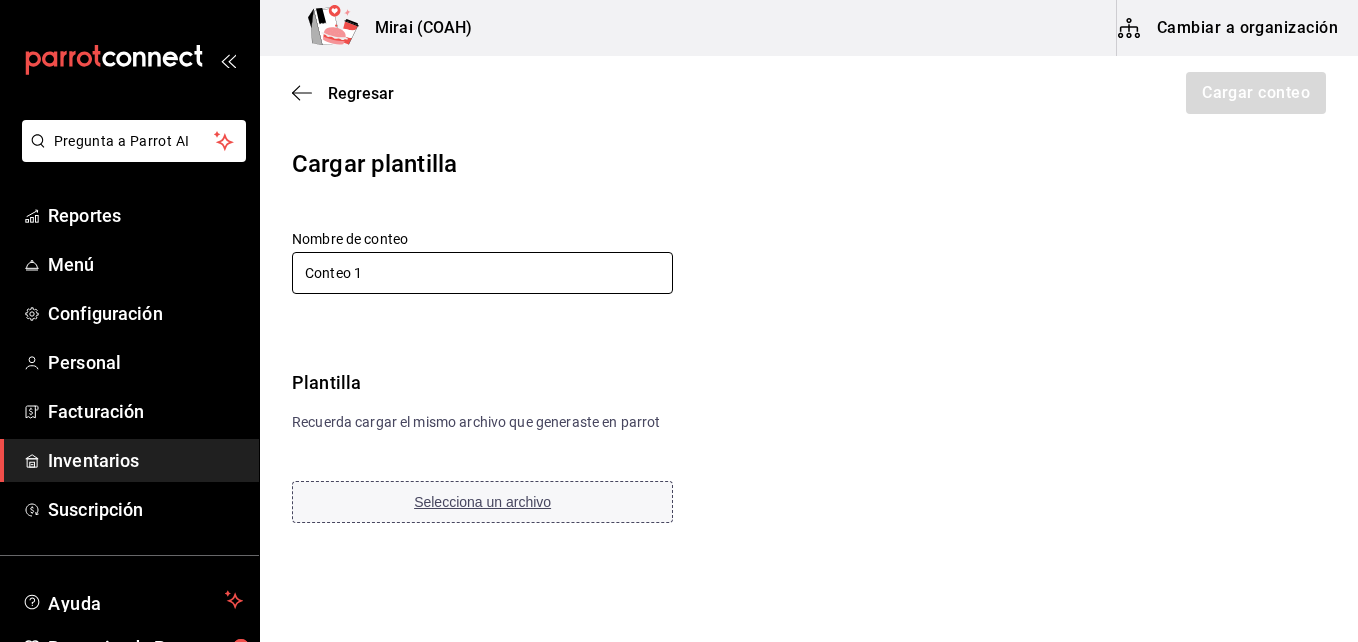 type on "Conteo 1" 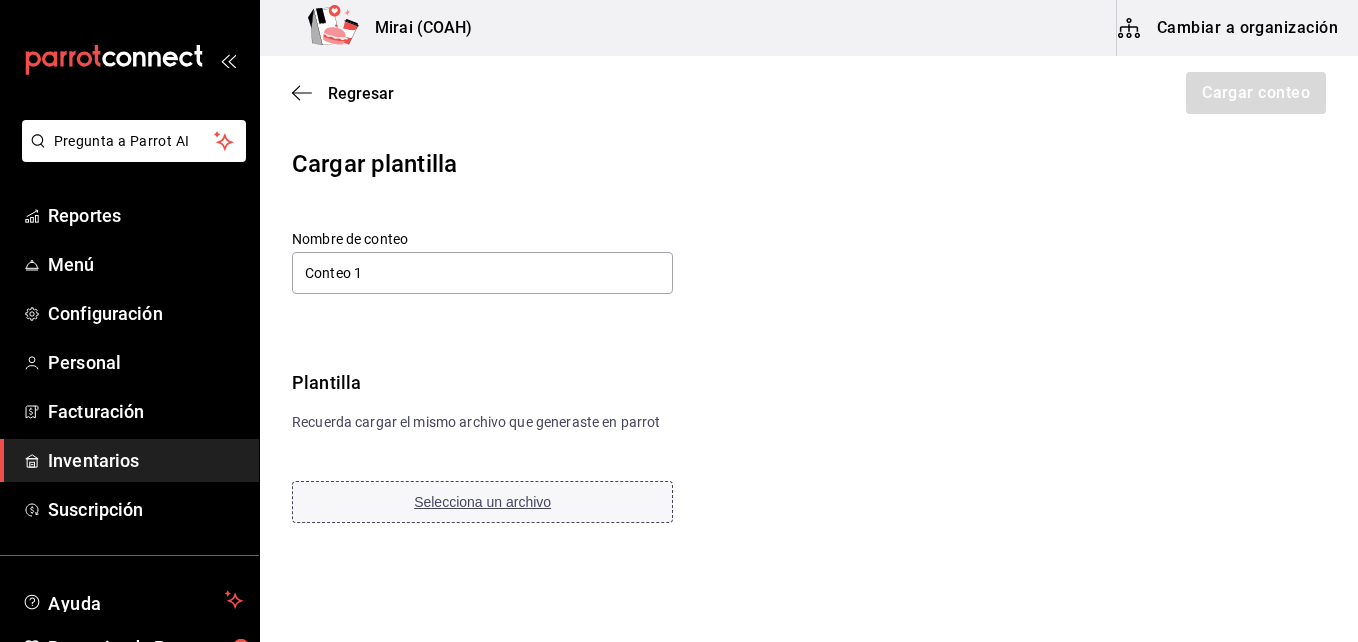 click on "Selecciona un archivo" at bounding box center (482, 502) 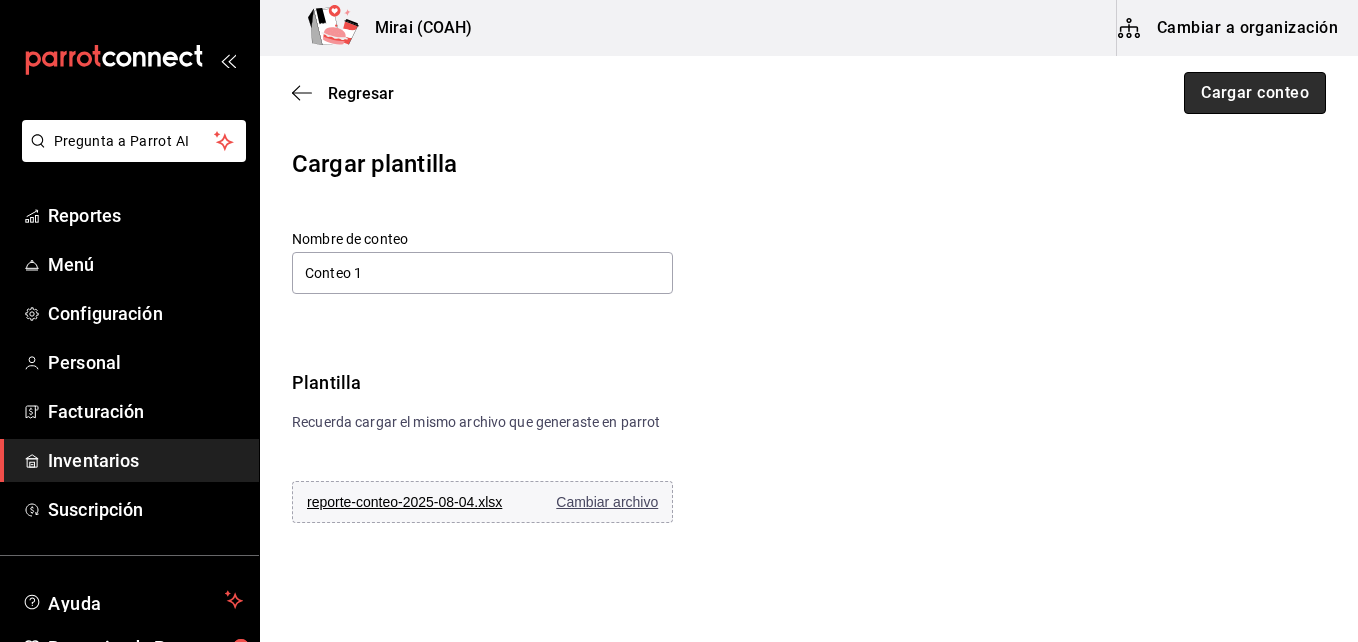 click on "Cargar conteo" at bounding box center (1255, 93) 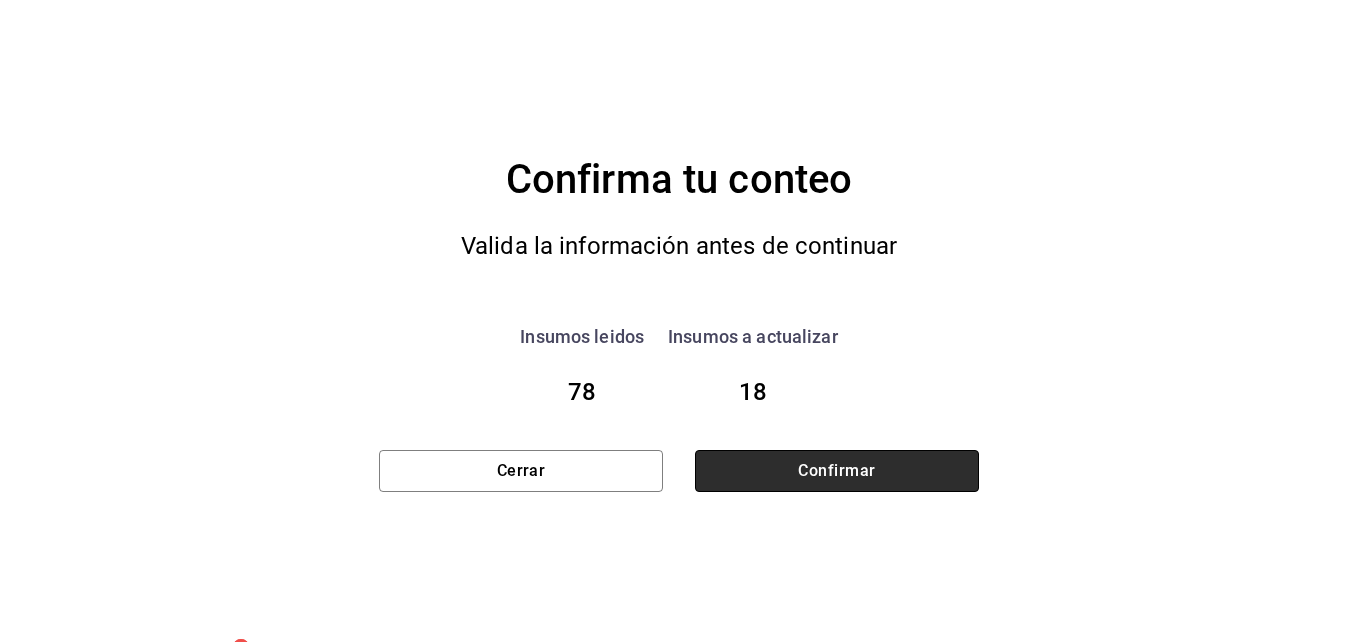 click on "Confirmar" at bounding box center [837, 471] 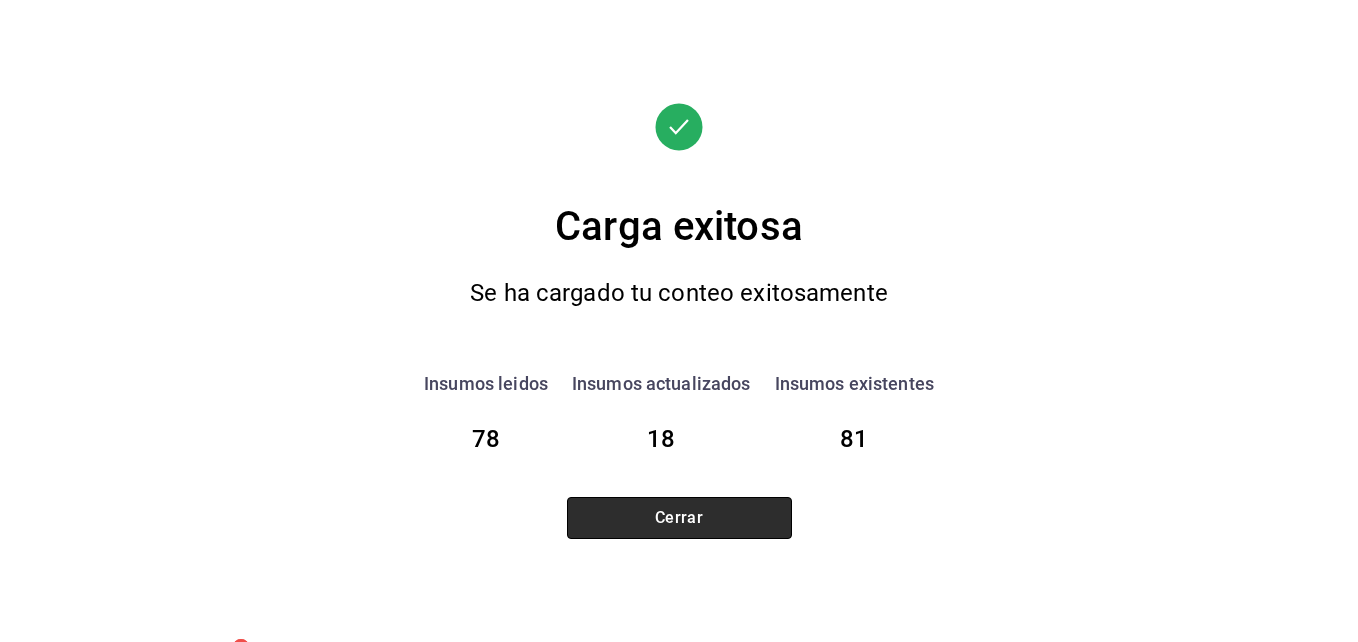 click on "Cerrar" at bounding box center [679, 518] 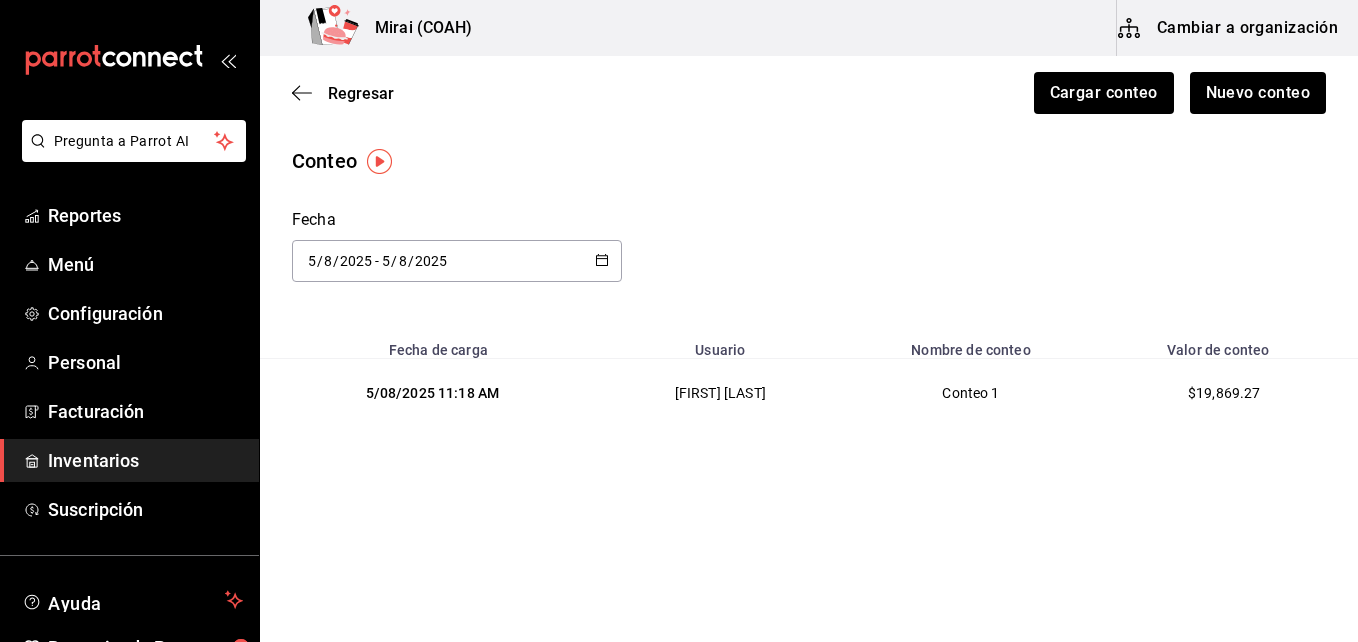 click on "Inventarios" at bounding box center [145, 460] 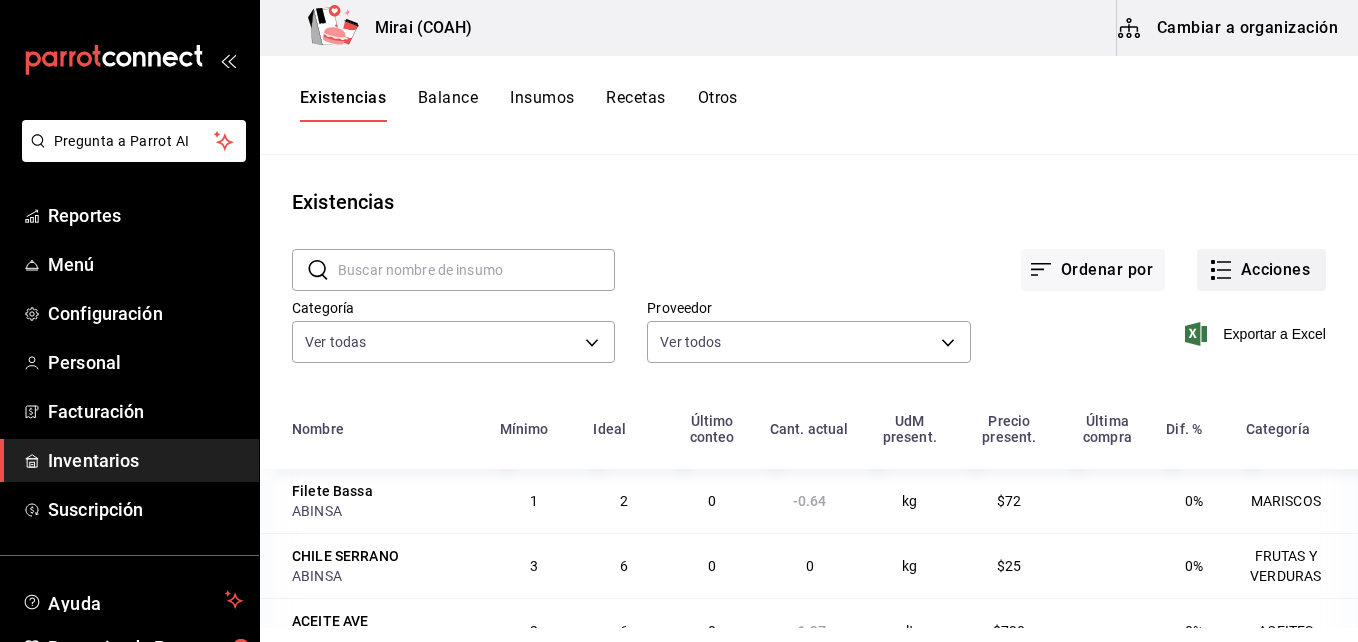 click 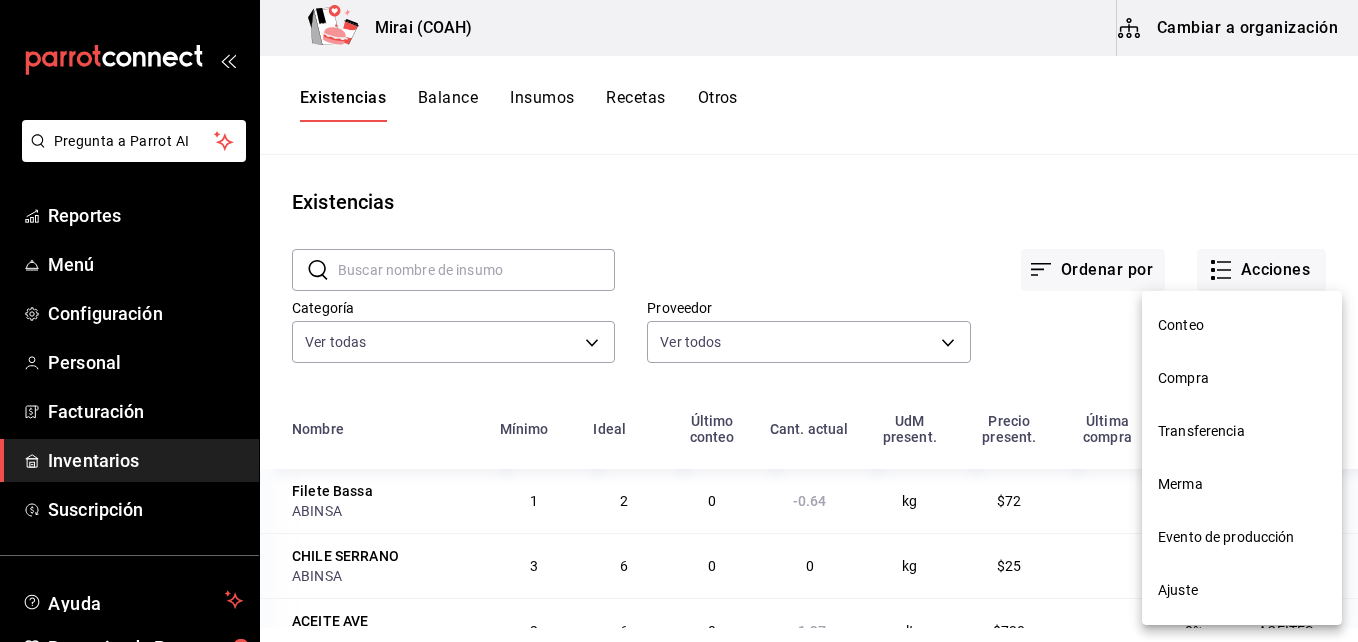 click on "Compra" at bounding box center (1242, 378) 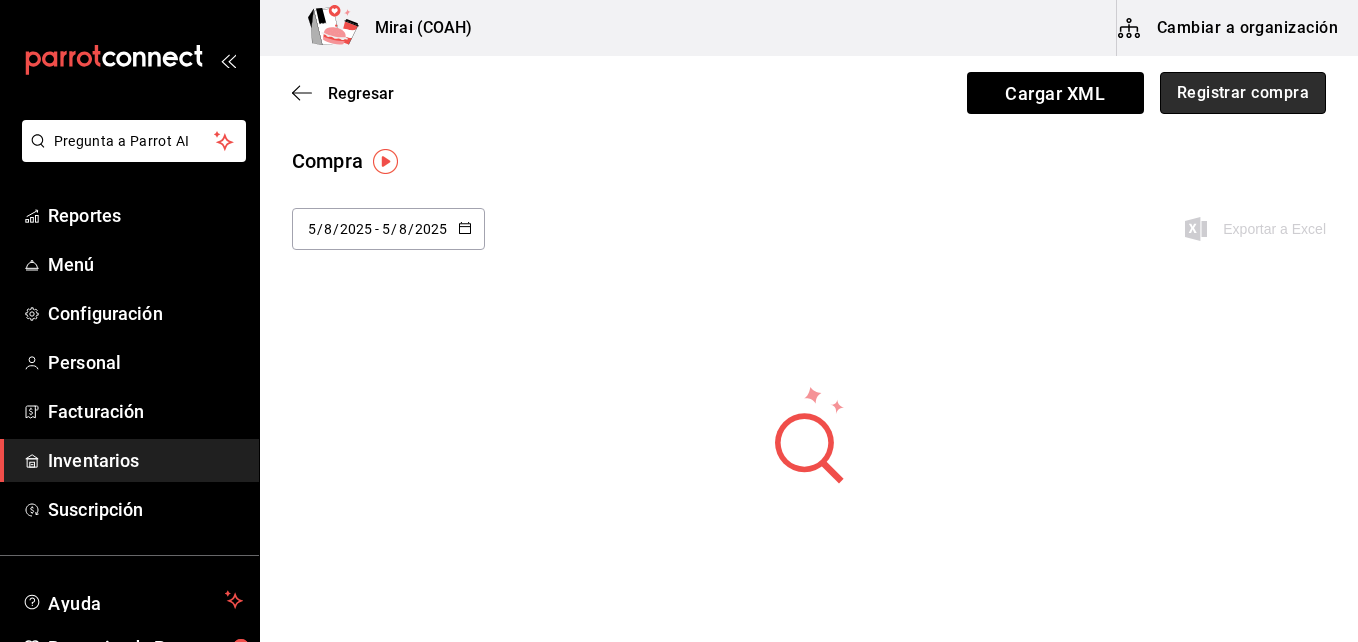 click on "Registrar compra" at bounding box center [1243, 93] 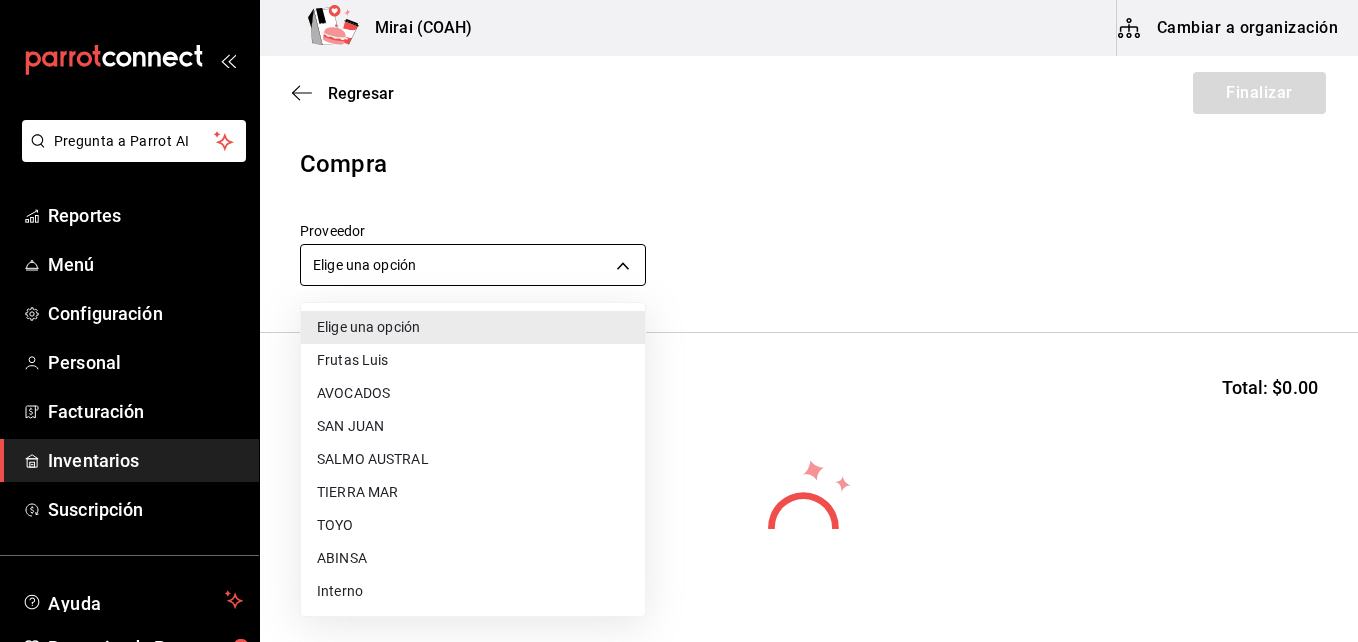 click on "Pregunta a Parrot AI Reportes   Menú   Configuración   Personal   Facturación   Inventarios   Suscripción   Ayuda Recomienda Parrot   Abraham Mora   Sugerir nueva función   Mirai (COAH) Cambiar a organización Regresar Finalizar Compra Proveedor Elige una opción default Buscar Total: $0.00 No hay insumos a mostrar. Busca un insumo para agregarlo a la lista GANA 1 MES GRATIS EN TU SUSCRIPCIÓN AQUÍ ¿Recuerdas cómo empezó tu restaurante?
Hoy puedes ayudar a un colega a tener el mismo cambio que tú viviste.
Recomienda Parrot directamente desde tu Portal Administrador.
Es fácil y rápido.
🎁 Por cada restaurante que se una, ganas 1 mes gratis. Ver video tutorial Ir a video Pregunta a Parrot AI Reportes   Menú   Configuración   Personal   Facturación   Inventarios   Suscripción   Ayuda Recomienda Parrot   Abraham Mora   Sugerir nueva función   Editar Eliminar Visitar centro de ayuda [PHONE] soporte@[EXAMPLE.COM] Visitar centro de ayuda [PHONE] soporte@[EXAMPLE.COM] TOYO" at bounding box center [679, 264] 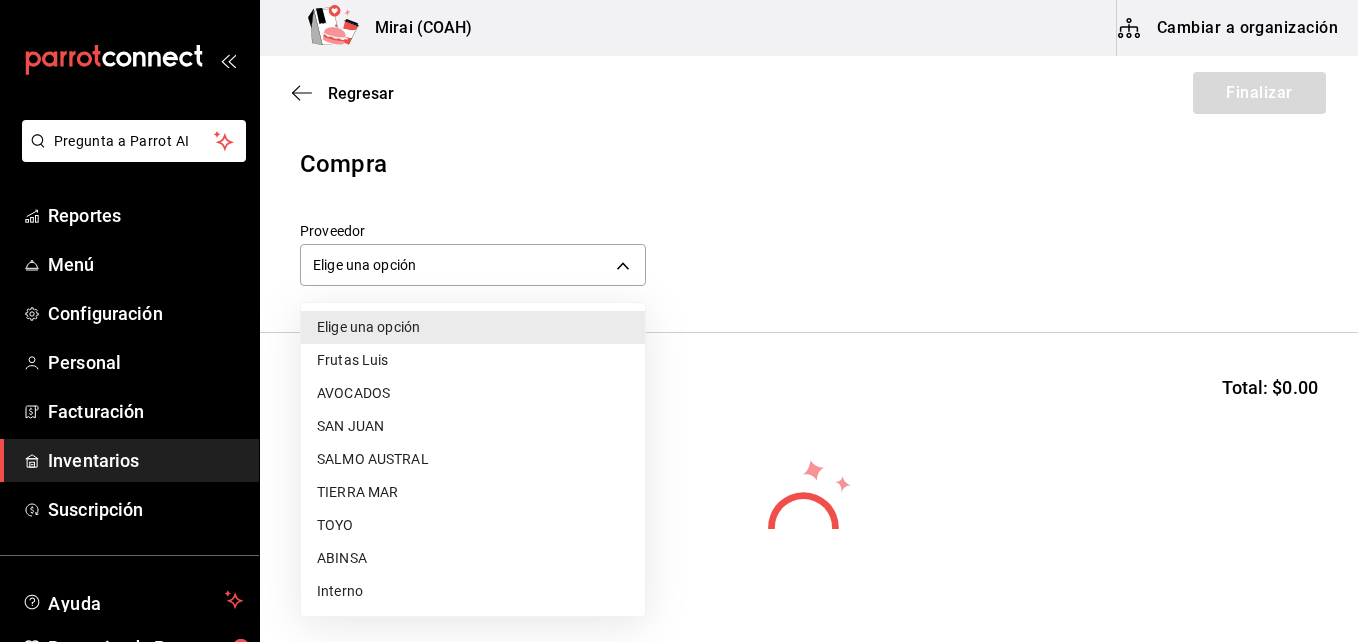 click on "TOYO" at bounding box center (473, 525) 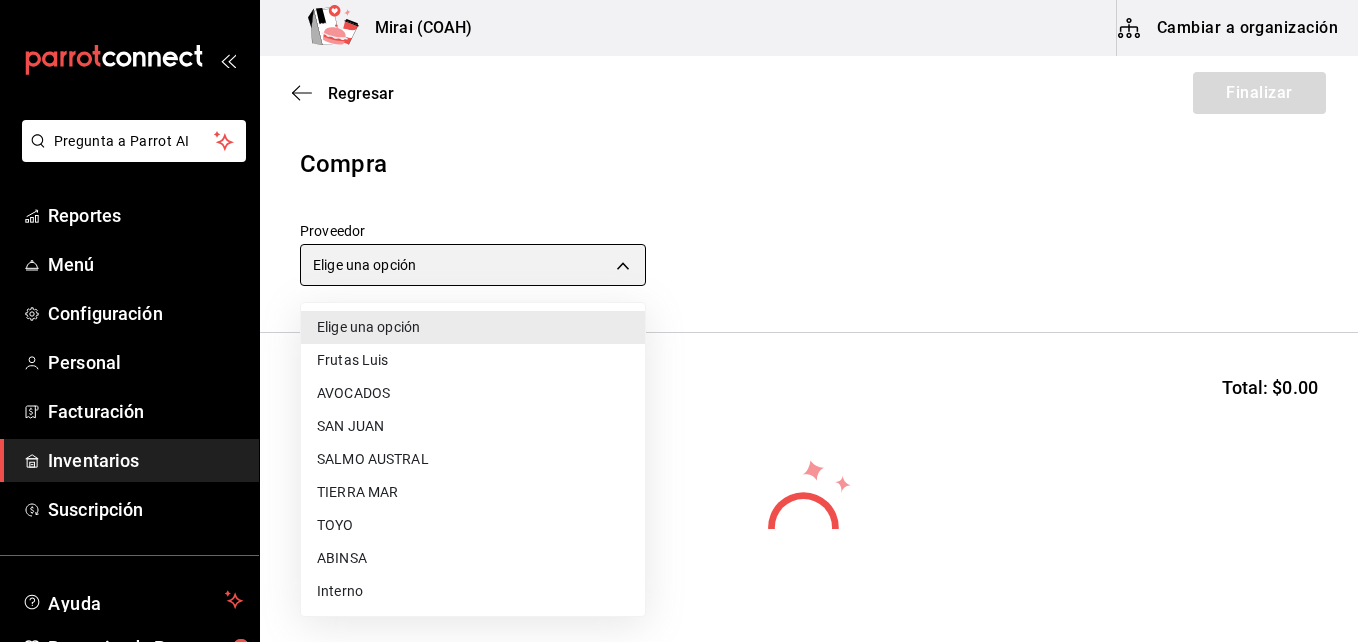 type on "uuid" 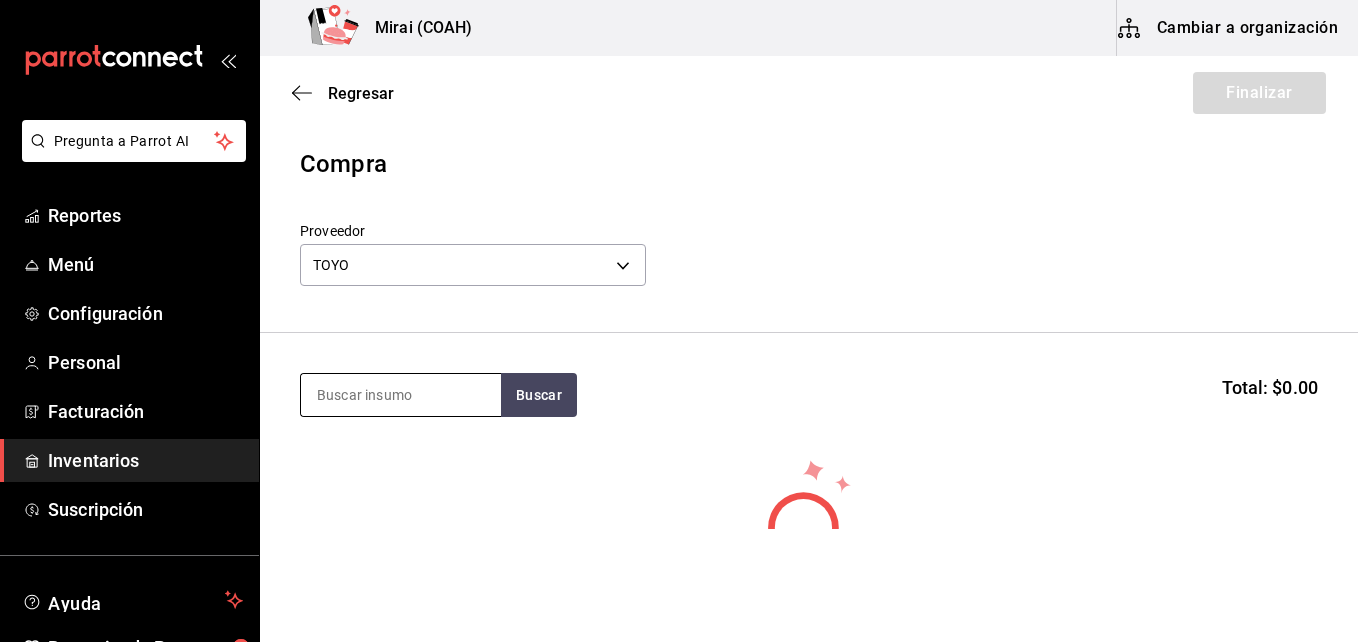 click at bounding box center (401, 395) 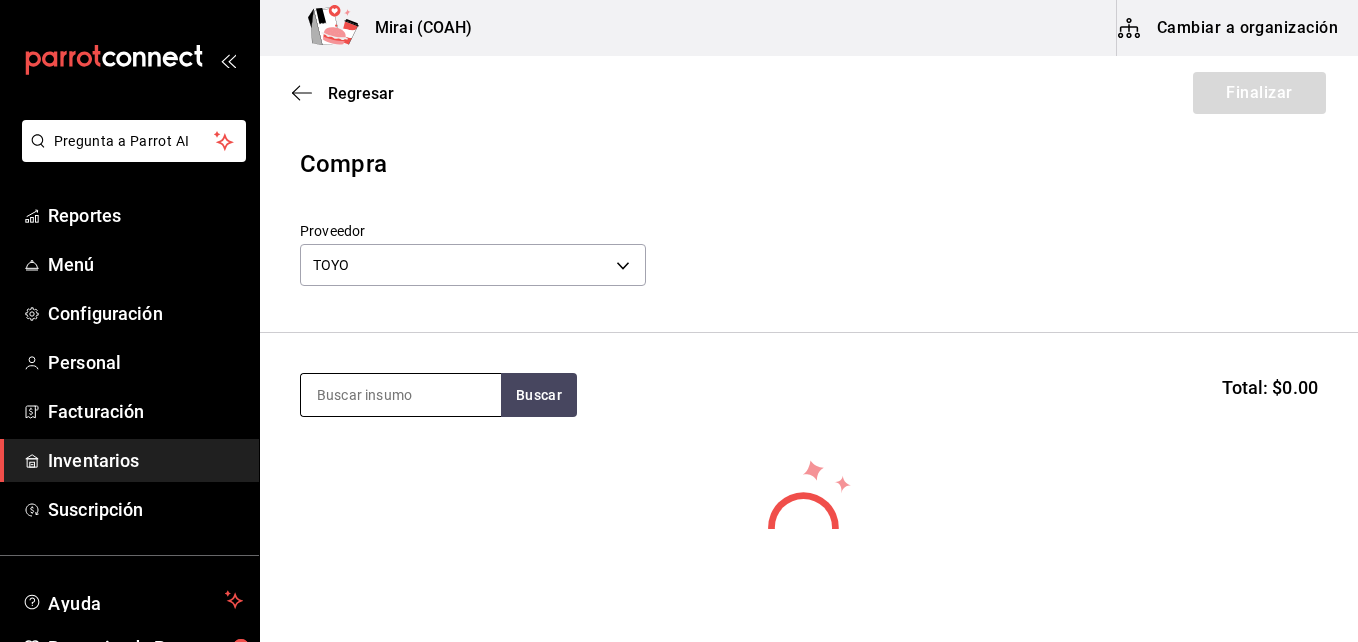 click at bounding box center (401, 395) 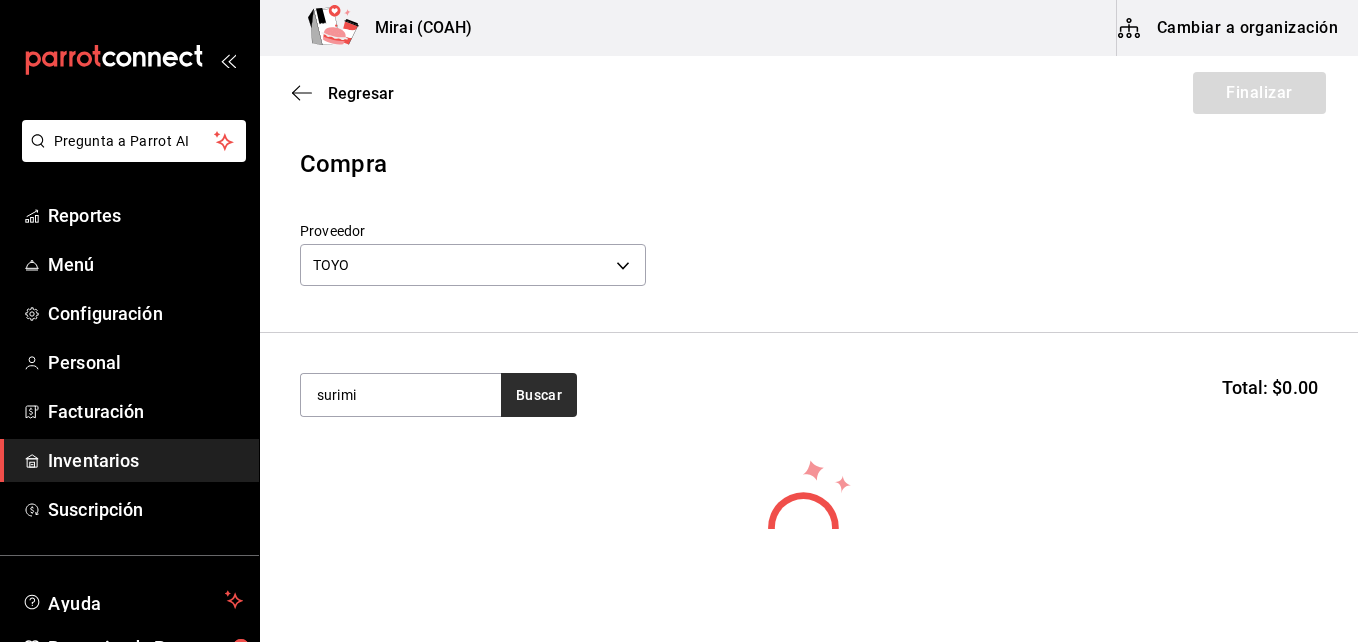 type on "surimi" 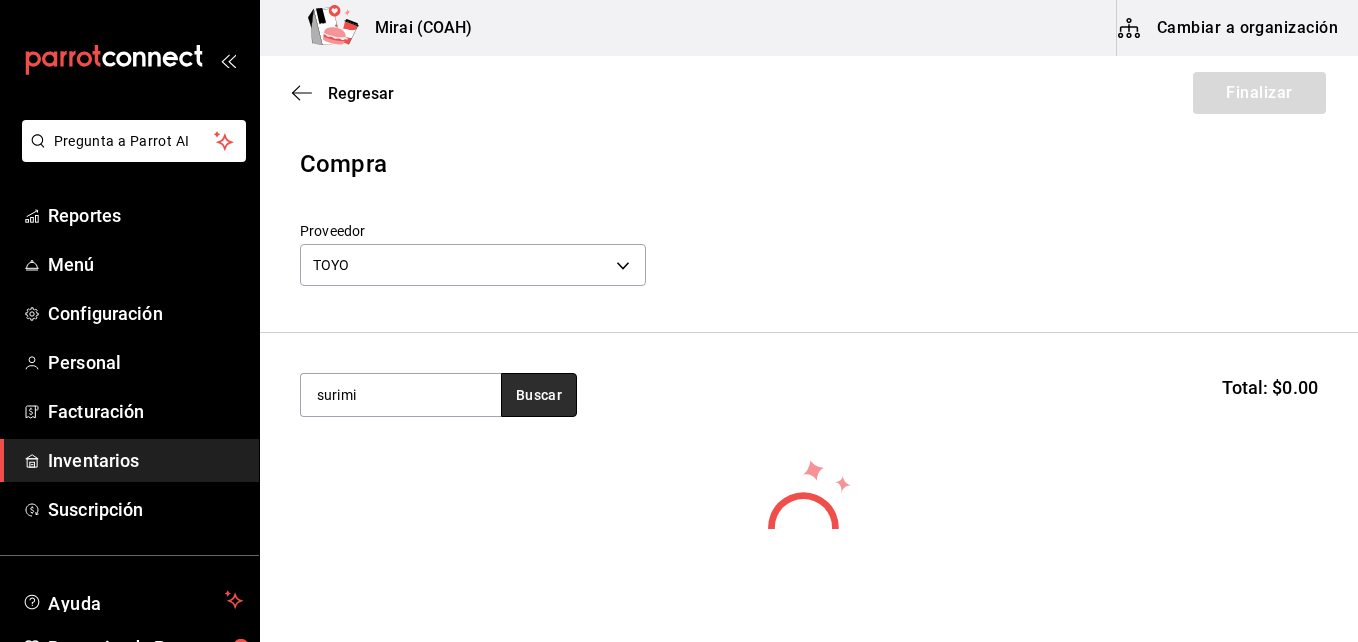 click on "Buscar" at bounding box center (539, 395) 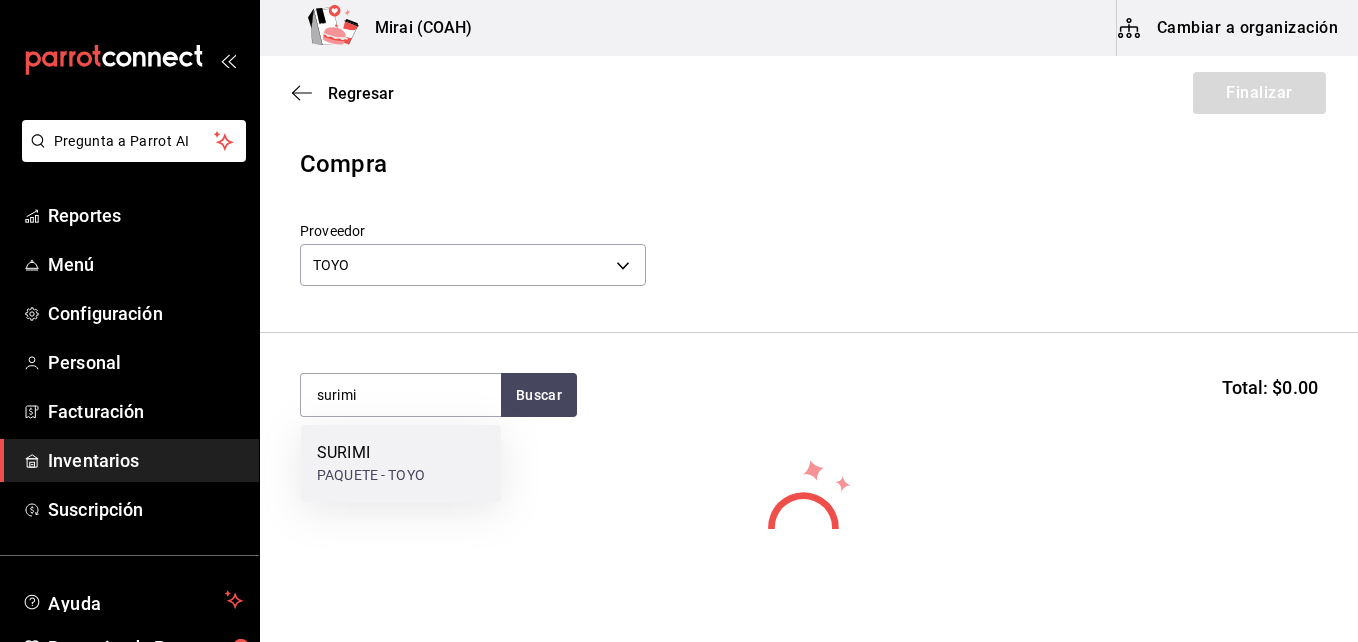 click on "PAQUETE - TOYO" at bounding box center (371, 475) 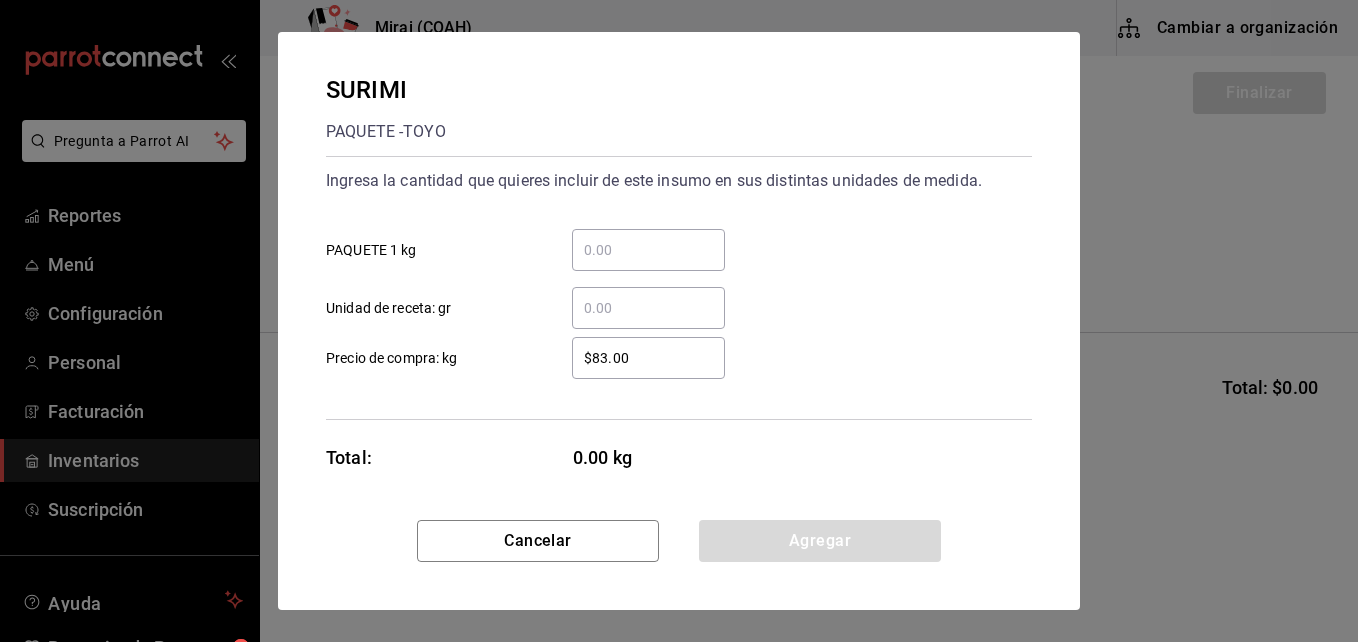 click on "​ PAQUETE 1 kg" at bounding box center [648, 250] 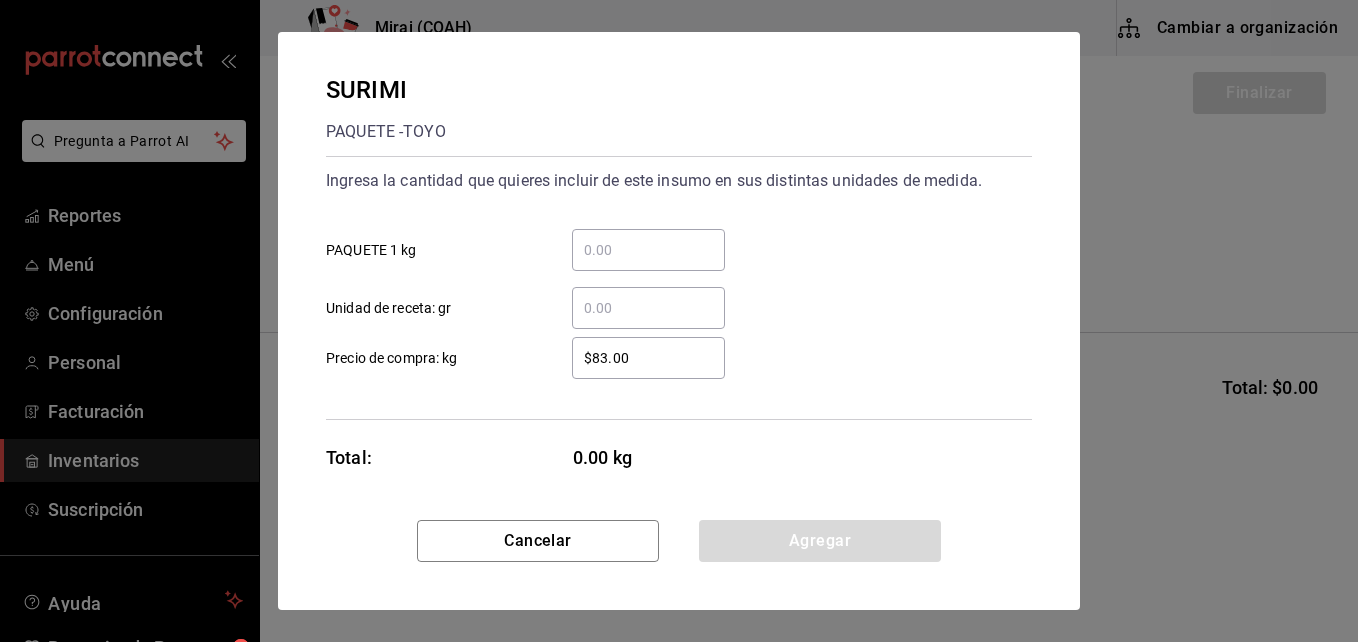 click on "$83.00" at bounding box center [648, 358] 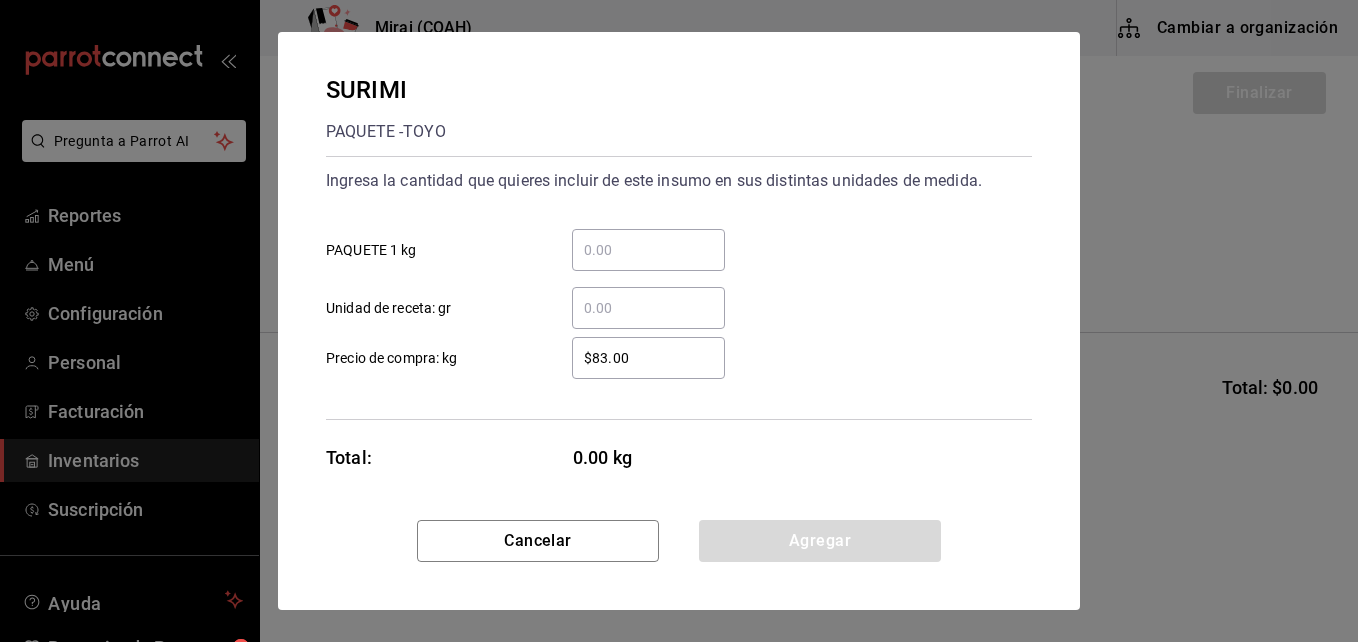 click on "$83.00" at bounding box center (648, 358) 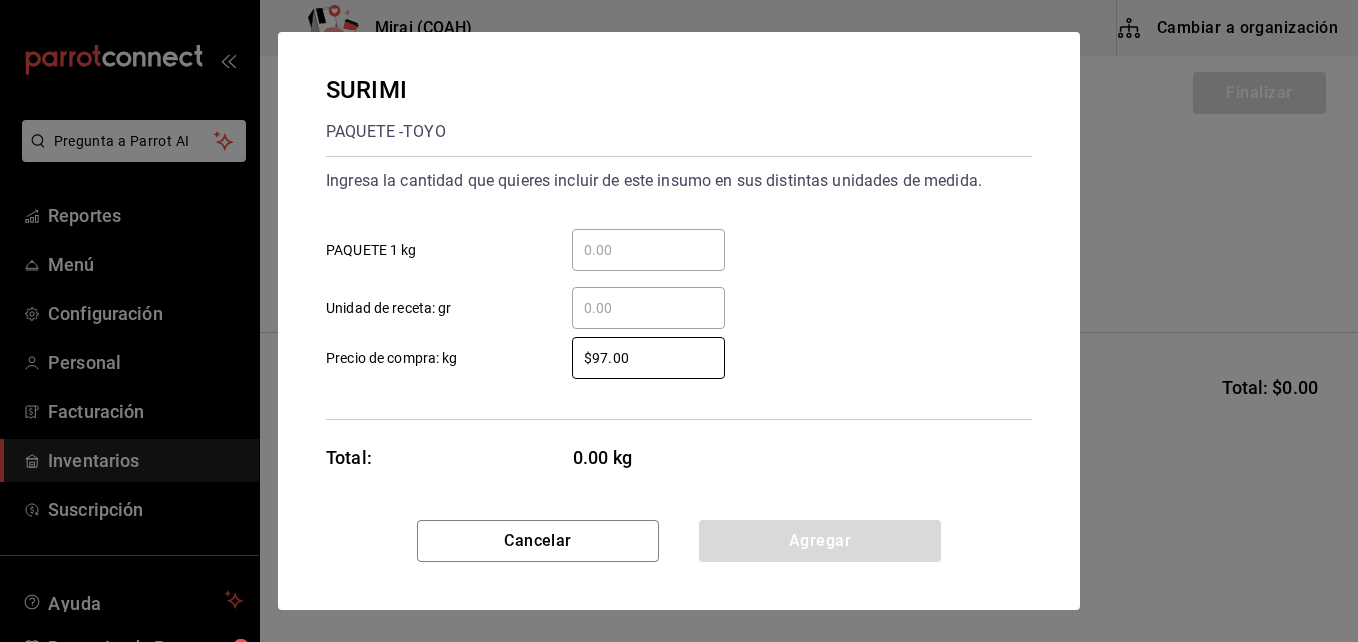 type on "$97.00" 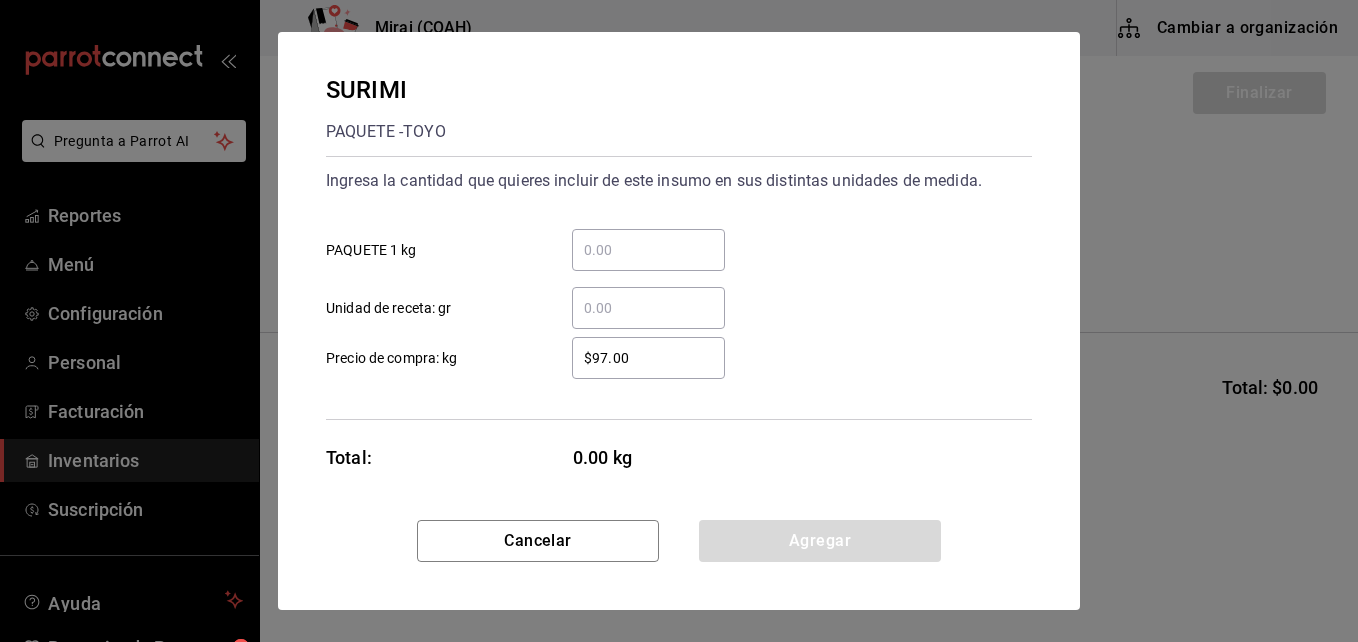 click on "​" at bounding box center [648, 250] 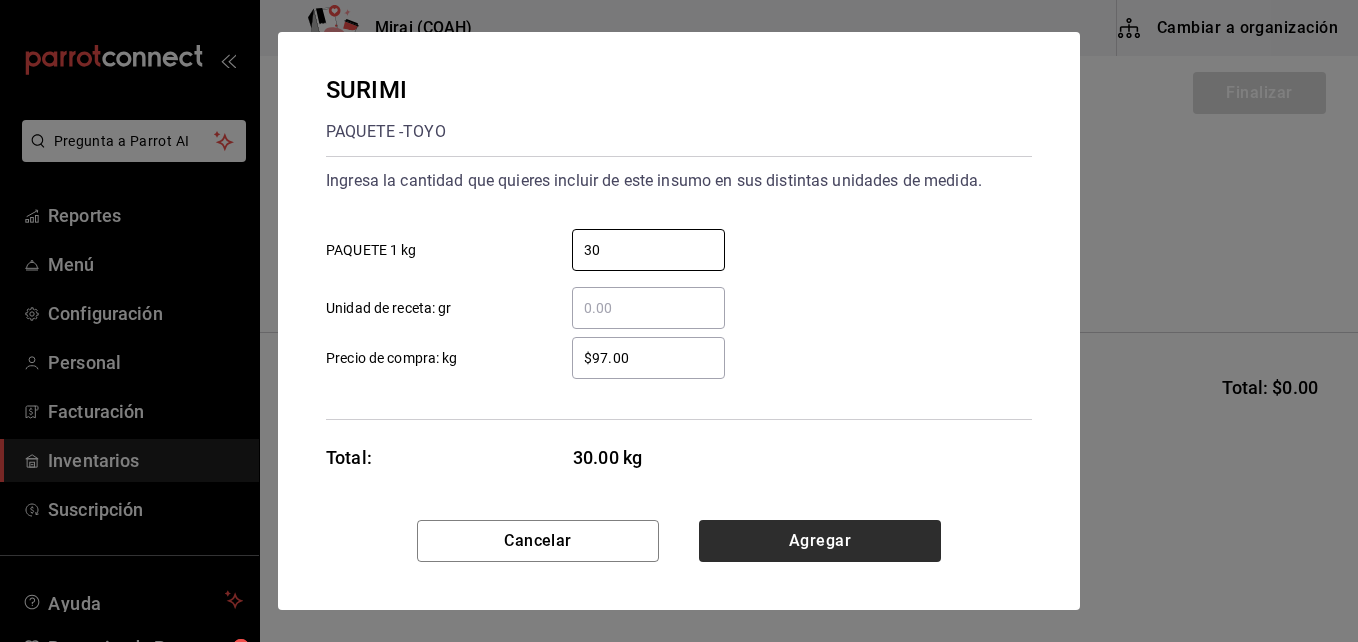 type on "30" 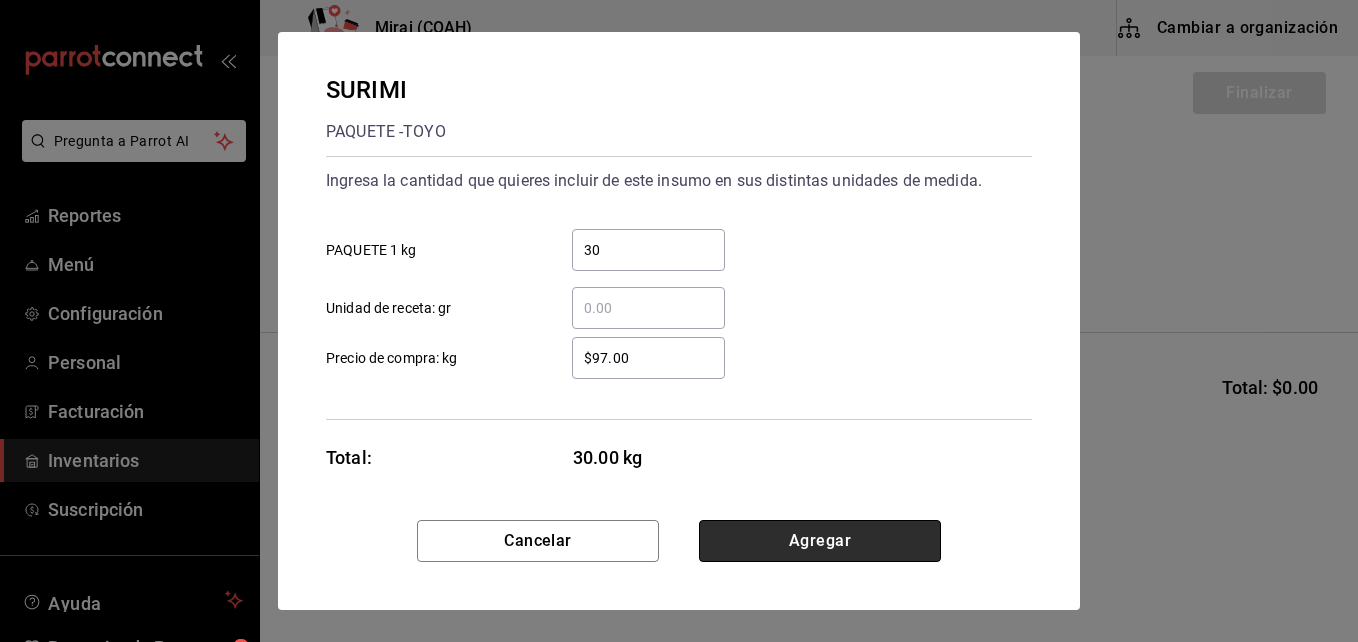 click on "Agregar" at bounding box center [820, 541] 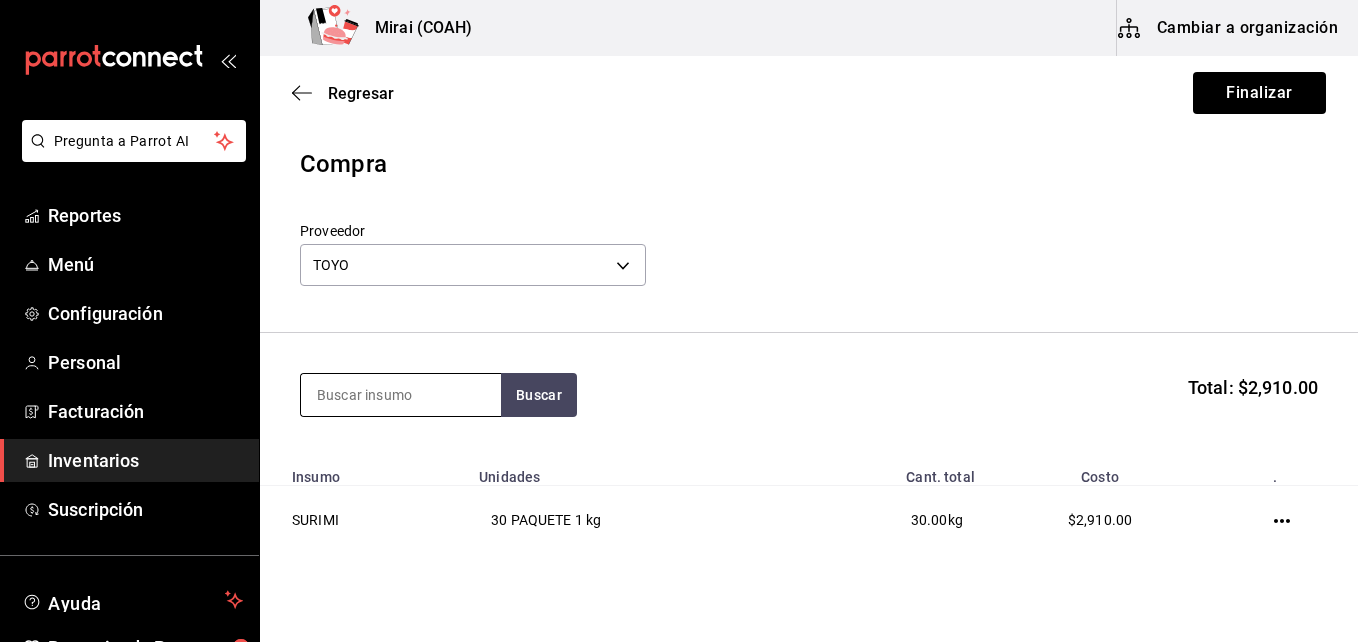 click at bounding box center [401, 395] 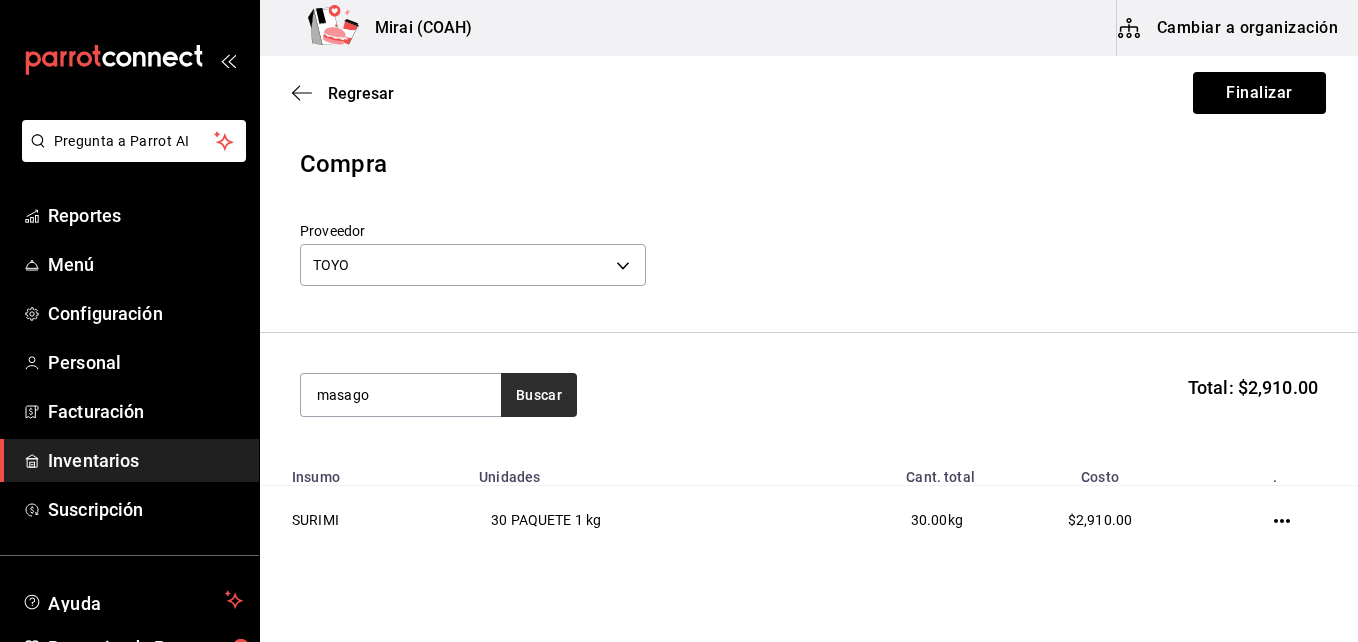 type on "masago" 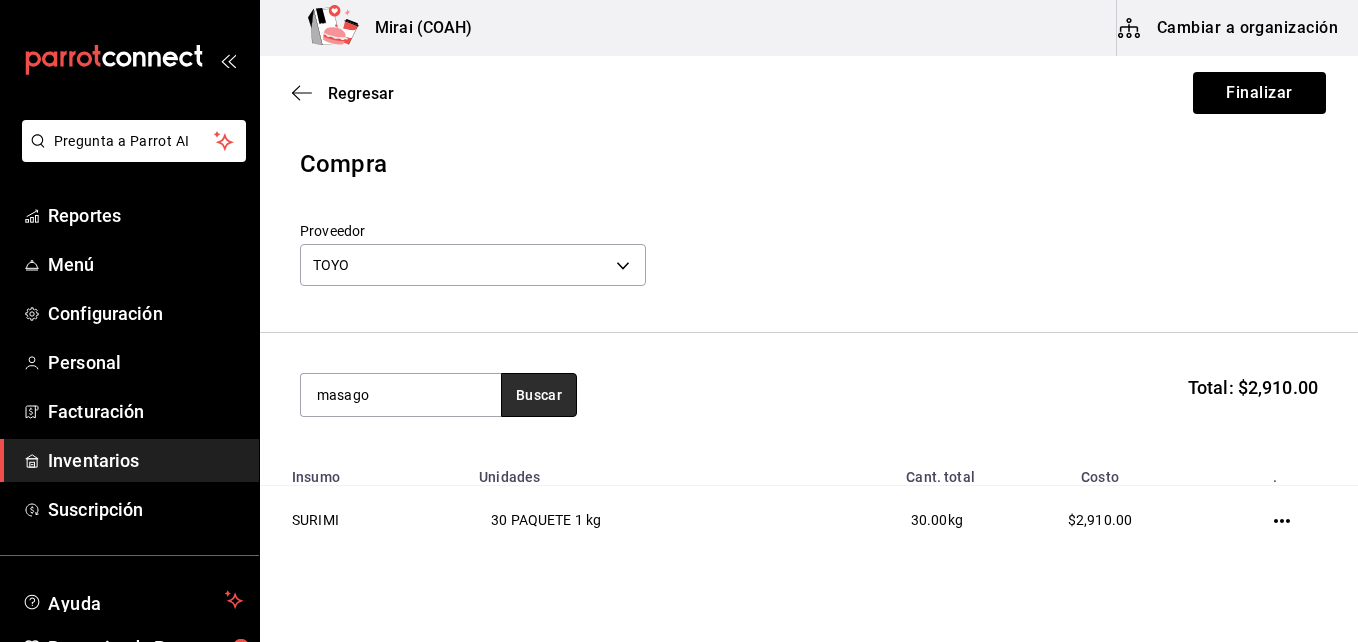 click on "Buscar" at bounding box center [539, 395] 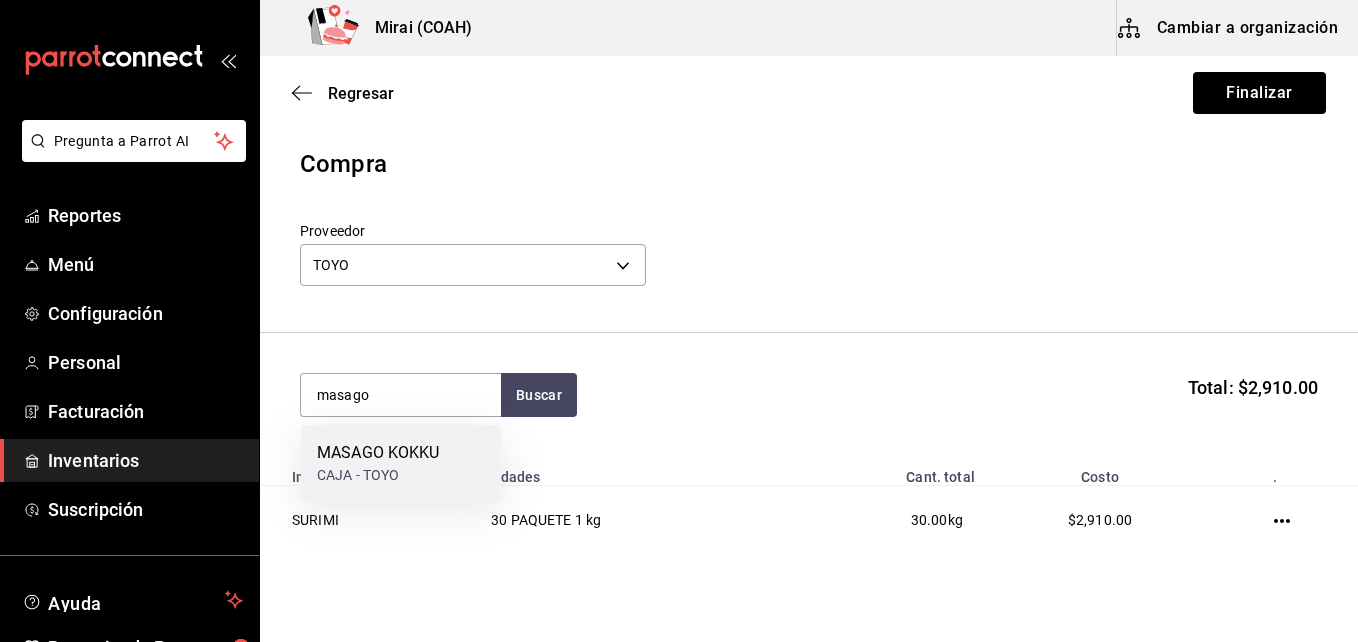 click on "MASAGO KOKKU CAJA - TOYO" at bounding box center [401, 463] 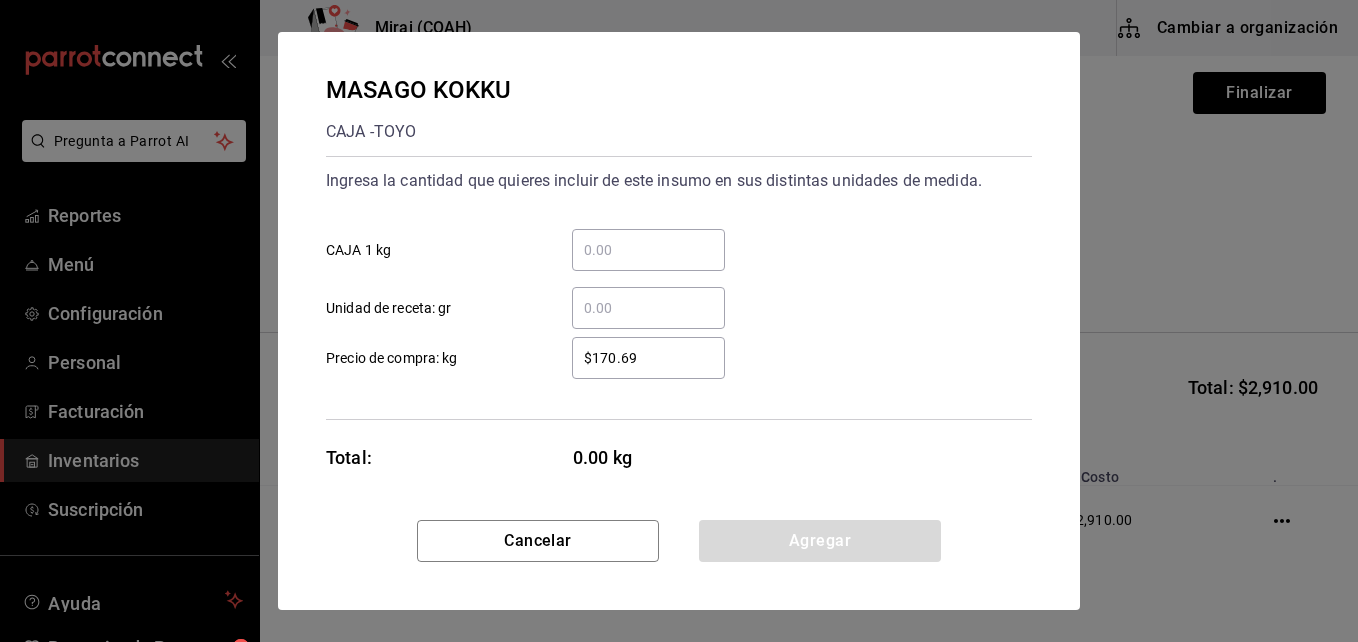 click on "​ CAJA 1 kg" at bounding box center (648, 250) 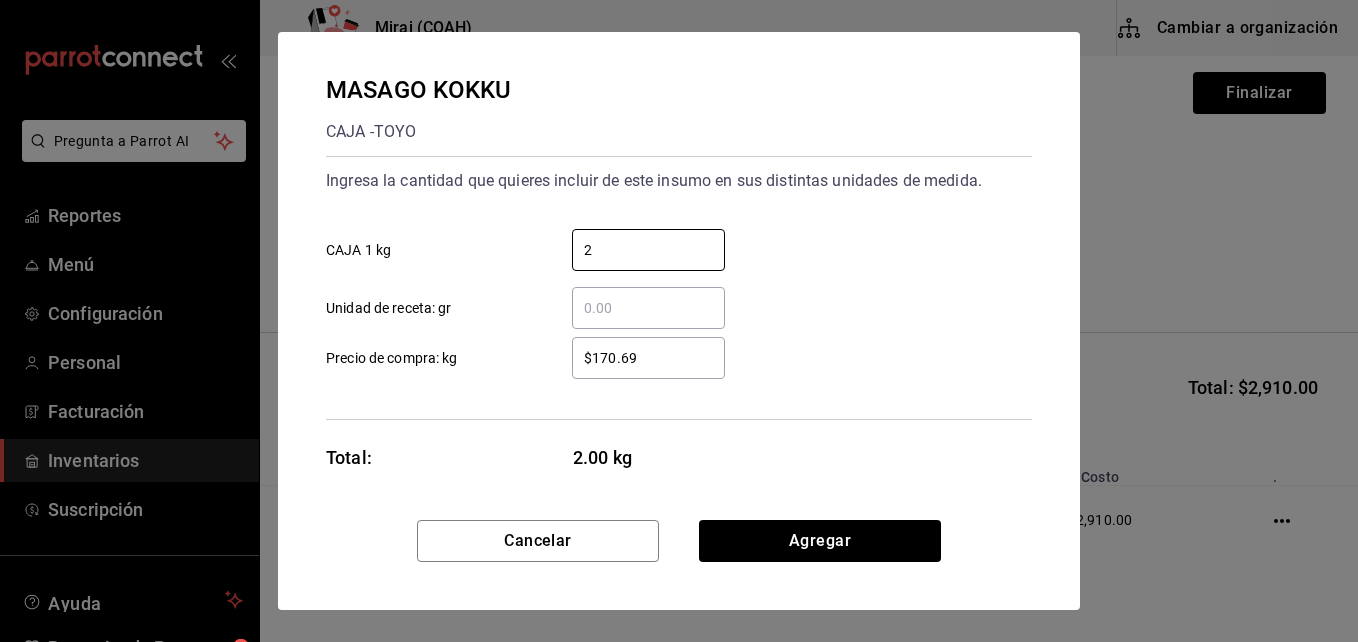 type on "2" 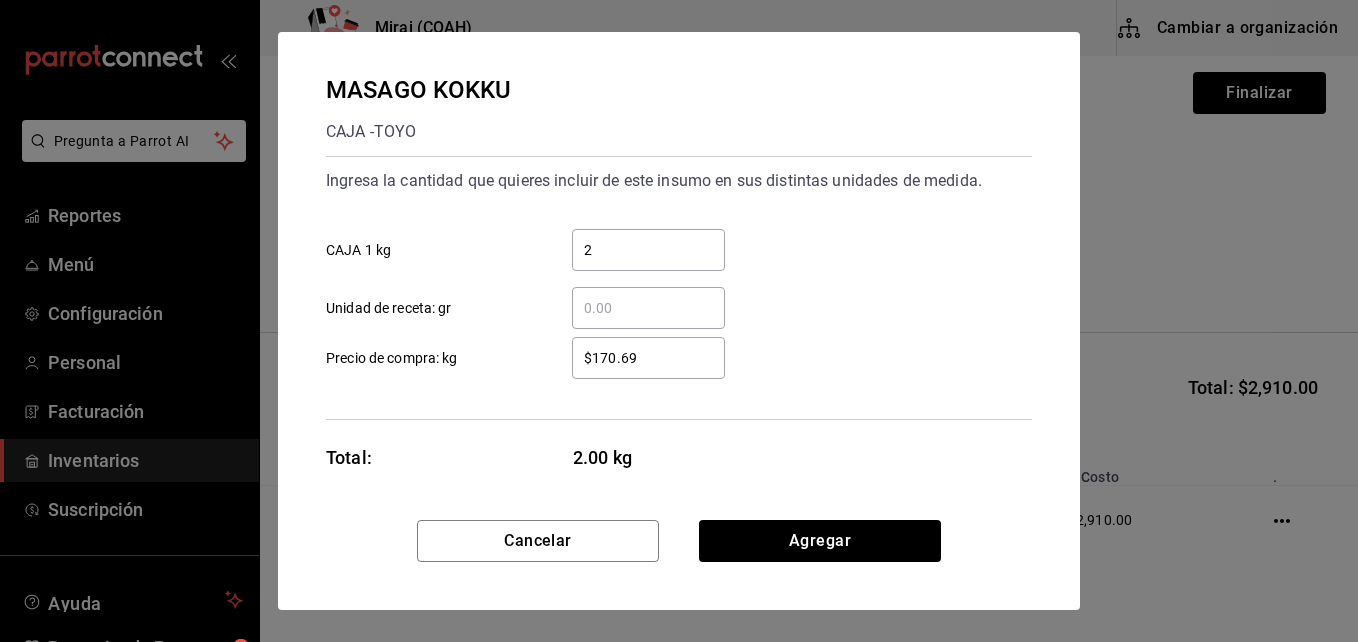click on "$170.69" at bounding box center [648, 358] 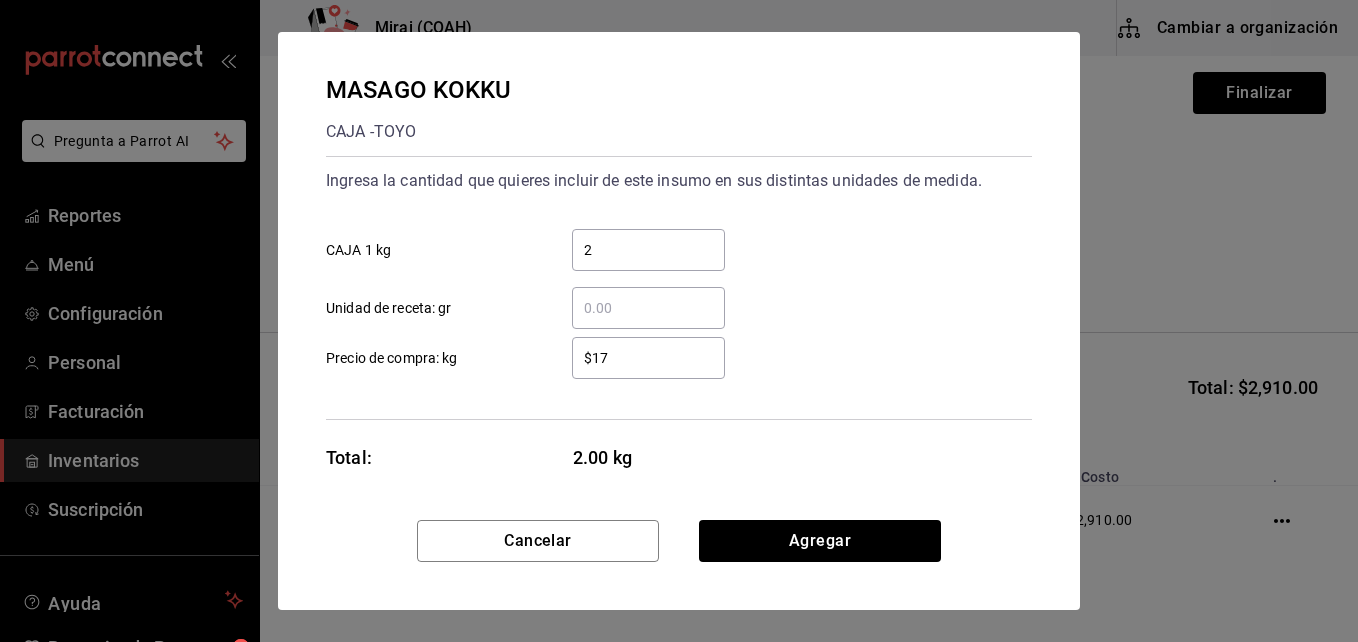 type on "$1" 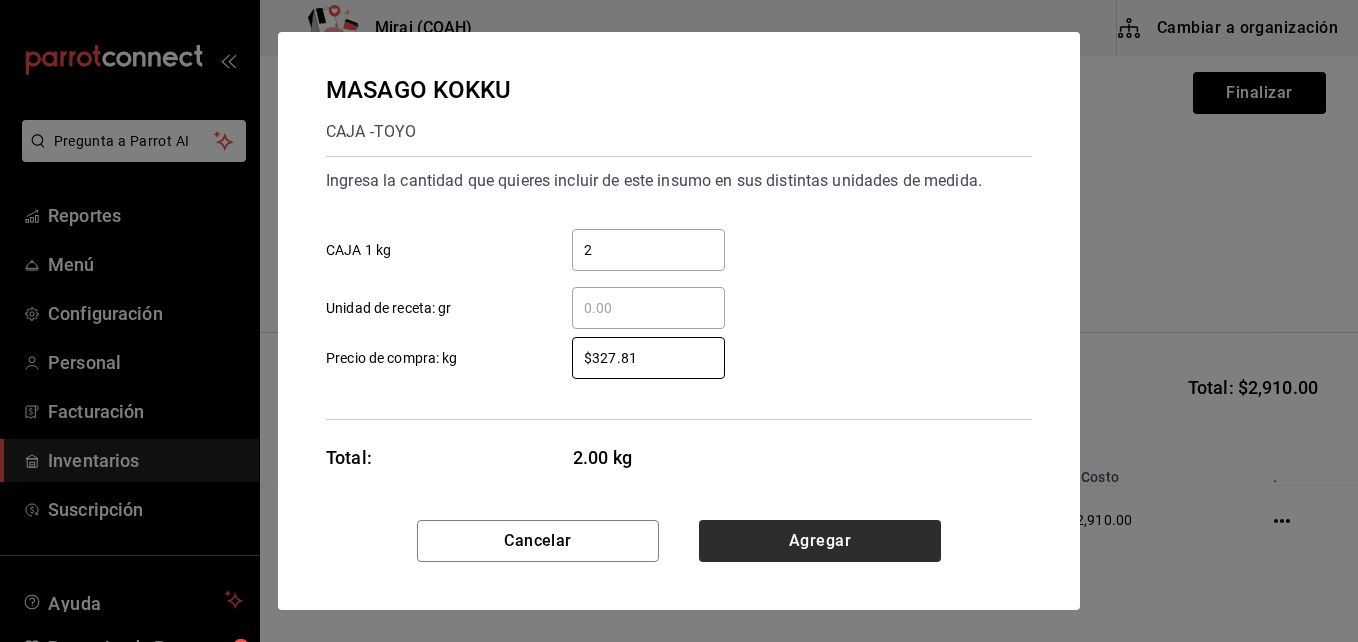 type on "$327.81" 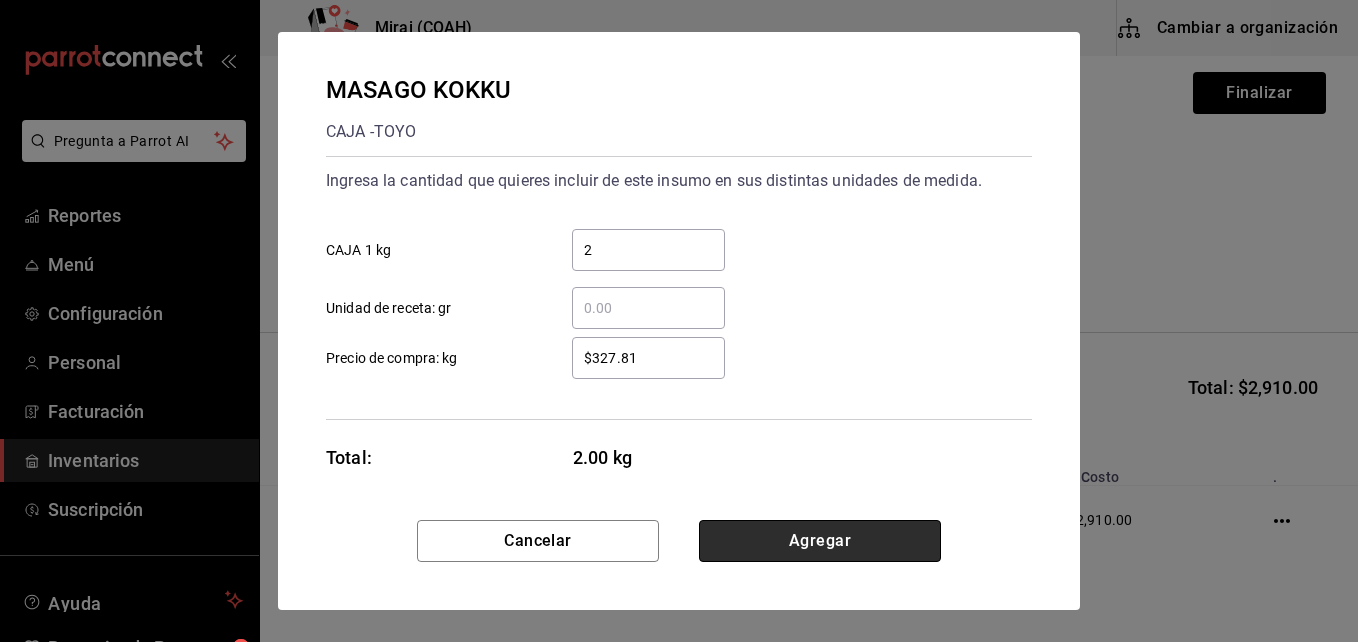 click on "Agregar" at bounding box center [820, 541] 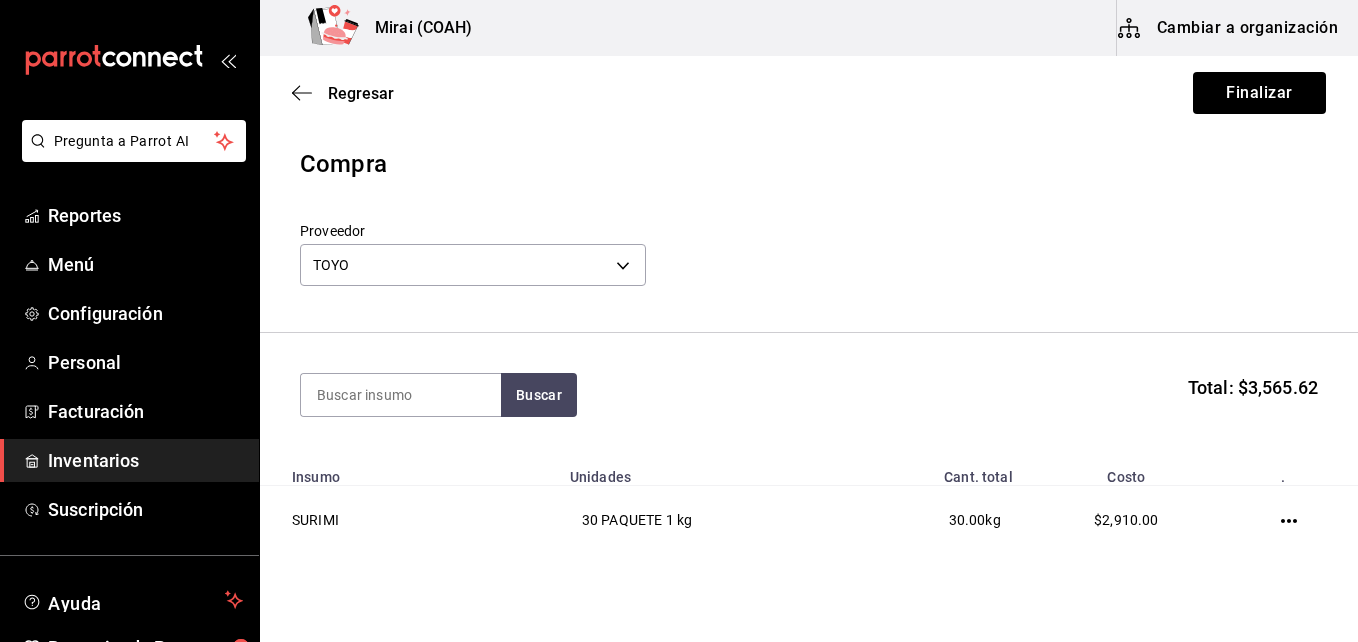 drag, startPoint x: 1332, startPoint y: 481, endPoint x: 641, endPoint y: 341, distance: 705.03973 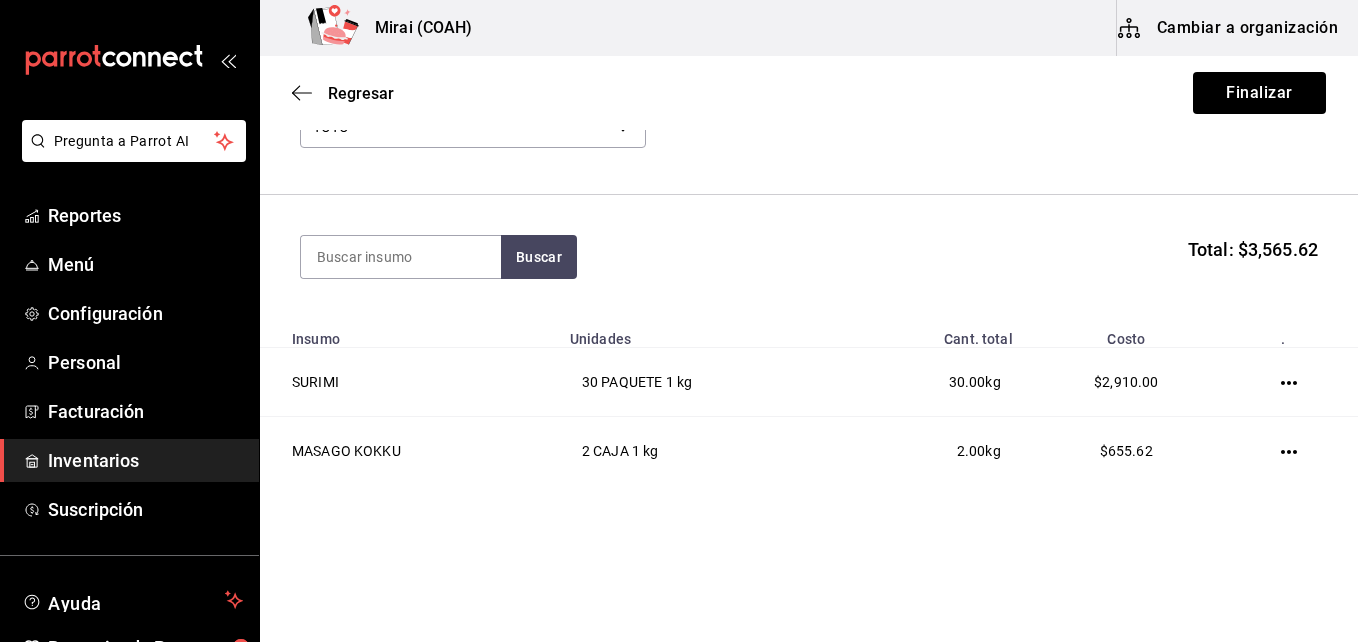 scroll, scrollTop: 159, scrollLeft: 0, axis: vertical 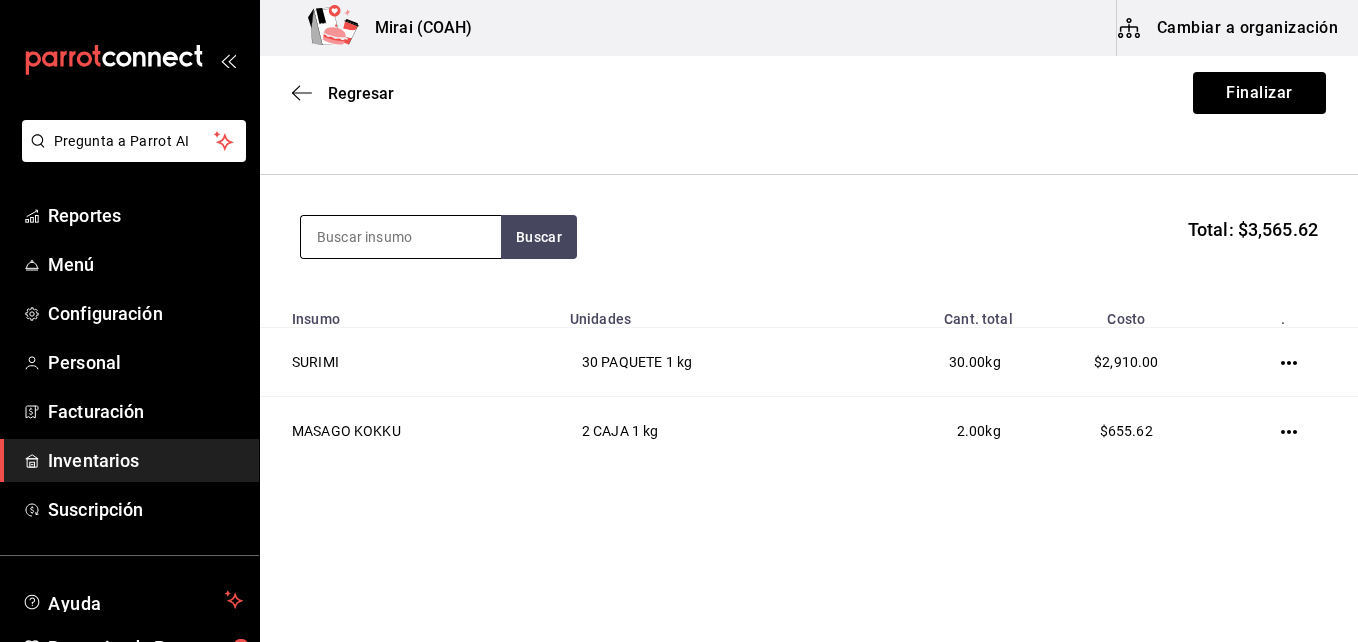 click at bounding box center [401, 237] 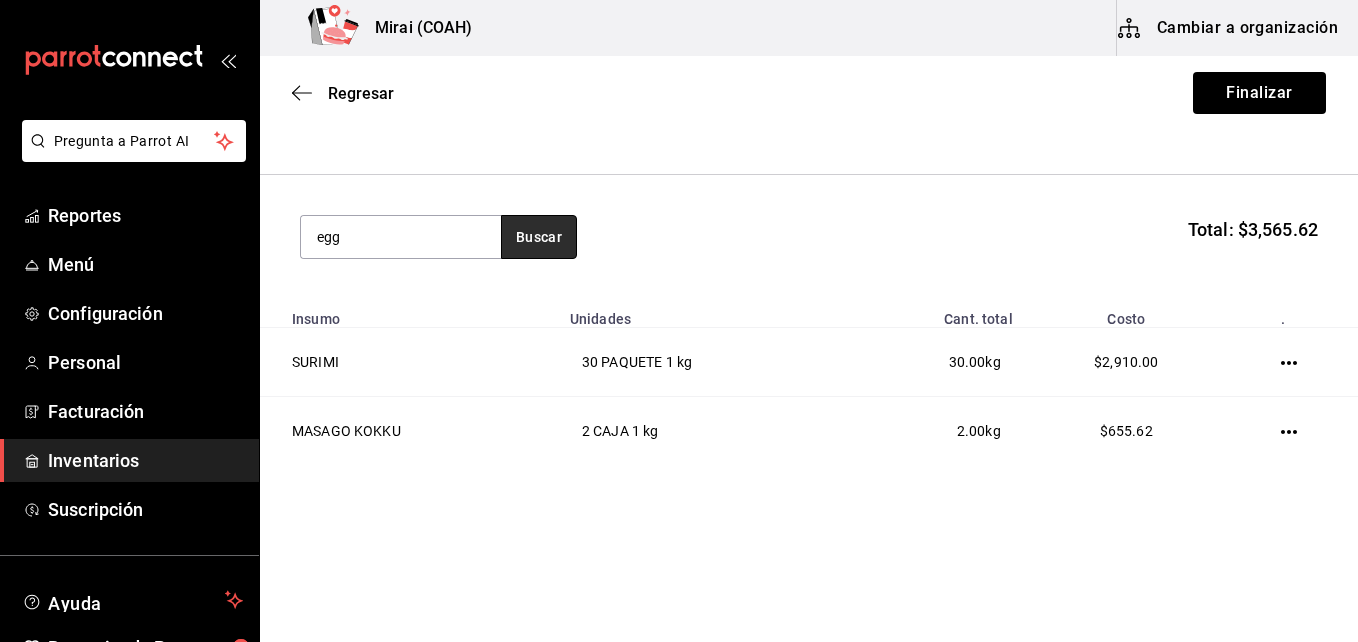 click on "Buscar" at bounding box center (539, 237) 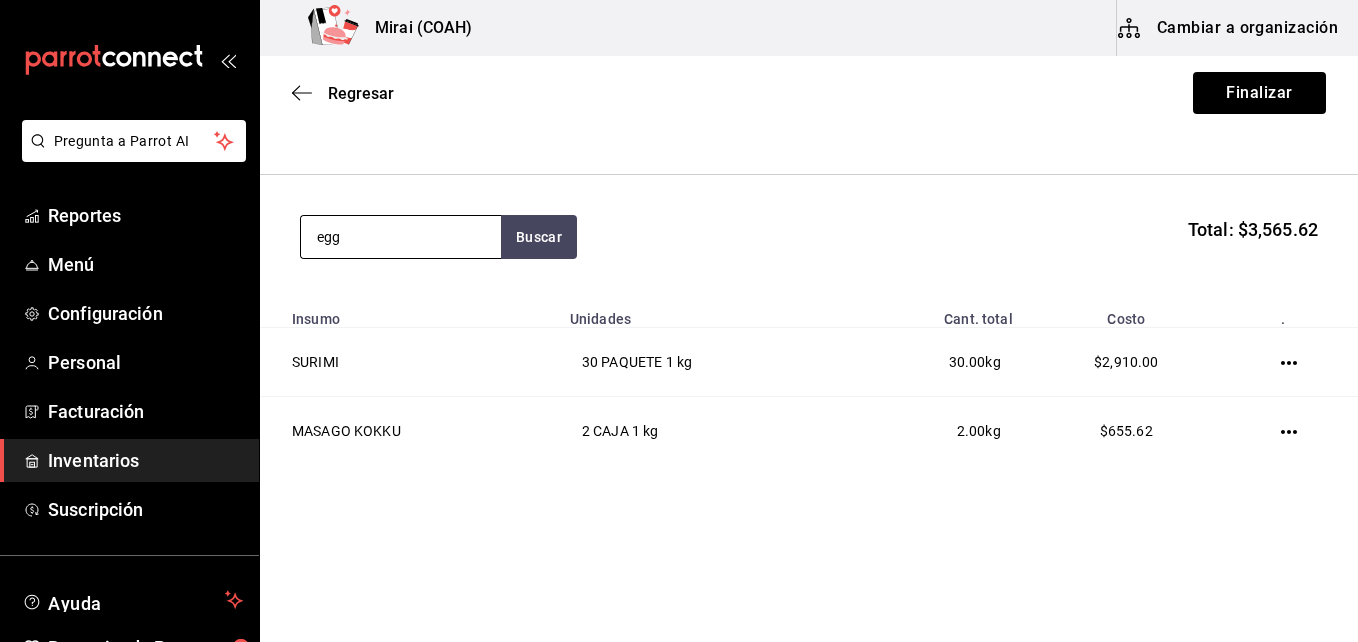 click on "egg" at bounding box center (401, 237) 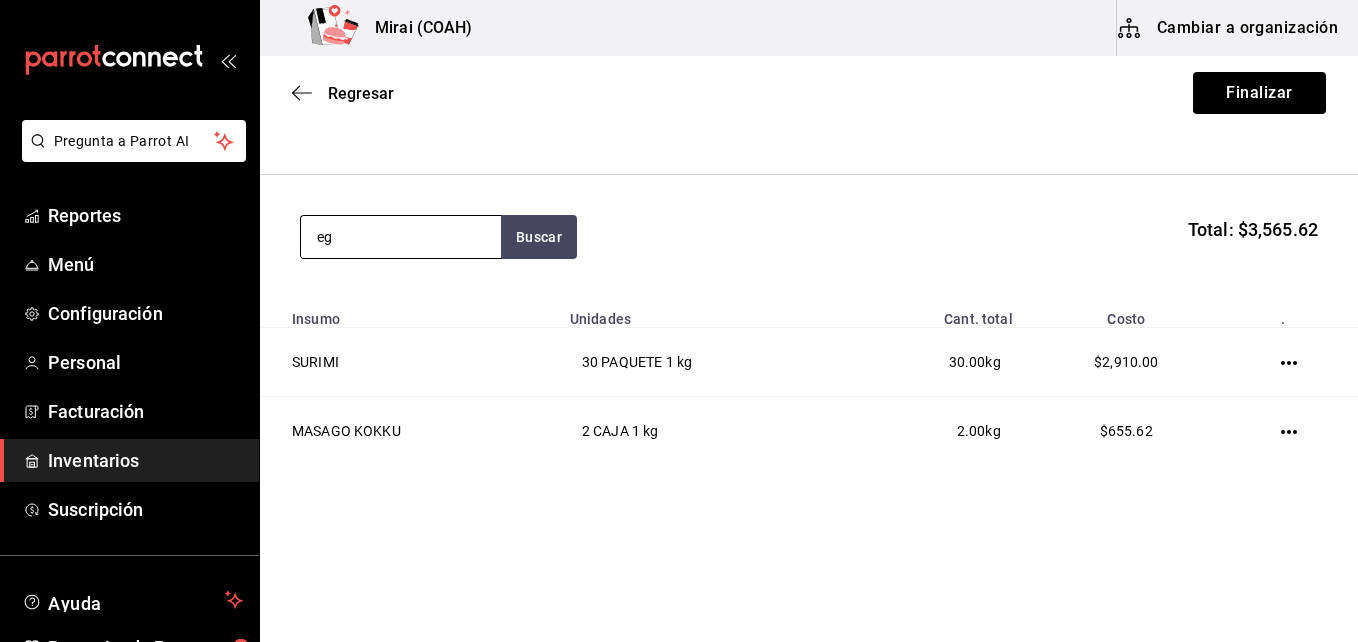 type on "e" 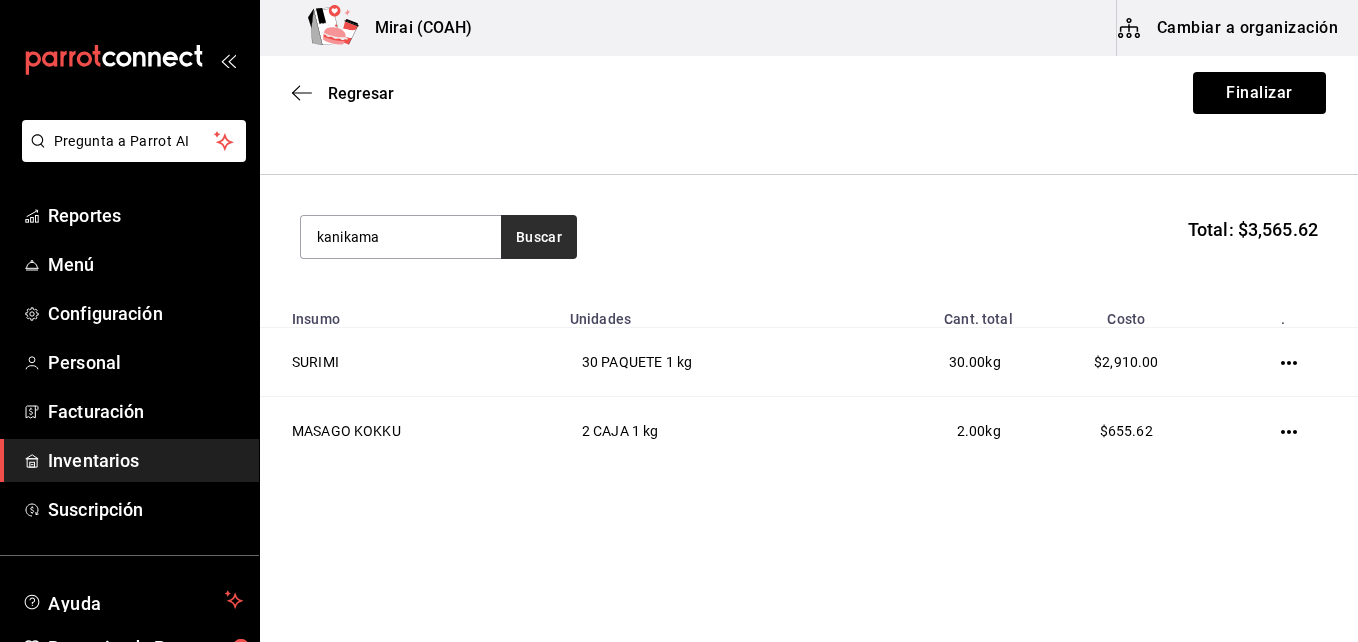 type on "kanikama" 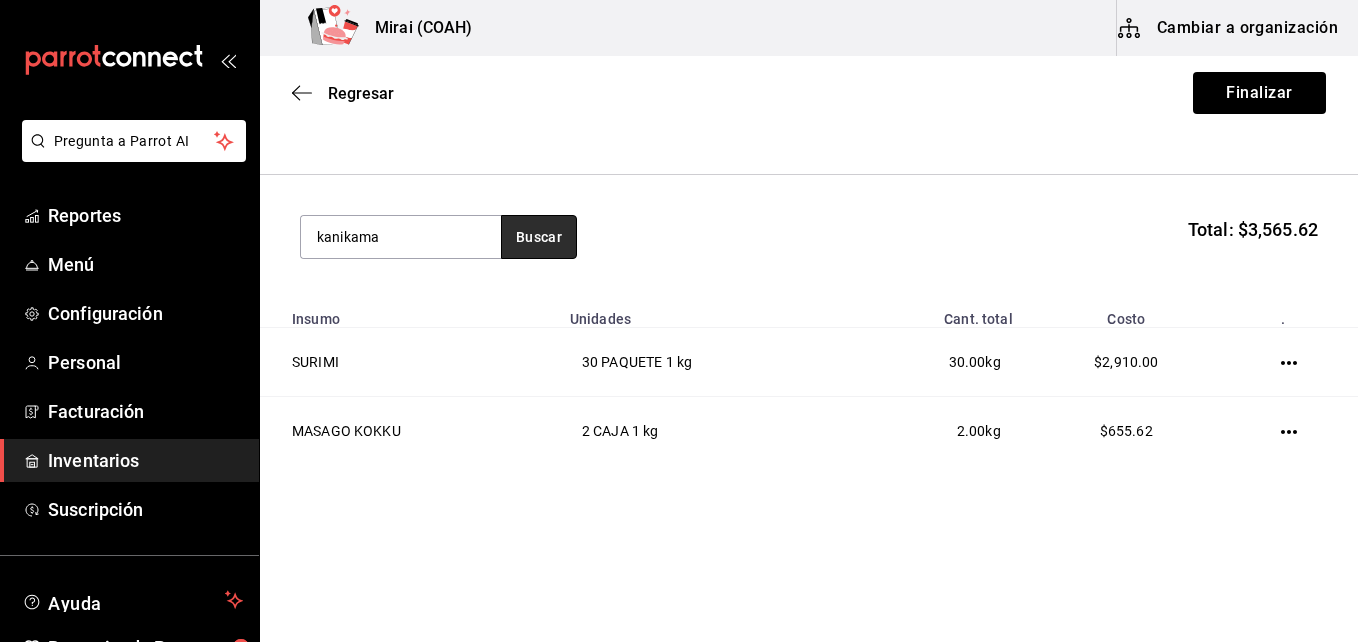 click on "Buscar" at bounding box center (539, 237) 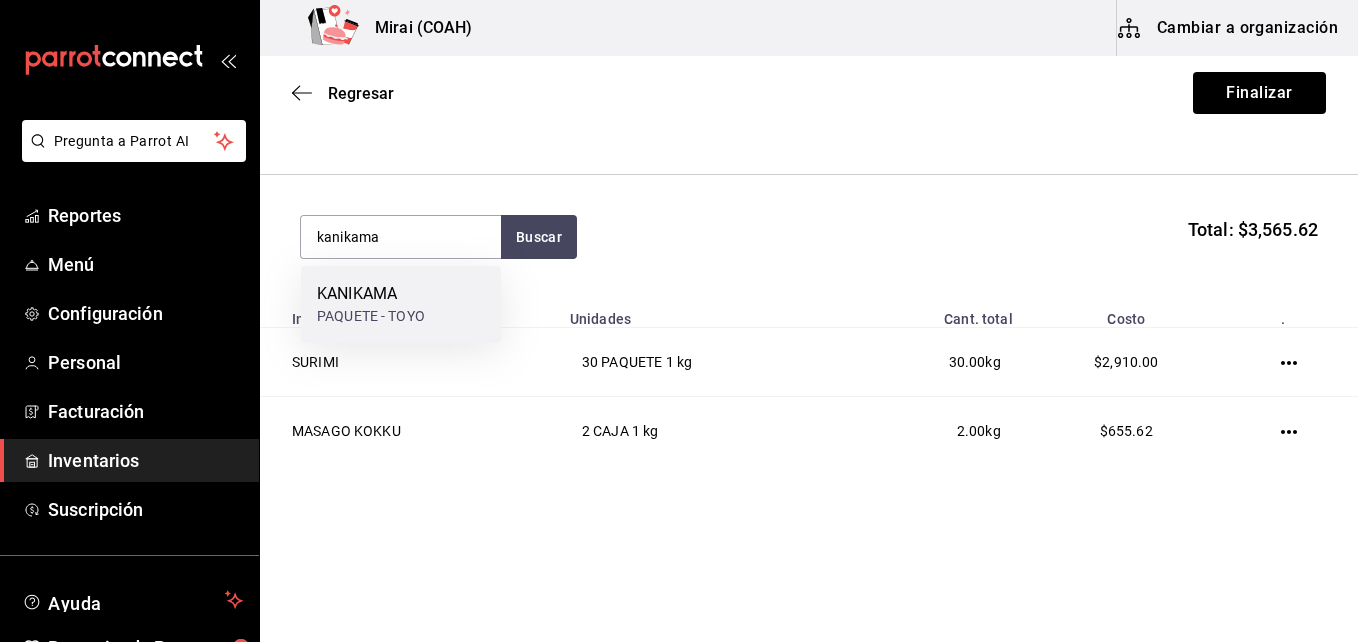click on "KANIKAMA PAQUETE - TOYO" at bounding box center (401, 304) 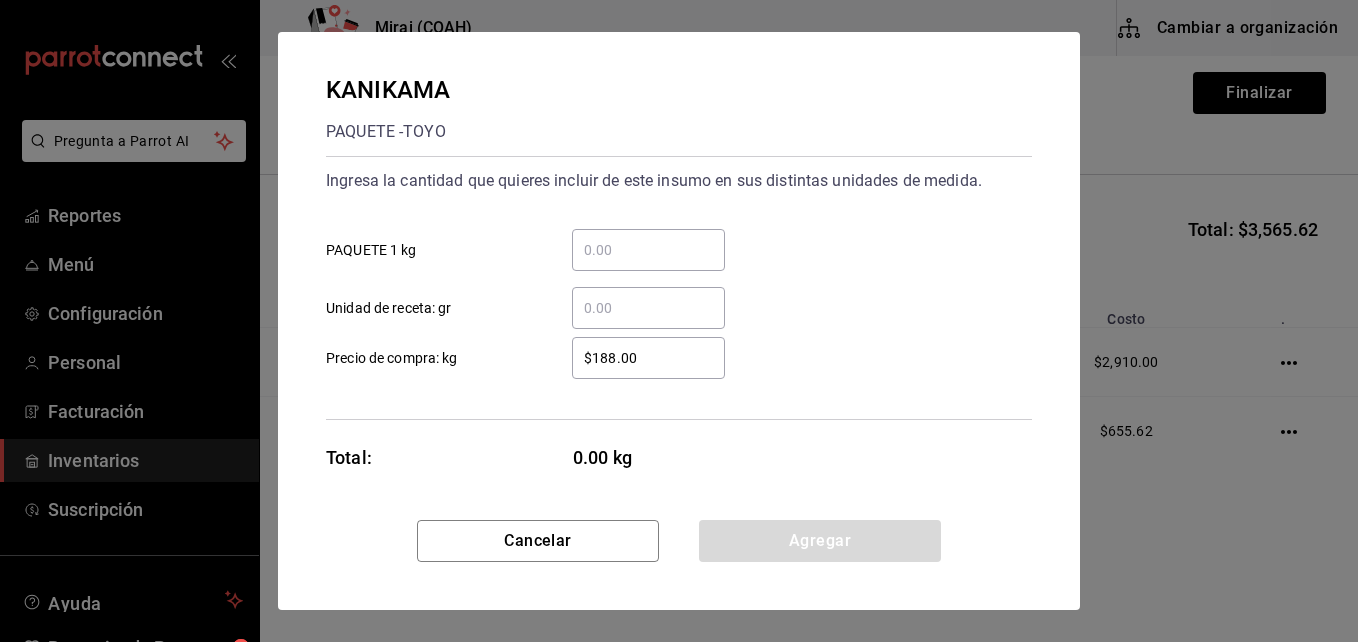 click on "$188.00" at bounding box center [648, 358] 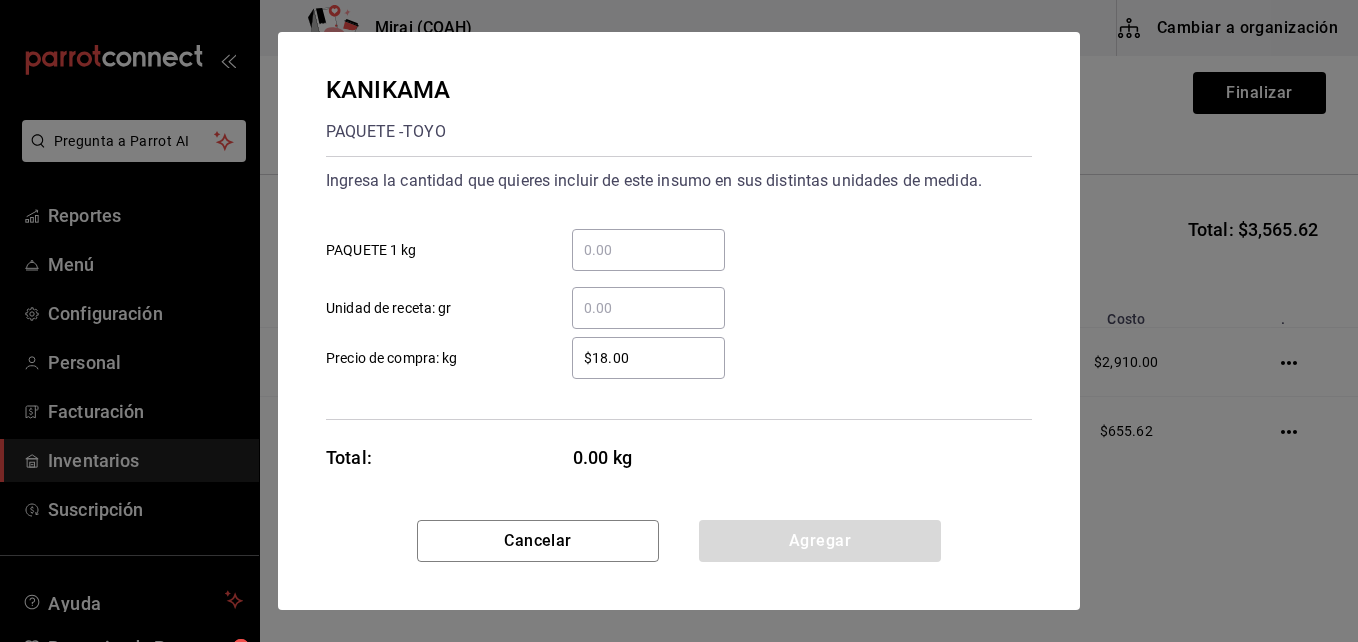type on "$1.00" 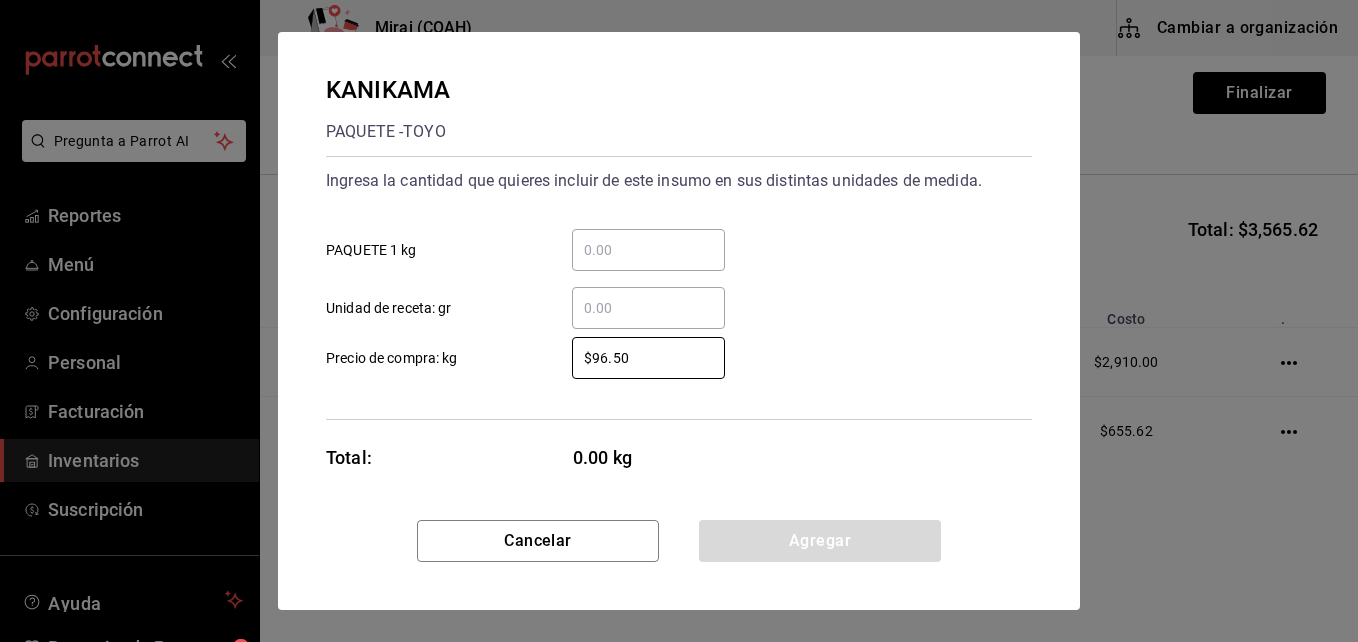 type on "$96.50" 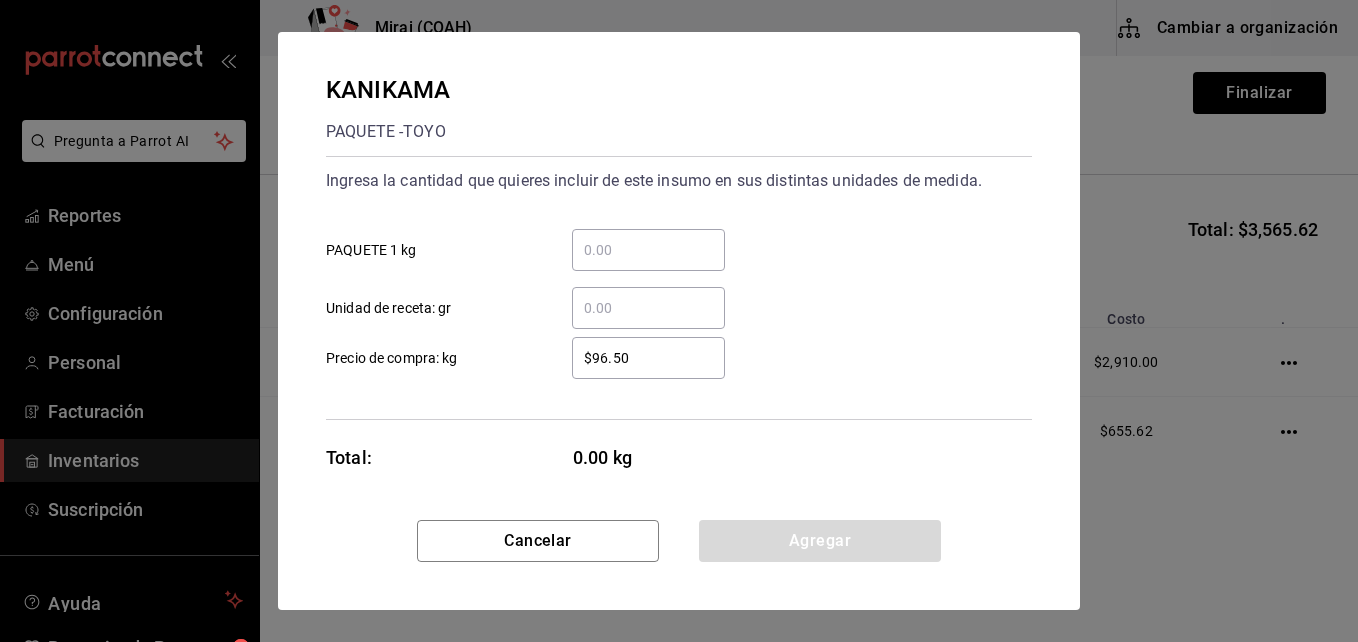 click on "​ PAQUETE 1 kg" at bounding box center [648, 250] 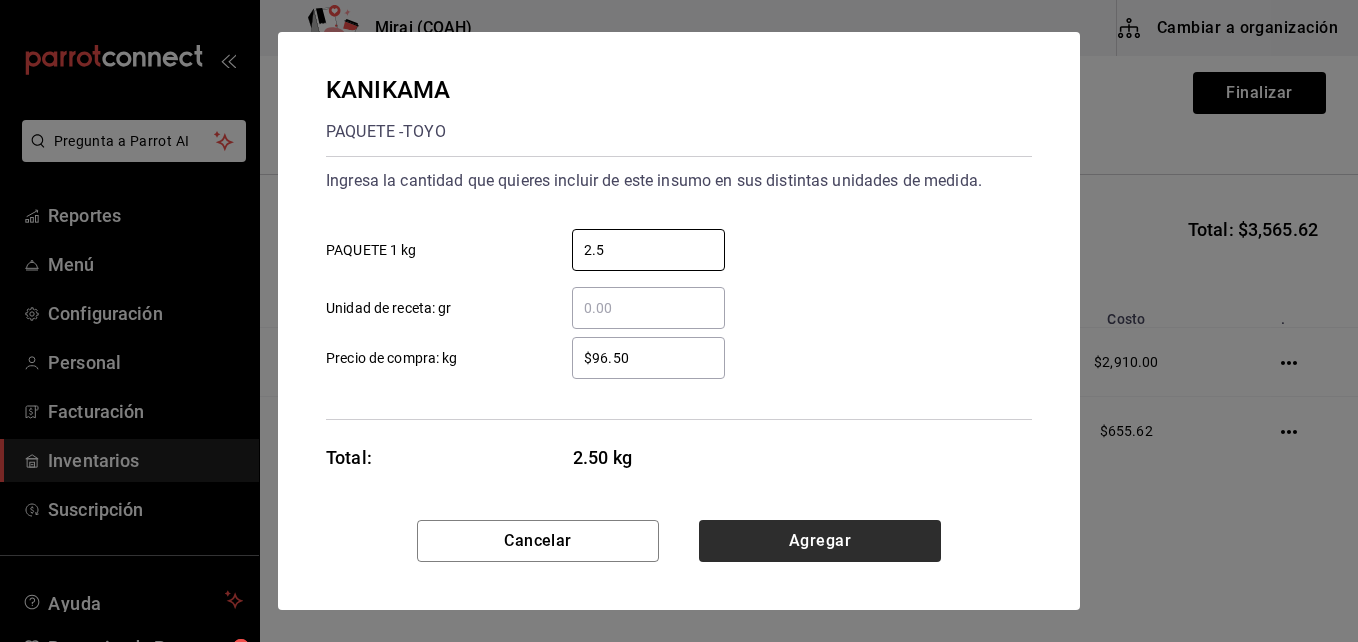 type on "2.5" 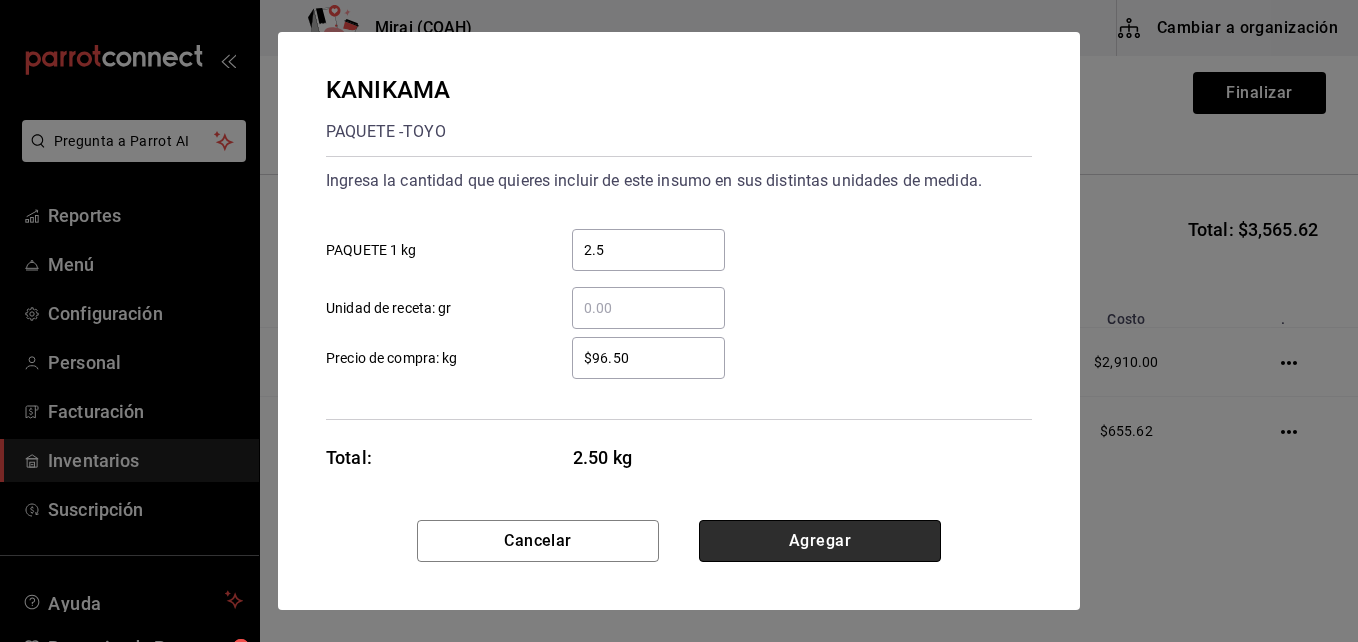 click on "Agregar" at bounding box center [820, 541] 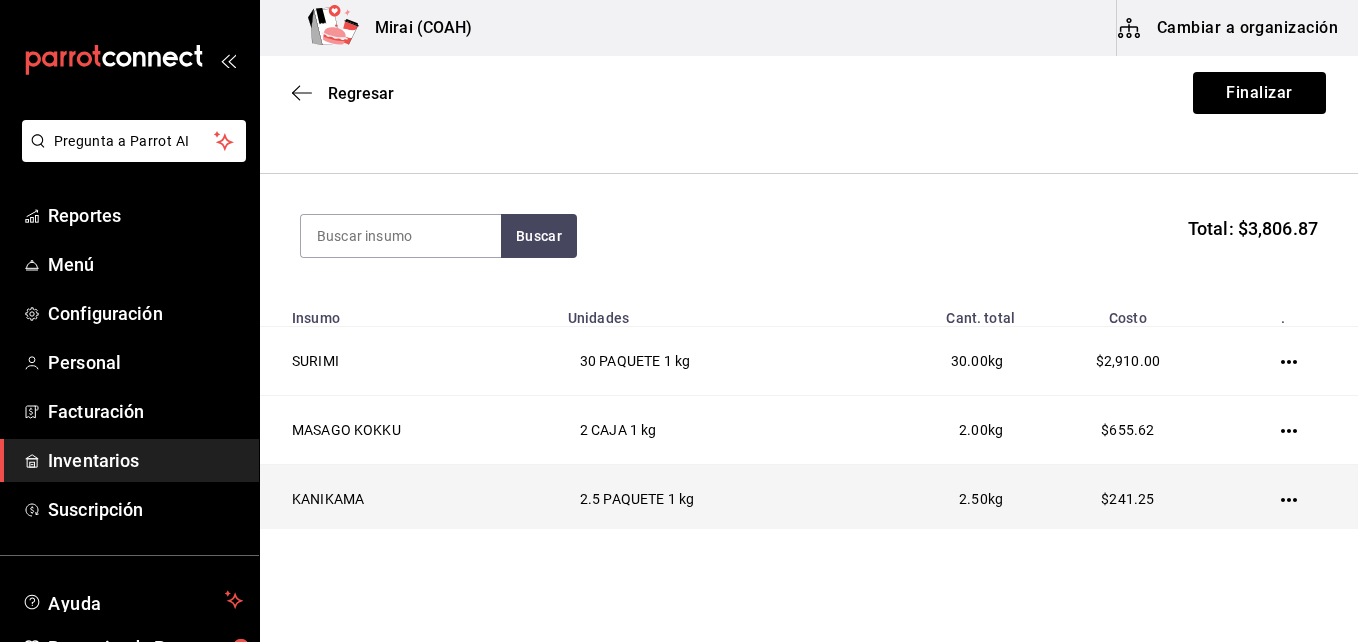 click on "2.5 PAQUETE 1 kg" at bounding box center [702, 499] 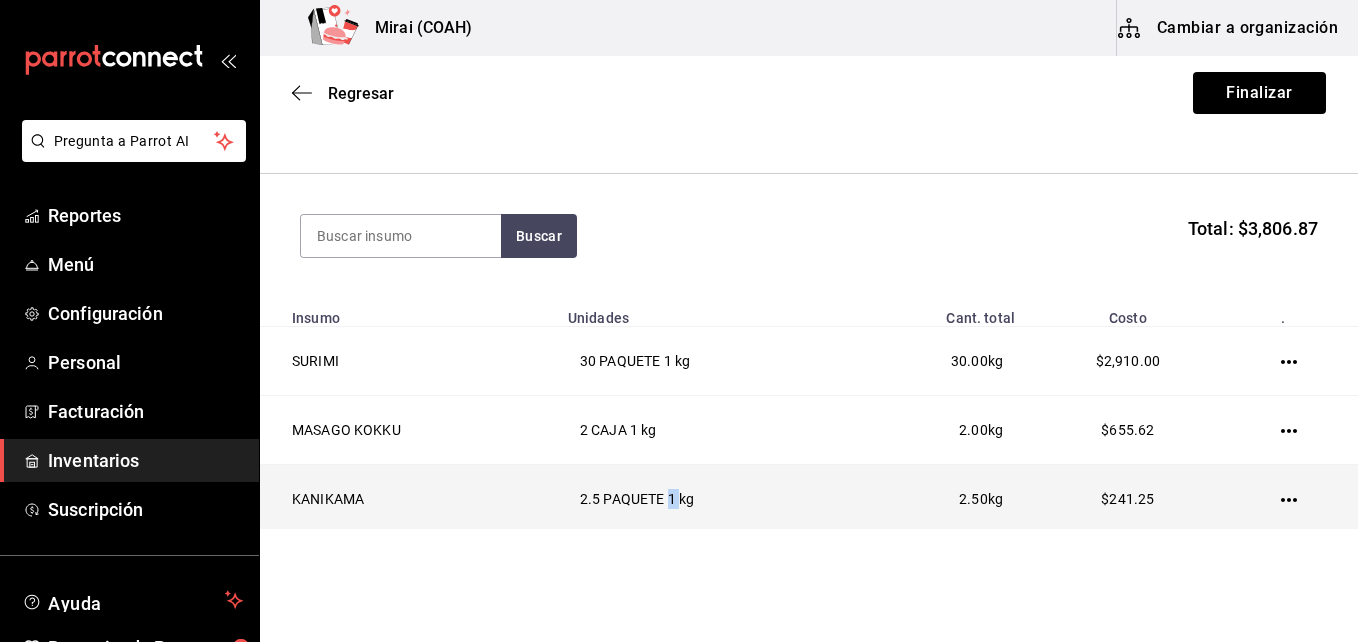 click on "2.5 PAQUETE 1 kg" at bounding box center [702, 499] 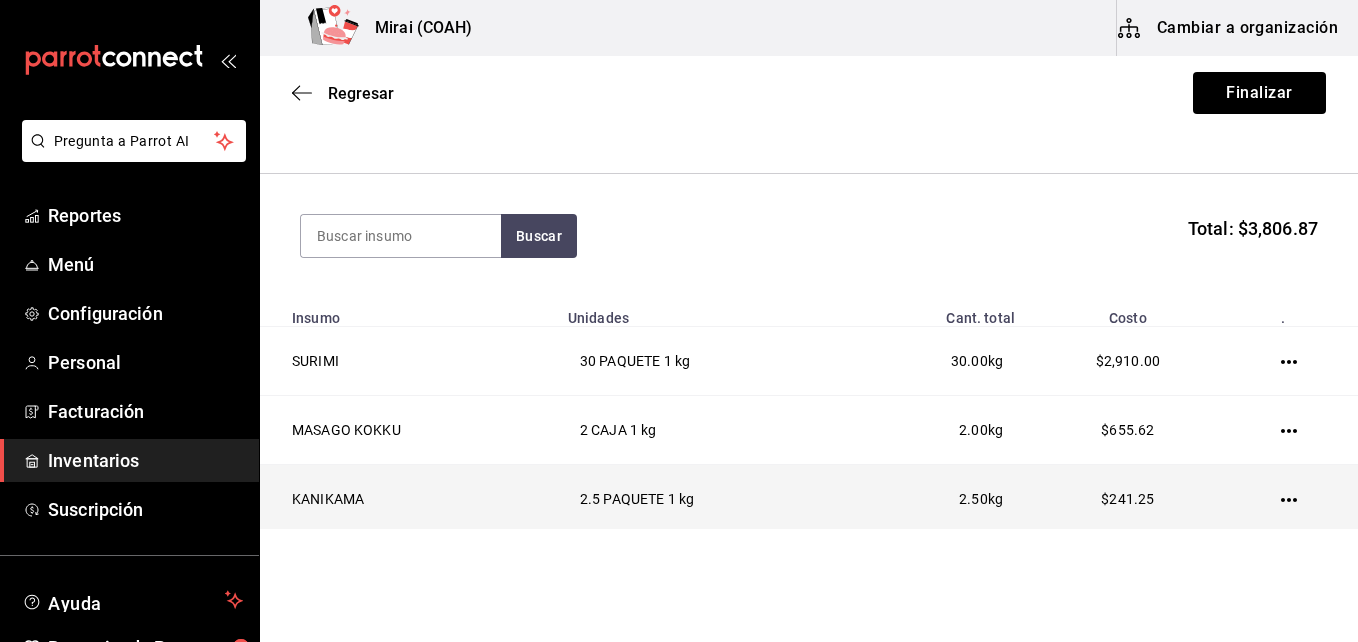 drag, startPoint x: 666, startPoint y: 508, endPoint x: 536, endPoint y: 486, distance: 131.8484 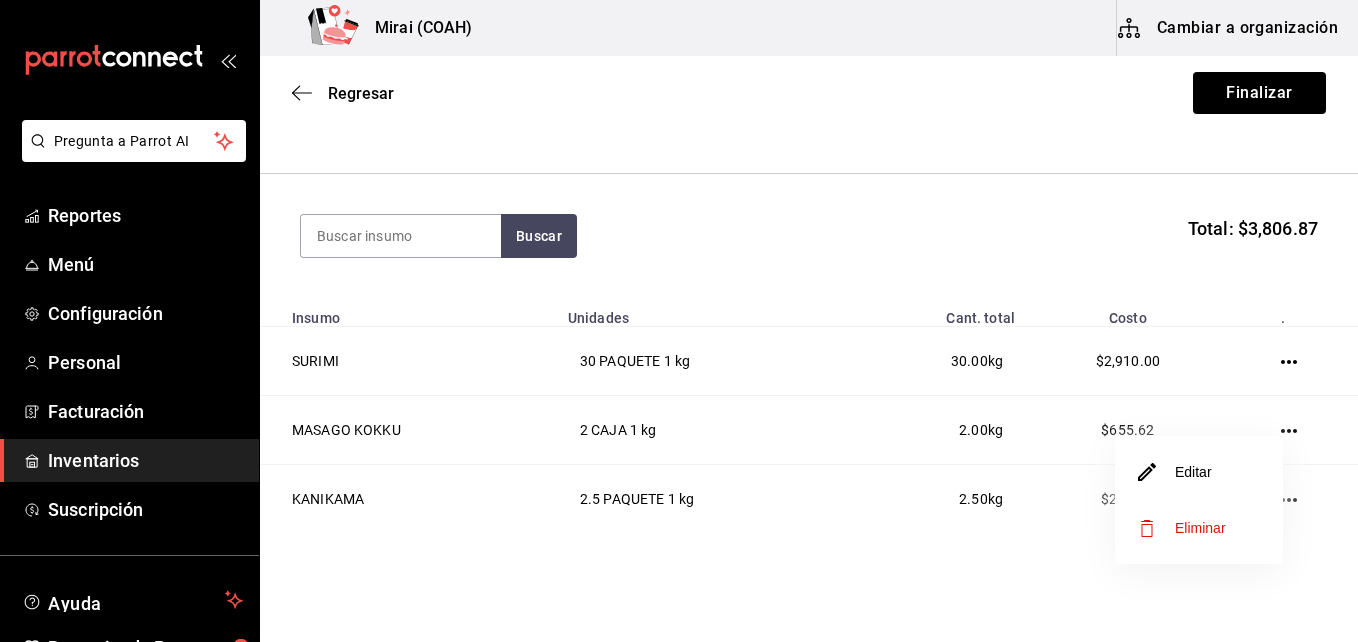 click on "Editar" at bounding box center (1199, 472) 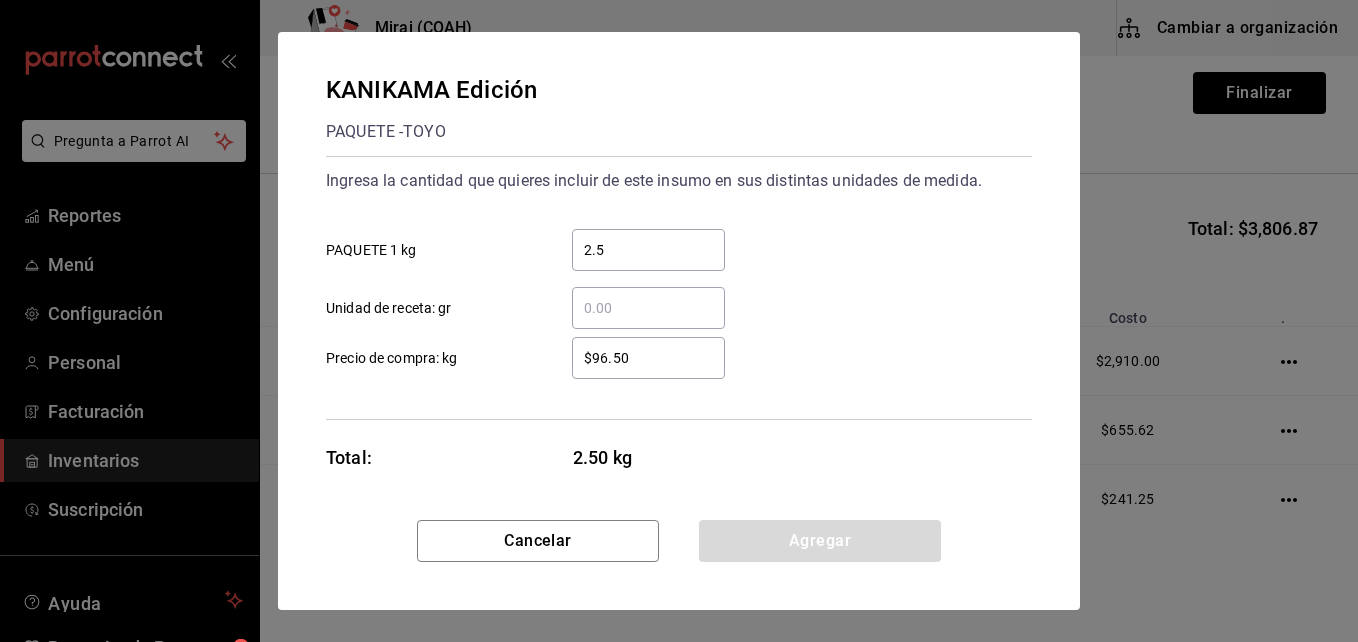 click on "2.5" at bounding box center [648, 250] 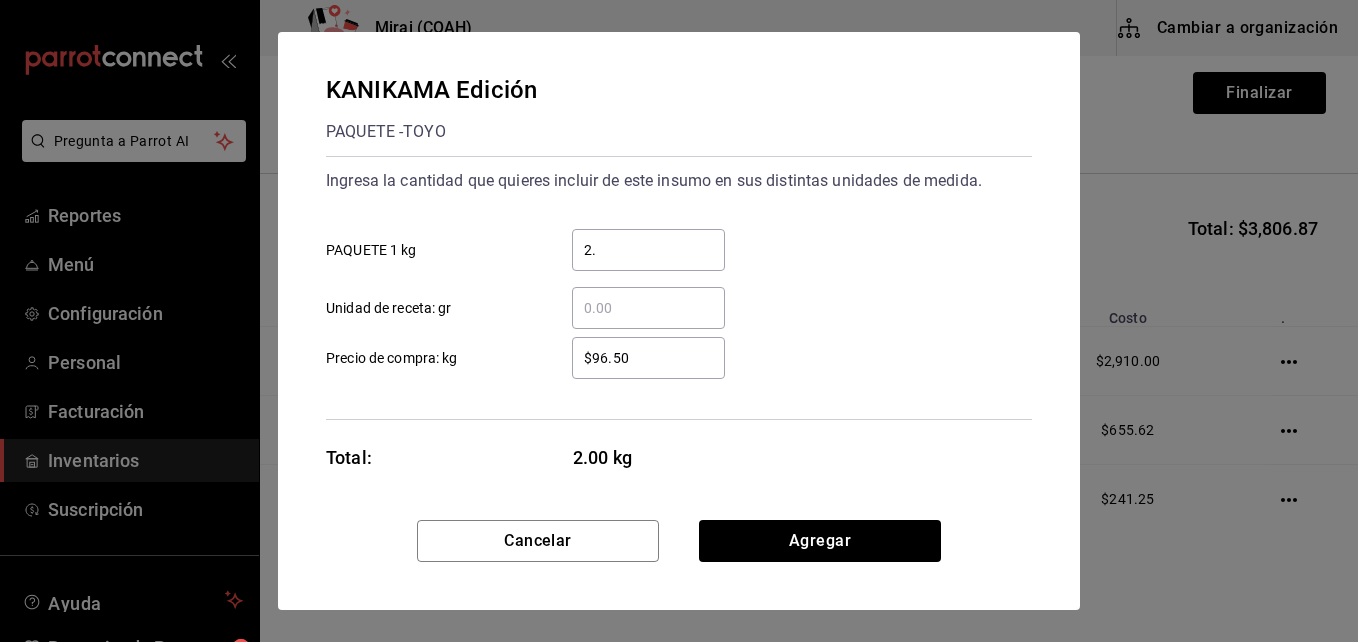 type on "2" 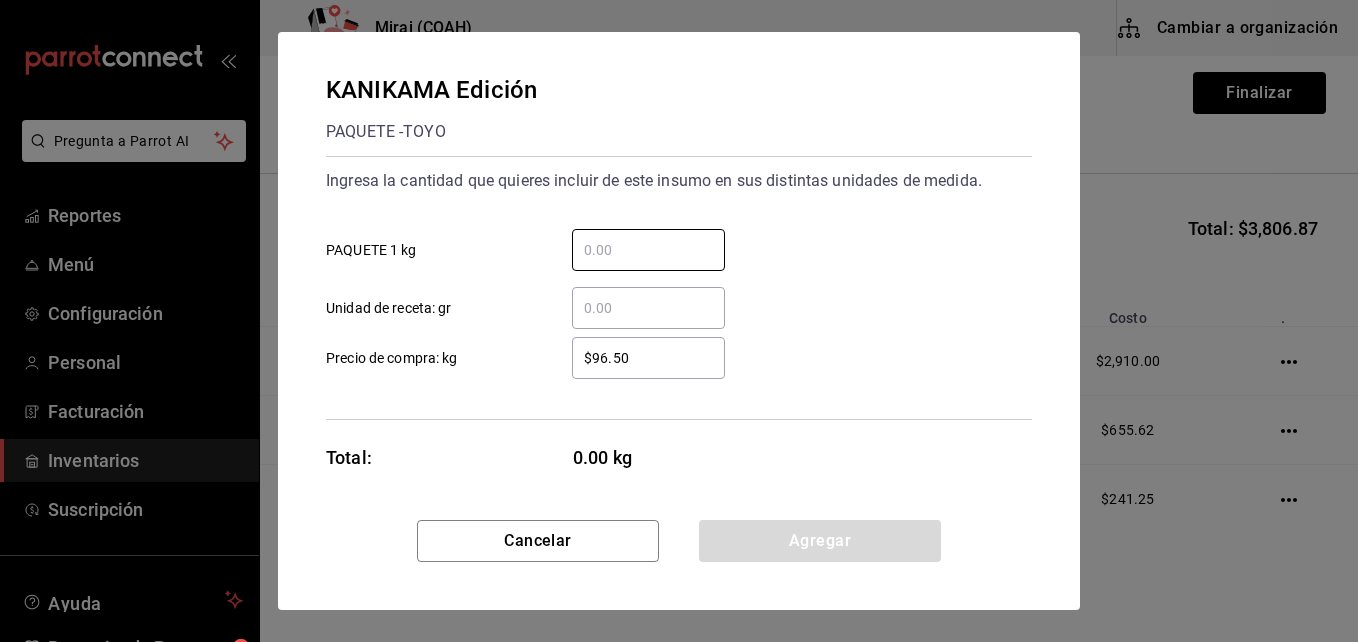 type 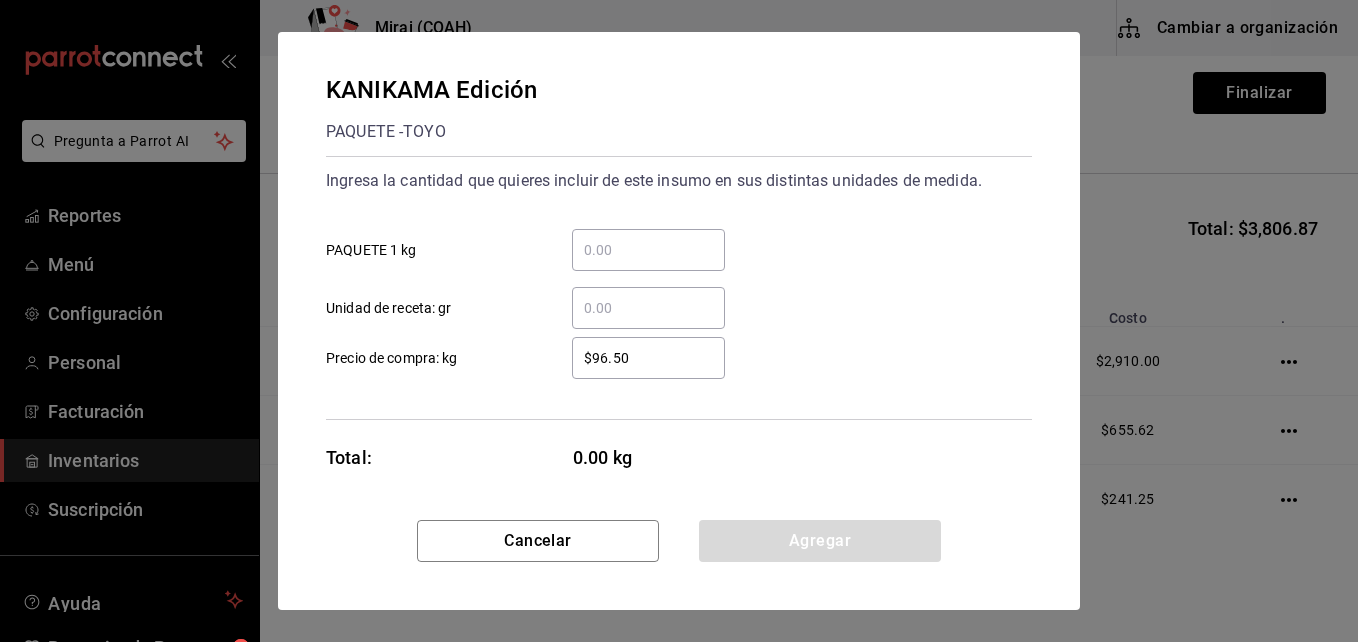 click on "$96.50" at bounding box center [648, 358] 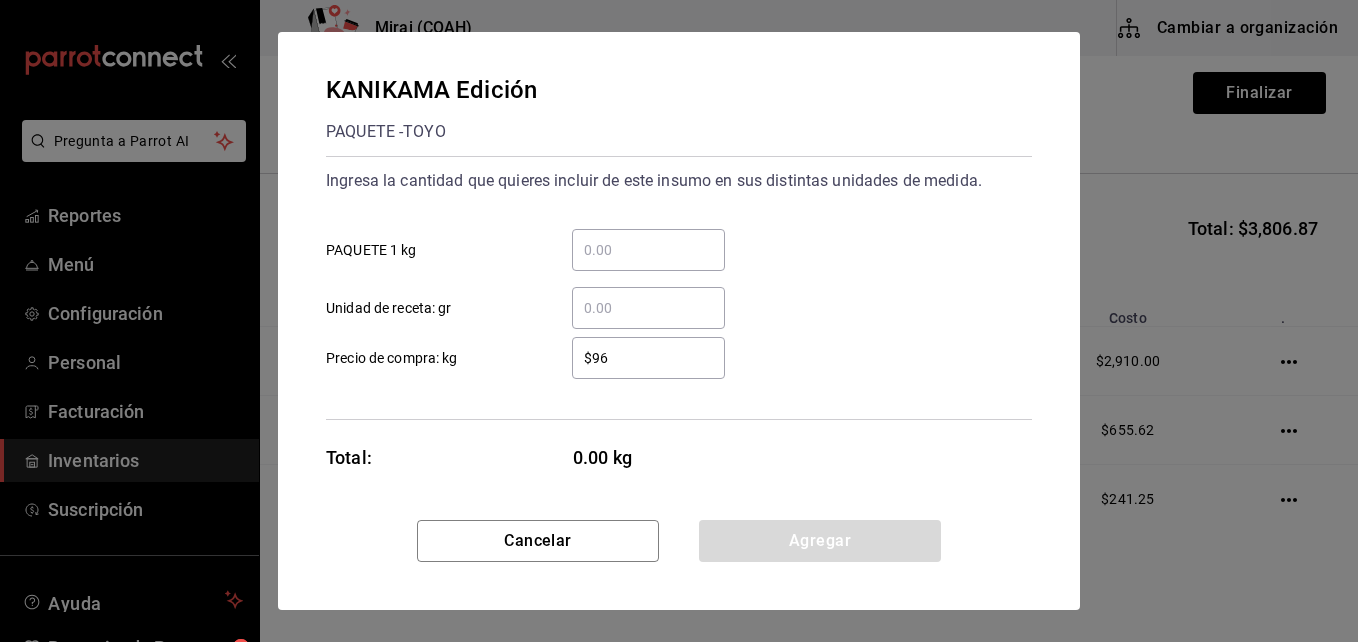 type on "$9" 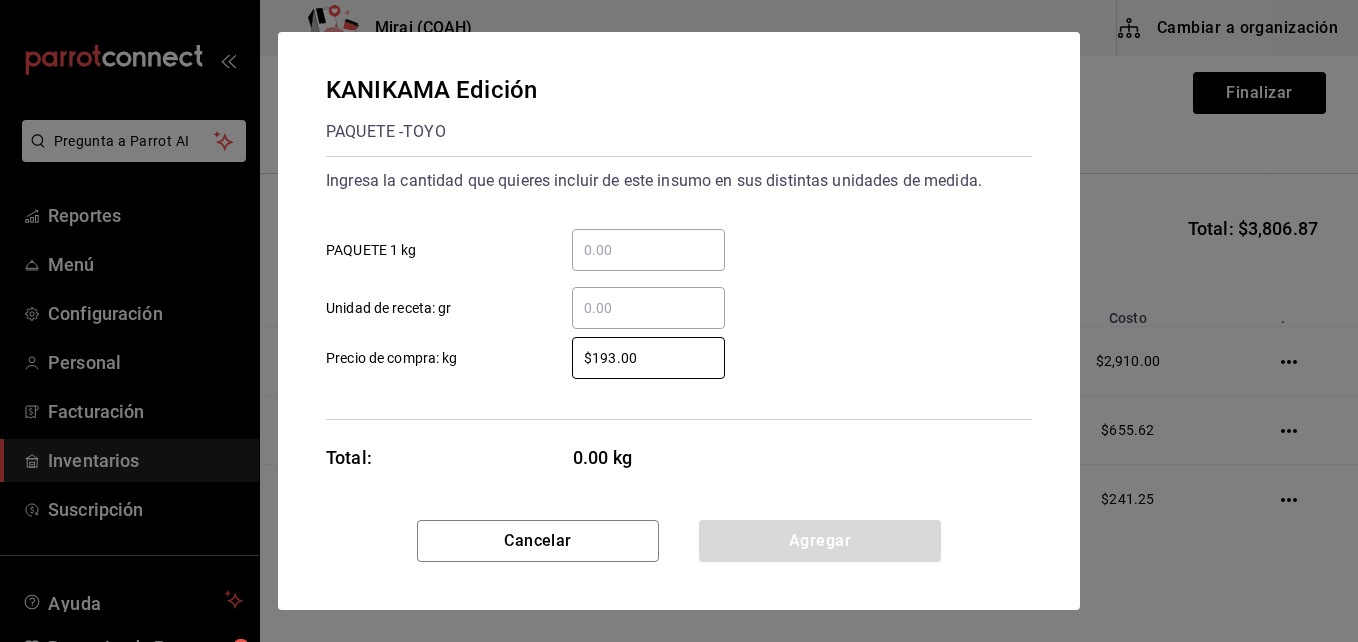type on "$193.00" 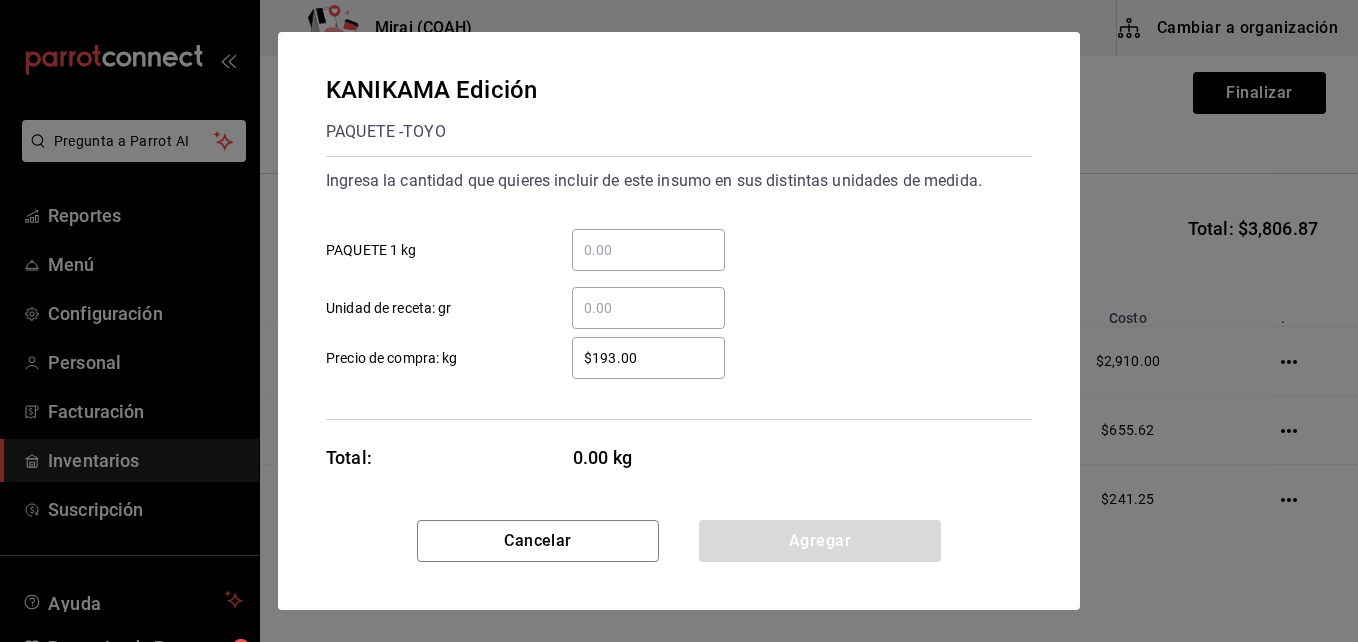 click on "​ PAQUETE 1 kg" at bounding box center [648, 250] 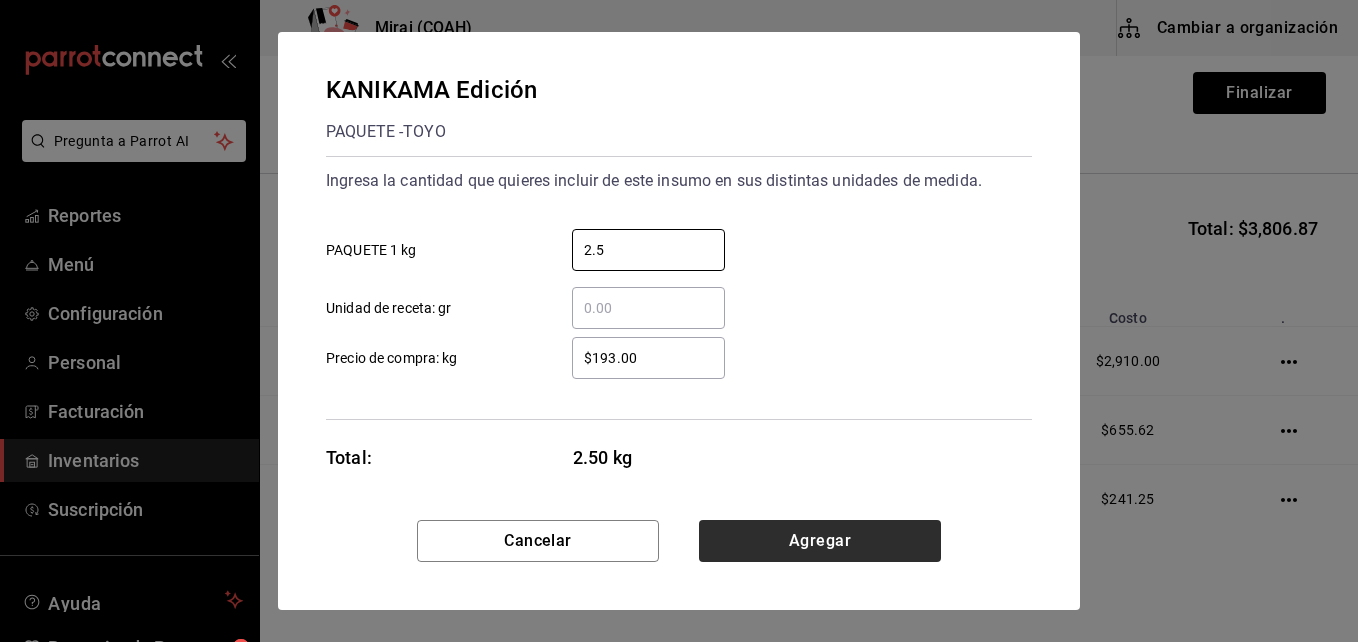 type on "2.5" 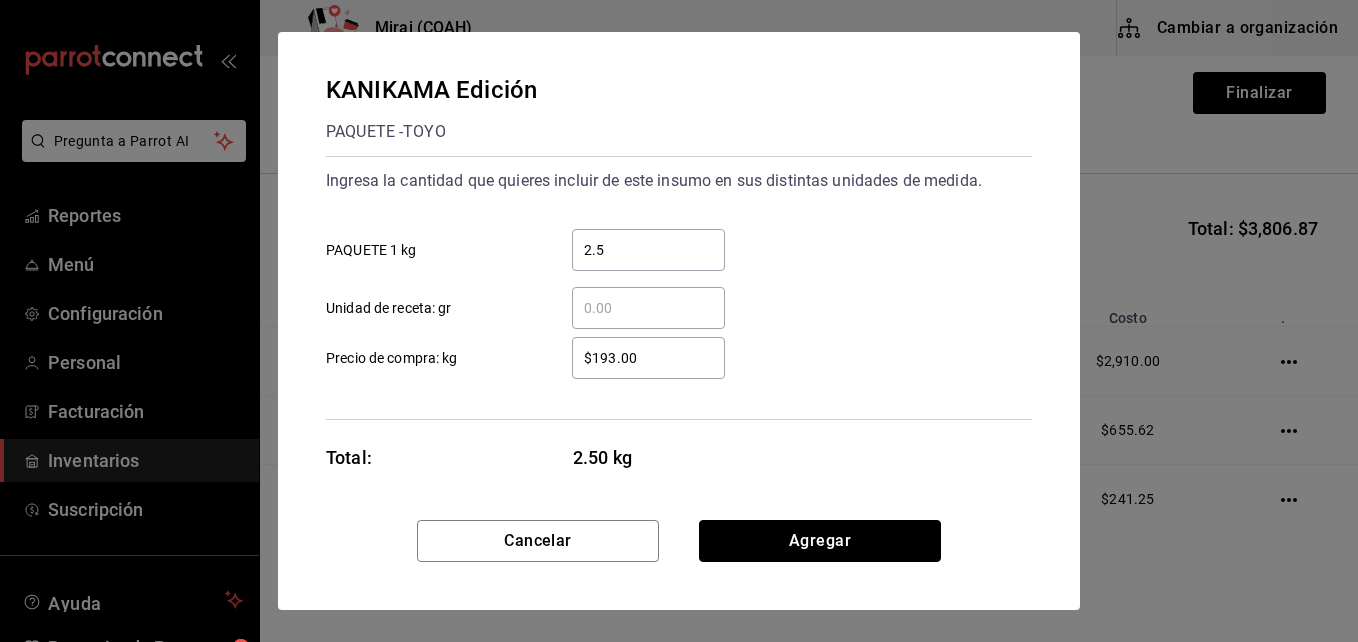 click on "Agregar" at bounding box center [820, 541] 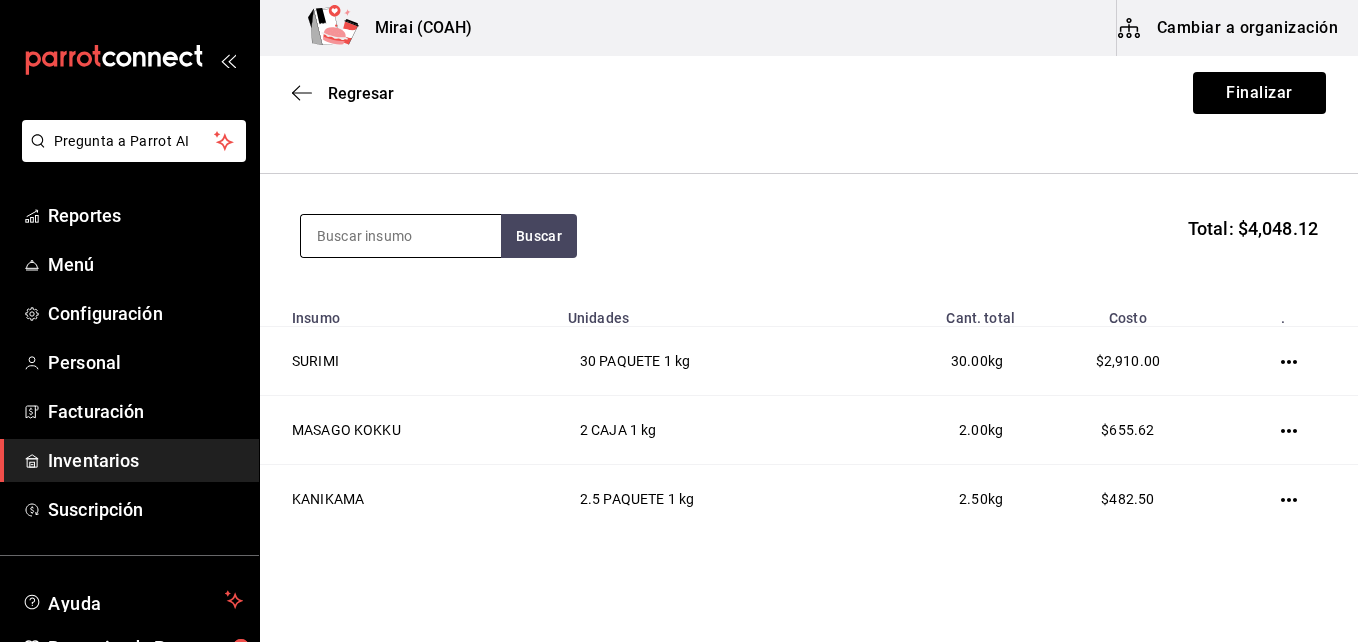 click at bounding box center [401, 236] 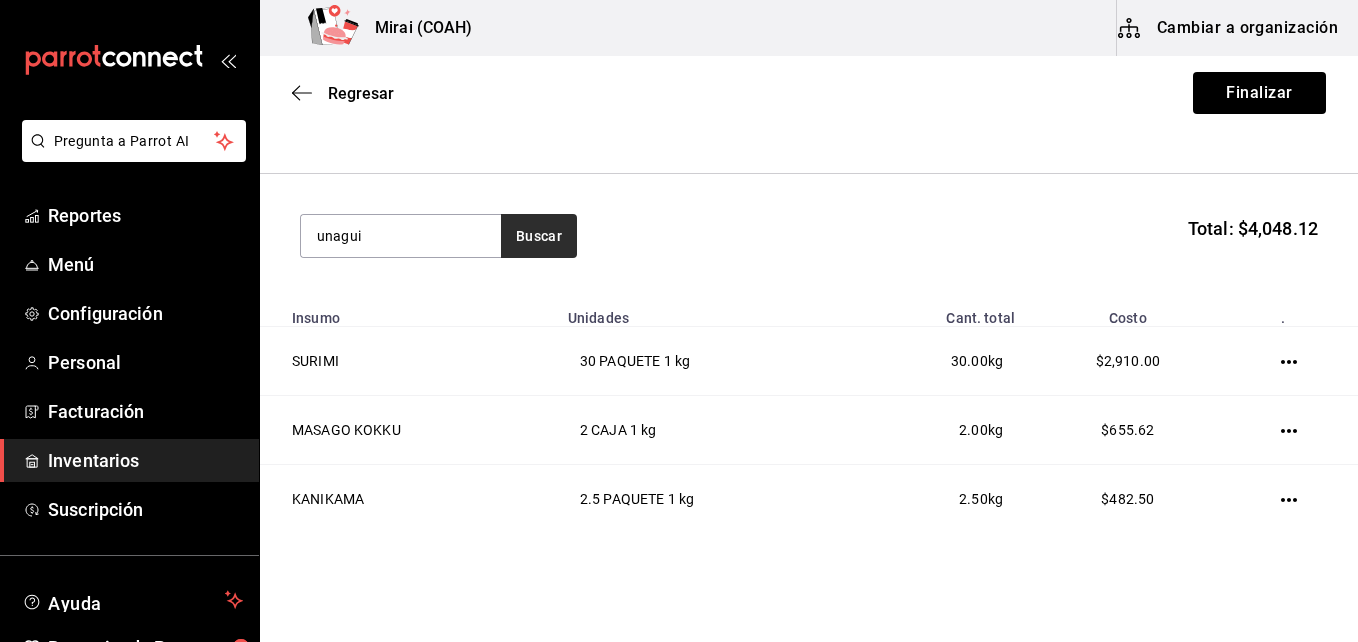 type on "unagui" 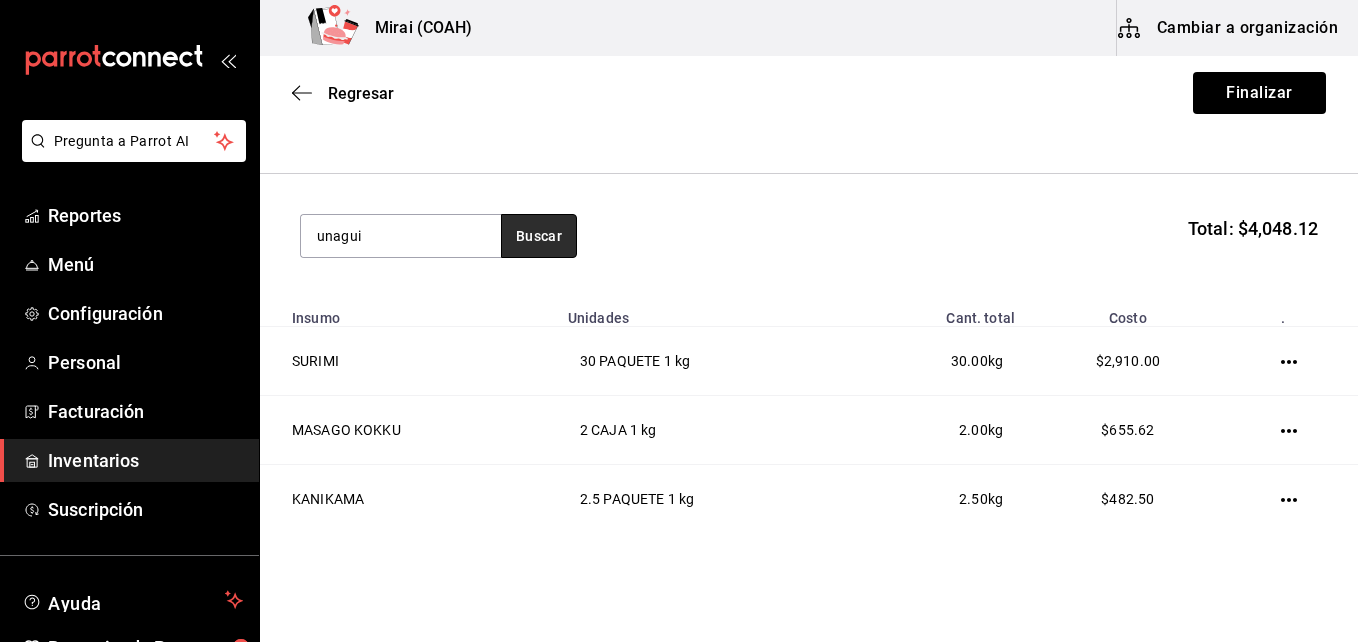click on "Buscar" at bounding box center (539, 236) 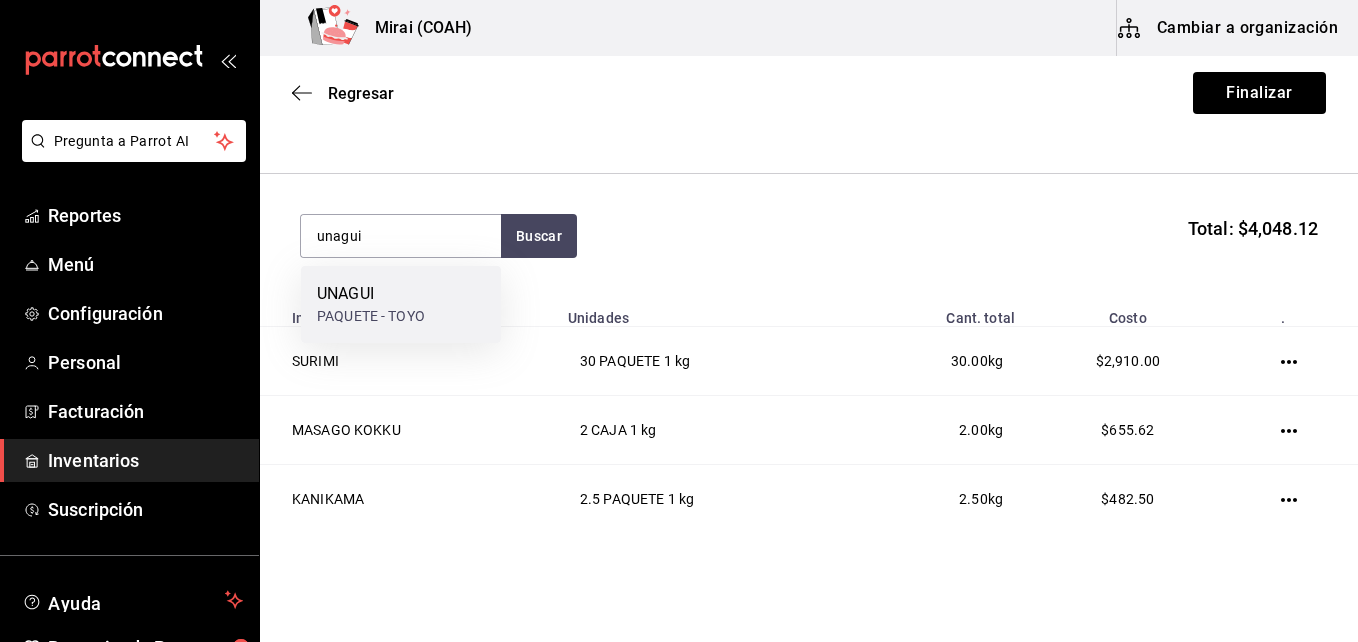 click on "UNAGUI PAQUETE - TOYO" at bounding box center [401, 304] 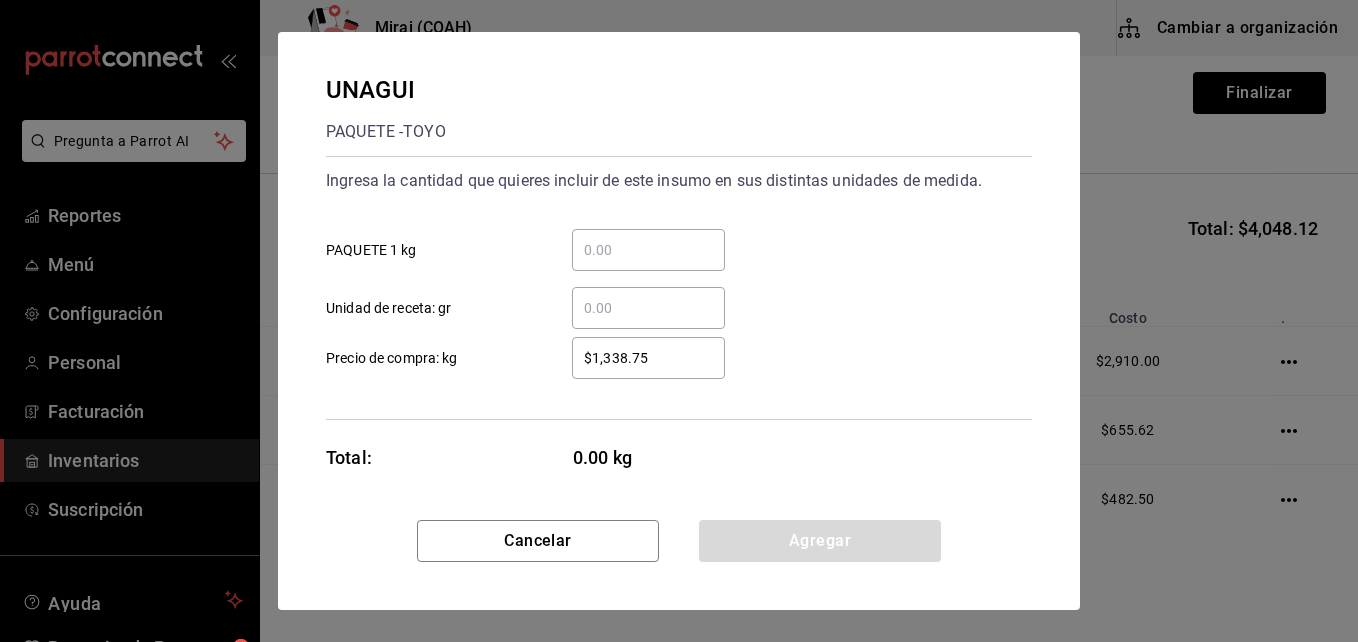 click on "​ PAQUETE 1 kg" at bounding box center [648, 250] 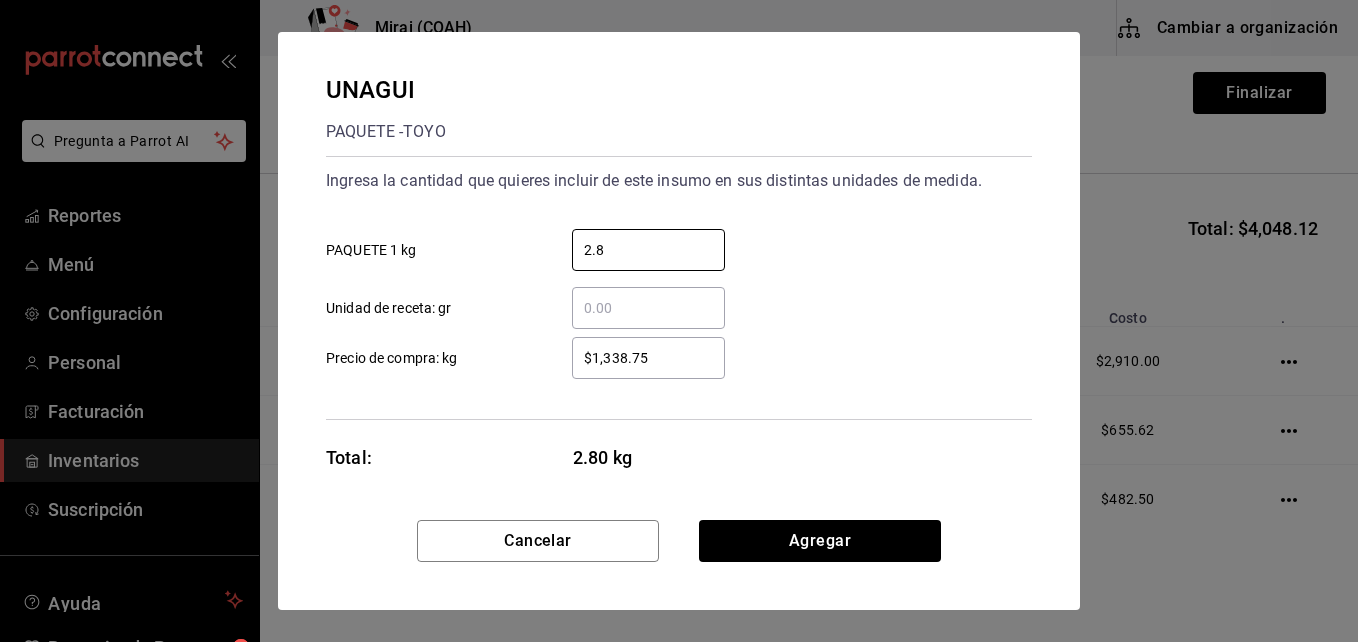 type on "2.8" 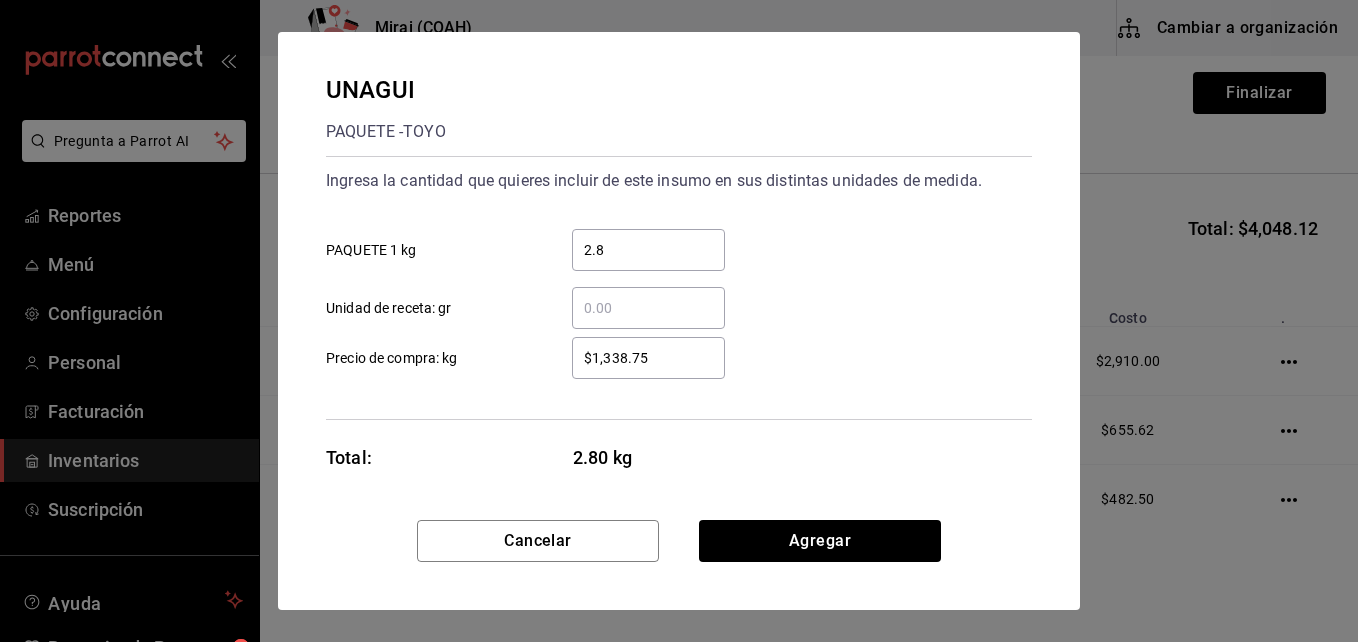 click on "$1,338.75" at bounding box center [648, 358] 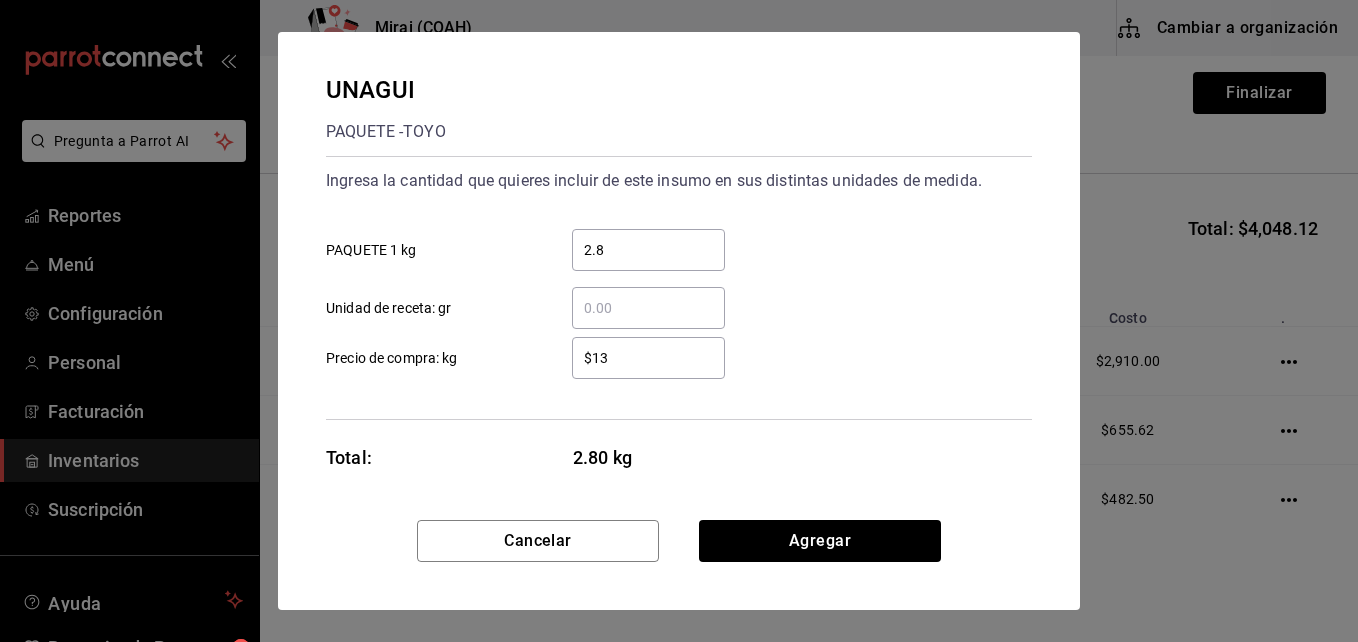 type on "$1" 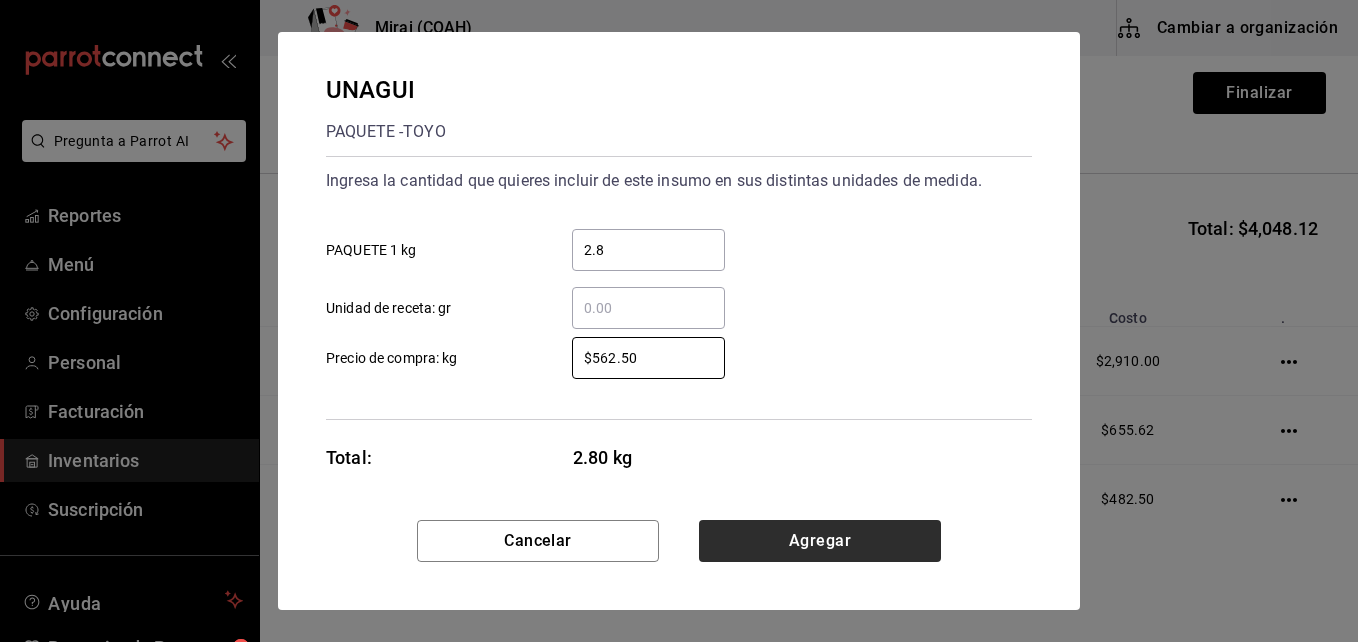type on "$562.50" 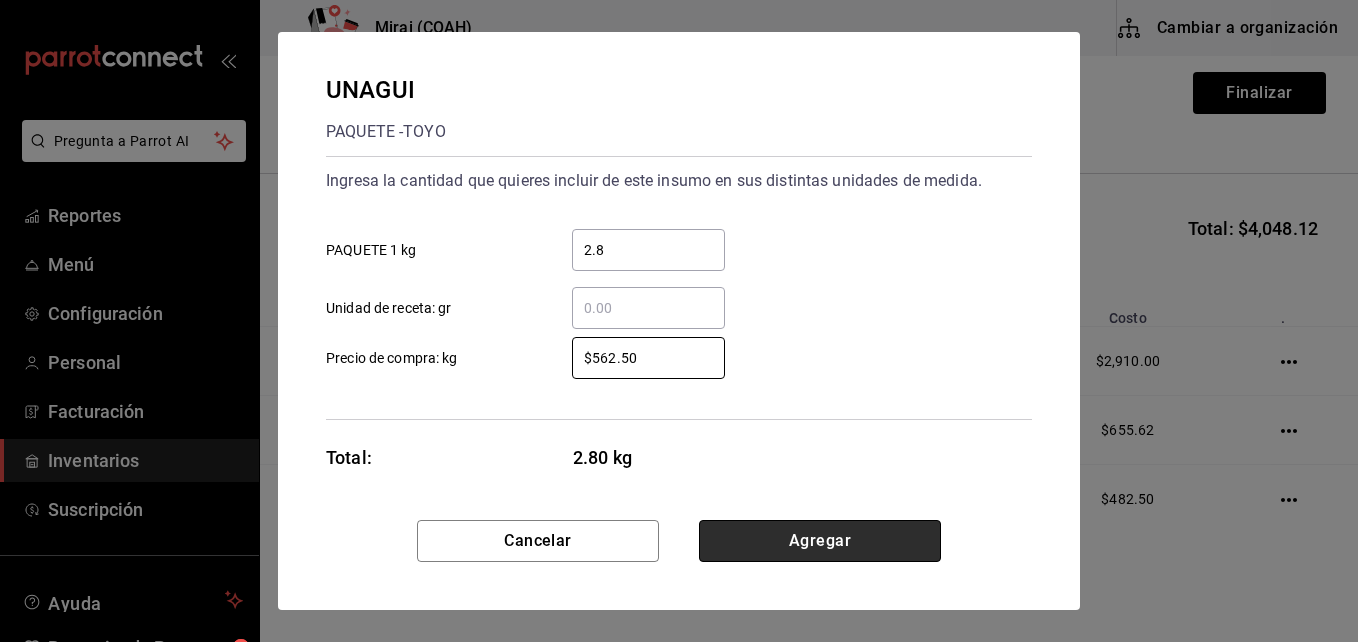 click on "Agregar" at bounding box center (820, 541) 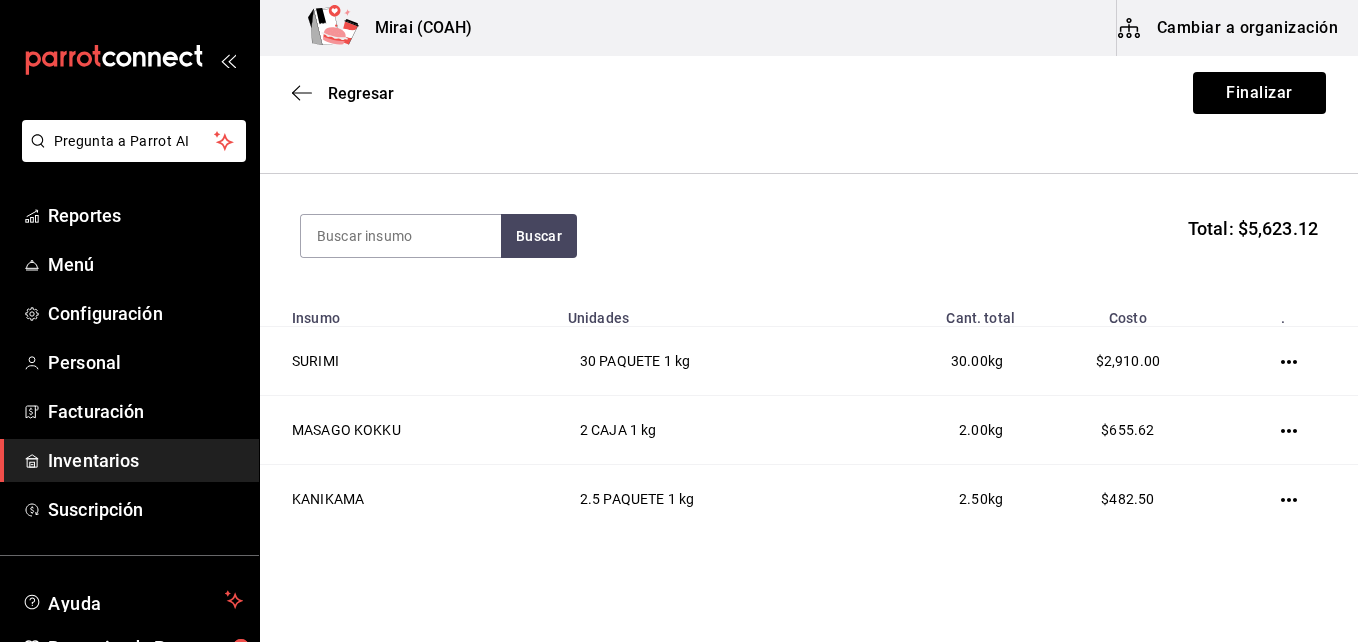 scroll, scrollTop: 177, scrollLeft: 0, axis: vertical 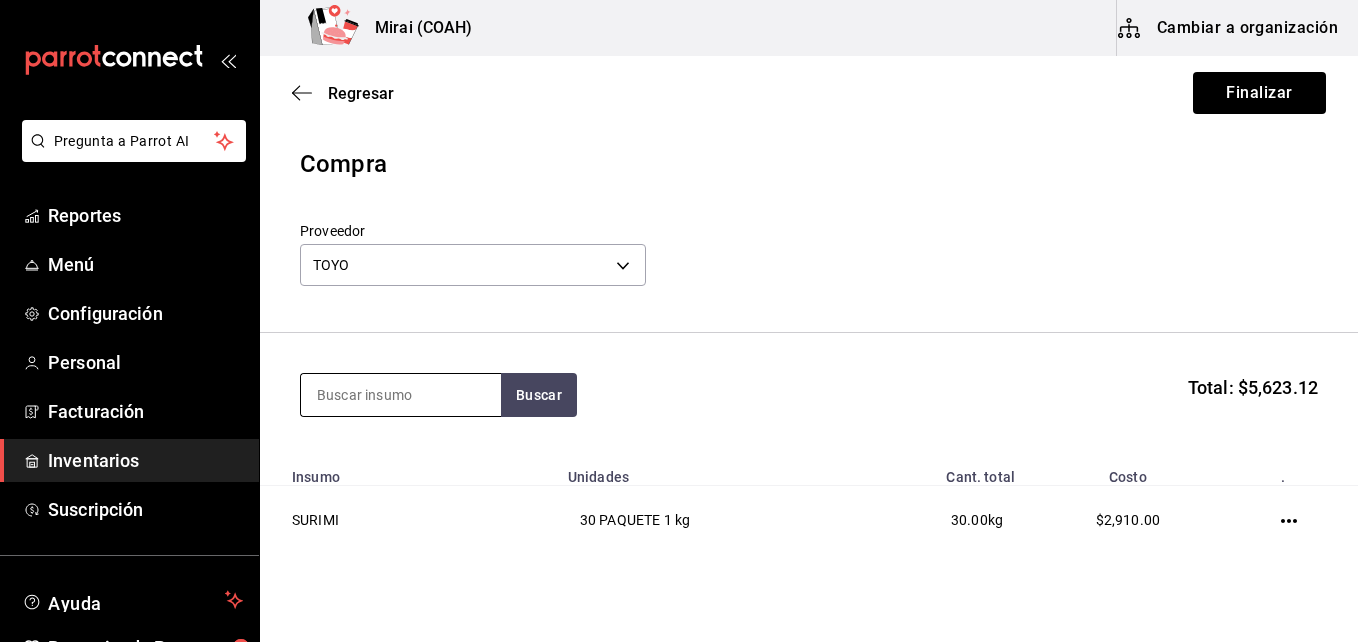 click at bounding box center (401, 395) 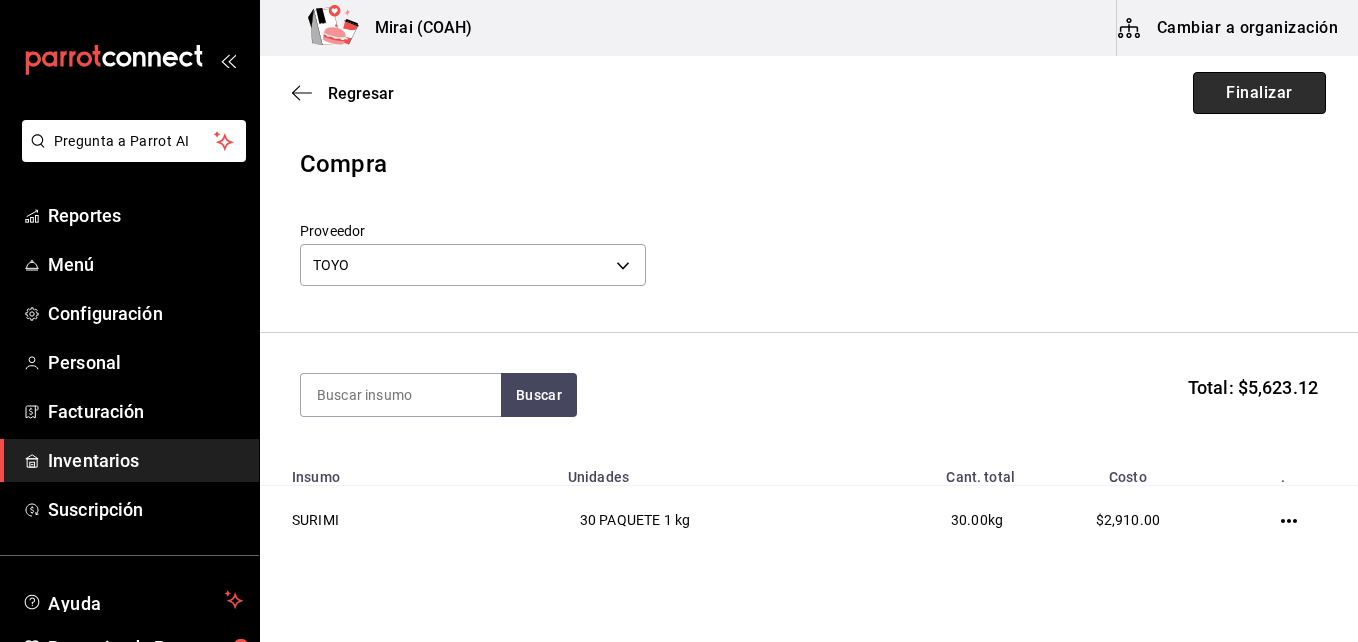 click on "Finalizar" at bounding box center [1259, 93] 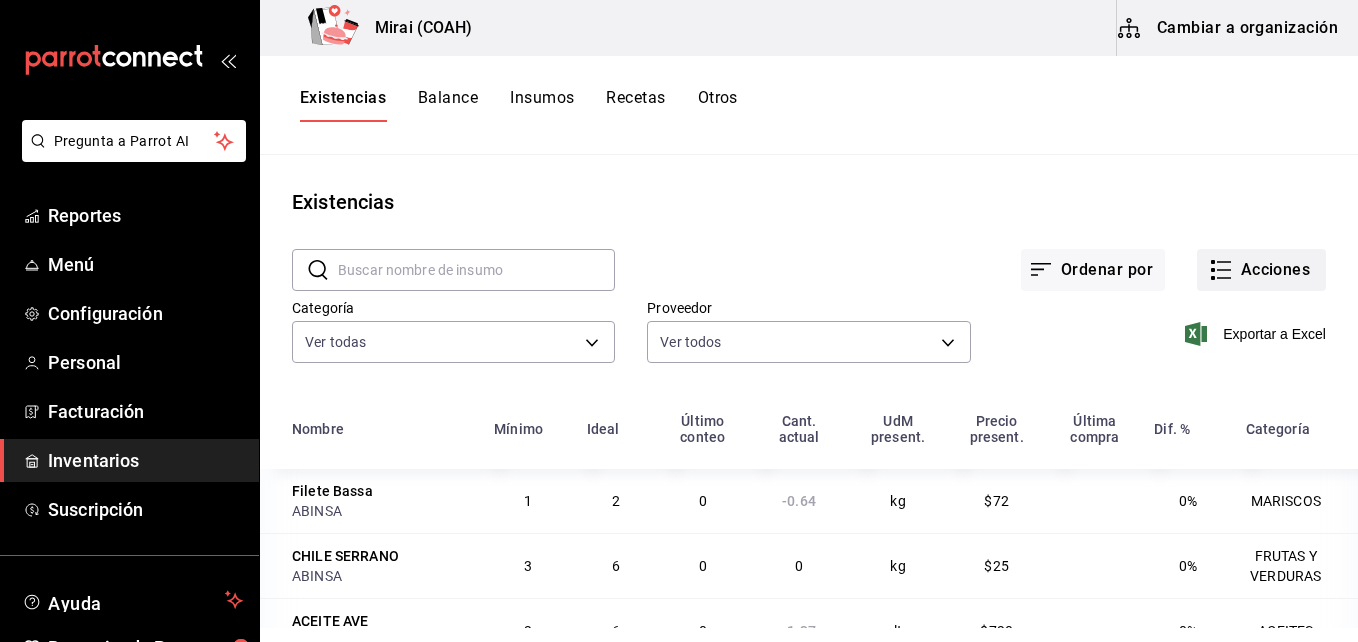 click 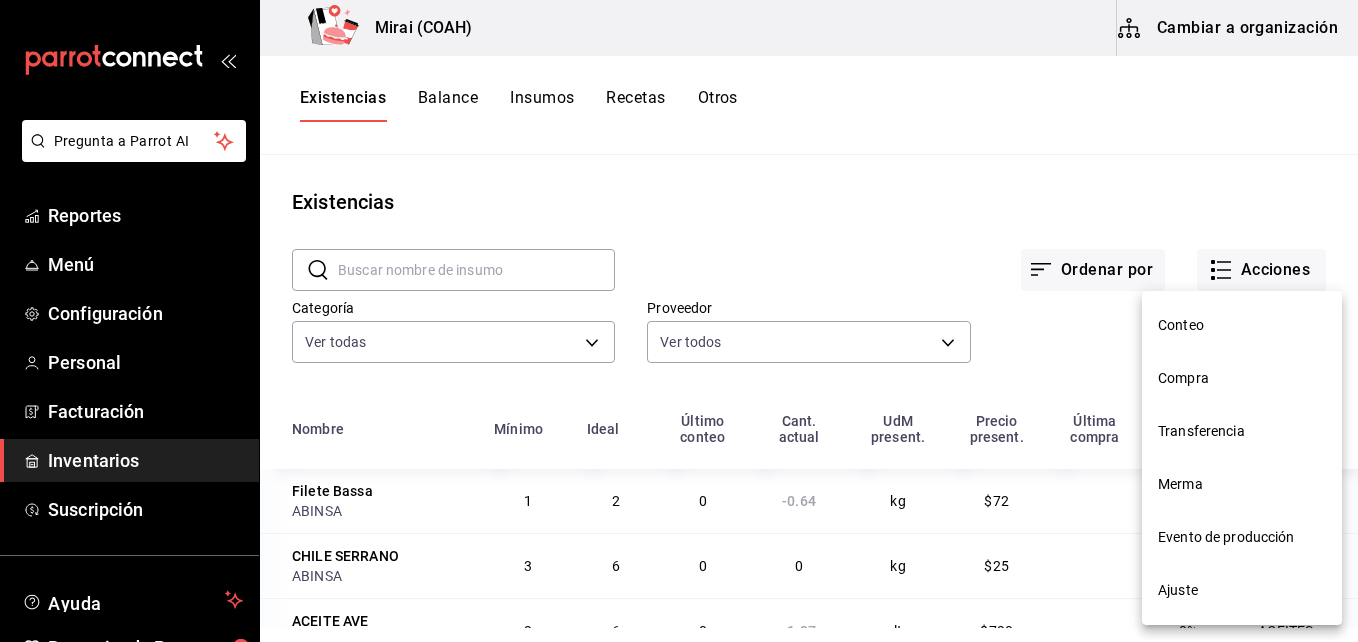 click on "Compra" at bounding box center [1242, 378] 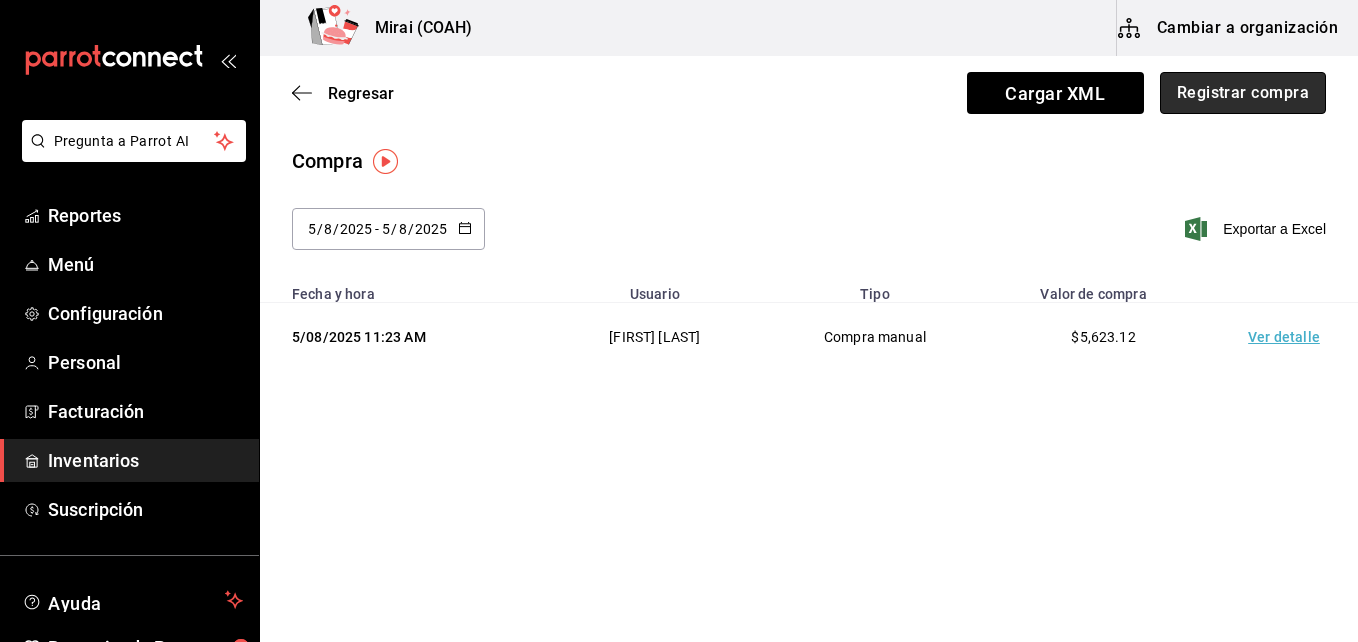 click on "Registrar compra" at bounding box center [1243, 93] 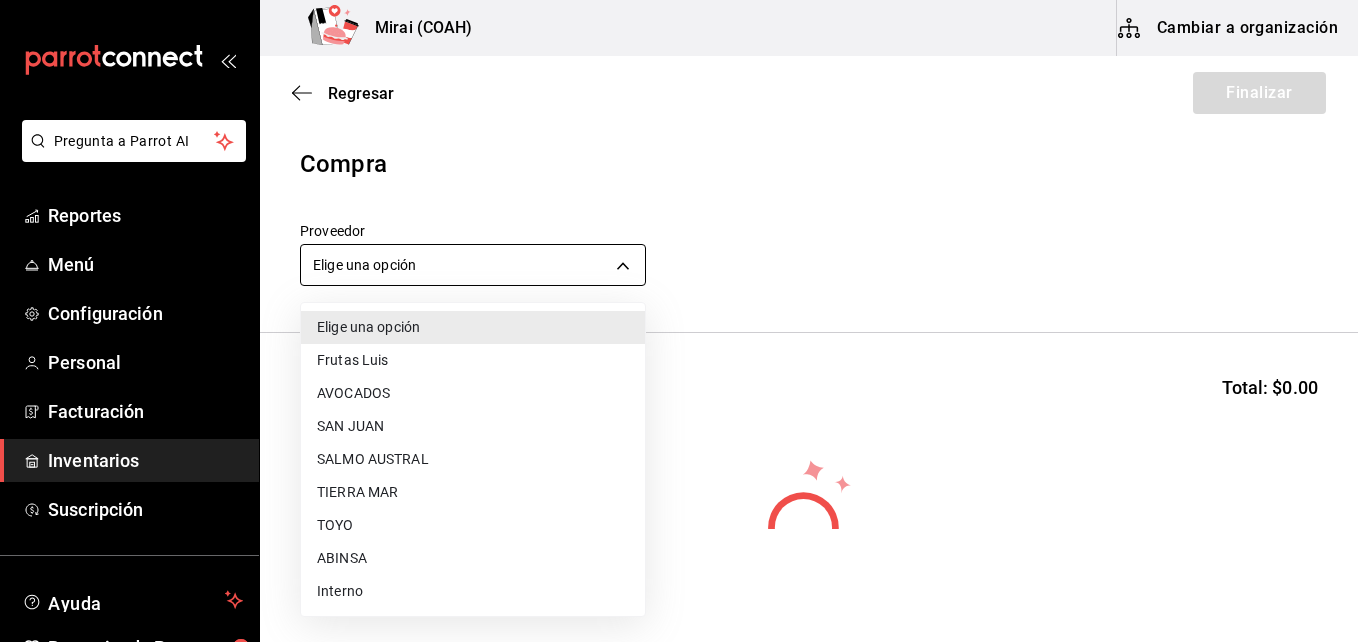 click on "Pregunta a Parrot AI Reportes   Menú   Configuración   Personal   Facturación   Inventarios   Suscripción   Ayuda Recomienda Parrot   Abraham Mora   Sugerir nueva función   Mirai (COAH) Cambiar a organización Regresar Finalizar Compra Proveedor Elige una opción default Buscar Total: $0.00 No hay insumos a mostrar. Busca un insumo para agregarlo a la lista GANA 1 MES GRATIS EN TU SUSCRIPCIÓN AQUÍ ¿Recuerdas cómo empezó tu restaurante?
Hoy puedes ayudar a un colega a tener el mismo cambio que tú viviste.
Recomienda Parrot directamente desde tu Portal Administrador.
Es fácil y rápido.
🎁 Por cada restaurante que se una, ganas 1 mes gratis. Ver video tutorial Ir a video Pregunta a Parrot AI Reportes   Menú   Configuración   Personal   Facturación   Inventarios   Suscripción   Ayuda Recomienda Parrot   Abraham Mora   Sugerir nueva función   Editar Eliminar Visitar centro de ayuda [PHONE] soporte@[EXAMPLE.COM] Visitar centro de ayuda [PHONE] soporte@[EXAMPLE.COM] TOYO" at bounding box center [679, 264] 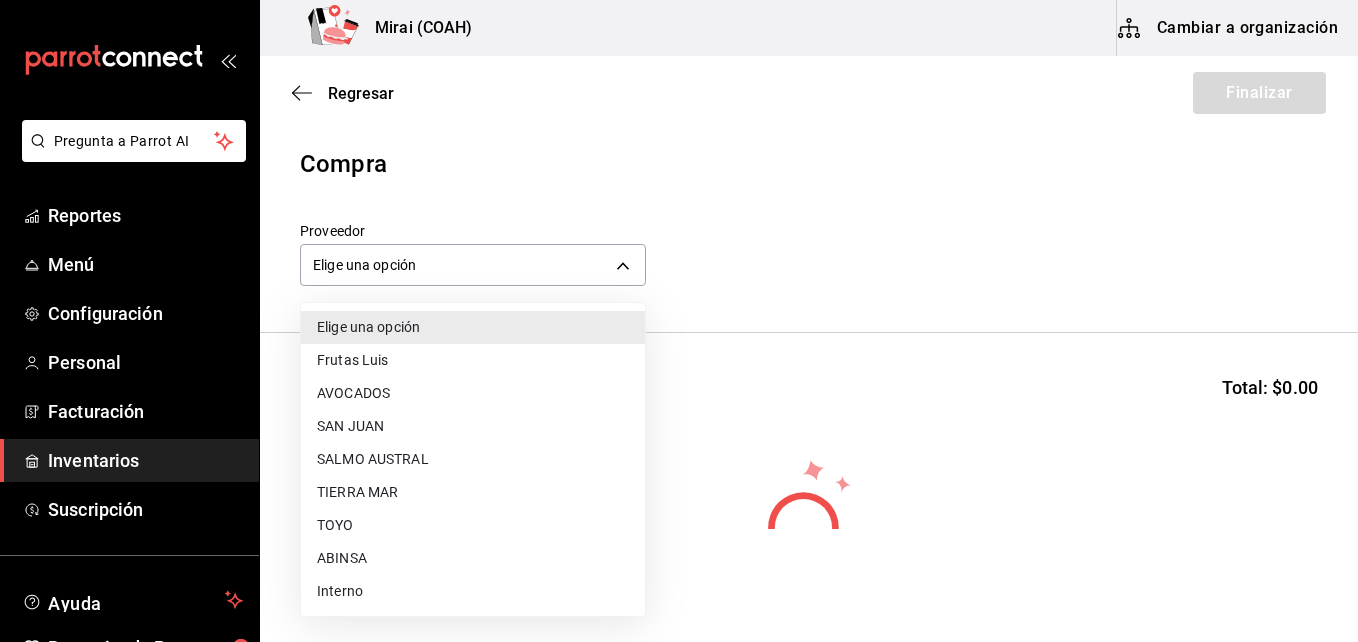 click on "TIERRA MAR" at bounding box center [473, 492] 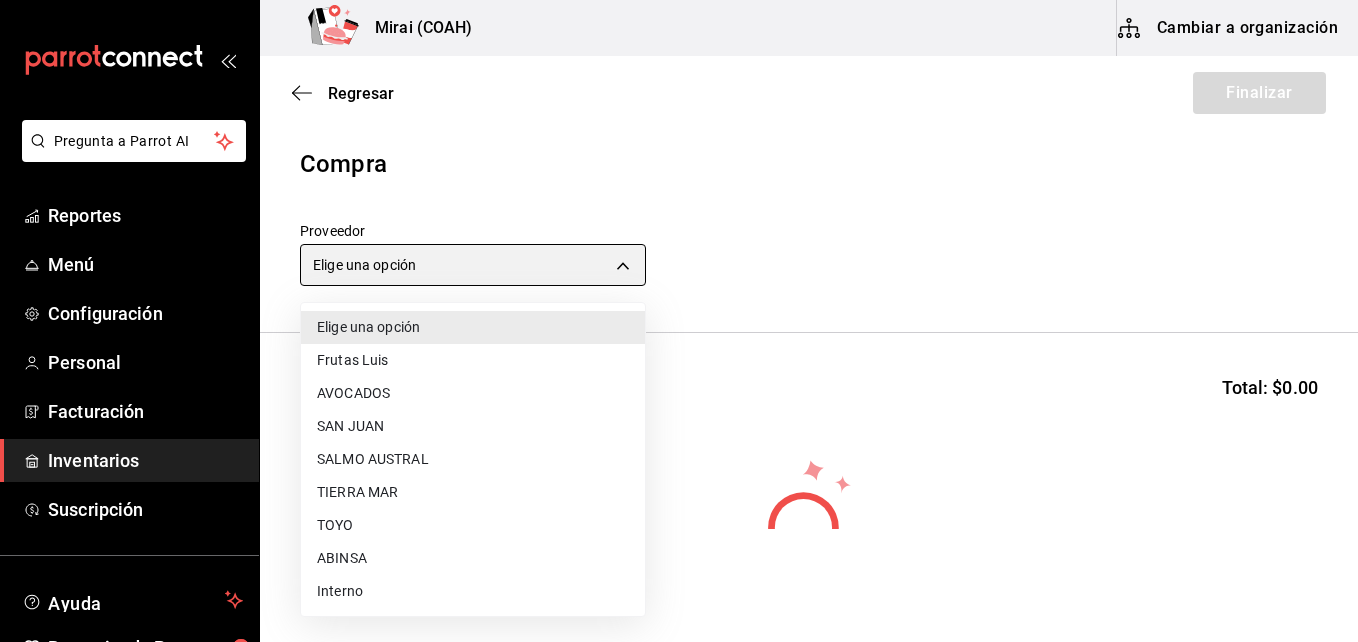 type on "20a076f1-9714-4ab4-b31b-6e7bc2bbdfc4" 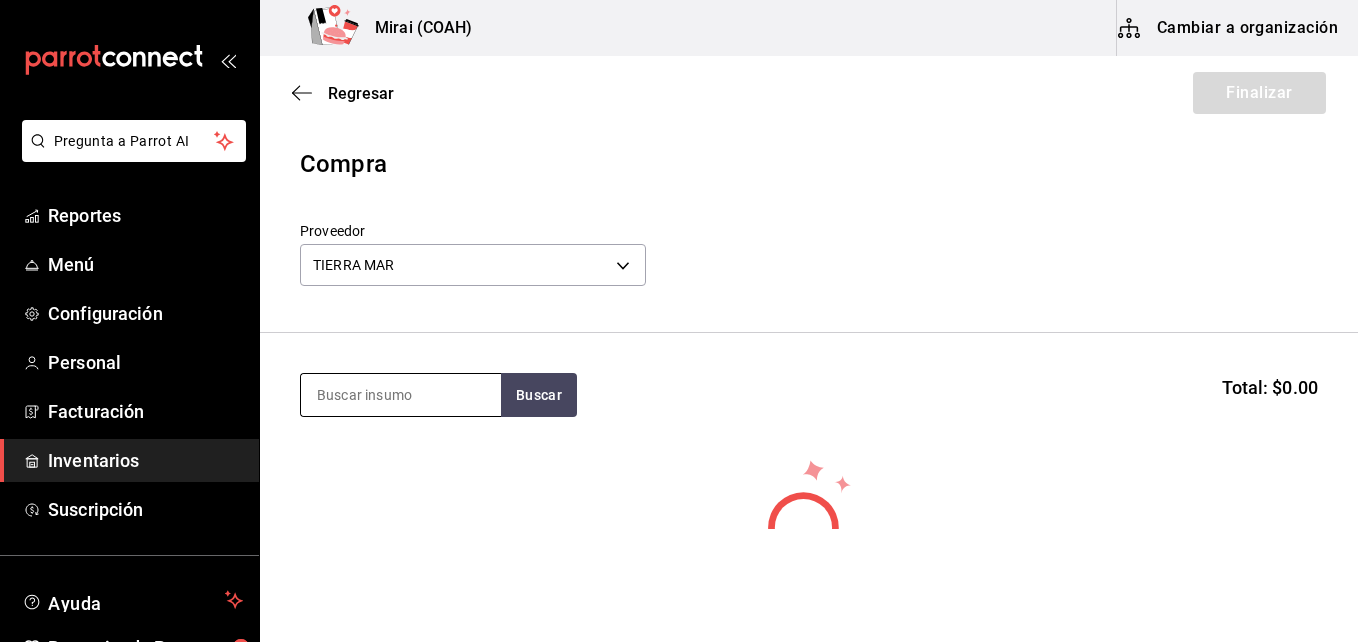 click at bounding box center [401, 395] 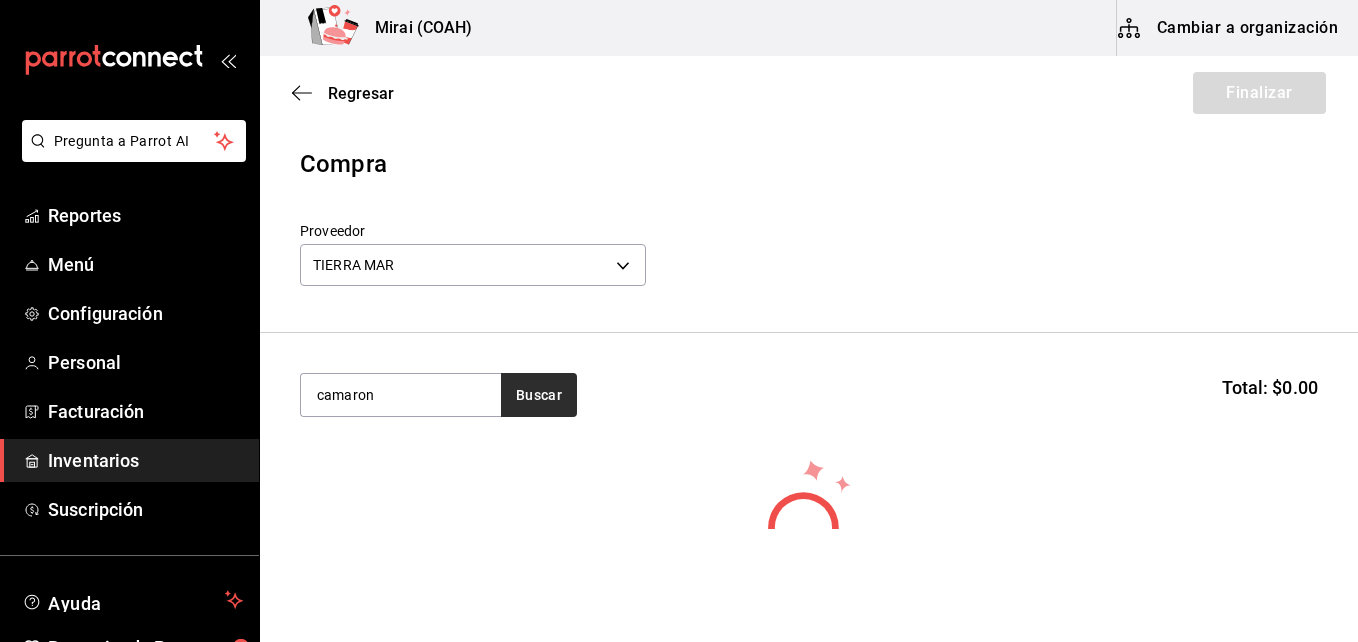 type on "camaron" 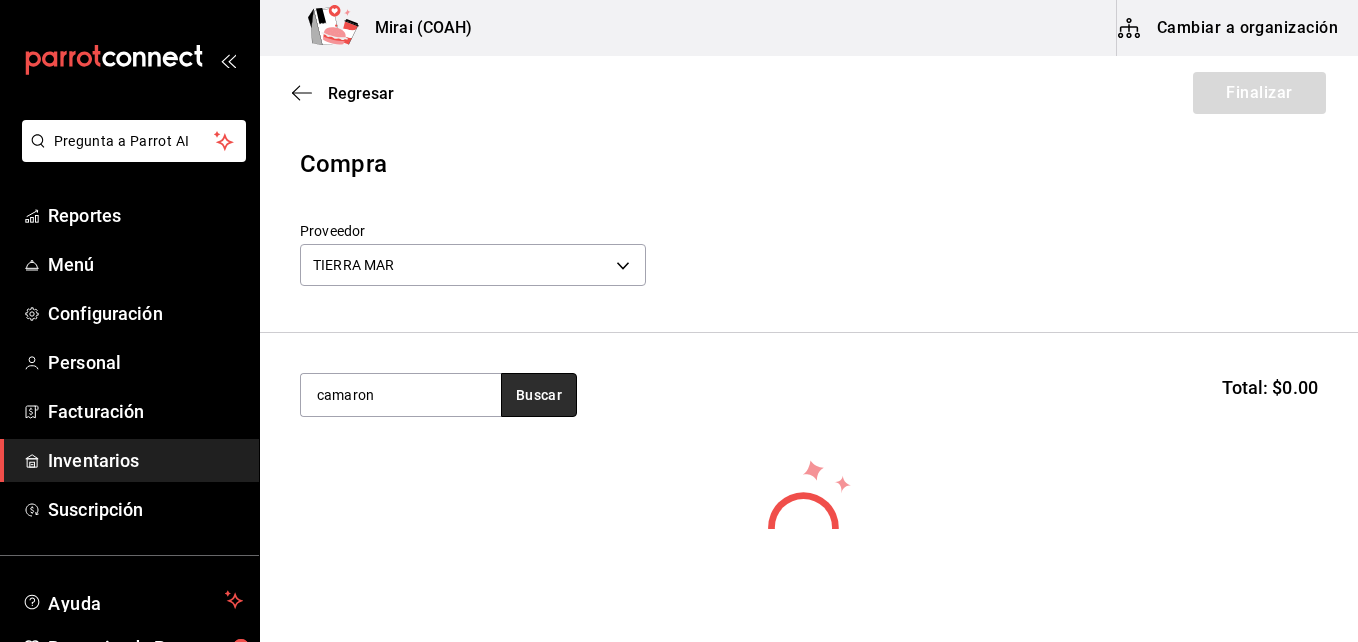 click on "Buscar" at bounding box center (539, 395) 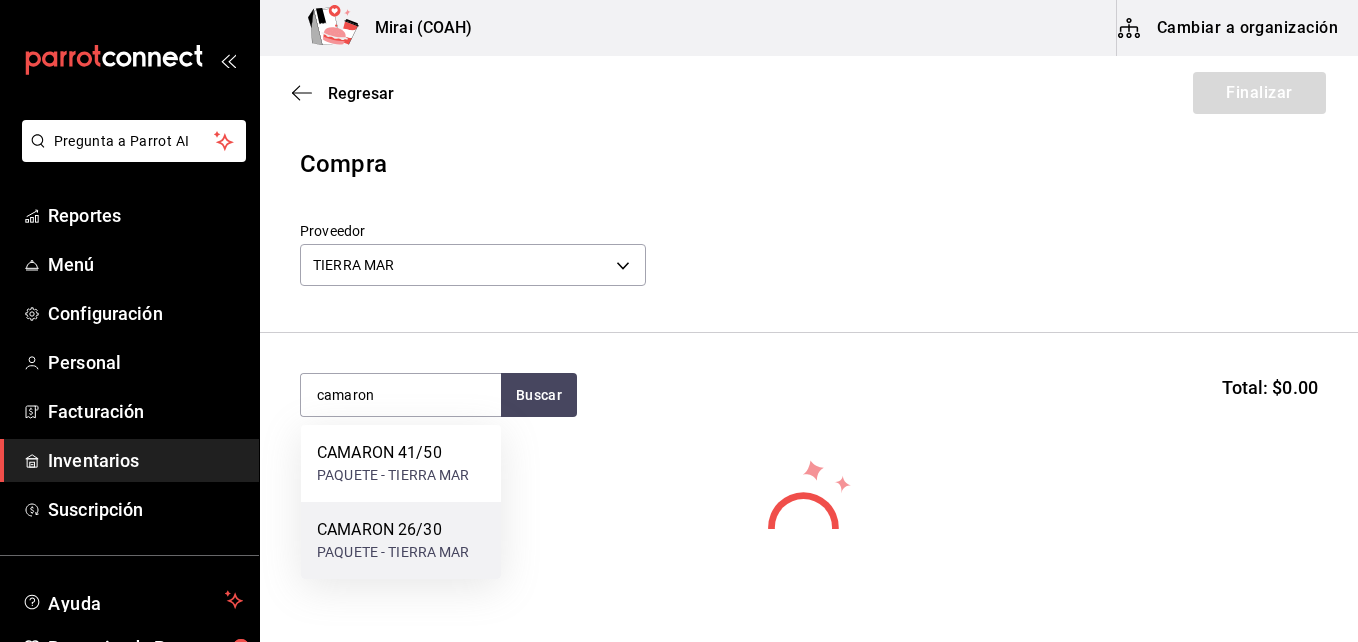click on "CAMARON 26/30" at bounding box center [393, 530] 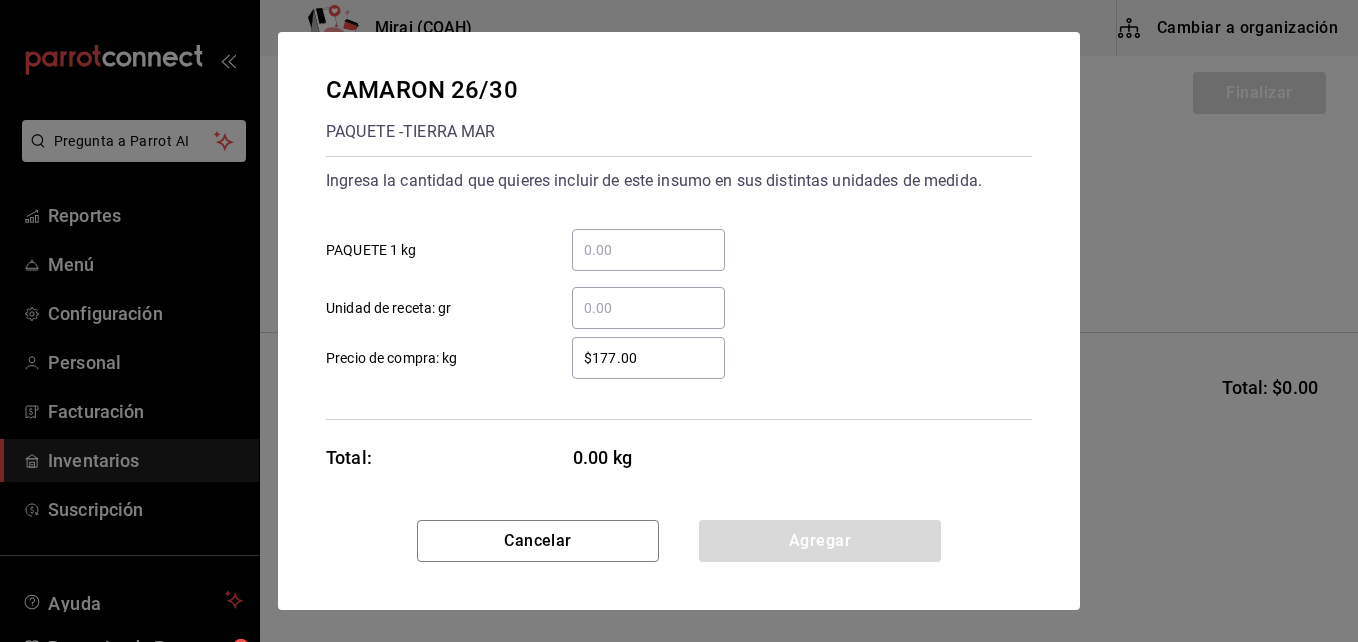 click on "$177.00" at bounding box center [648, 358] 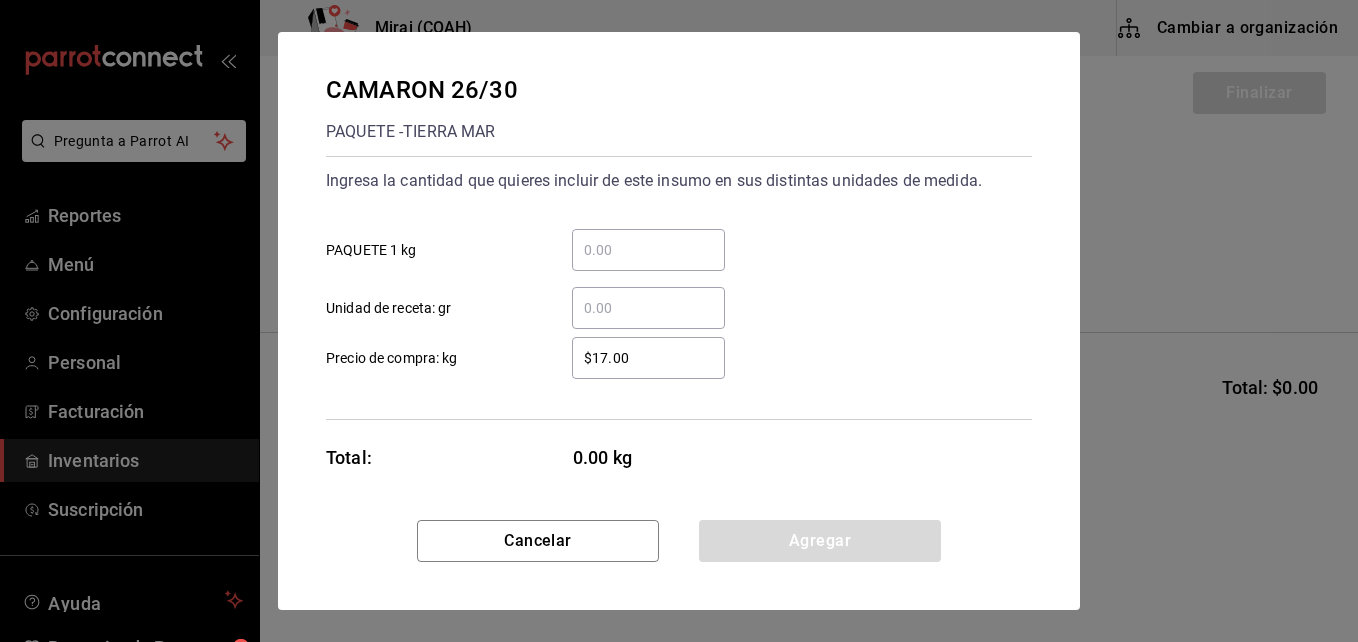 type on "$1.00" 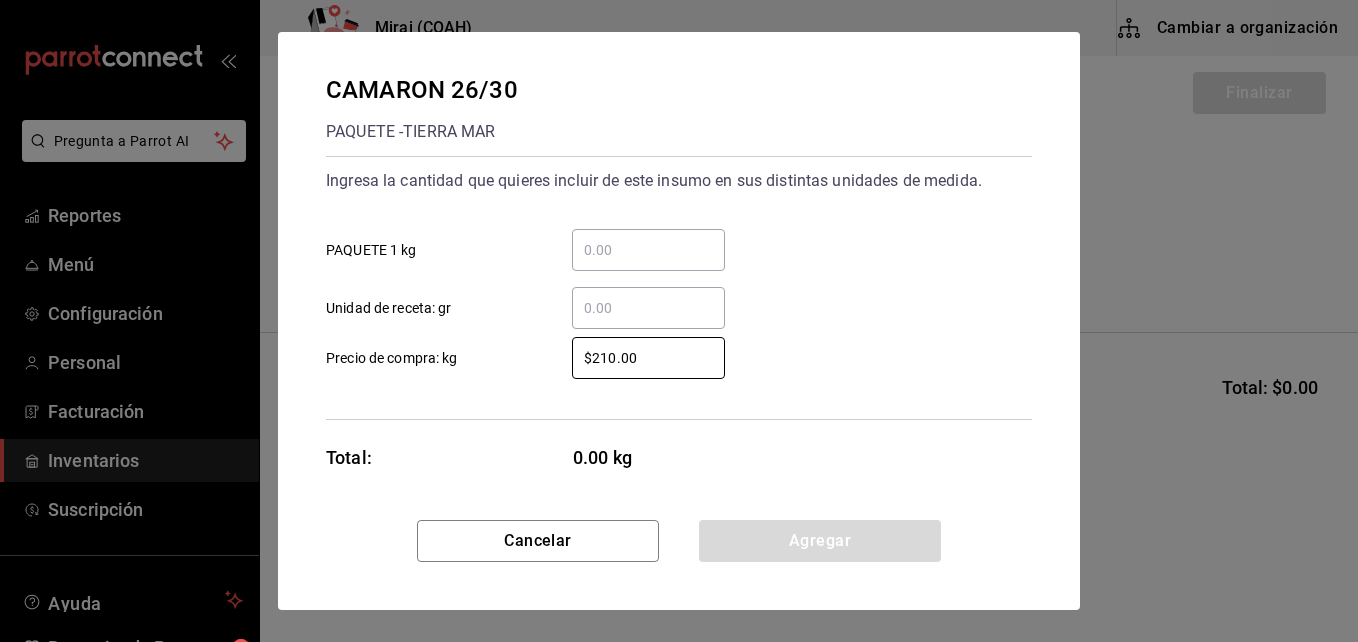 type on "$210.00" 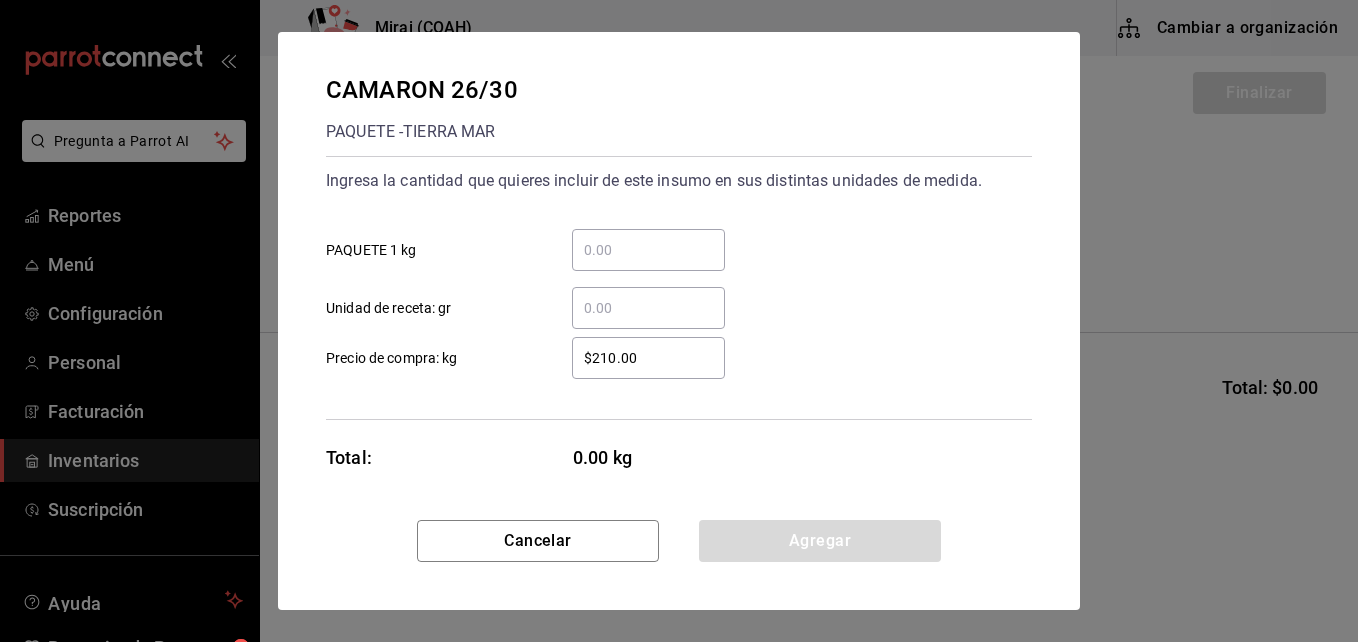 click on "​ PAQUETE 1 kg" at bounding box center [648, 250] 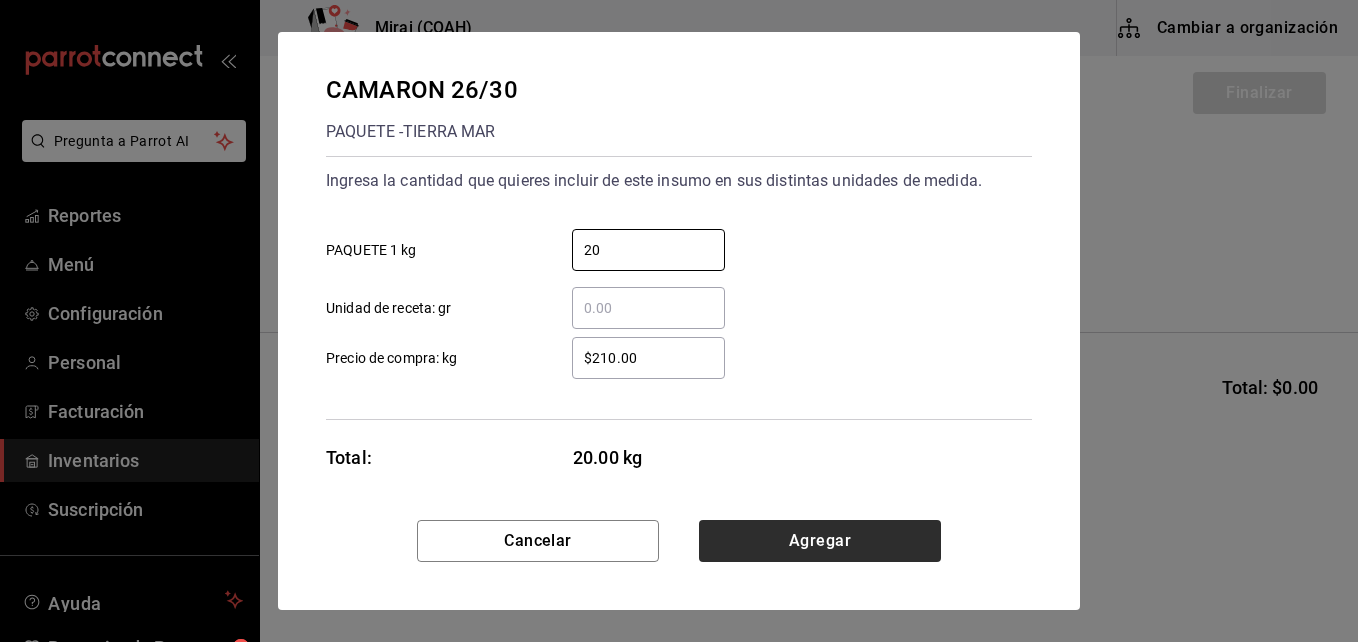 type on "20" 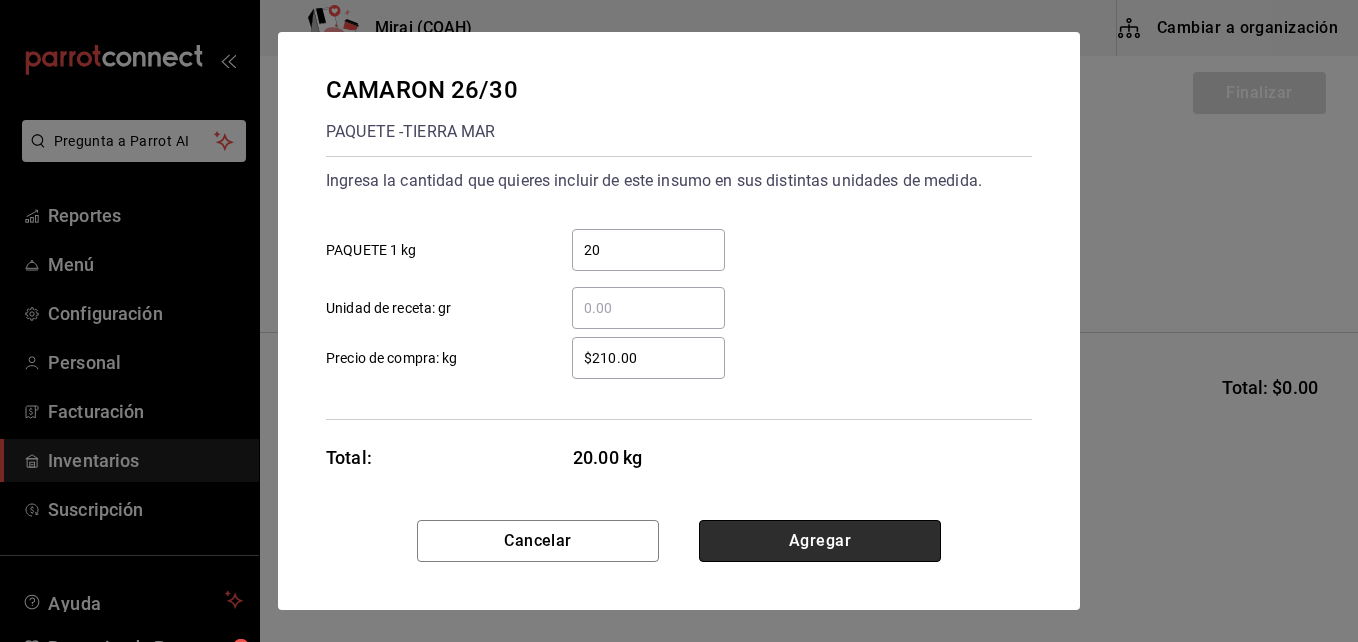 click on "Agregar" at bounding box center (820, 541) 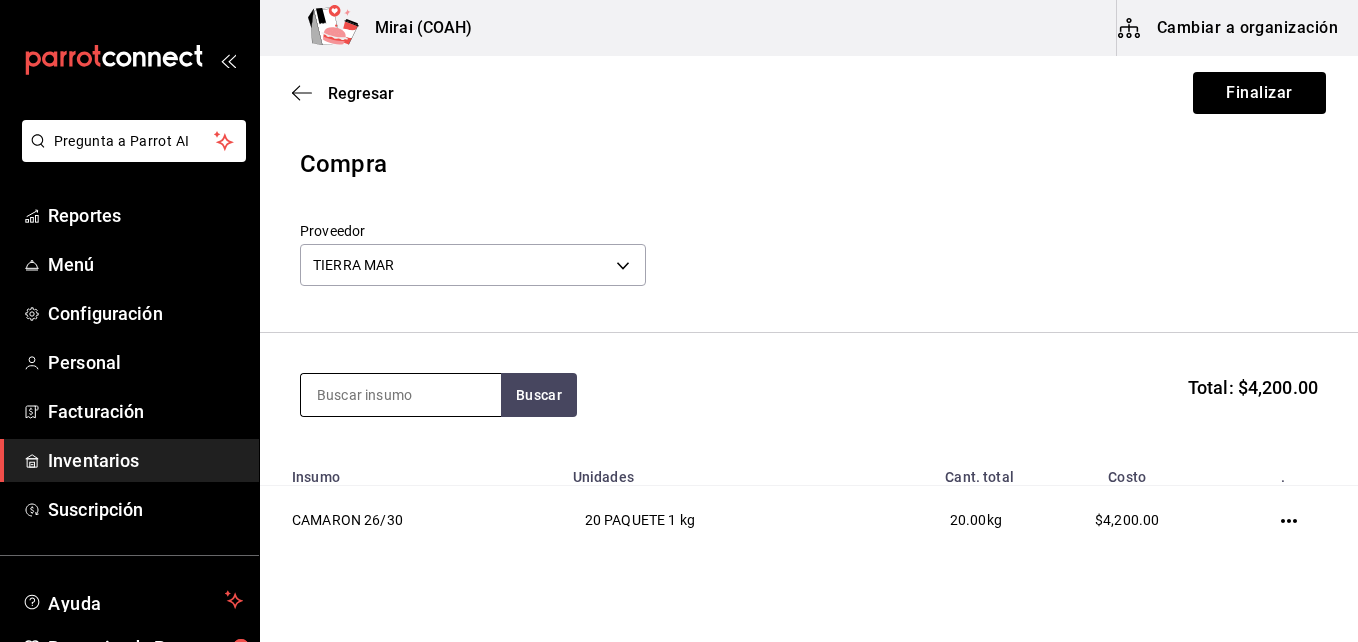 click at bounding box center (401, 395) 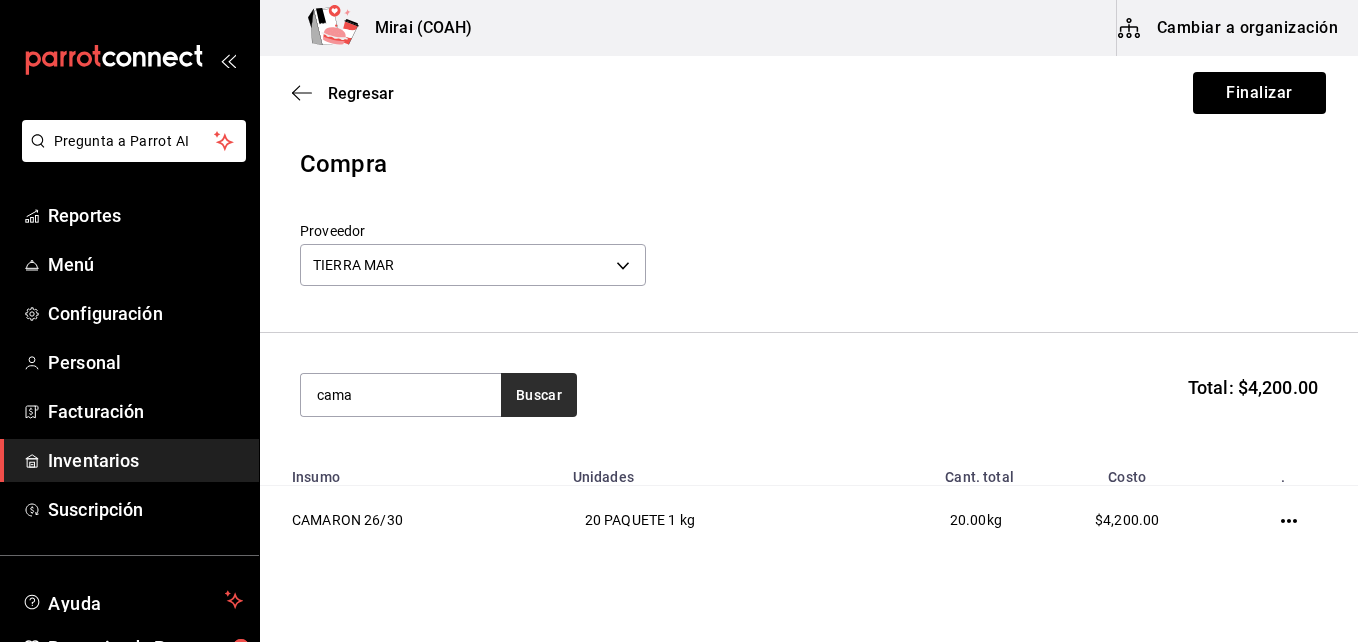 type on "cama" 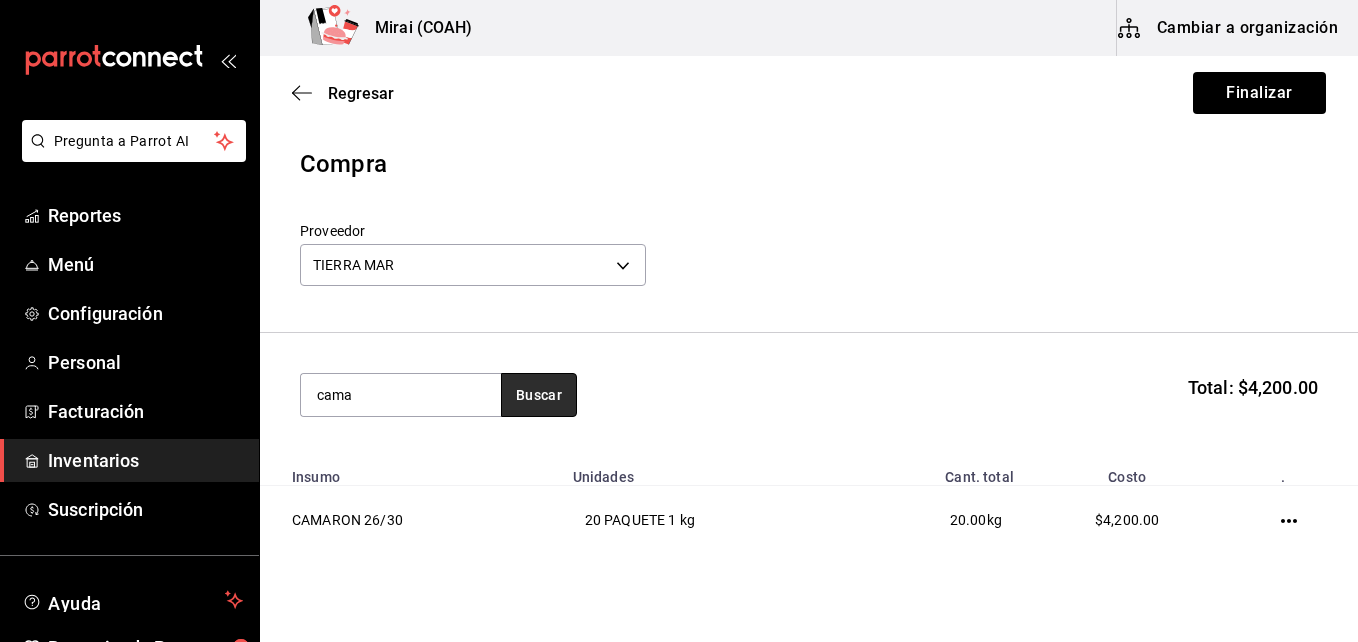 click on "Buscar" at bounding box center [539, 395] 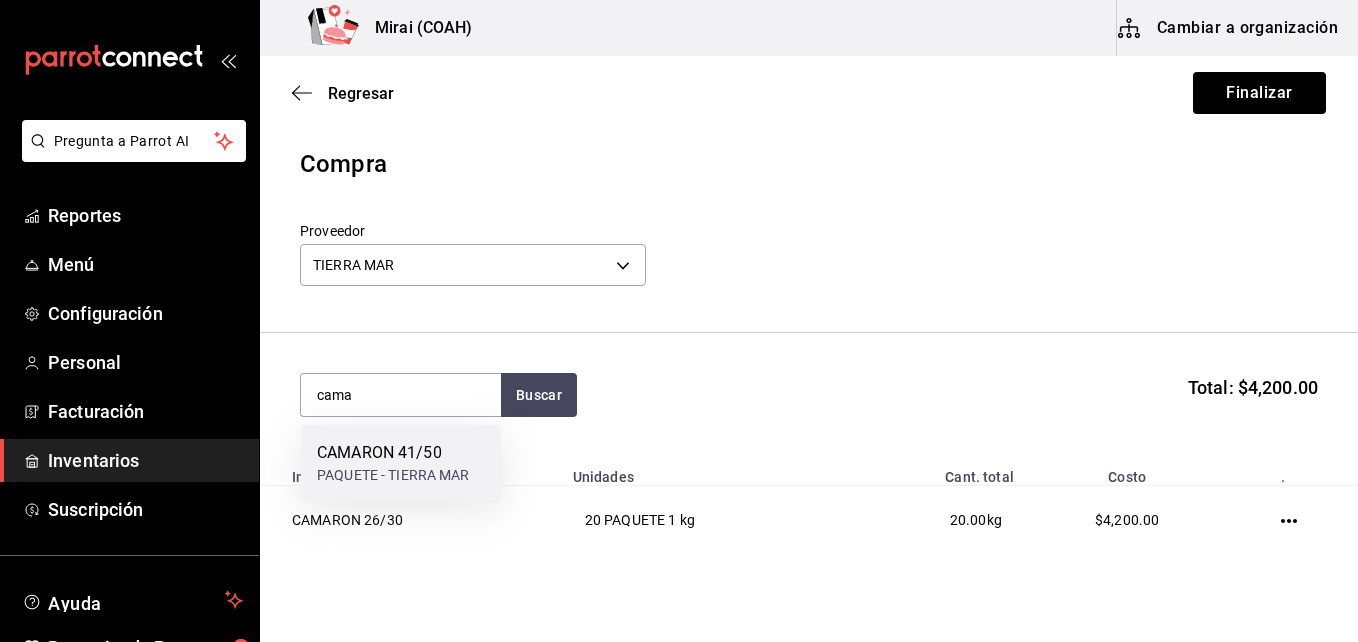 click on "CAMARON 41/50" at bounding box center [393, 453] 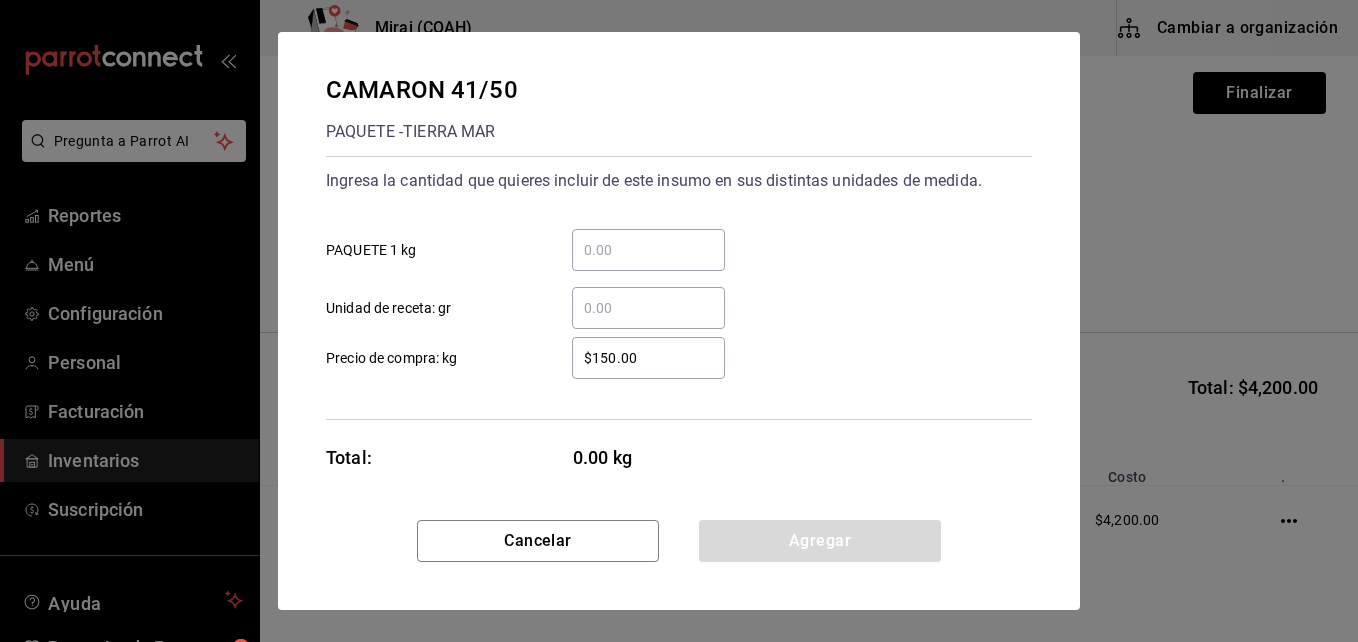 click on "$150.00" at bounding box center (648, 358) 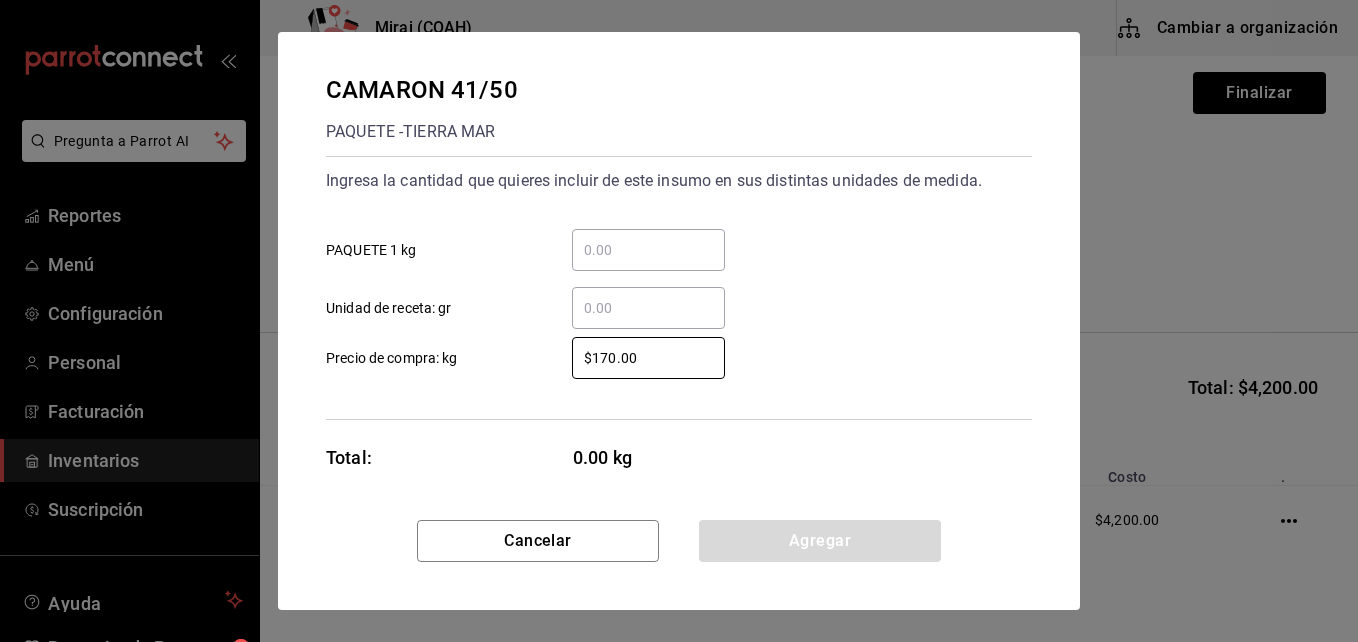 type on "$170.00" 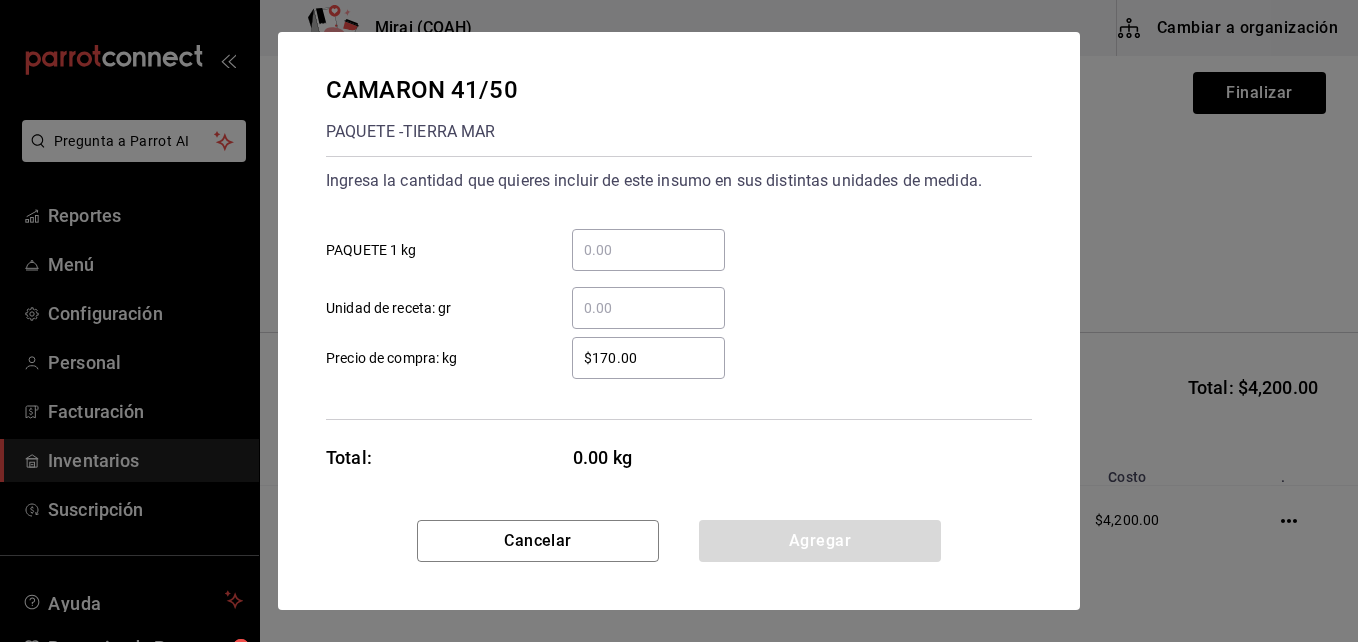 click on "​ PAQUETE 1 kg" at bounding box center [648, 250] 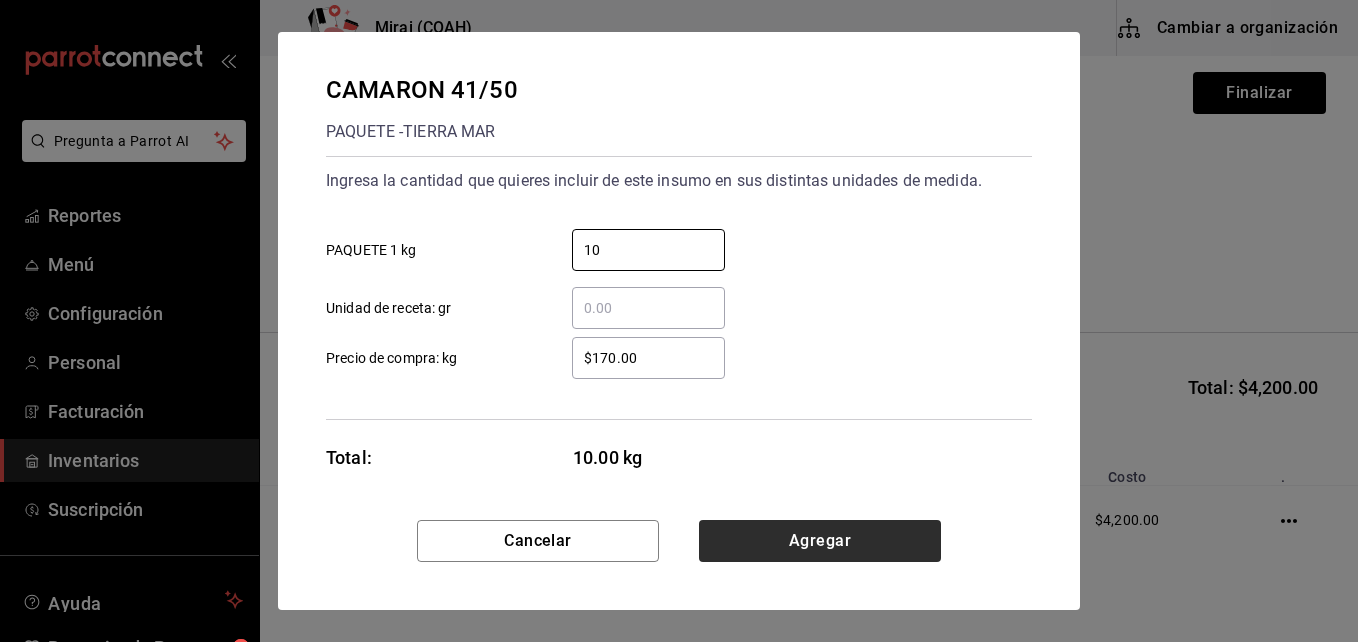 type on "10" 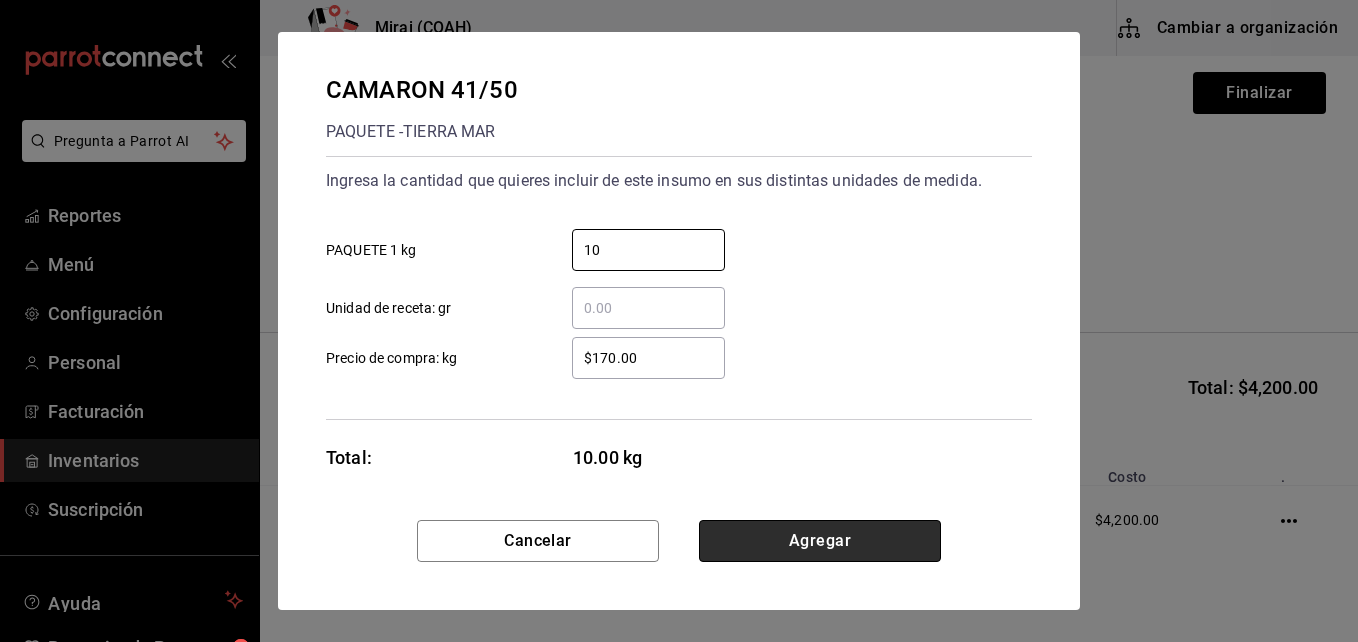 click on "Agregar" at bounding box center [820, 541] 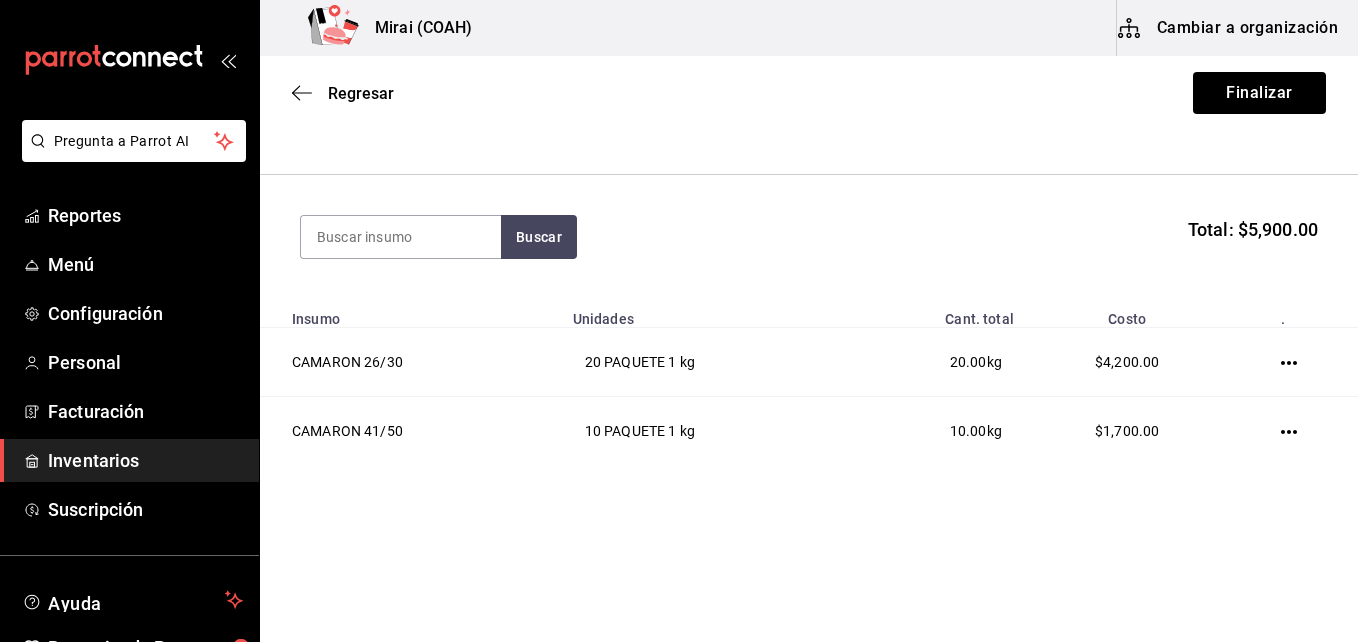 scroll, scrollTop: 0, scrollLeft: 0, axis: both 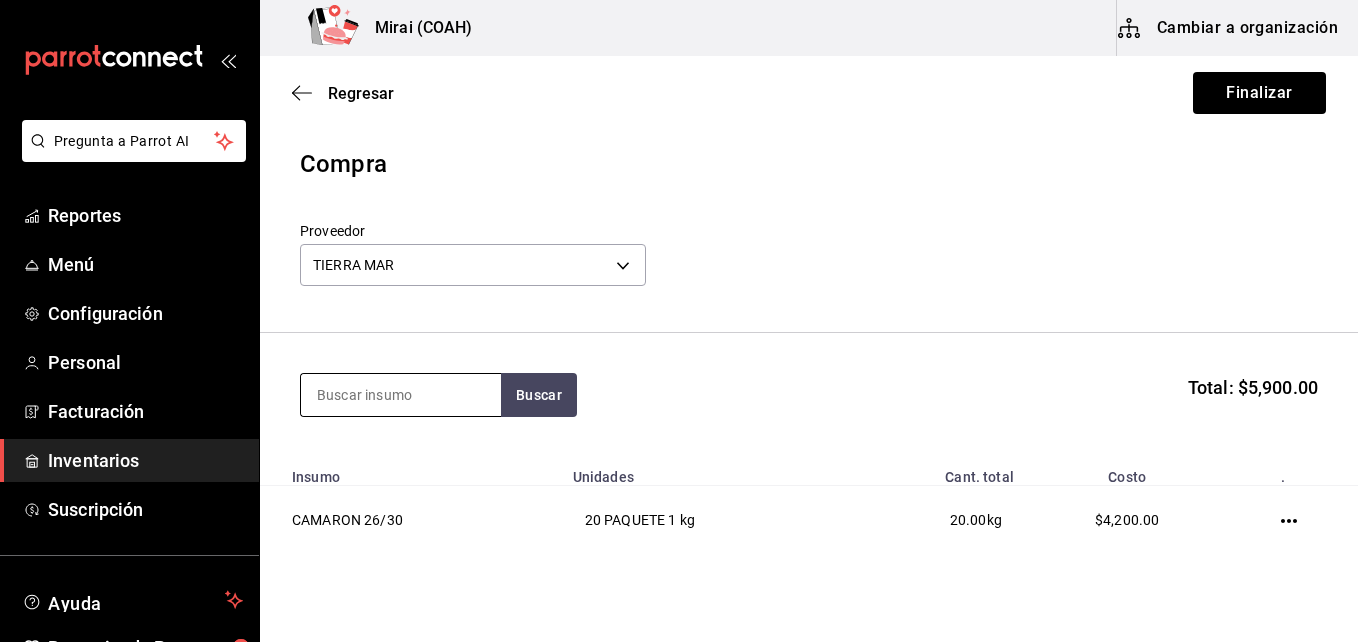 click at bounding box center [401, 395] 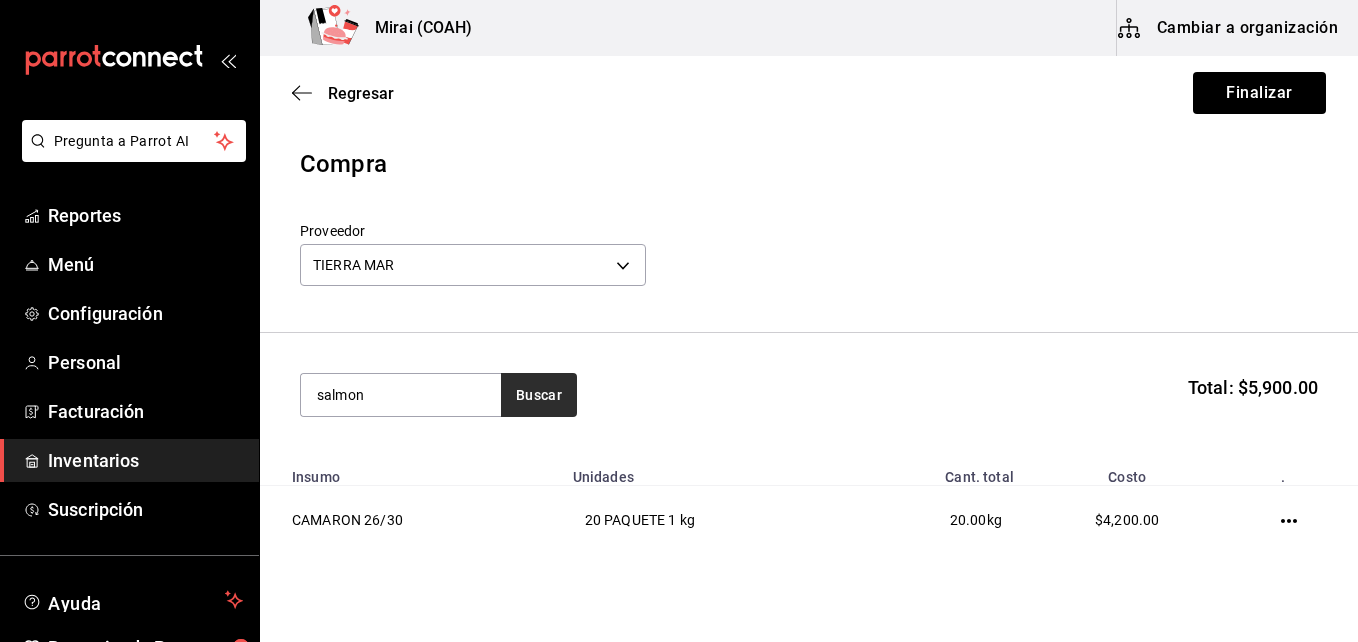 type on "salmon" 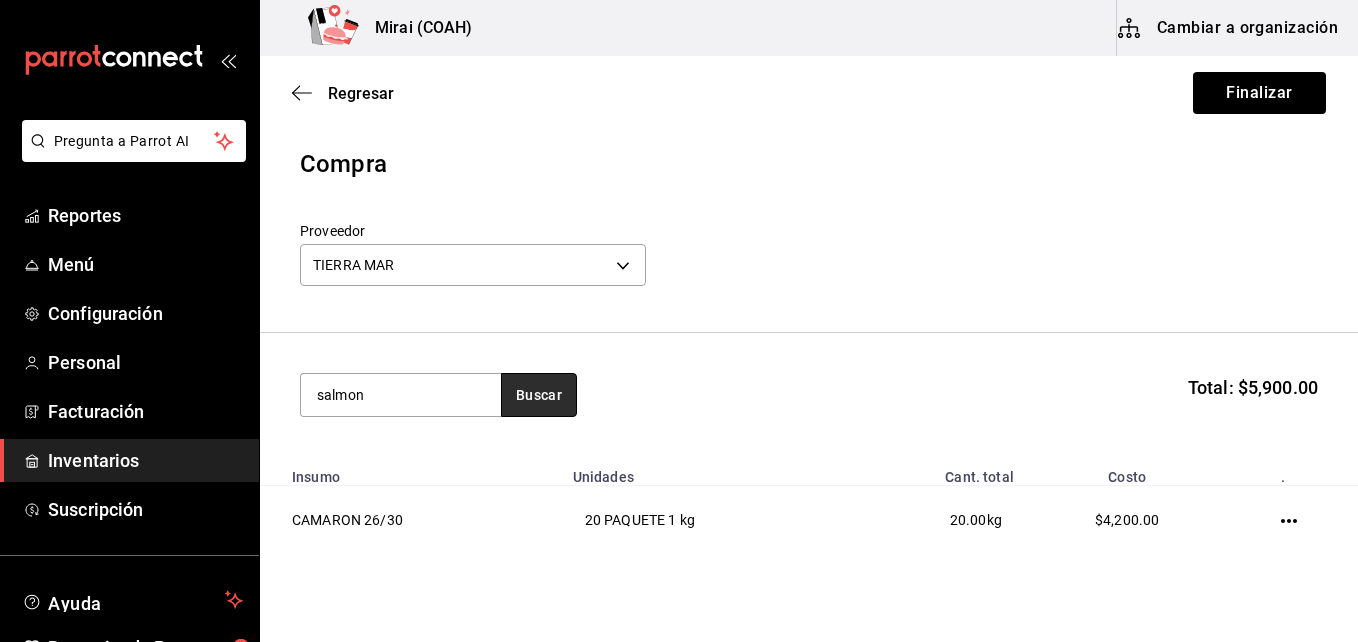 click on "Buscar" at bounding box center [539, 395] 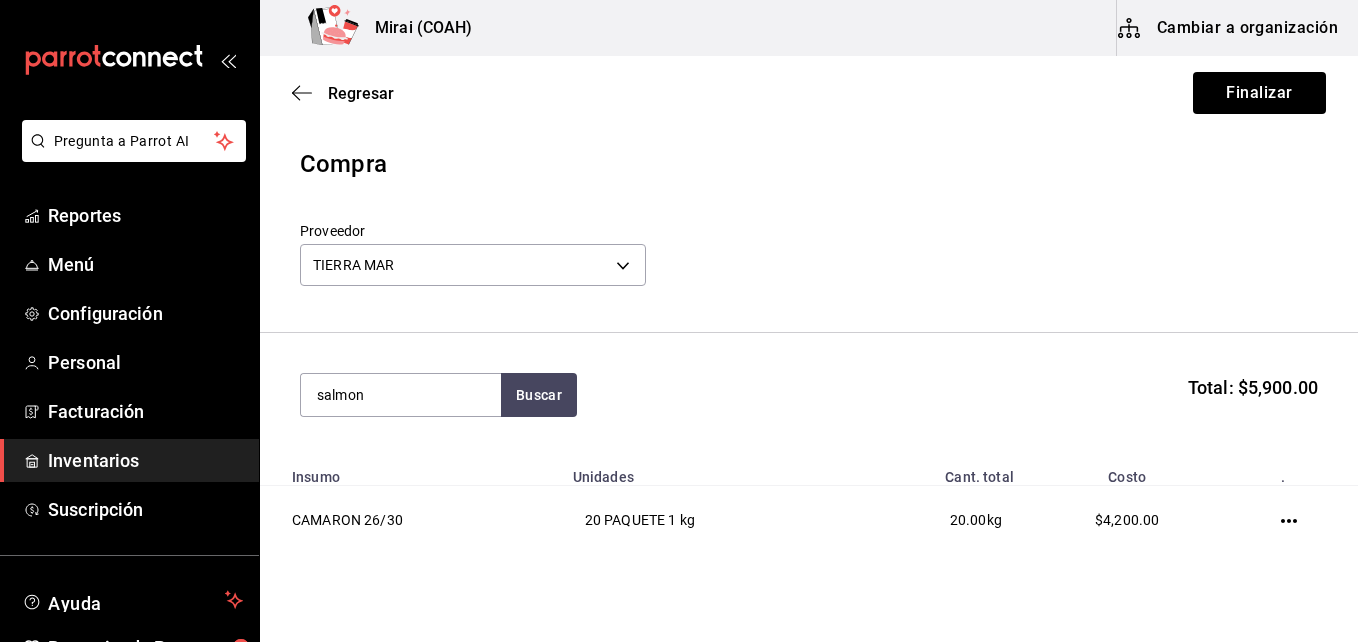 click on "Proveedor TIERRA MAR uuid" at bounding box center [809, 257] 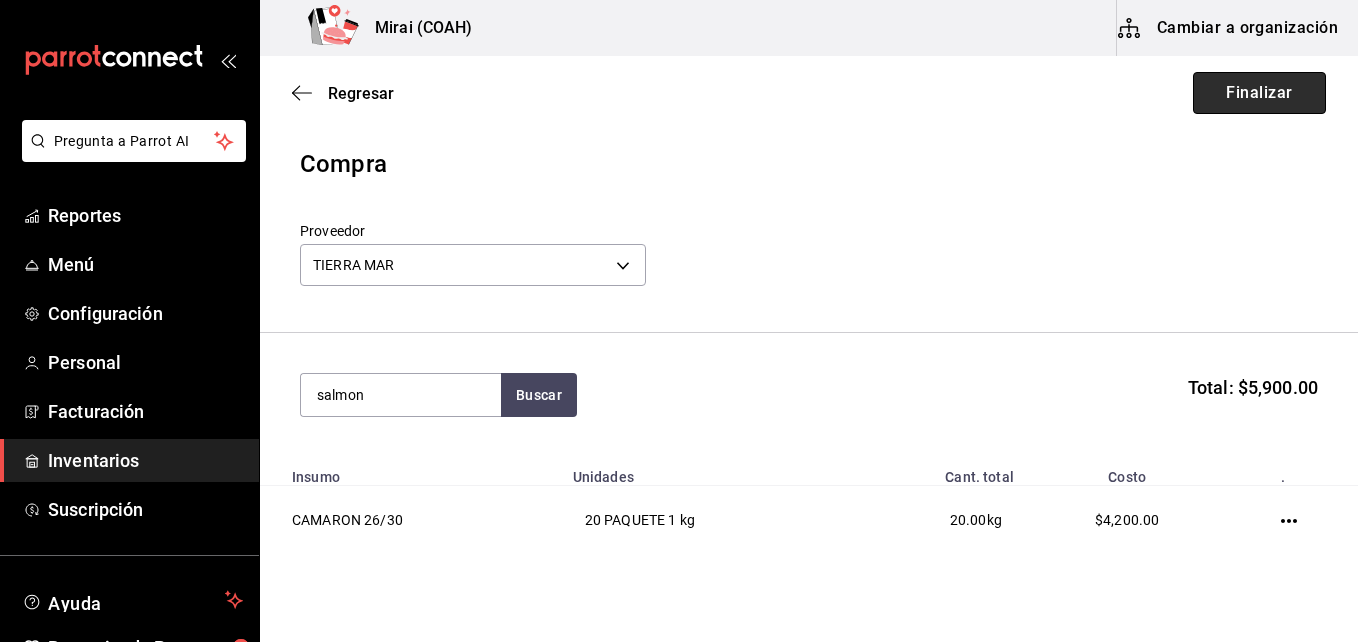 click on "Finalizar" at bounding box center (1259, 93) 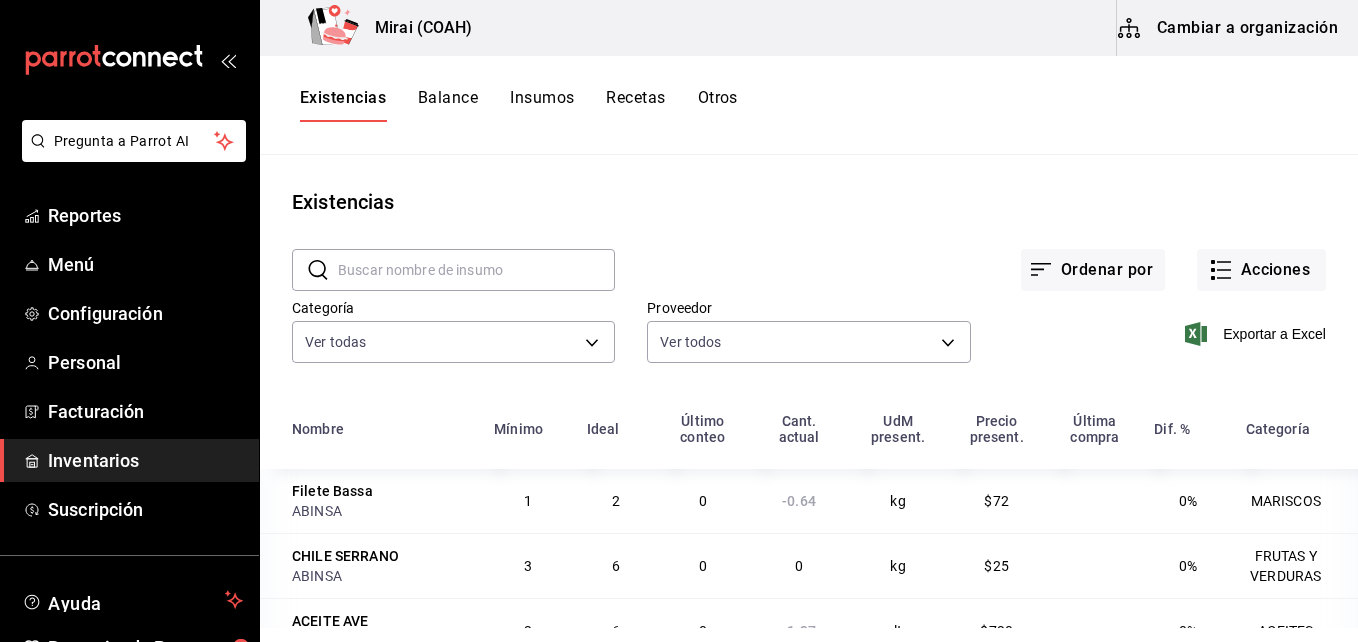 click on "Insumos" at bounding box center (542, 105) 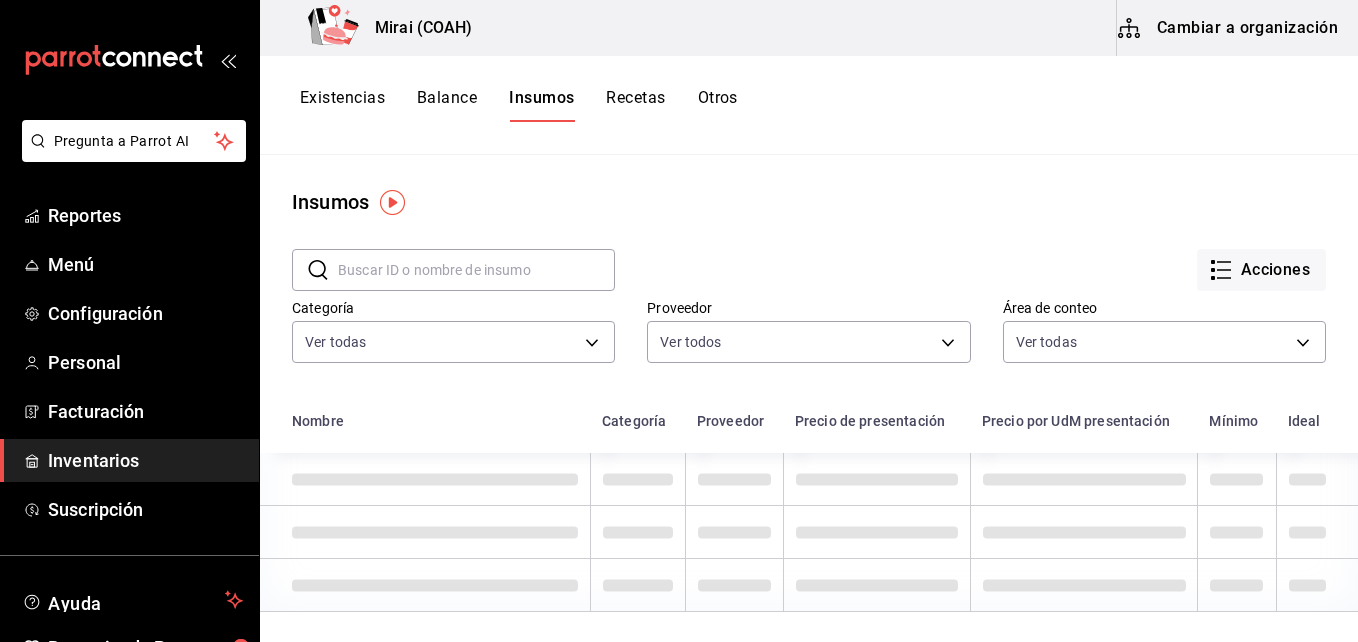 click at bounding box center (476, 270) 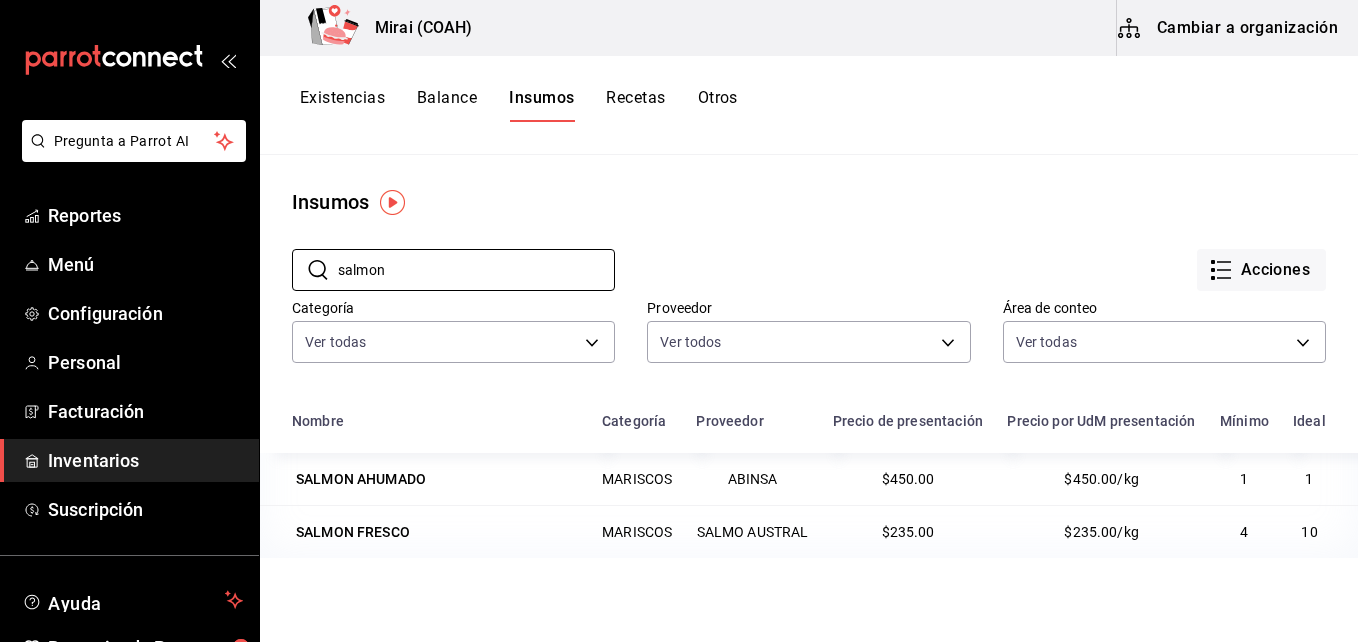type on "salmon" 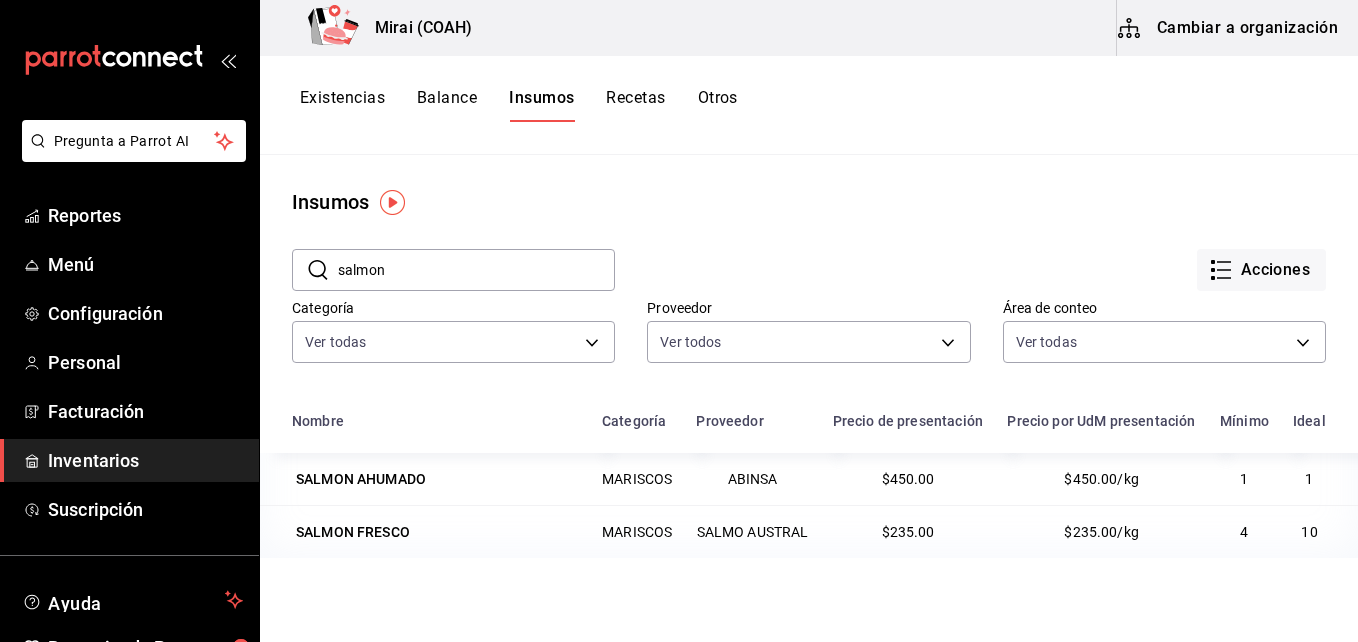 click on "Acciones" at bounding box center (970, 254) 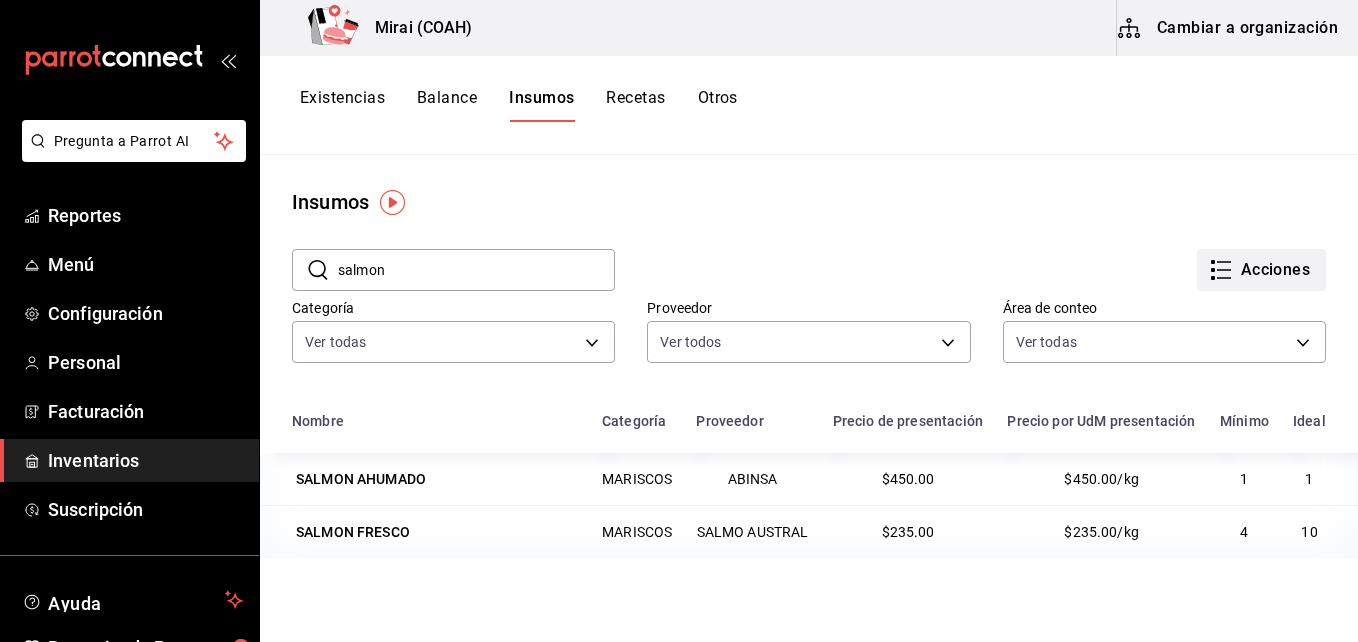 click 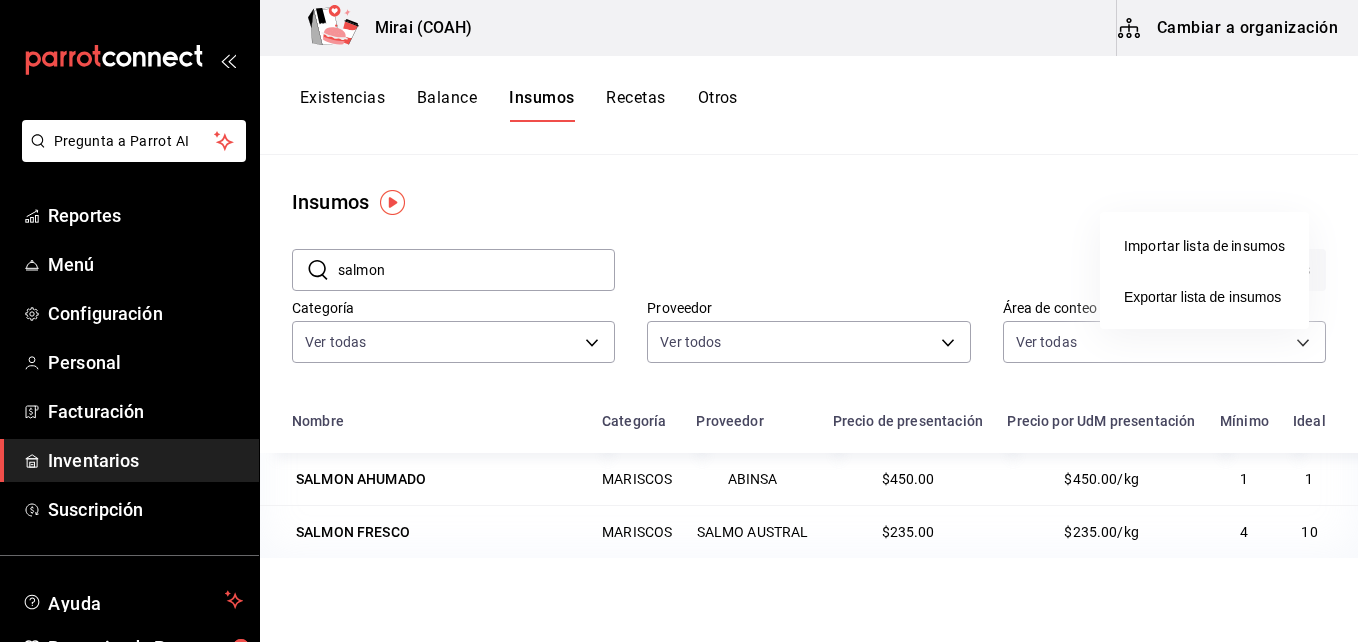 click at bounding box center [679, 321] 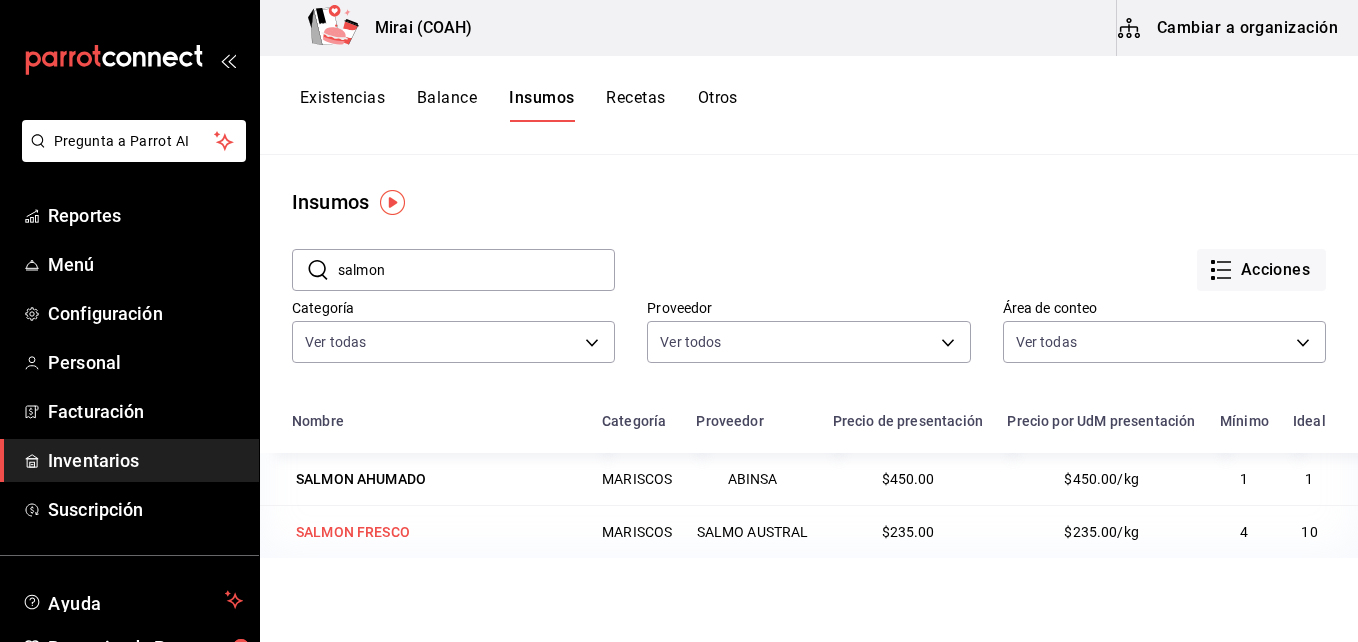 click on "SALMON FRESCO" at bounding box center [353, 532] 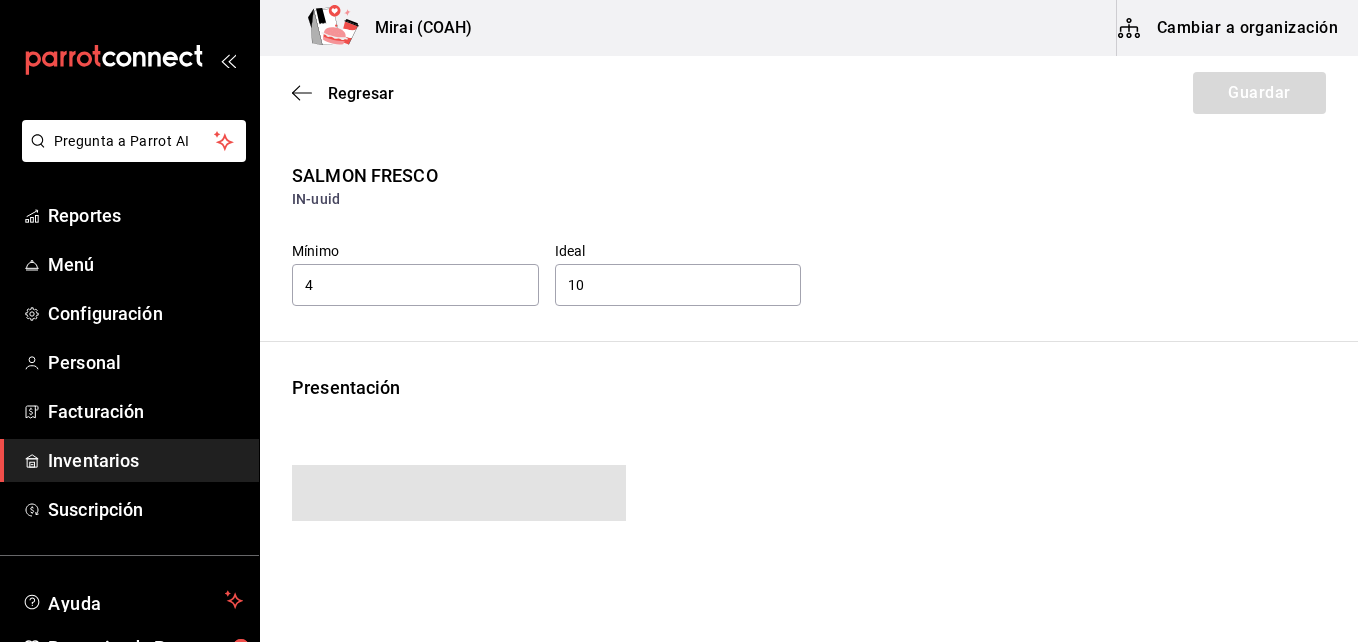 type on "235.00" 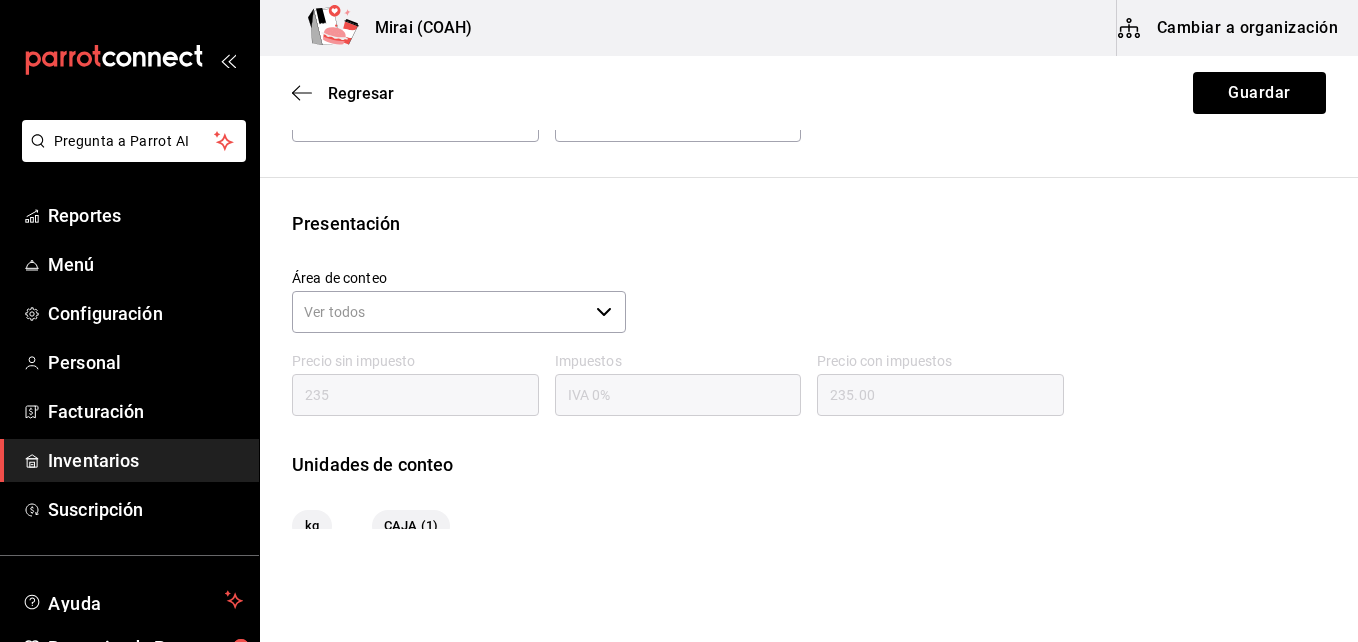 scroll, scrollTop: 0, scrollLeft: 0, axis: both 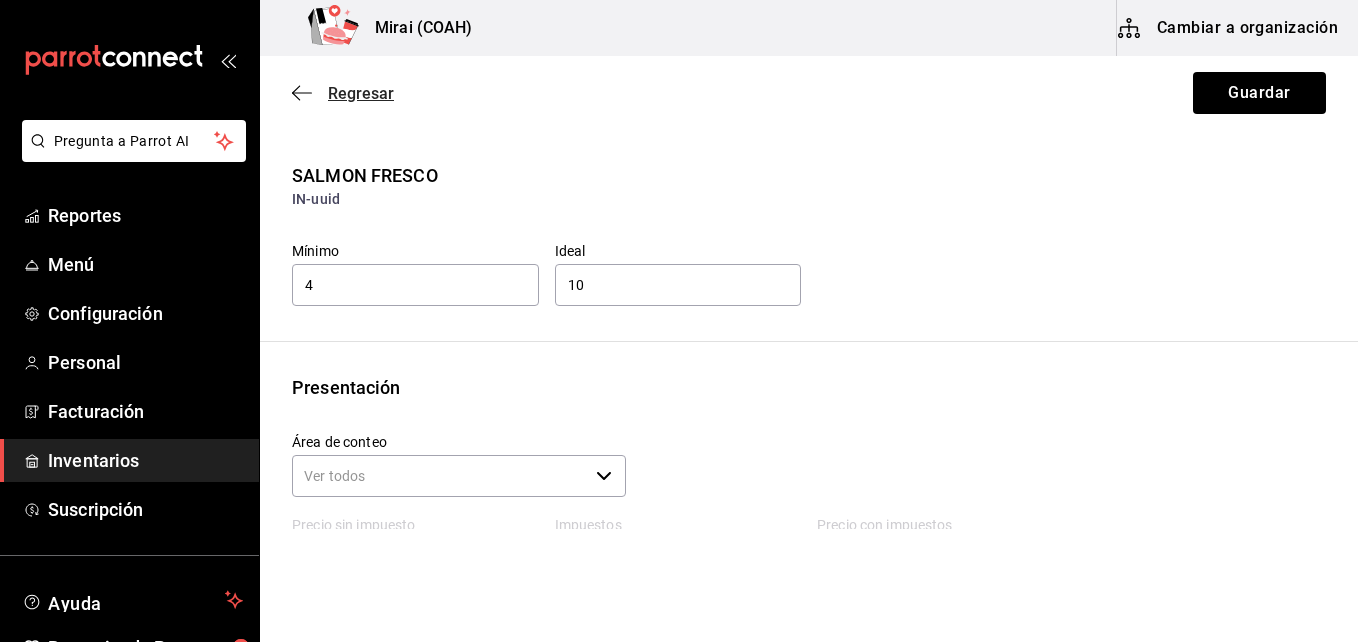 click 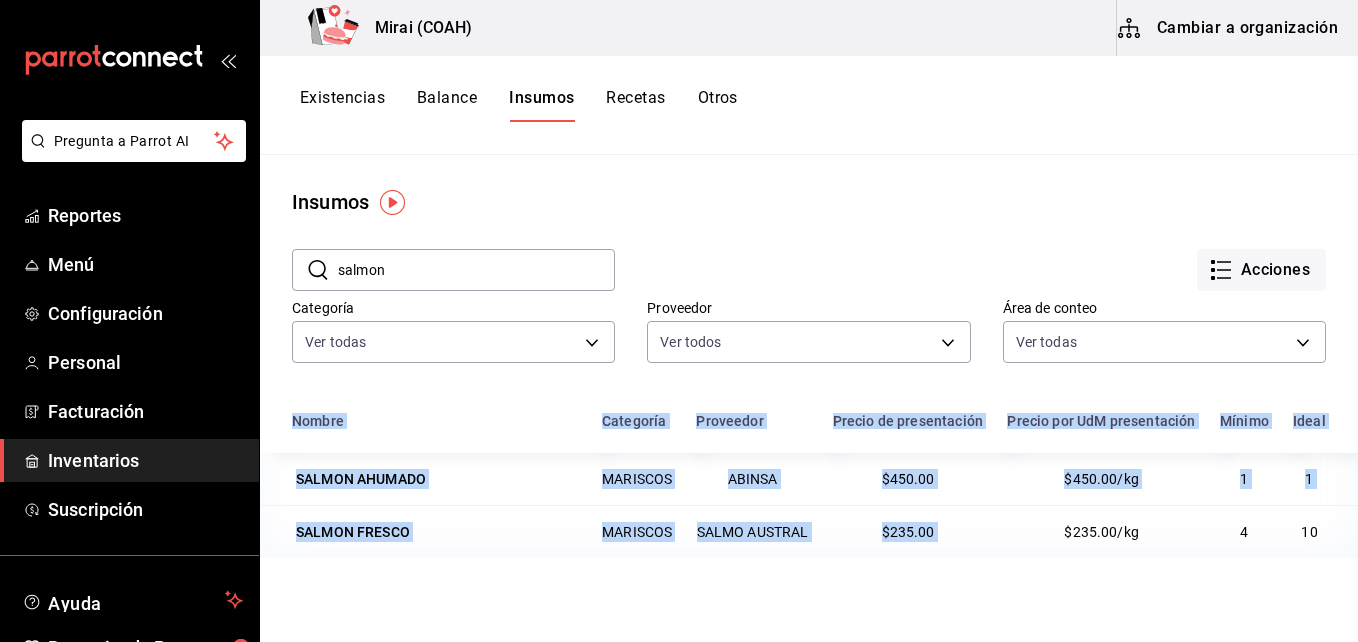 drag, startPoint x: 1058, startPoint y: 551, endPoint x: 1361, endPoint y: 550, distance: 303.00165 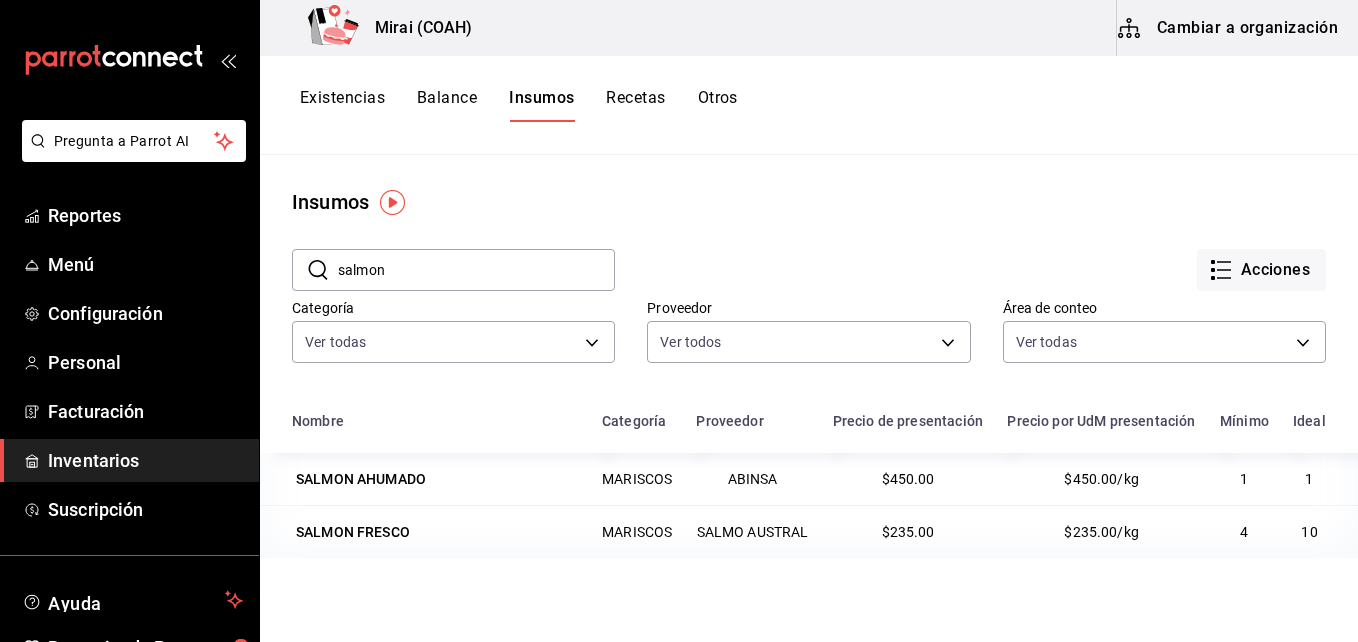 click on "Existencias Balance Insumos Recetas Otros" at bounding box center (809, 105) 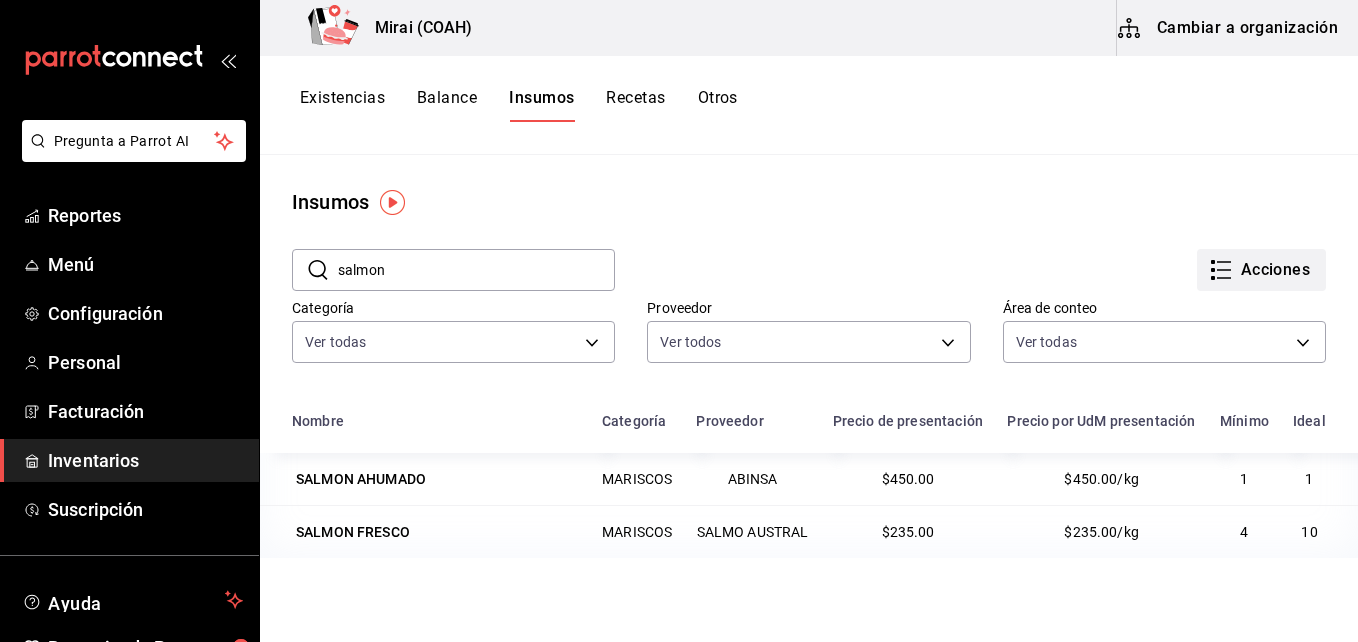 click 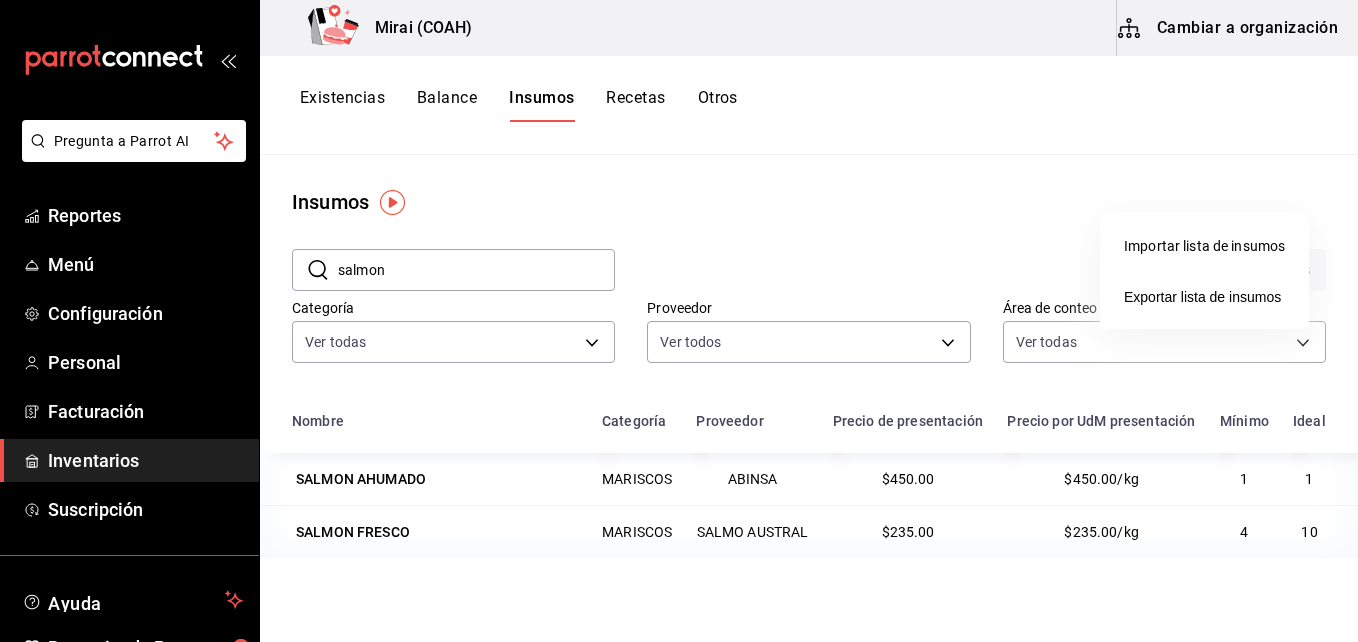 click on "Importar lista de insumos" at bounding box center (1204, 246) 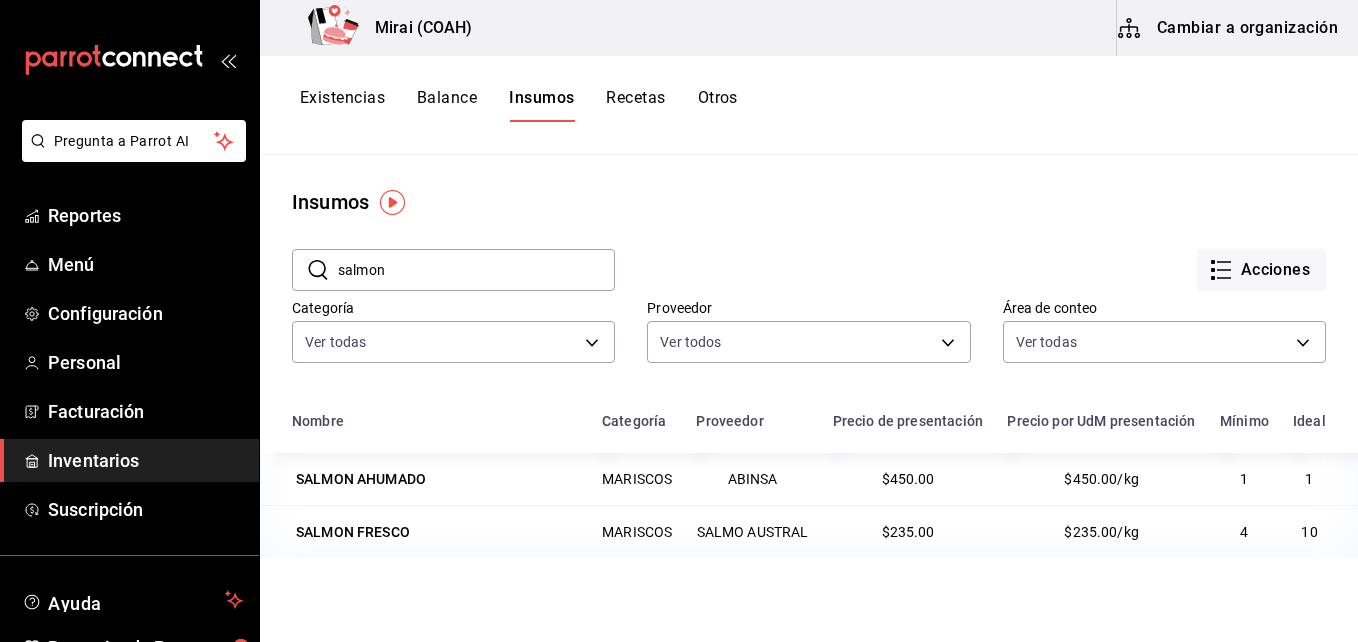 click on "Existencias" at bounding box center (342, 105) 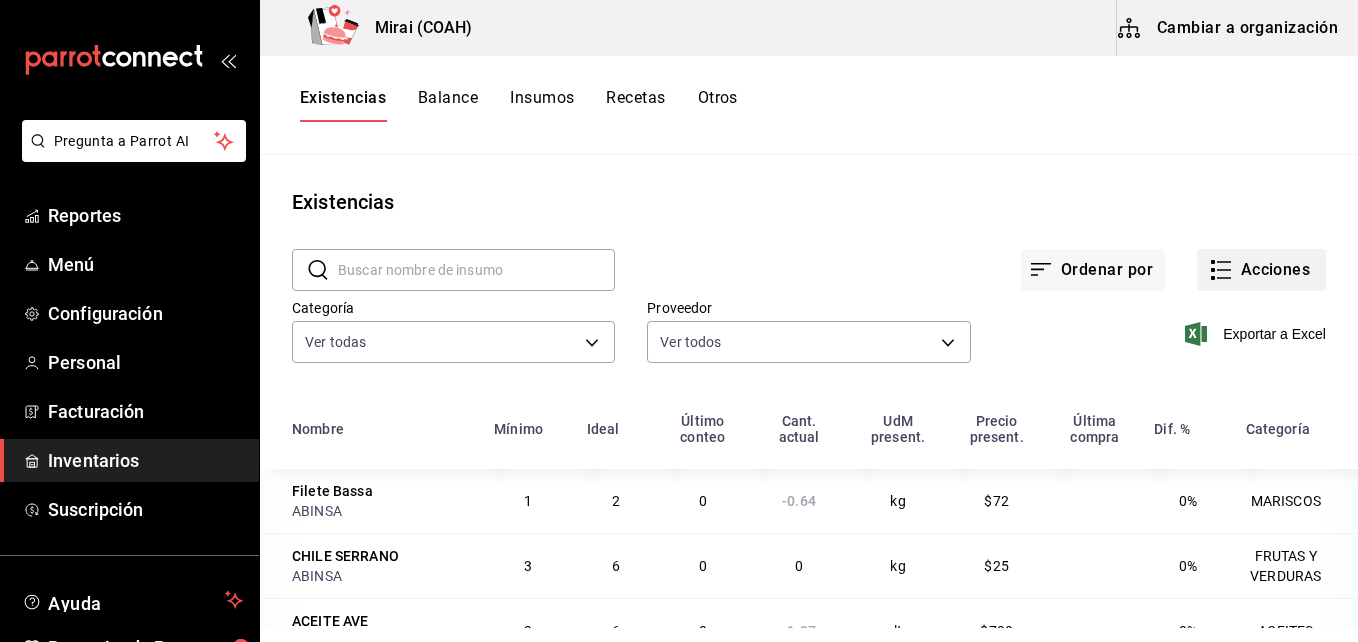 click 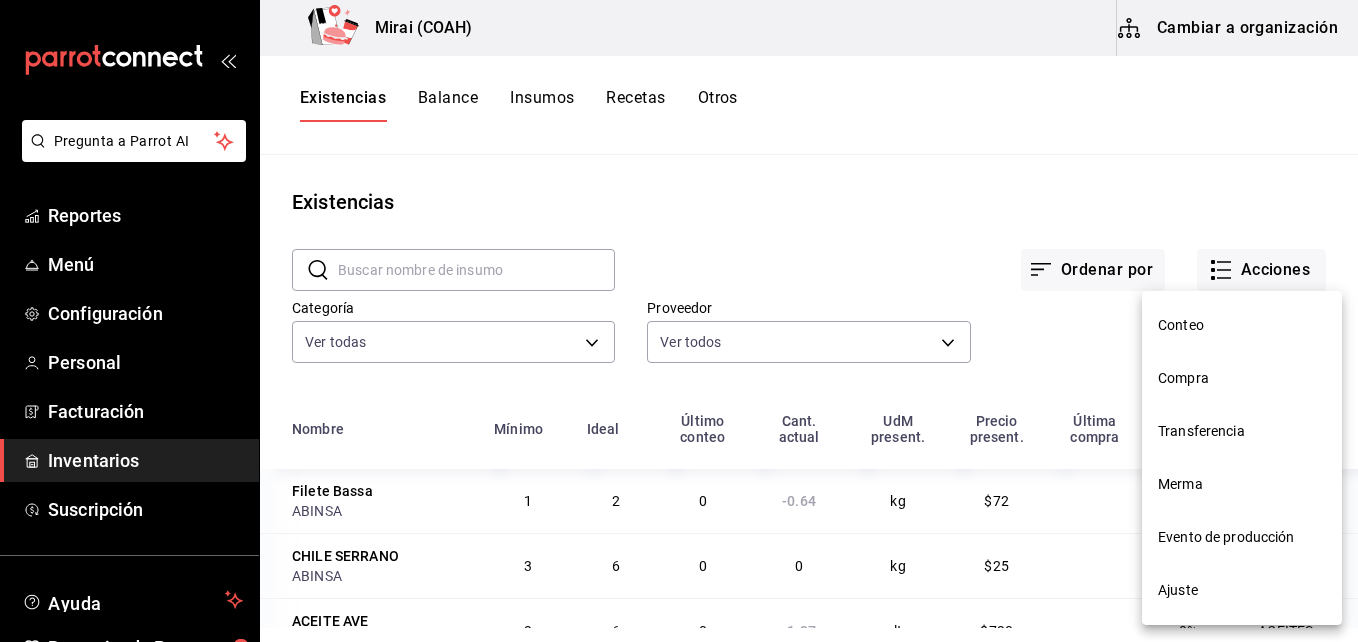click on "Compra" at bounding box center [1242, 378] 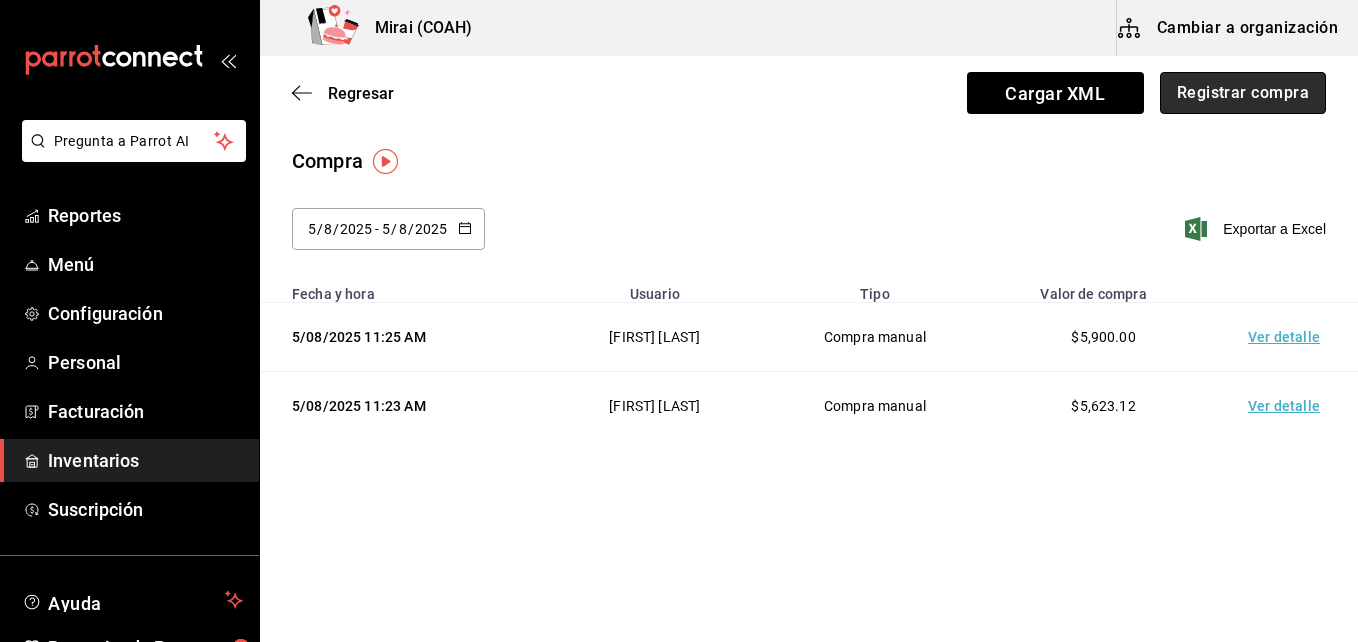 click on "Registrar compra" at bounding box center (1243, 93) 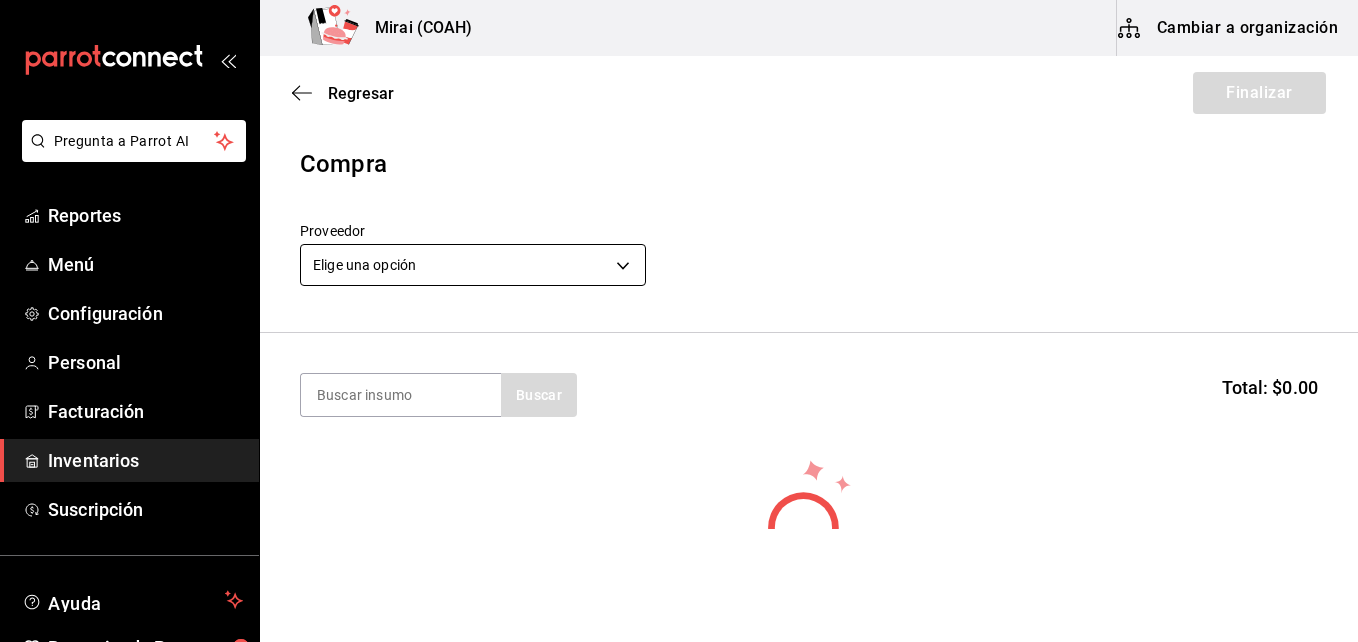 click on "Pregunta a Parrot AI Reportes   Menú   Configuración   Personal   Facturación   Inventarios   Suscripción   Ayuda Recomienda Parrot   [FIRST] [LAST]   Sugerir nueva función   Mirai (COAH) Cambiar a organización Regresar Finalizar Compra Proveedor Elige una opción default Buscar Total: $0.00 No hay insumos a mostrar. Busca un insumo para agregarlo a la lista GANA 1 MES GRATIS EN TU SUSCRIPCIÓN AQUÍ ¿Recuerdas cómo empezó tu restaurante?
Hoy puedes ayudar a un colega a tener el mismo cambio que tú viviste.
Recomienda Parrot directamente desde tu Portal Administrador.
Es fácil y rápido.
🎁 Por cada restaurante que se una, ganas 1 mes gratis. Ver video tutorial Ir a video Pregunta a Parrot AI Reportes   Menú   Configuración   Personal   Facturación   Inventarios   Suscripción   Ayuda Recomienda Parrot   [FIRST] [LAST]   Sugerir nueva función   Editar Eliminar Visitar centro de ayuda (81) 2046 6363 soporte@parrotsoftware.io Visitar centro de ayuda (81) 2046 6363 soporte@parrotsoftware.io" at bounding box center [679, 264] 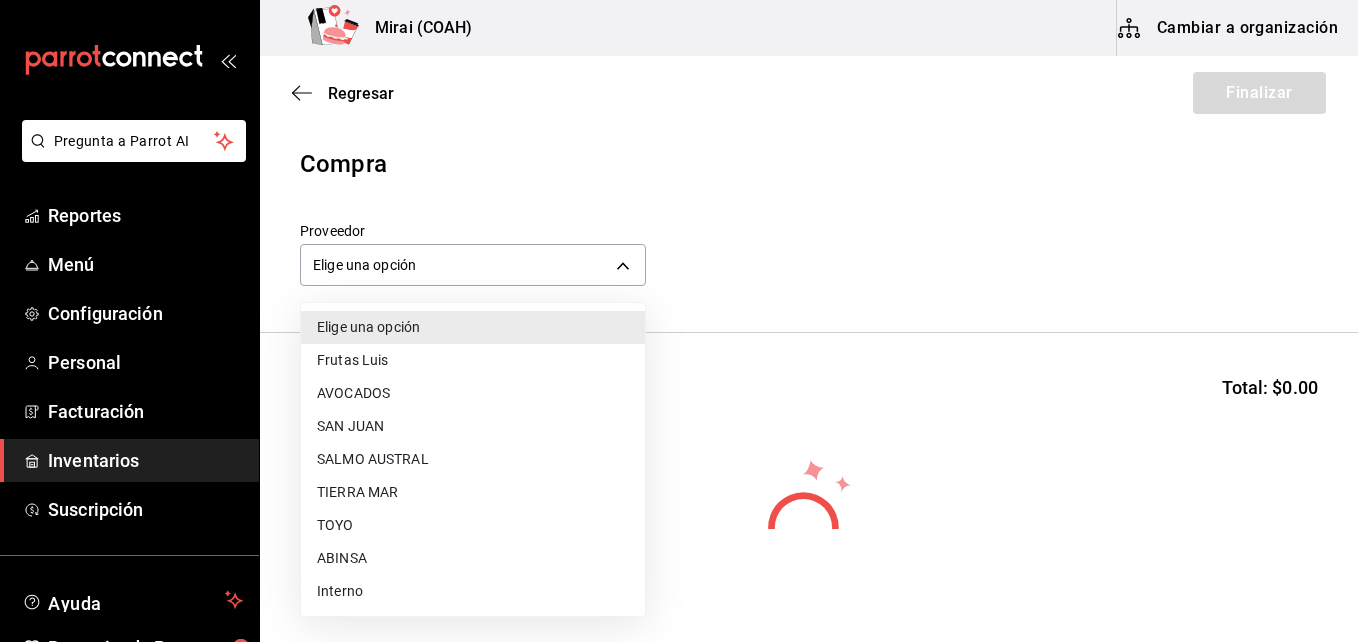 click on "SALMO AUSTRAL" at bounding box center [473, 459] 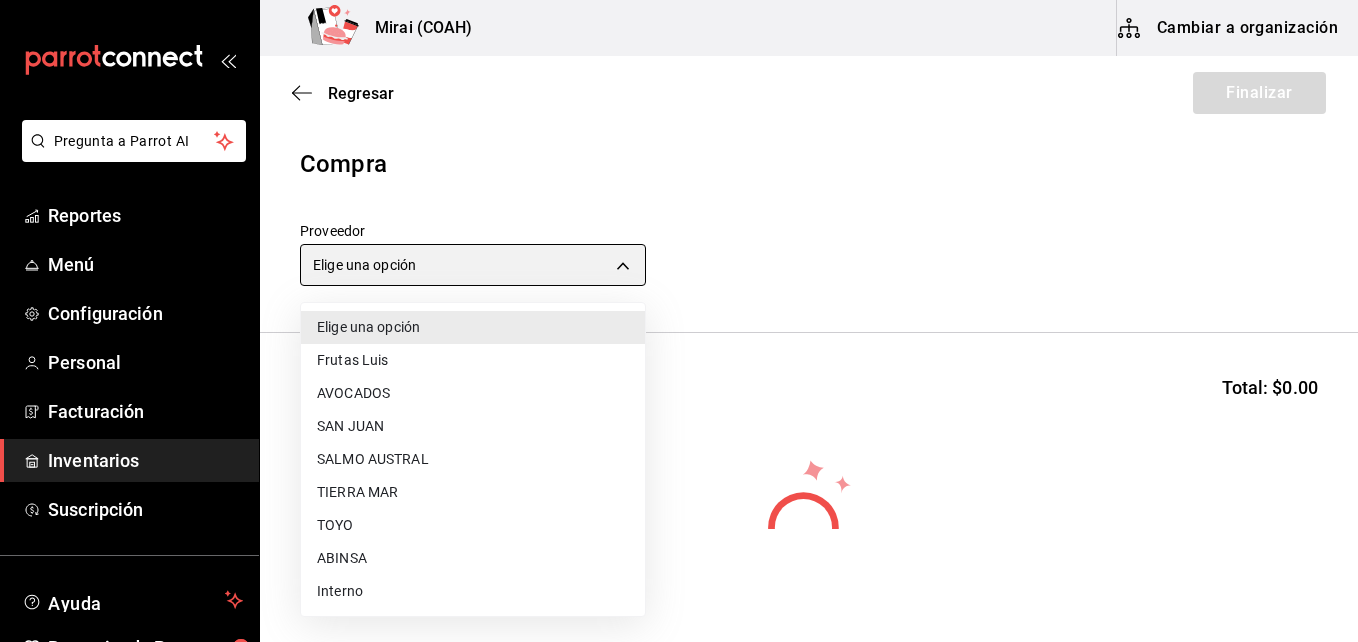 type on "uuid" 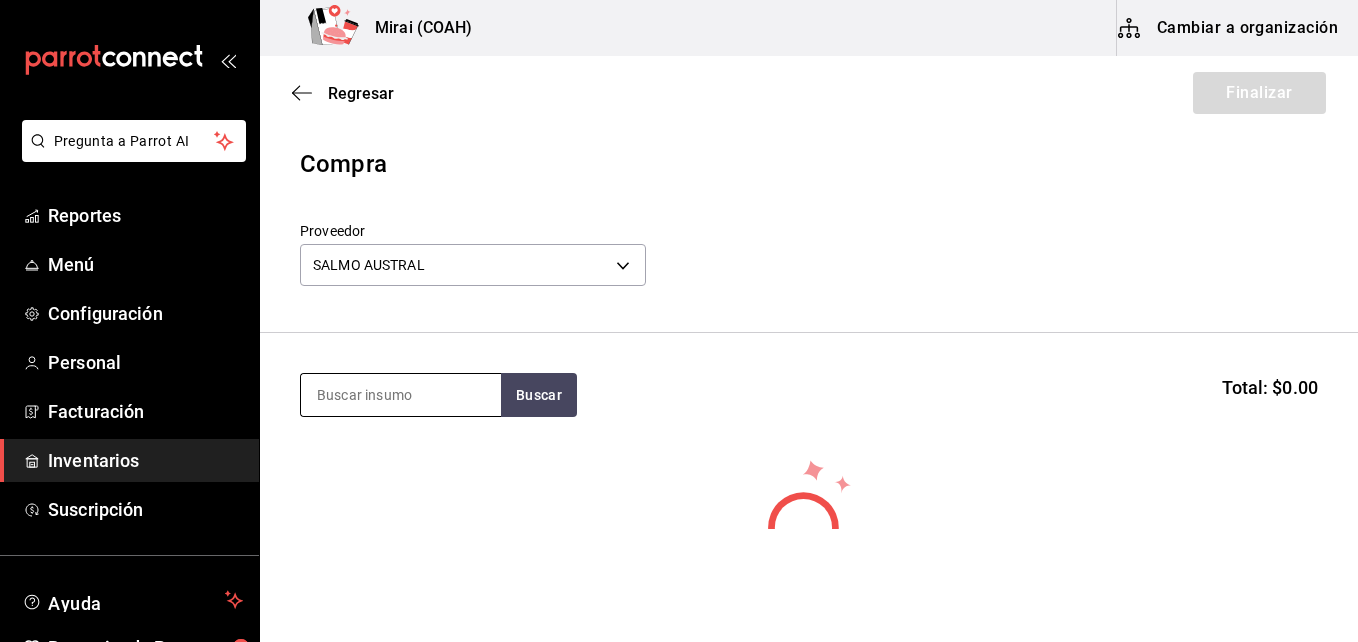 click at bounding box center [401, 395] 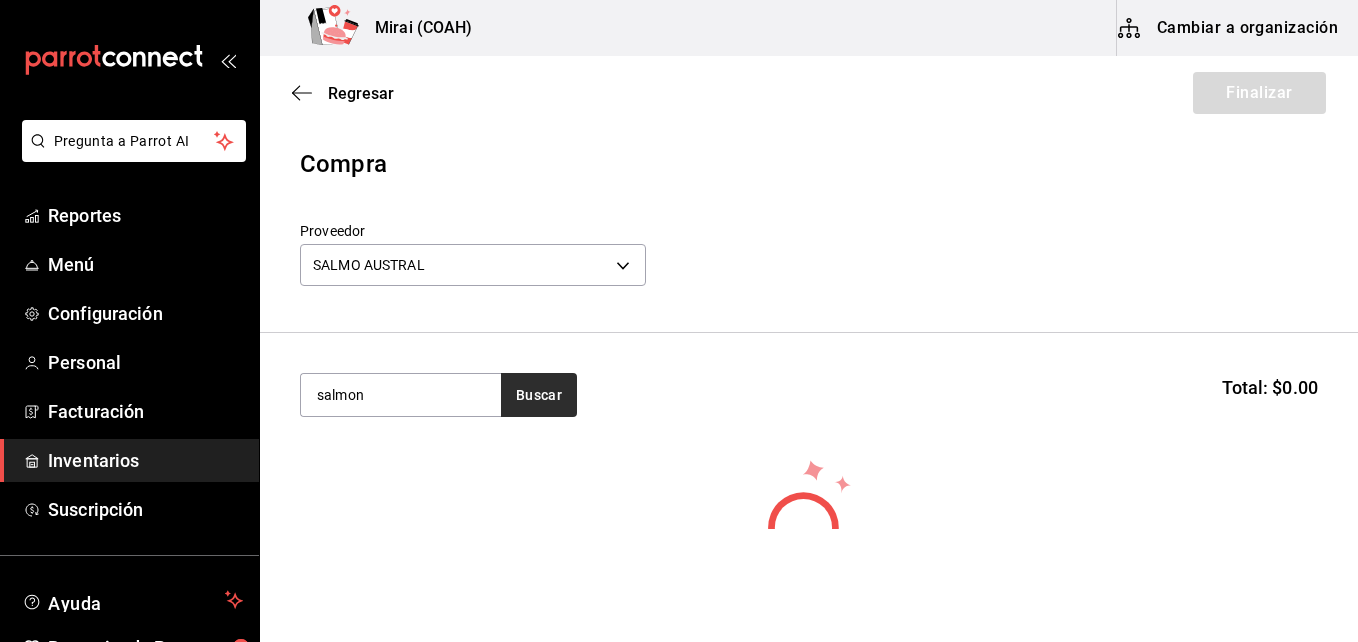 type on "salmon" 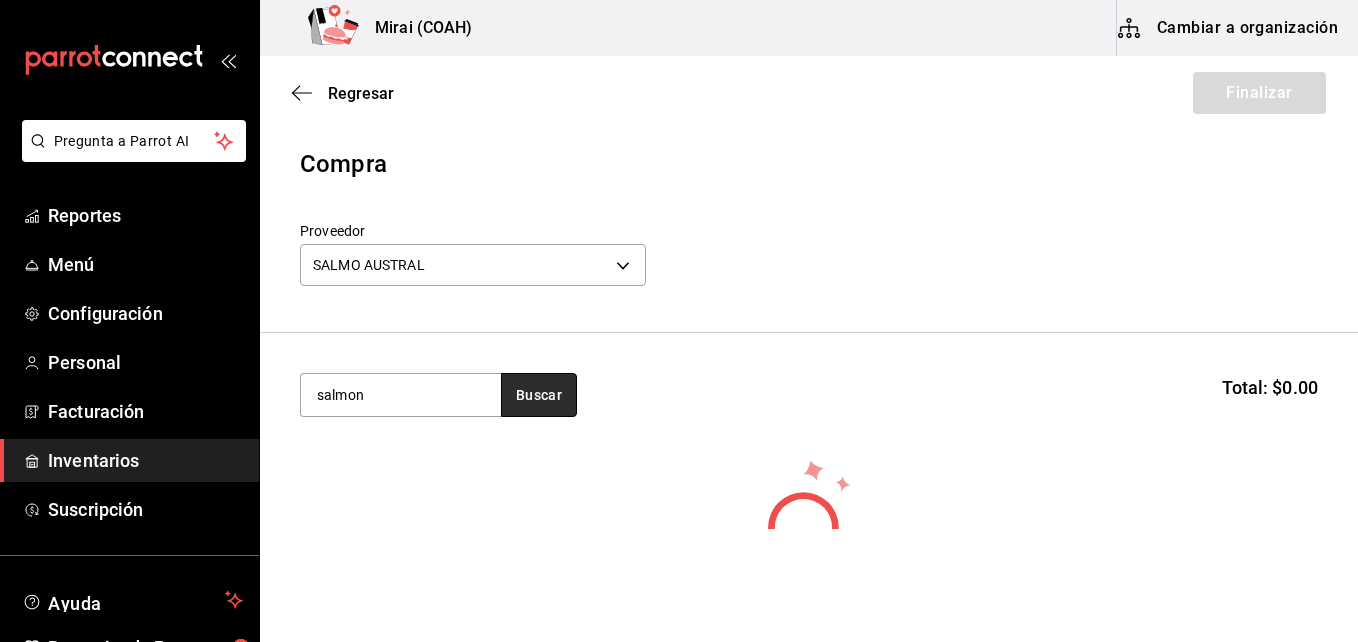 click on "Buscar" at bounding box center (539, 395) 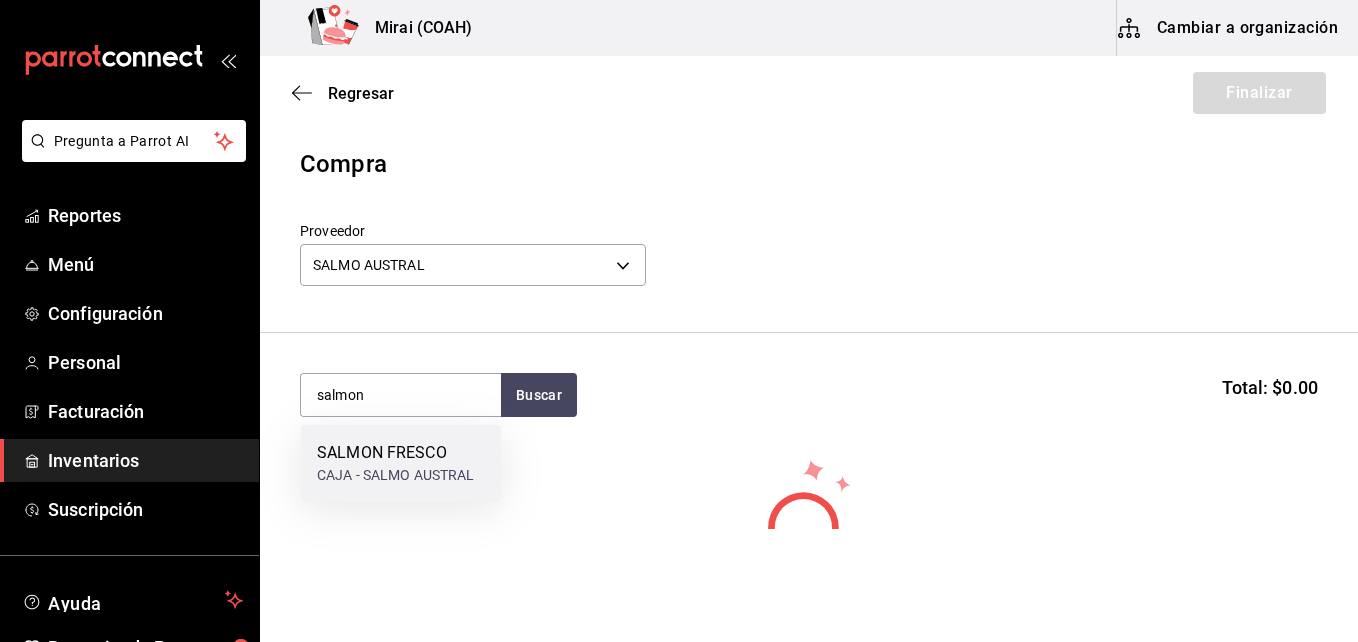 click on "SALMON FRESCO" at bounding box center (396, 453) 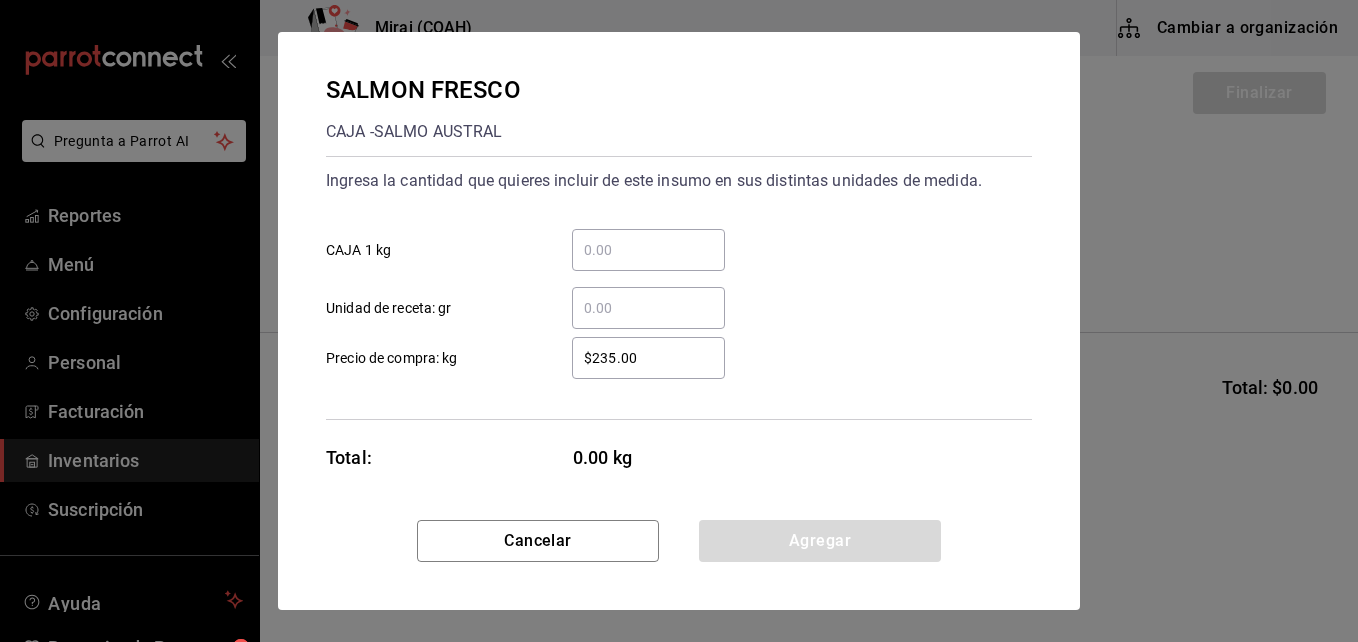 click on "$235.00" at bounding box center [648, 358] 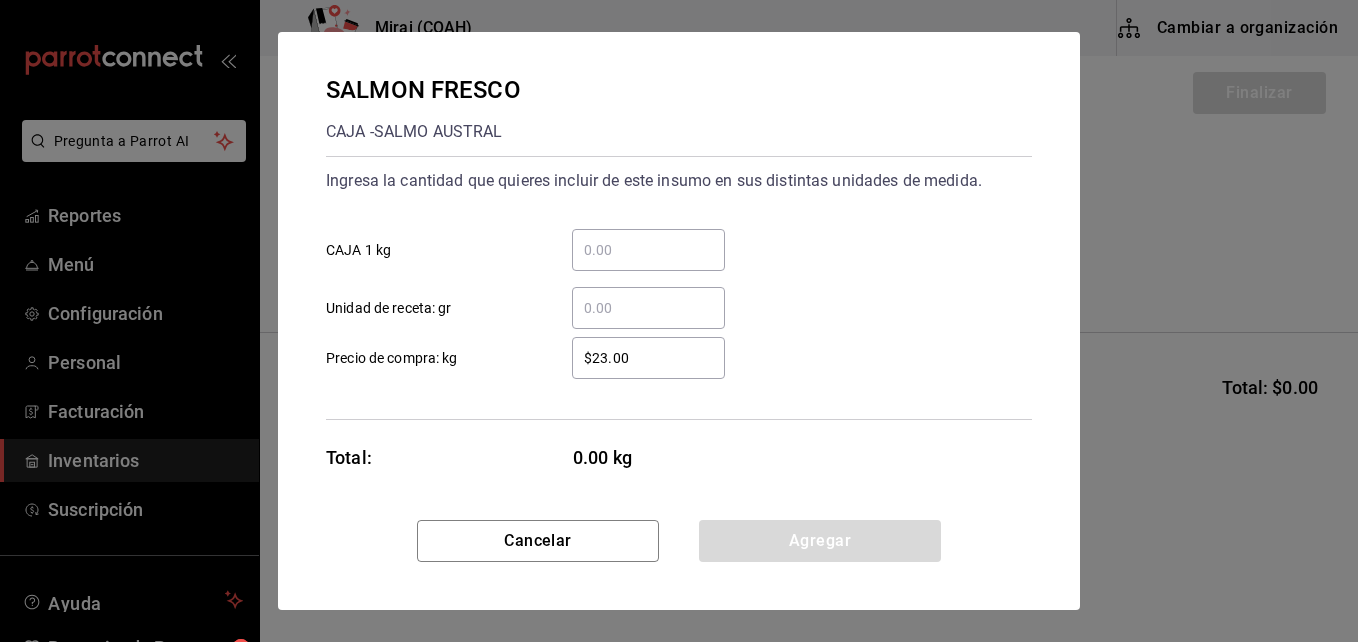 type on "$2.00" 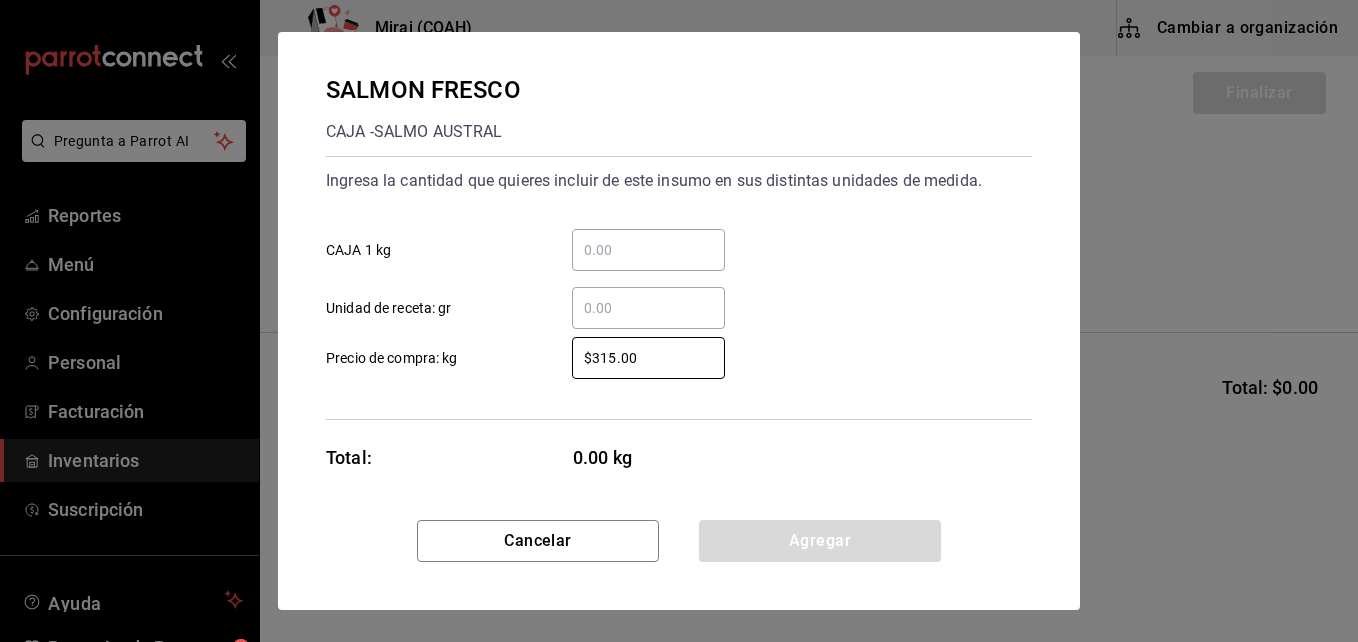 type on "$315.00" 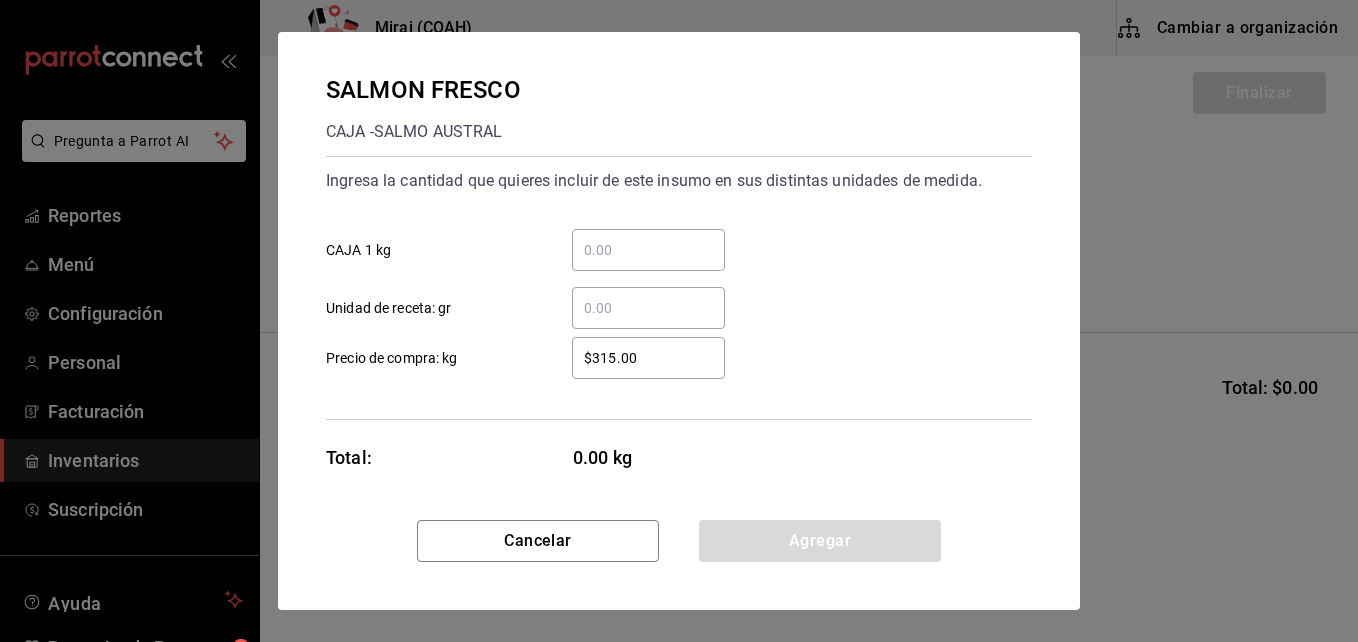 click on "​ CAJA 1 kg" at bounding box center (648, 250) 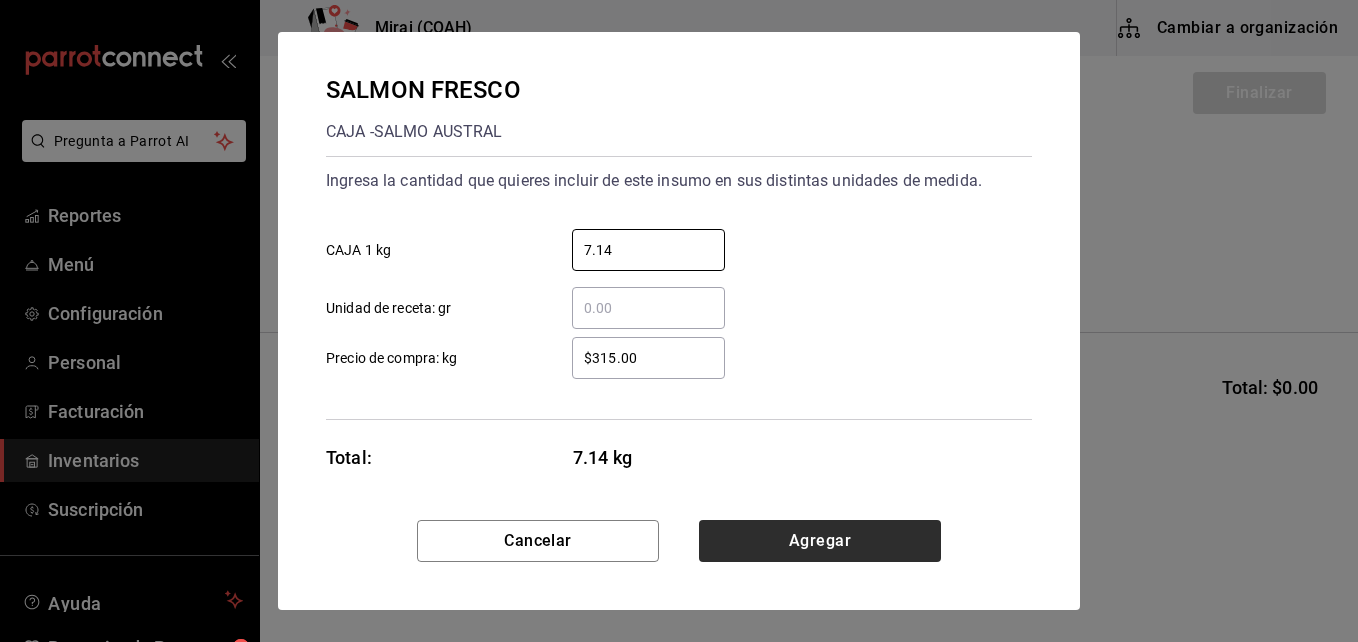 type on "7.14" 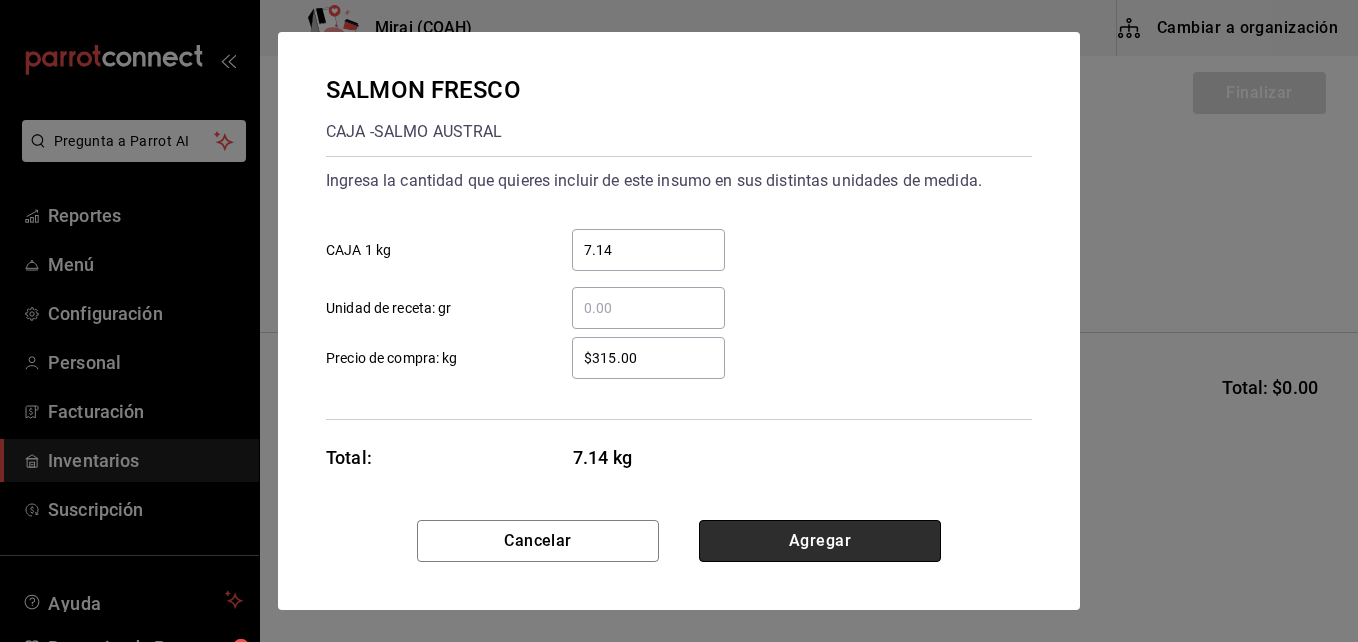 click on "Agregar" at bounding box center [820, 541] 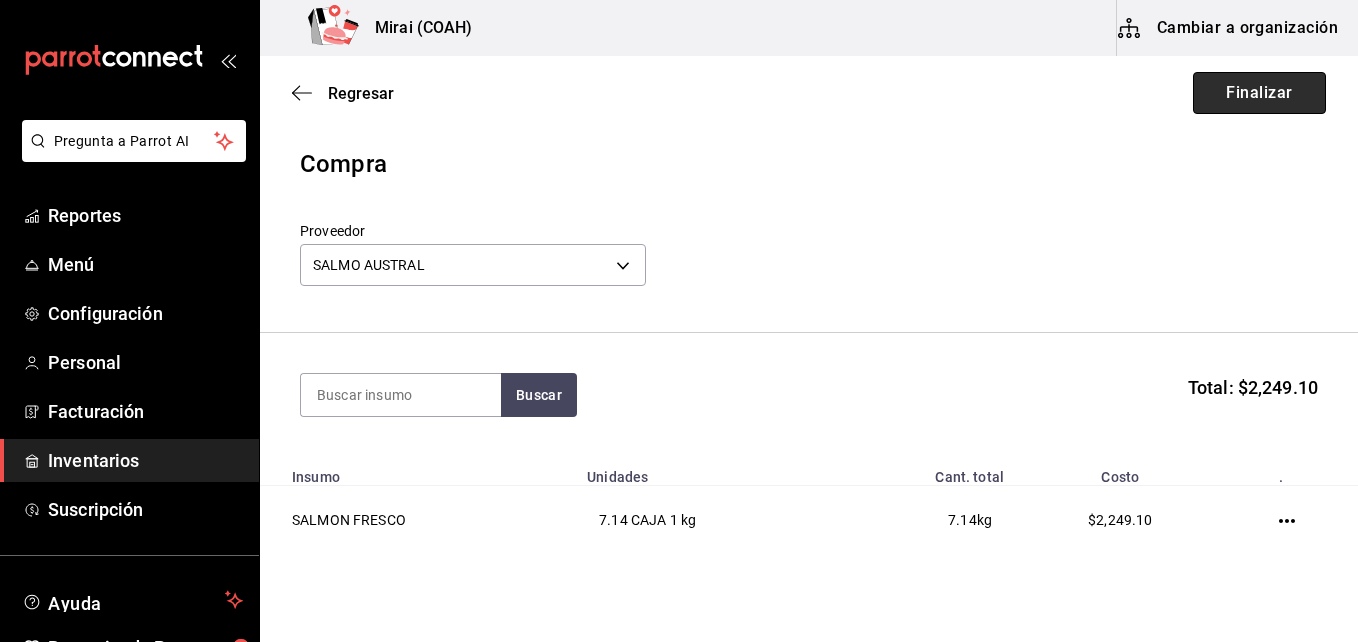 click on "Finalizar" at bounding box center [1259, 93] 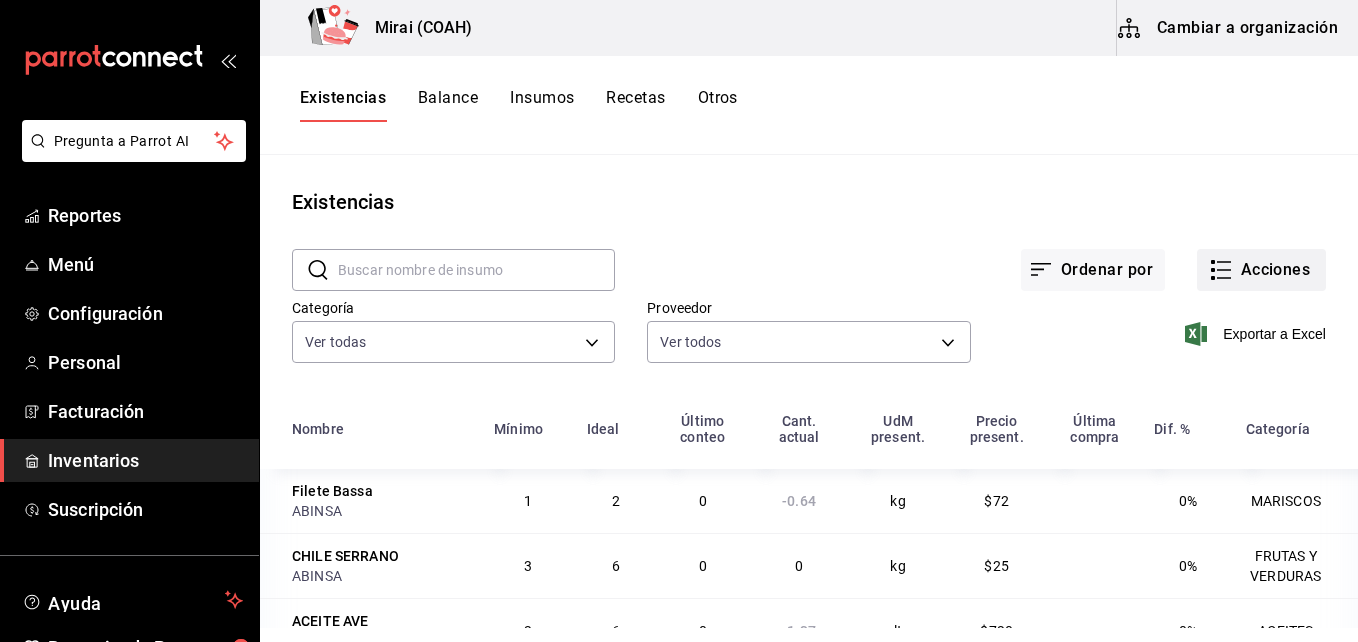 click 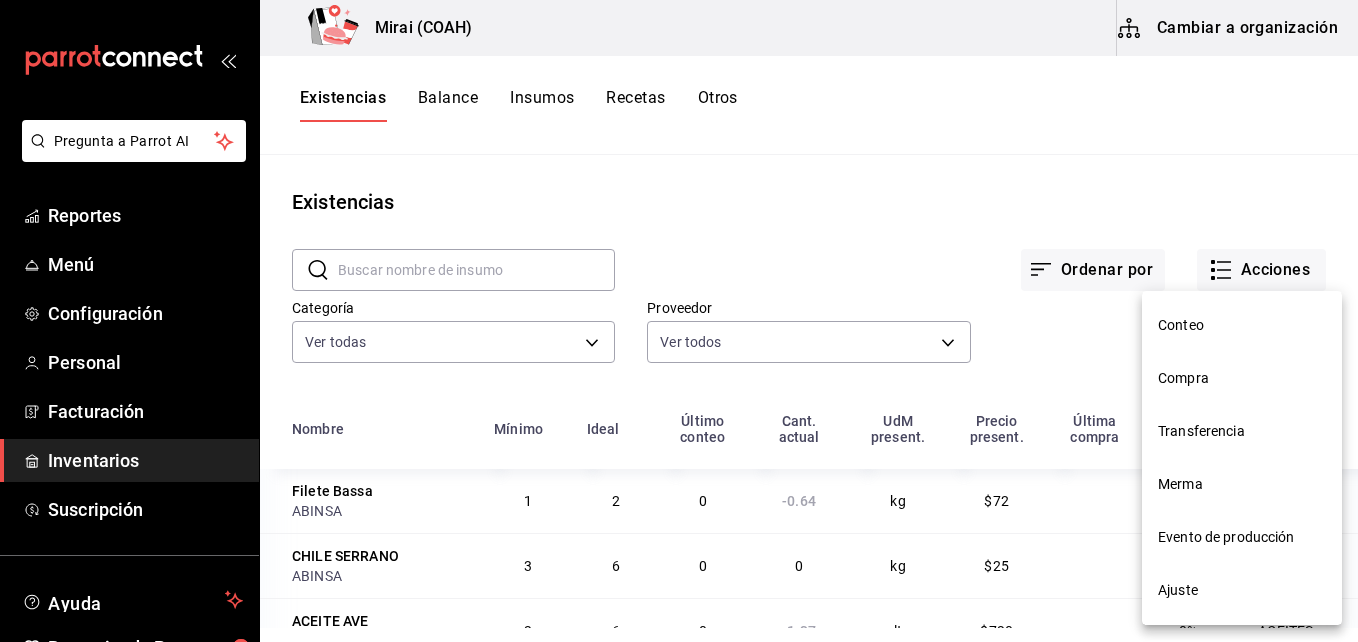 click on "Compra" at bounding box center (1242, 378) 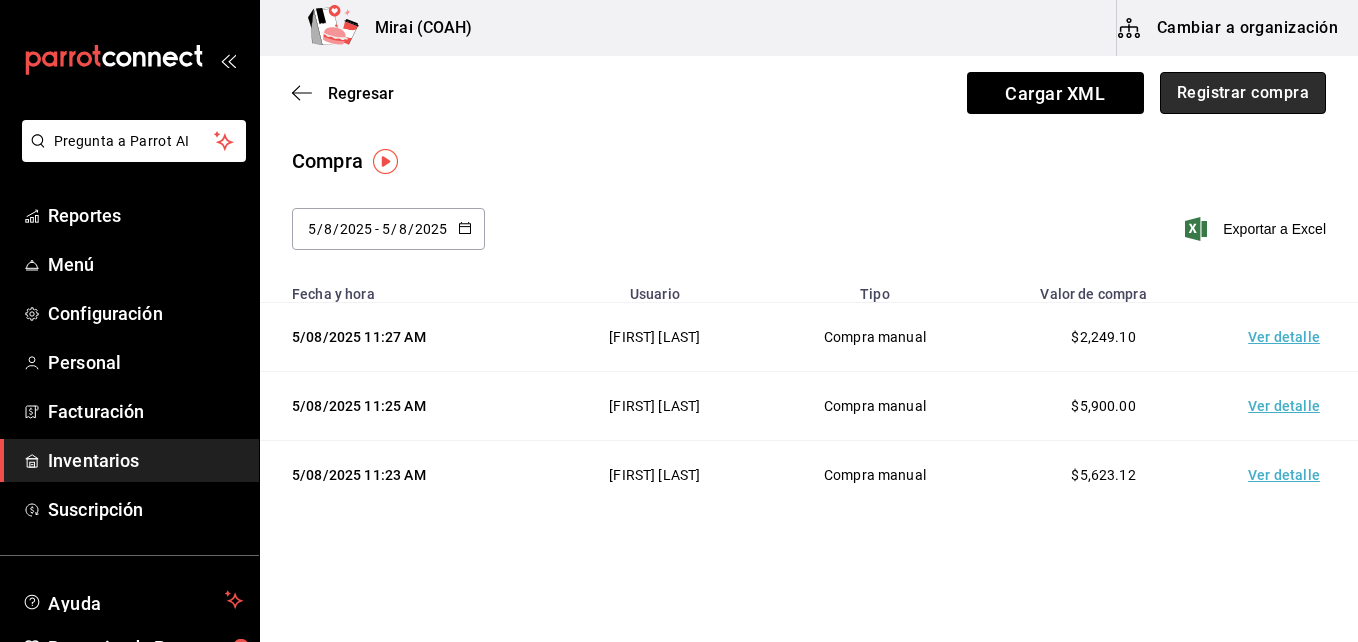 click on "Registrar compra" at bounding box center [1243, 93] 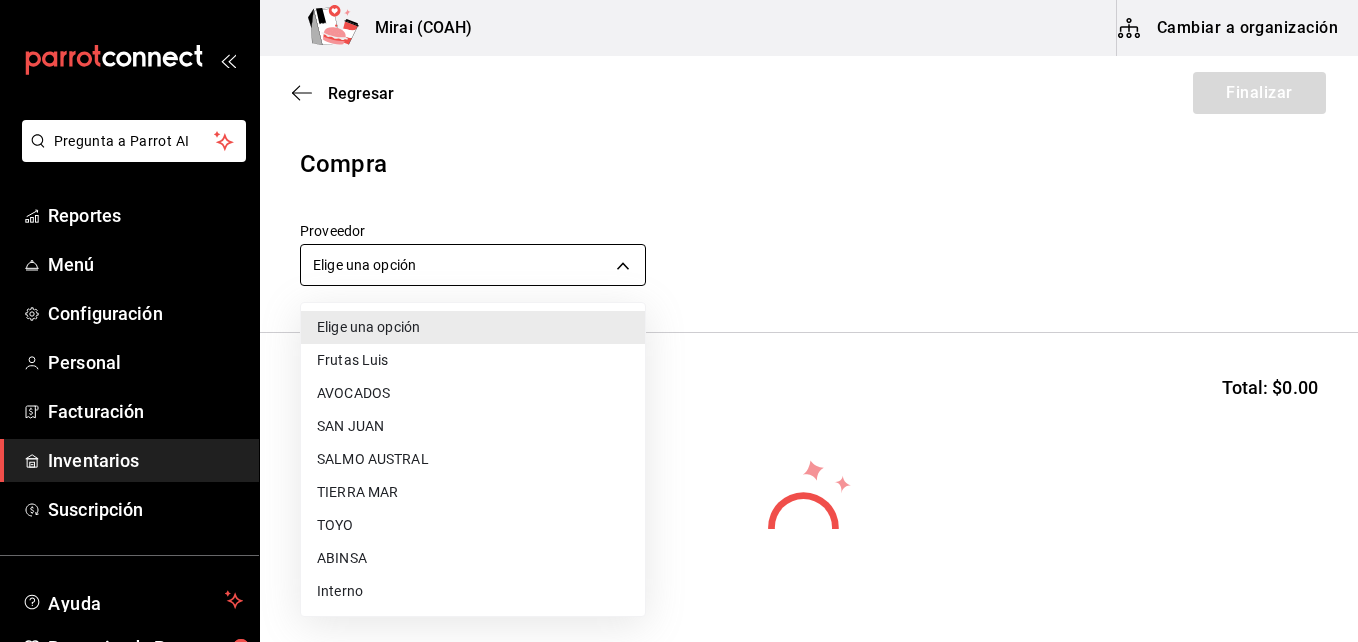 click on "Pregunta a Parrot AI Reportes   Menú   Configuración   Personal   Facturación   Inventarios   Suscripción   Ayuda Recomienda Parrot   Abraham Mora   Sugerir nueva función   Mirai (COAH) Cambiar a organización Regresar Finalizar Compra Proveedor Elige una opción default Buscar Total: $0.00 No hay insumos a mostrar. Busca un insumo para agregarlo a la lista GANA 1 MES GRATIS EN TU SUSCRIPCIÓN AQUÍ ¿Recuerdas cómo empezó tu restaurante?
Hoy puedes ayudar a un colega a tener el mismo cambio que tú viviste.
Recomienda Parrot directamente desde tu Portal Administrador.
Es fácil y rápido.
🎁 Por cada restaurante que se una, ganas 1 mes gratis. Ver video tutorial Ir a video Pregunta a Parrot AI Reportes   Menú   Configuración   Personal   Facturación   Inventarios   Suscripción   Ayuda Recomienda Parrot   Abraham Mora   Sugerir nueva función   Editar Eliminar Visitar centro de ayuda [PHONE] soporte@[EXAMPLE.COM] Visitar centro de ayuda [PHONE] soporte@[EXAMPLE.COM] TOYO" at bounding box center [679, 264] 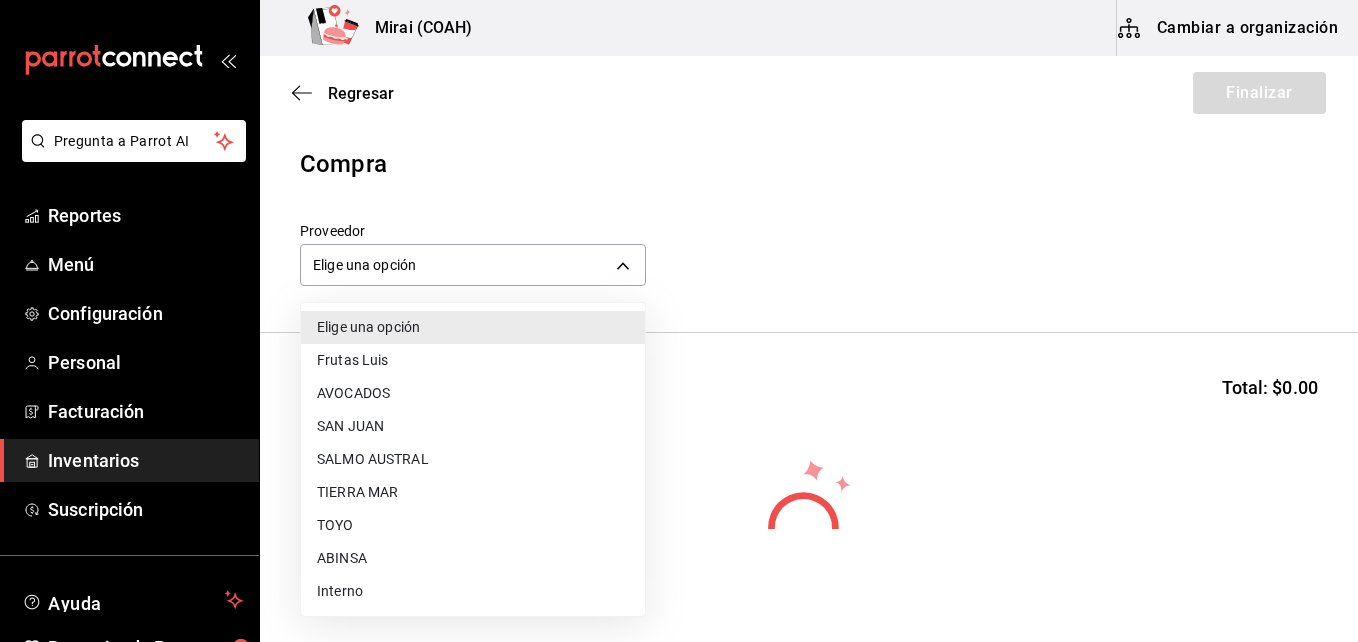 click on "SAN JUAN" at bounding box center [473, 426] 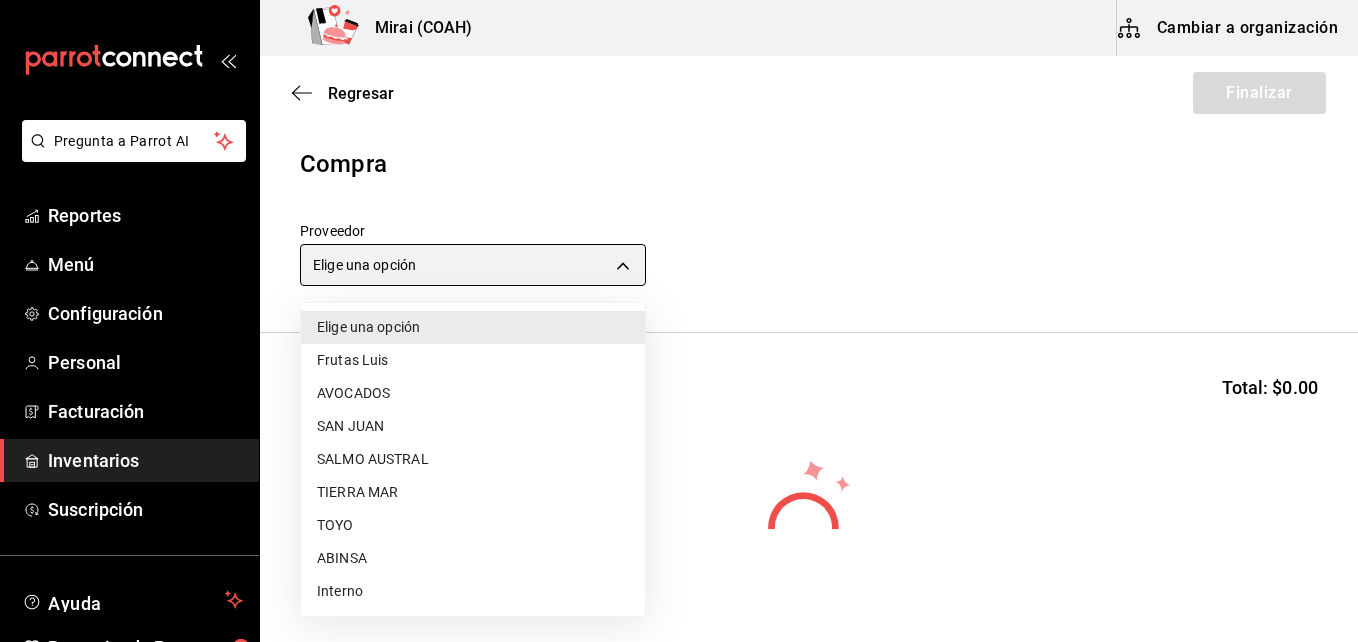 type on "uuid" 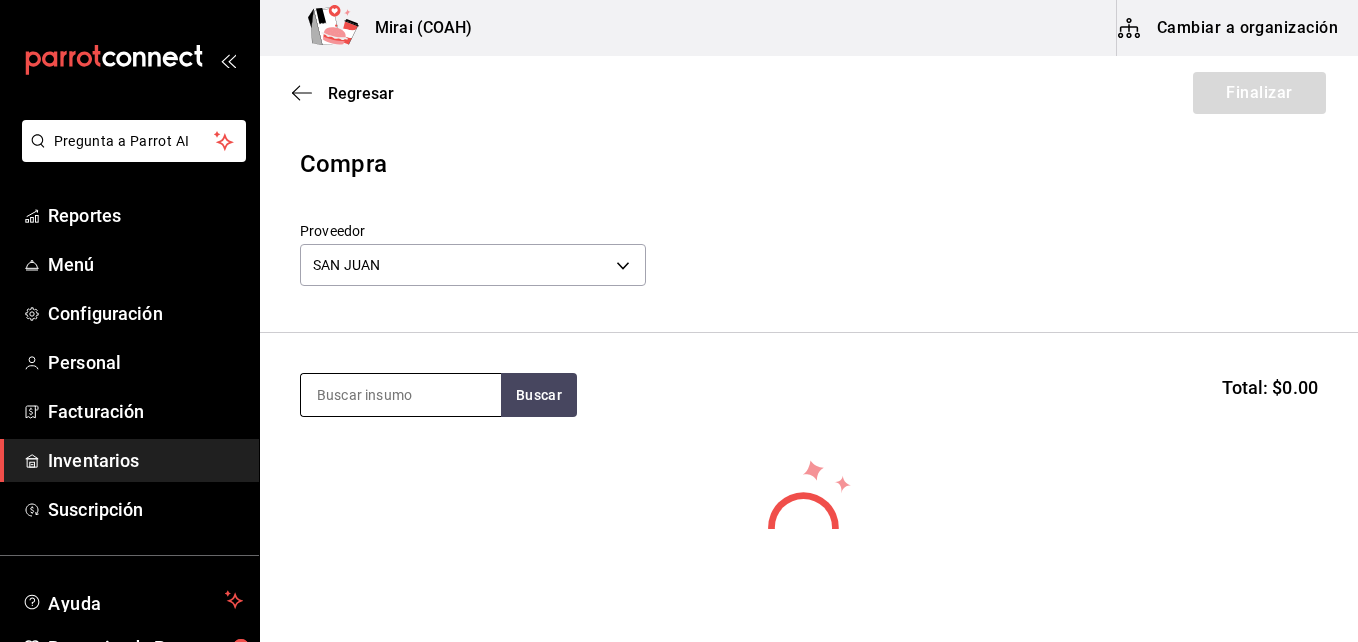 click at bounding box center (401, 395) 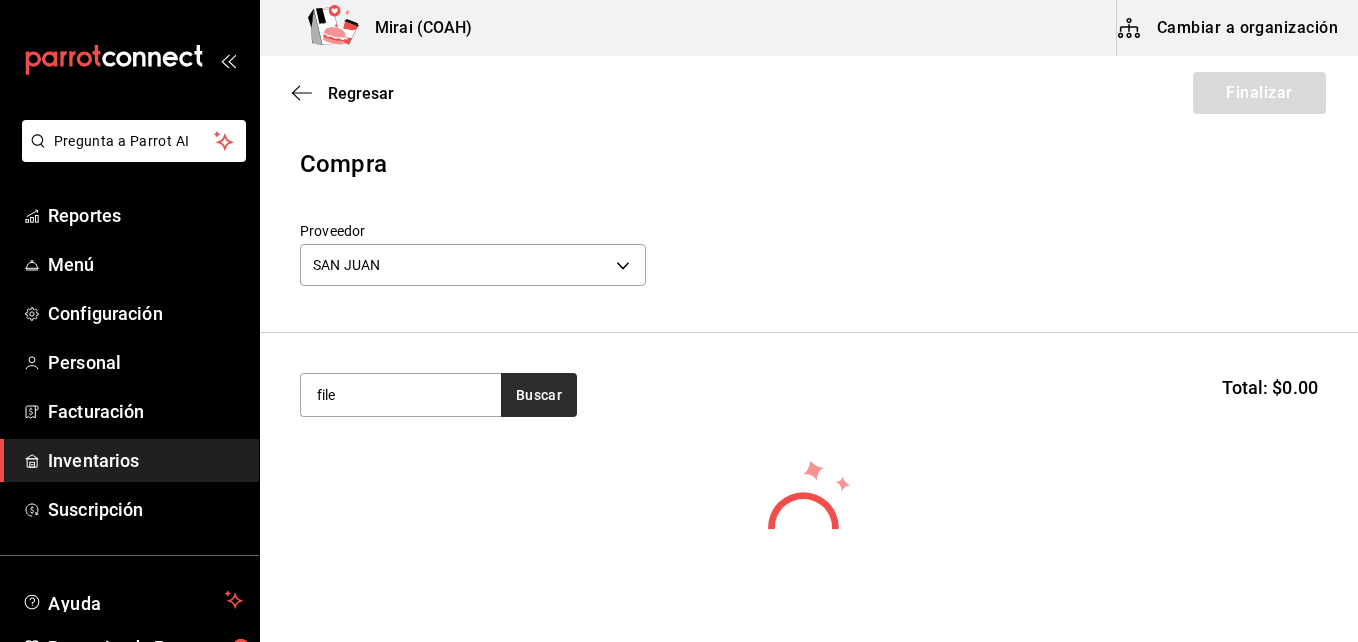 type on "file" 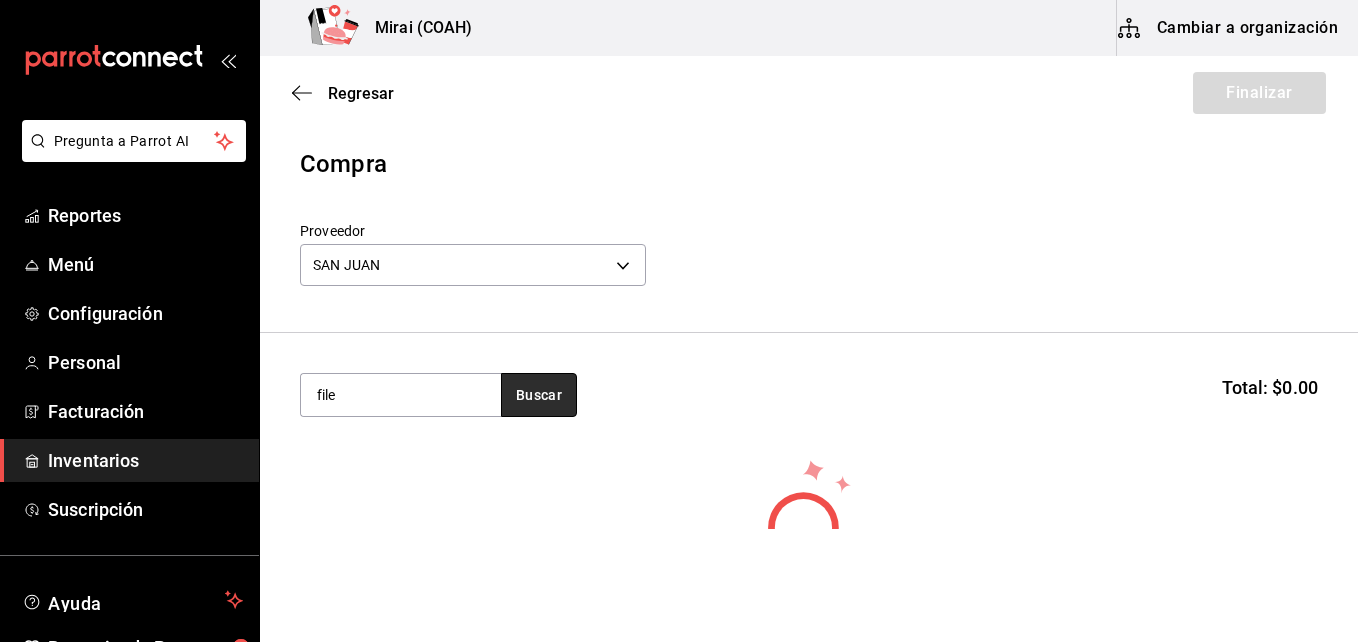 click on "Buscar" at bounding box center [539, 395] 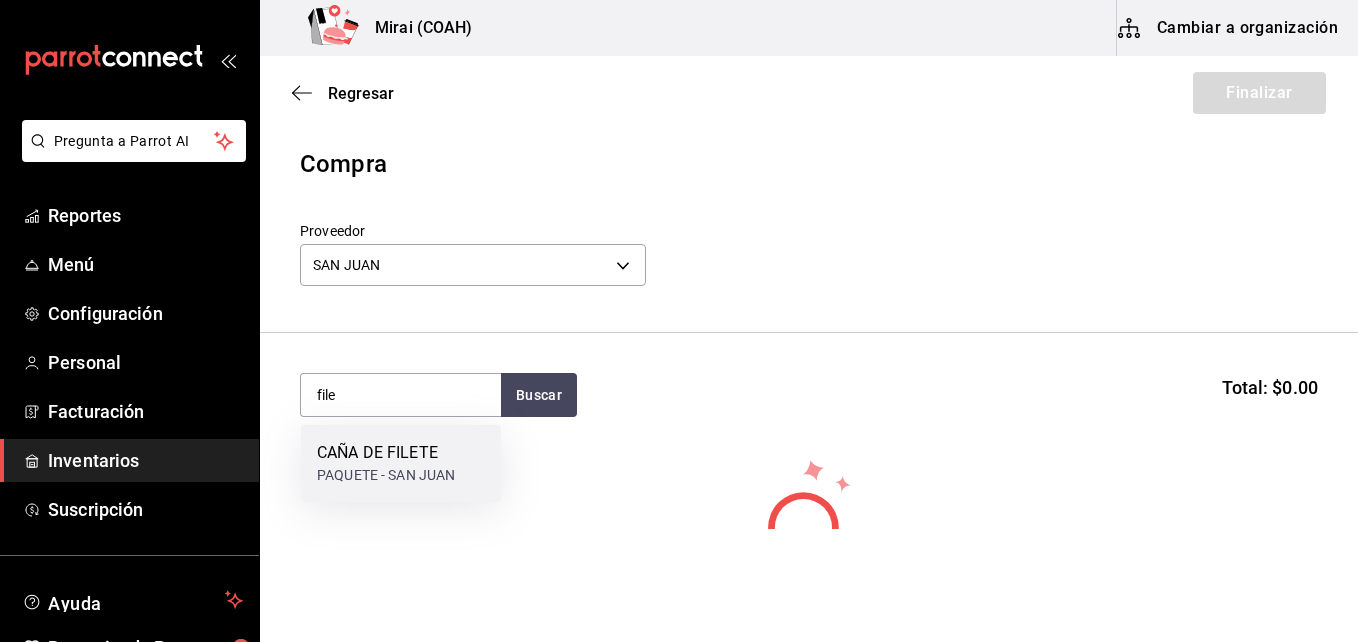click on "CAÑA DE FILETE" at bounding box center (386, 453) 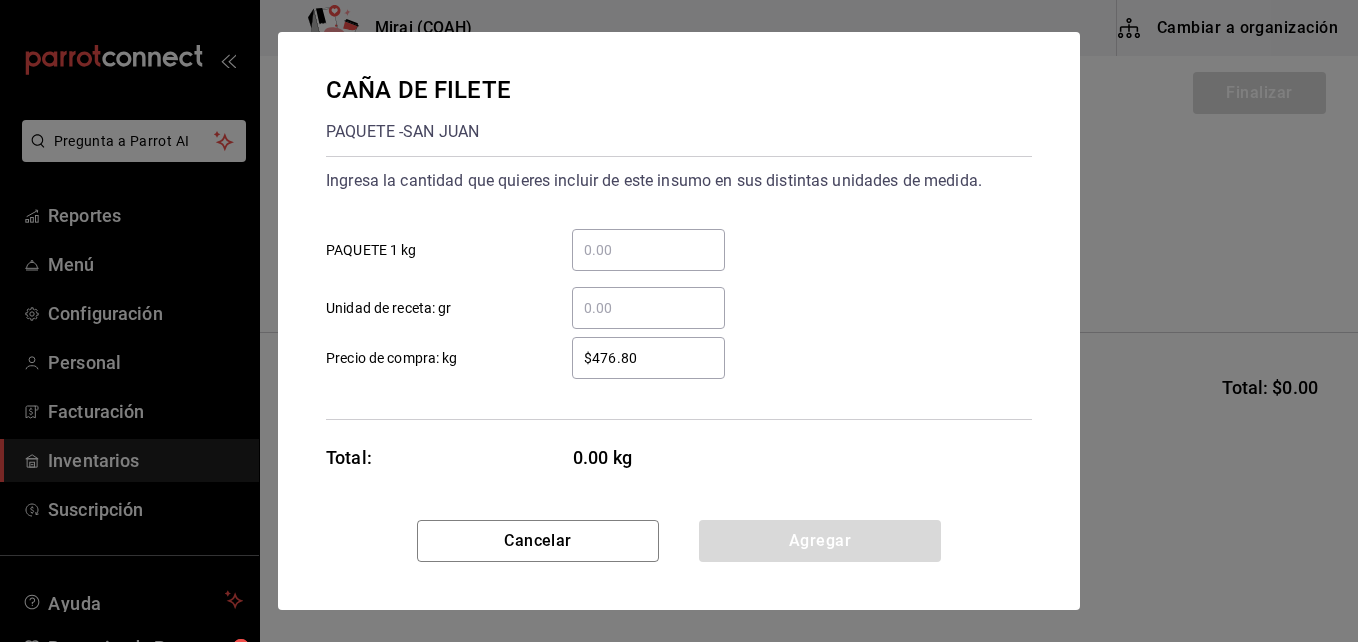 click on "$476.80" at bounding box center (648, 358) 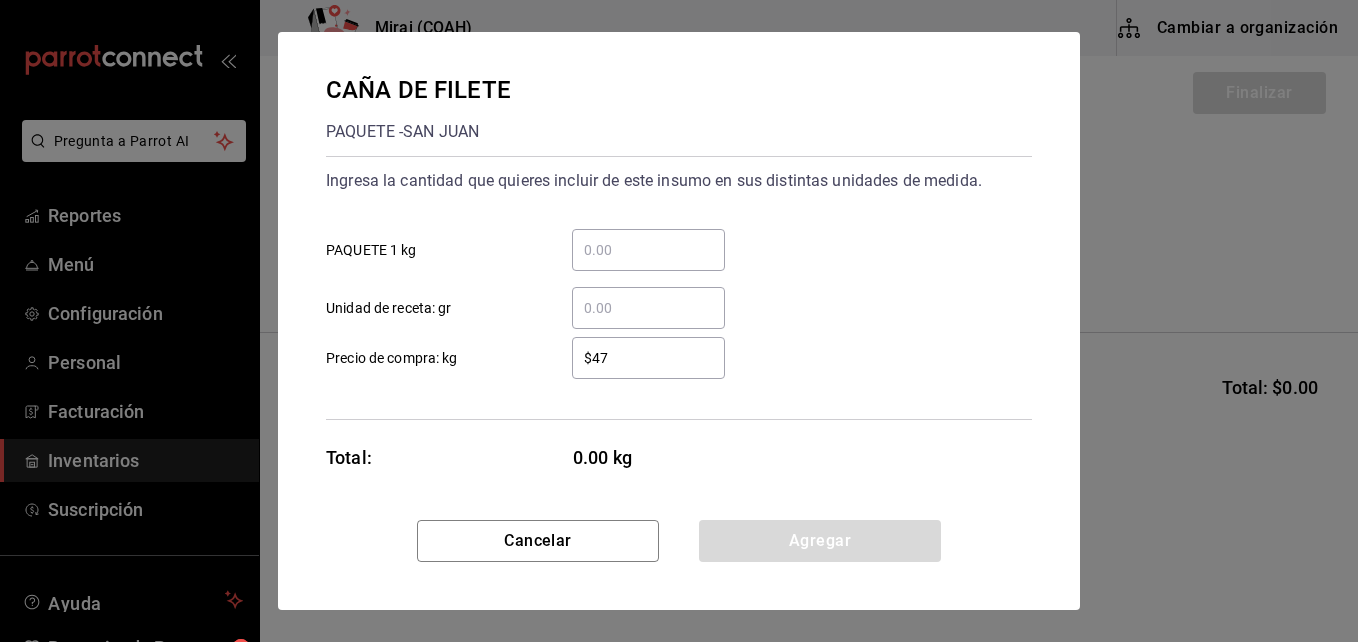 type on "$4" 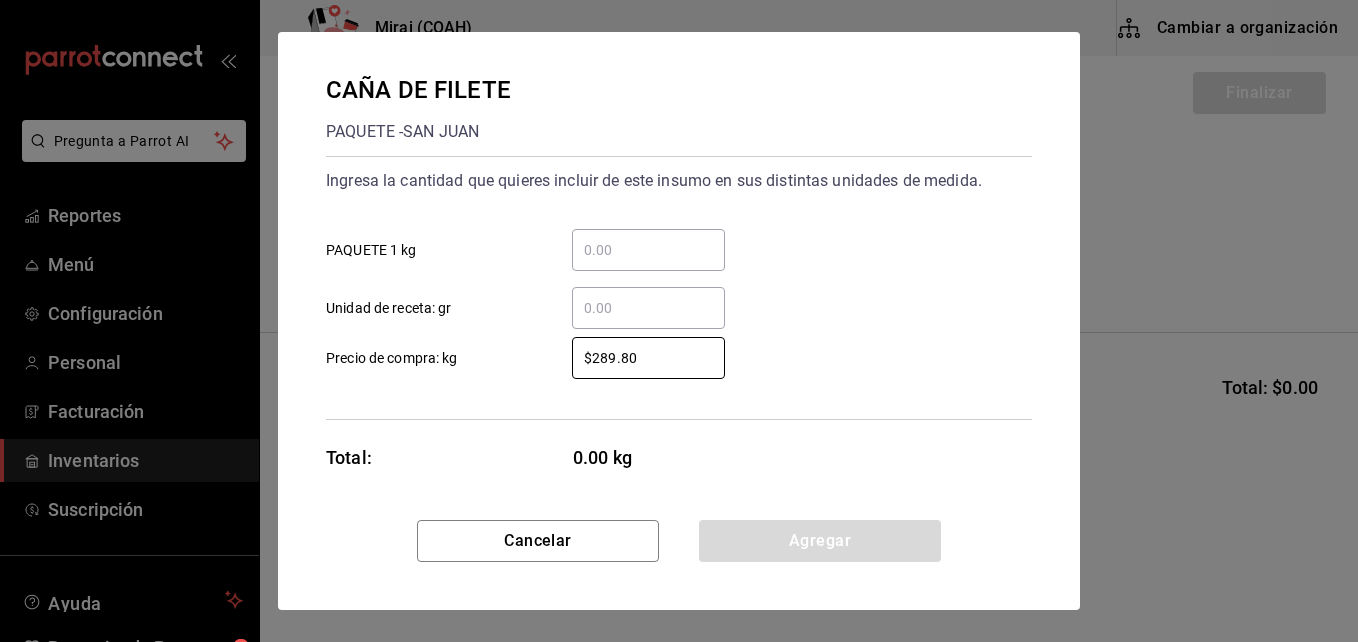 type on "$289.80" 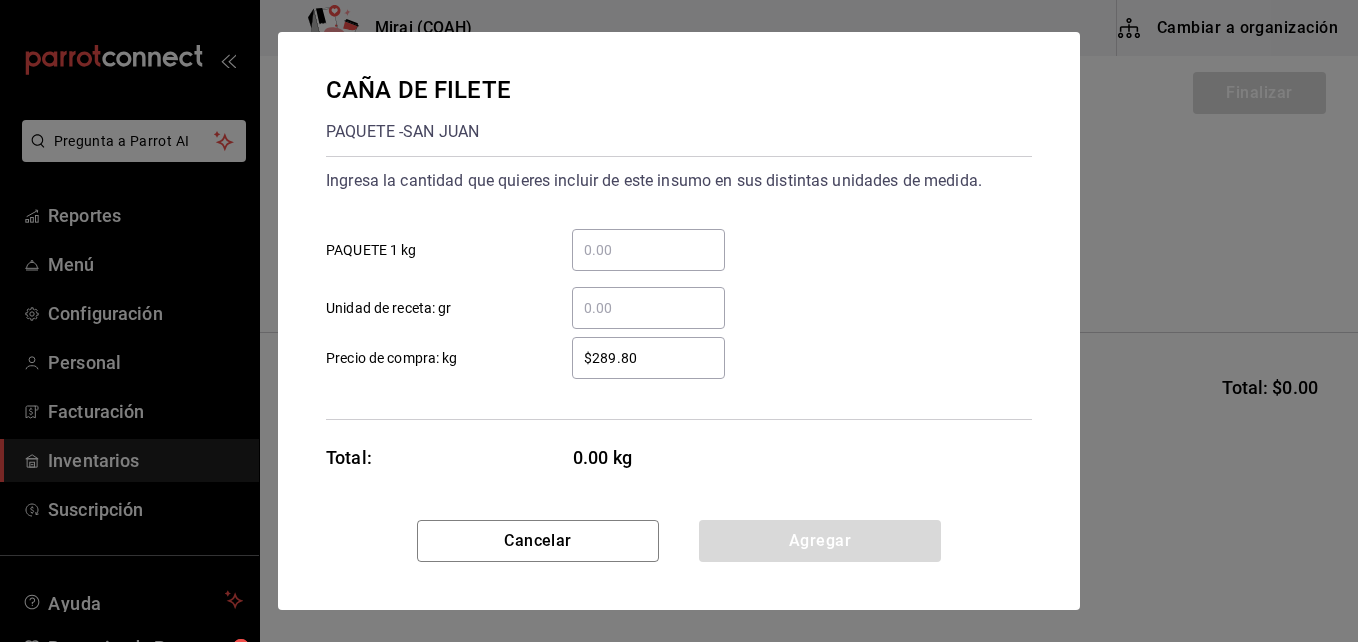 click on "​ PAQUETE 1 kg" at bounding box center (648, 250) 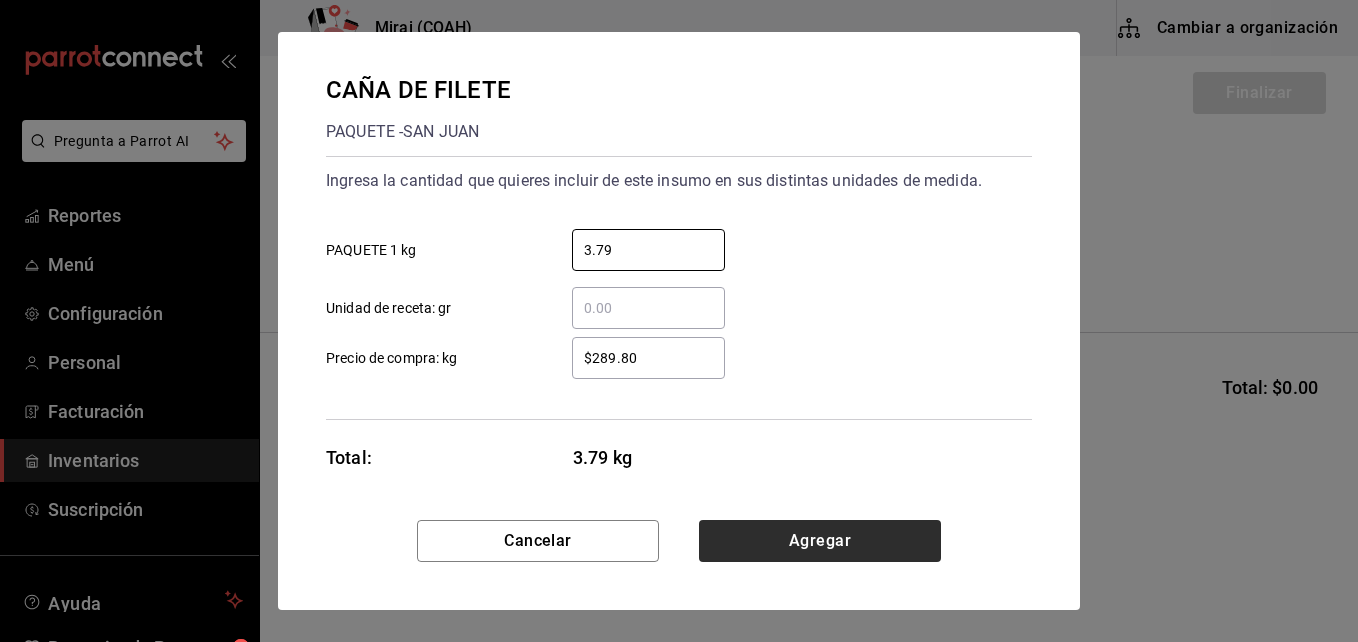 type on "3.79" 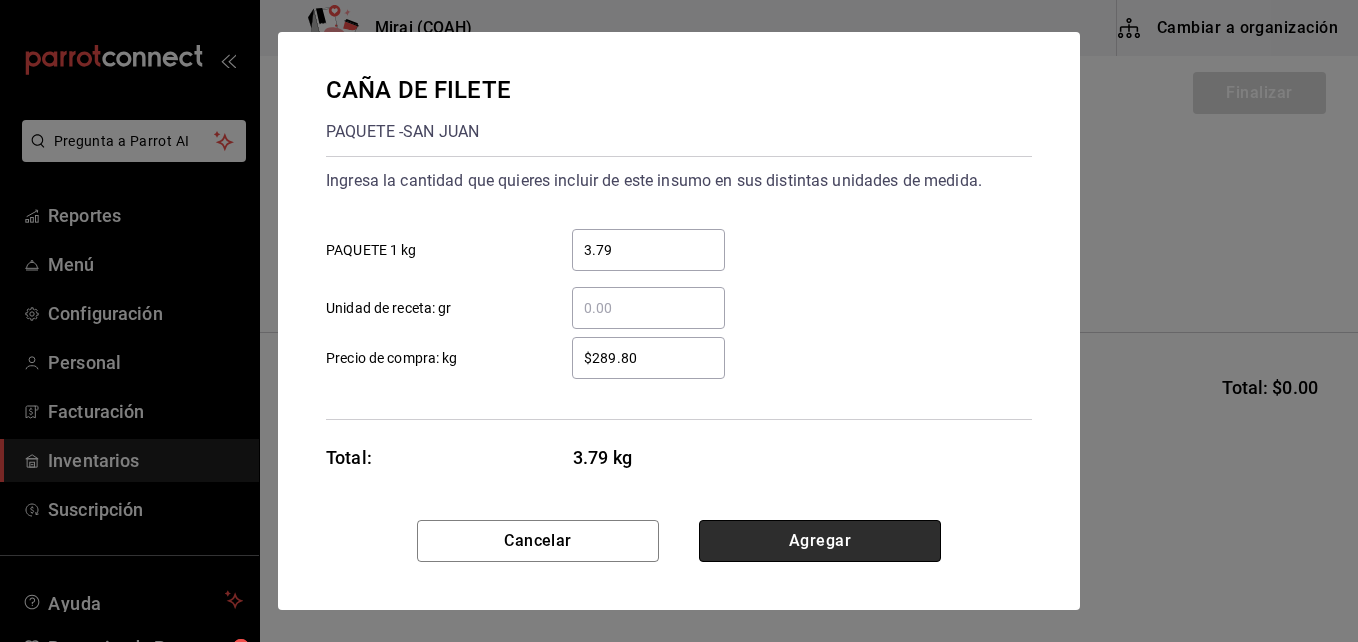 click on "Agregar" at bounding box center [820, 541] 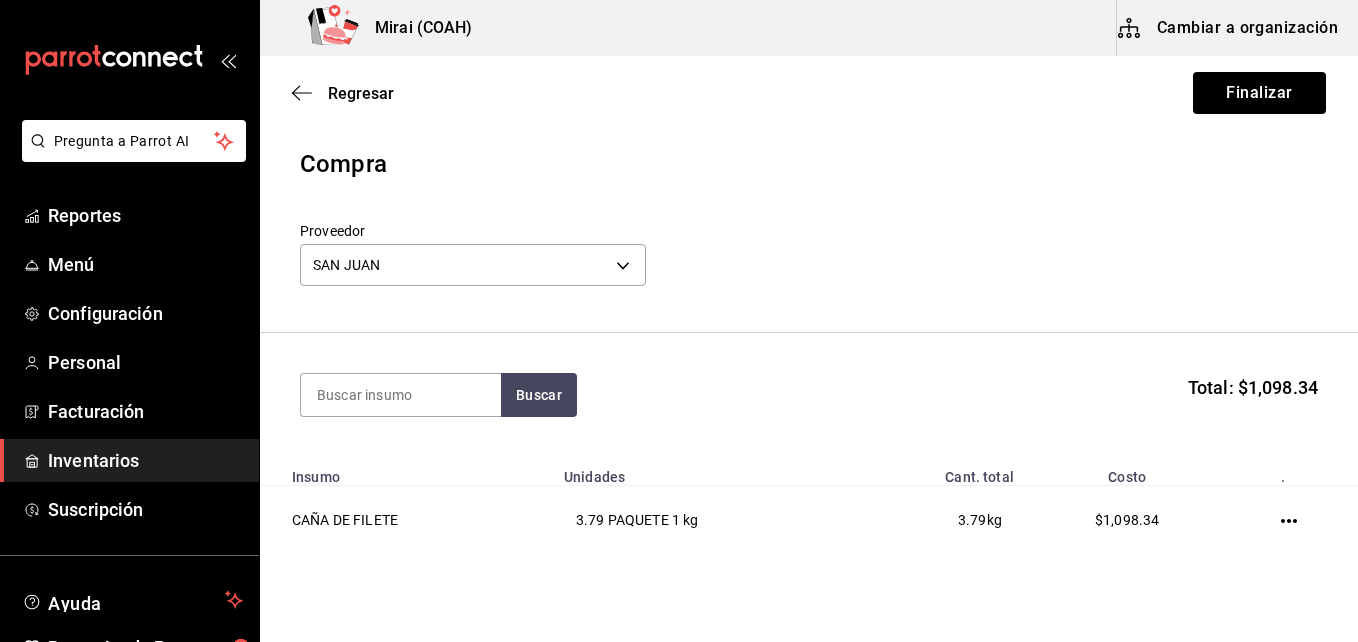 click on "Regresar Finalizar" at bounding box center [809, 93] 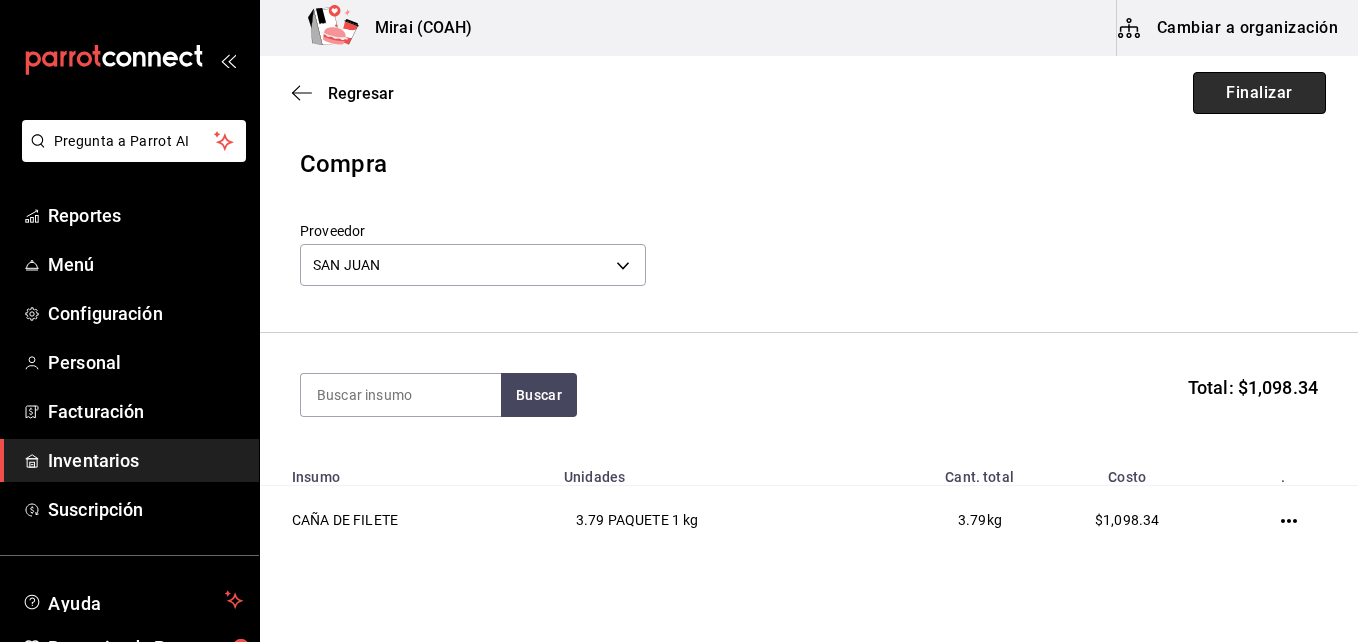 click on "Finalizar" at bounding box center [1259, 93] 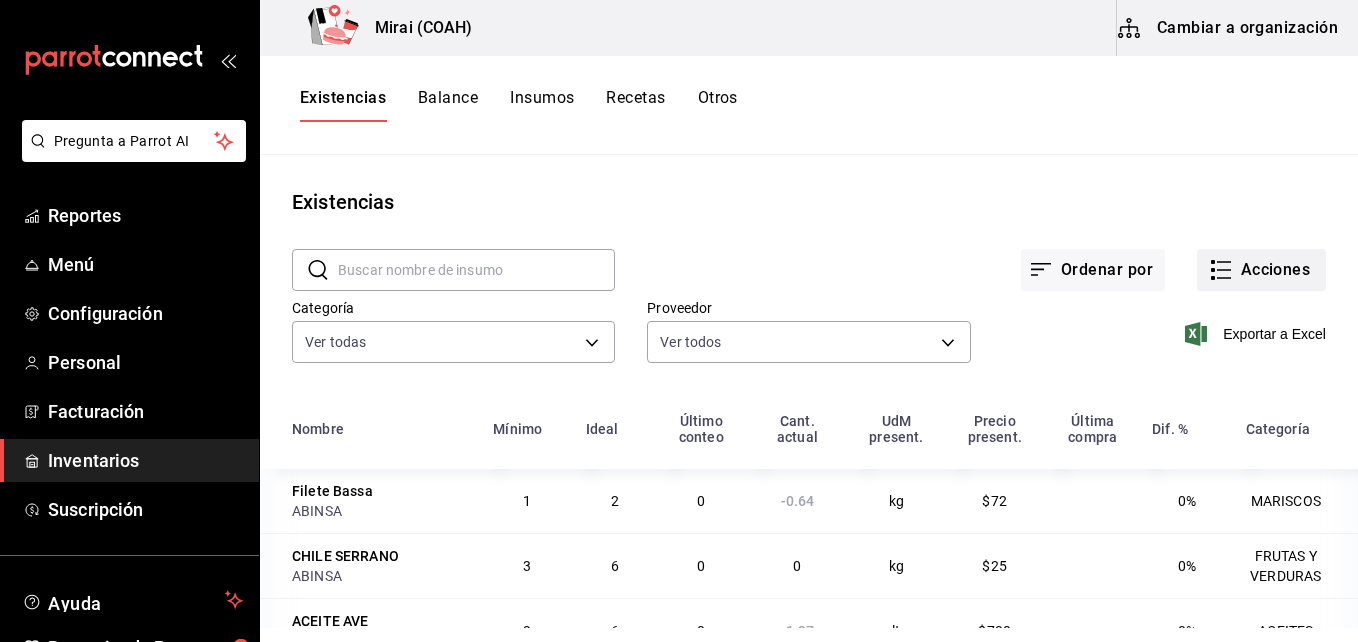 click 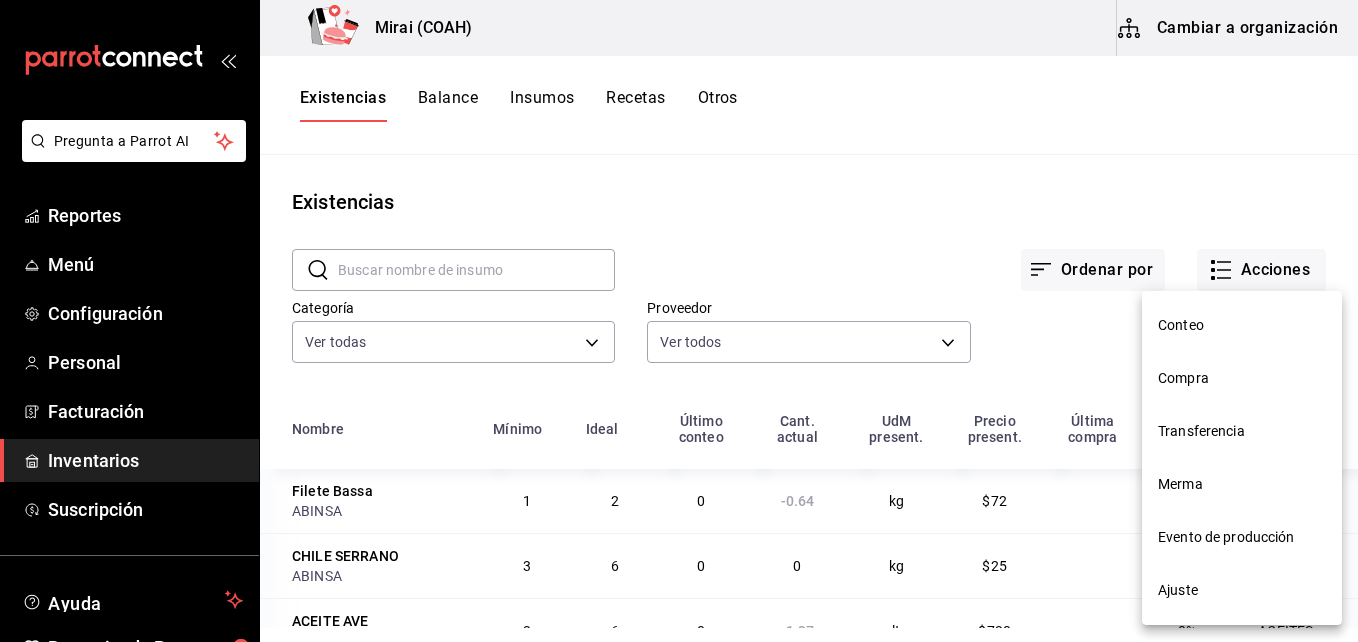 click on "Compra" at bounding box center [1242, 378] 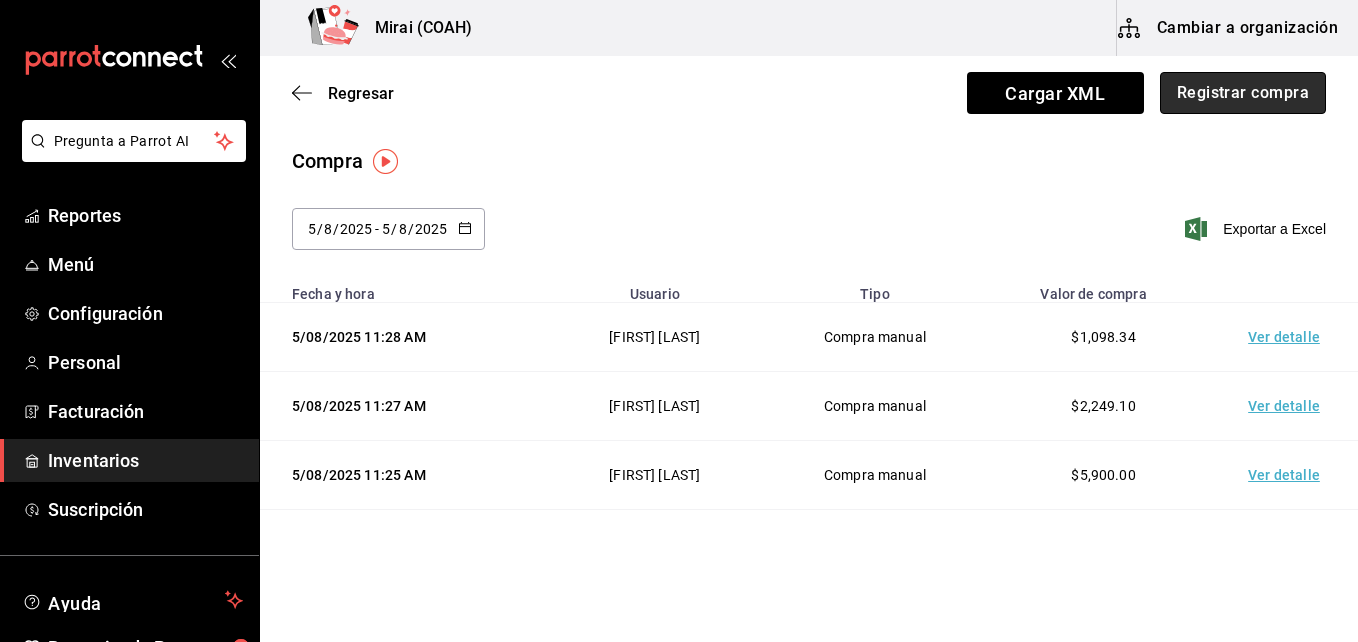 click on "Registrar compra" at bounding box center (1243, 93) 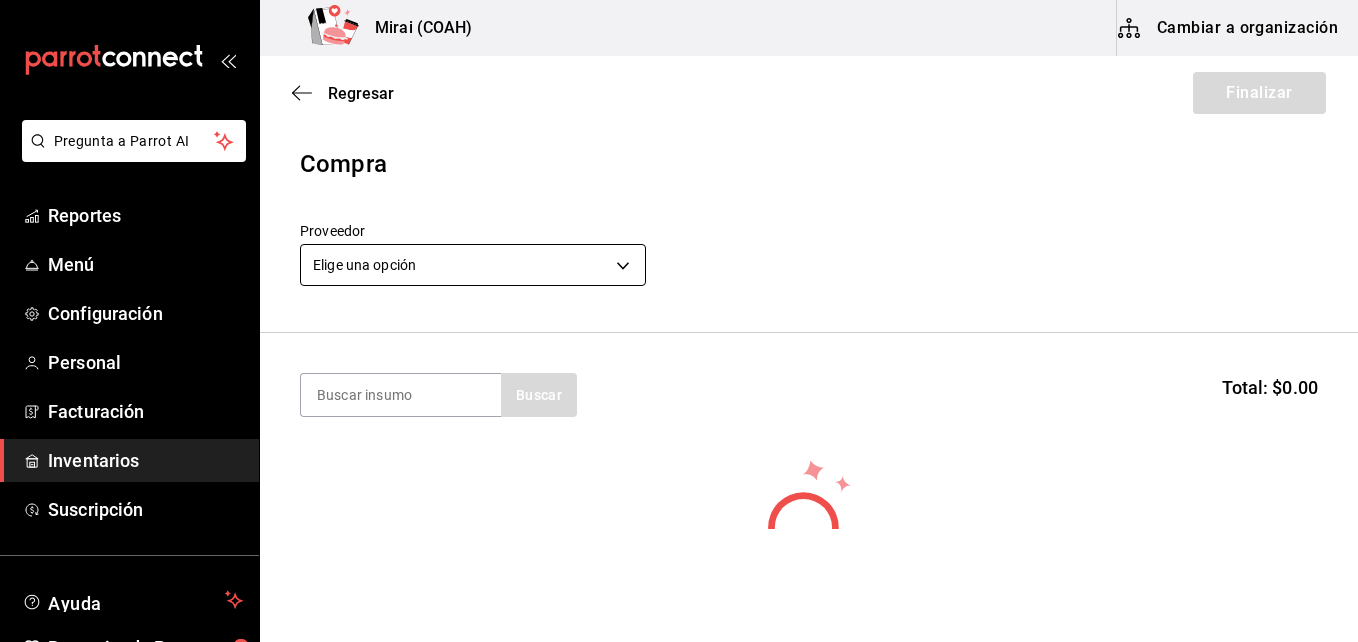 click on "Pregunta a Parrot AI Reportes   Menú   Configuración   Personal   Facturación   Inventarios   Suscripción   Ayuda Recomienda Parrot   [FIRST] [LAST]   Sugerir nueva función   Mirai (COAH) Cambiar a organización Regresar Finalizar Compra Proveedor Elige una opción default Buscar Total: $0.00 No hay insumos a mostrar. Busca un insumo para agregarlo a la lista GANA 1 MES GRATIS EN TU SUSCRIPCIÓN AQUÍ ¿Recuerdas cómo empezó tu restaurante?
Hoy puedes ayudar a un colega a tener el mismo cambio que tú viviste.
Recomienda Parrot directamente desde tu Portal Administrador.
Es fácil y rápido.
🎁 Por cada restaurante que se una, ganas 1 mes gratis. Ver video tutorial Ir a video Pregunta a Parrot AI Reportes   Menú   Configuración   Personal   Facturación   Inventarios   Suscripción   Ayuda Recomienda Parrot   [FIRST] [LAST]   Sugerir nueva función   Editar Eliminar Visitar centro de ayuda (81) 2046 6363 soporte@parrotsoftware.io Visitar centro de ayuda (81) 2046 6363 soporte@parrotsoftware.io" at bounding box center [679, 264] 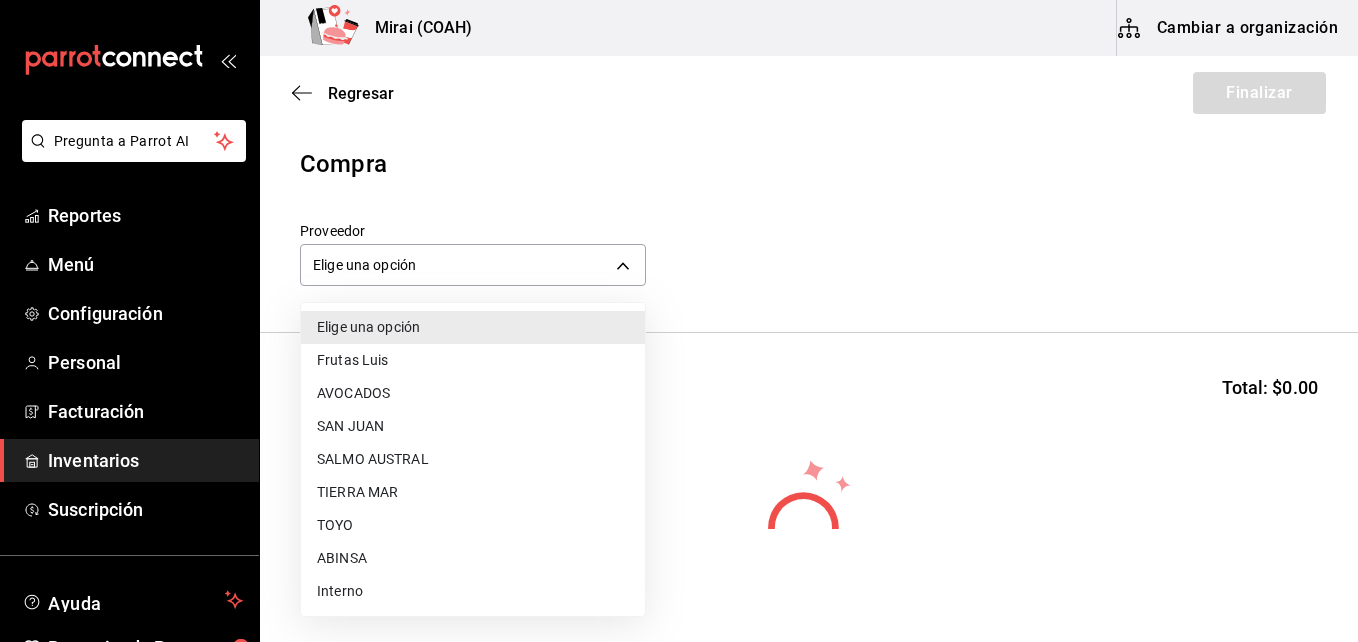 click on "ABINSA" at bounding box center [473, 558] 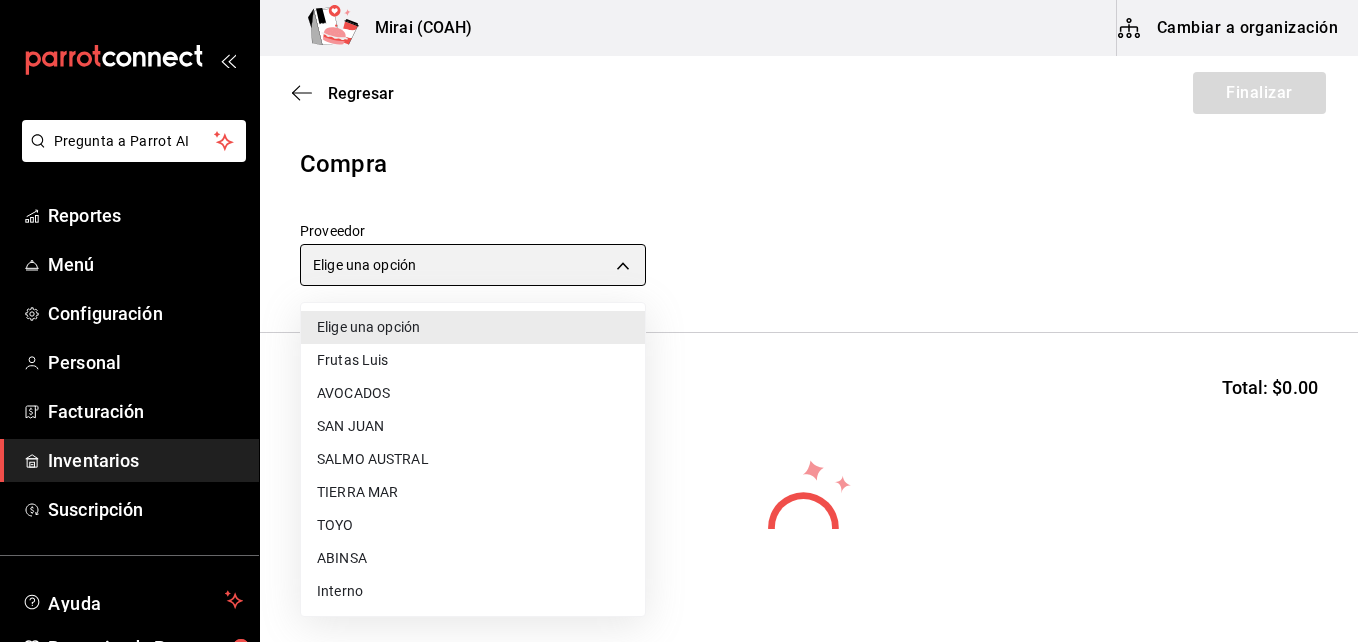 type on "uuid" 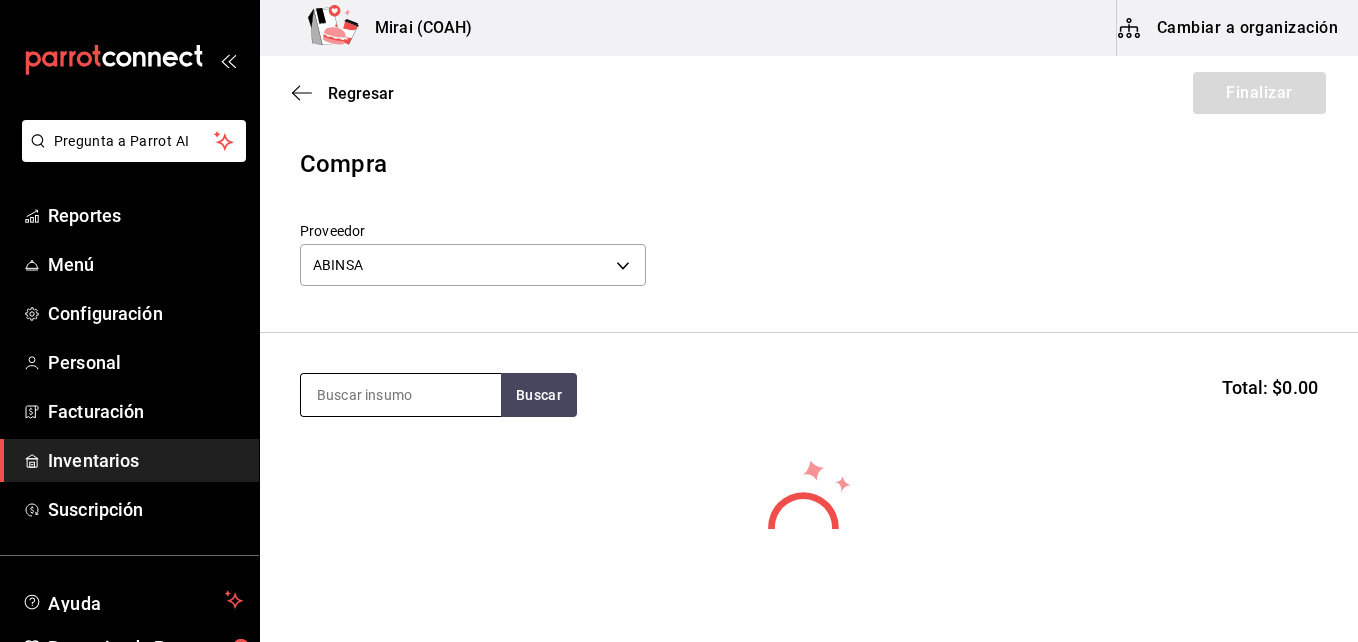 click at bounding box center (401, 395) 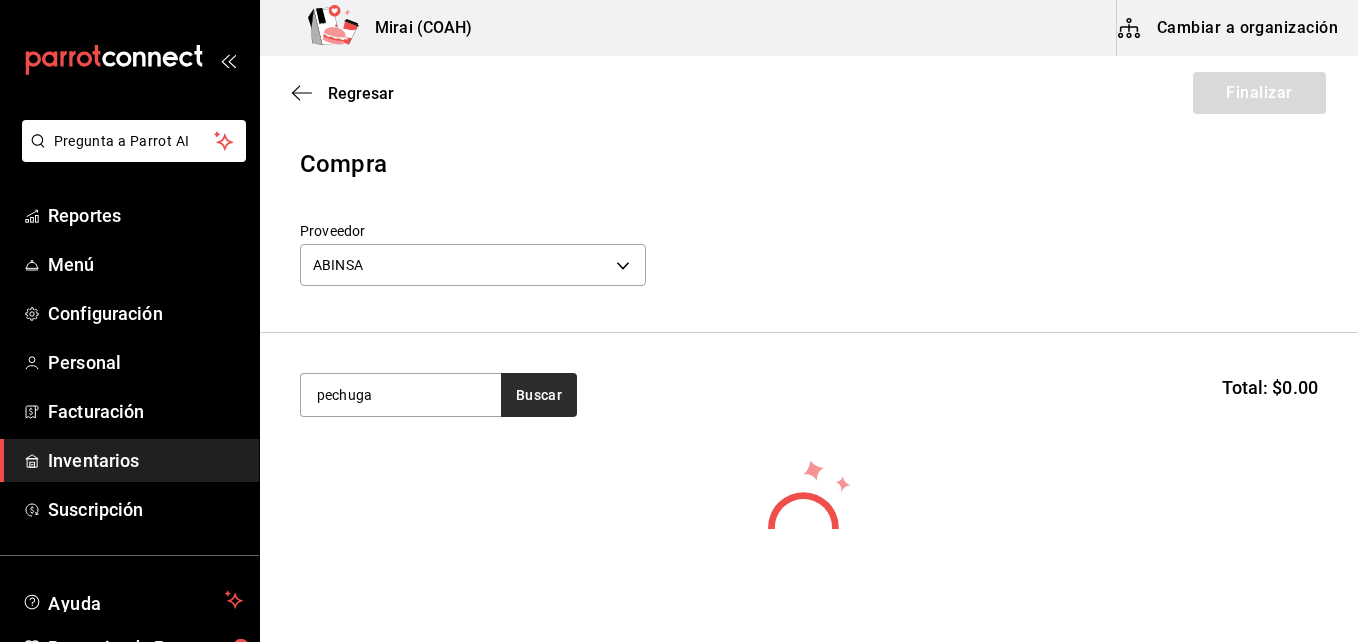 type on "pechuga" 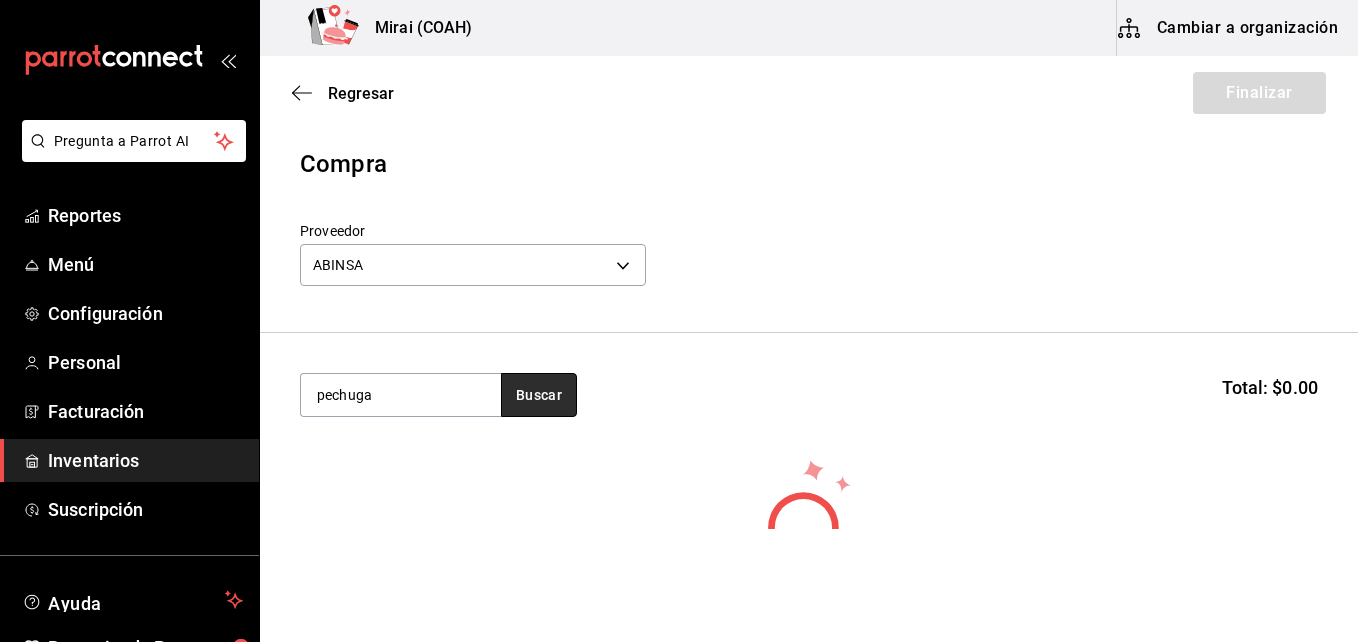 click on "Buscar" at bounding box center (539, 395) 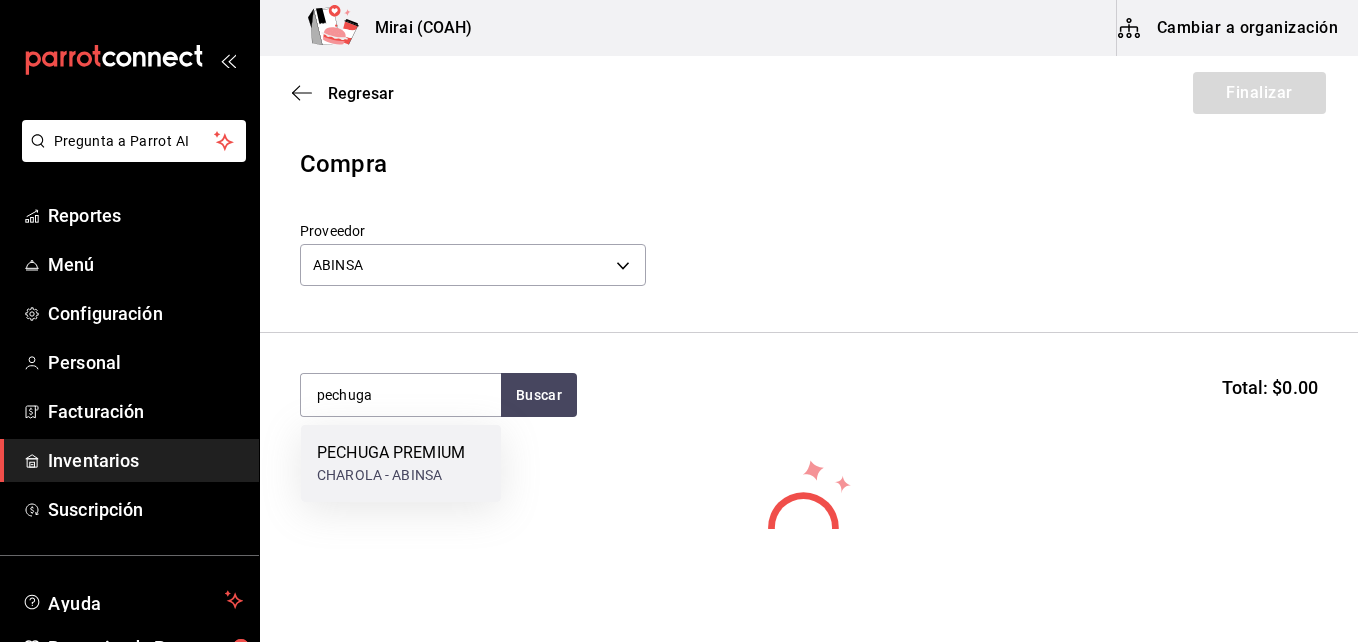 click on "PECHUGA PREMIUM" at bounding box center (391, 453) 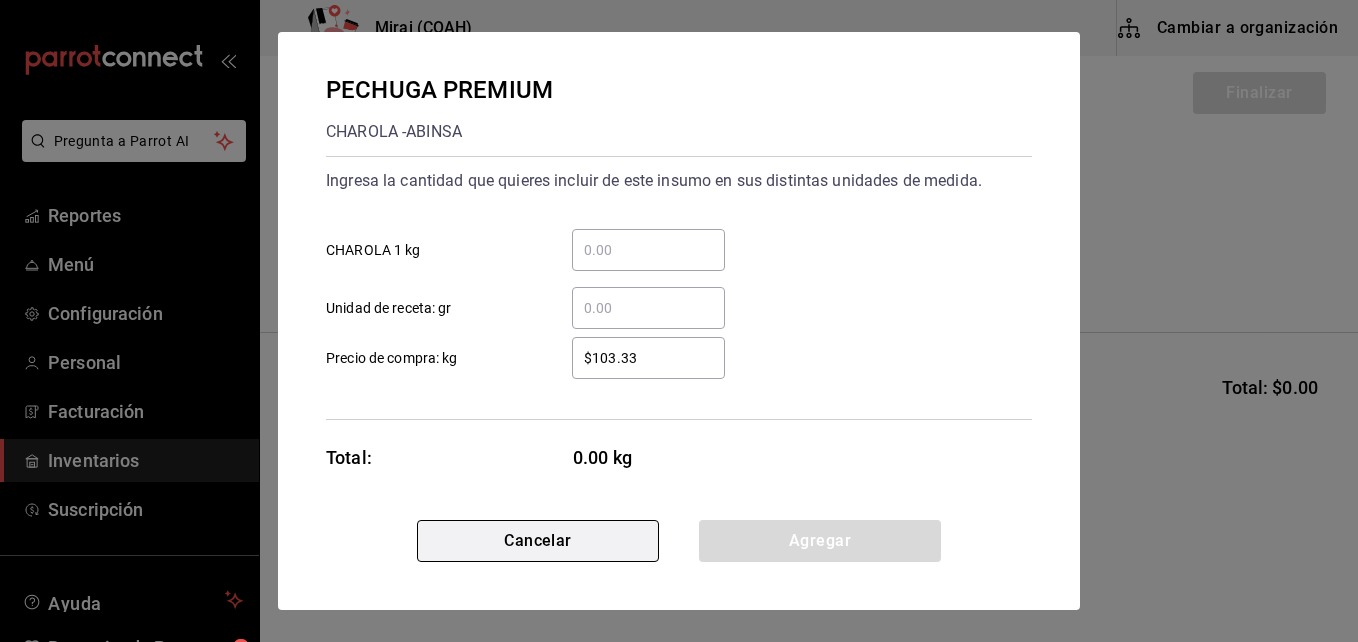 click on "Cancelar" at bounding box center (538, 541) 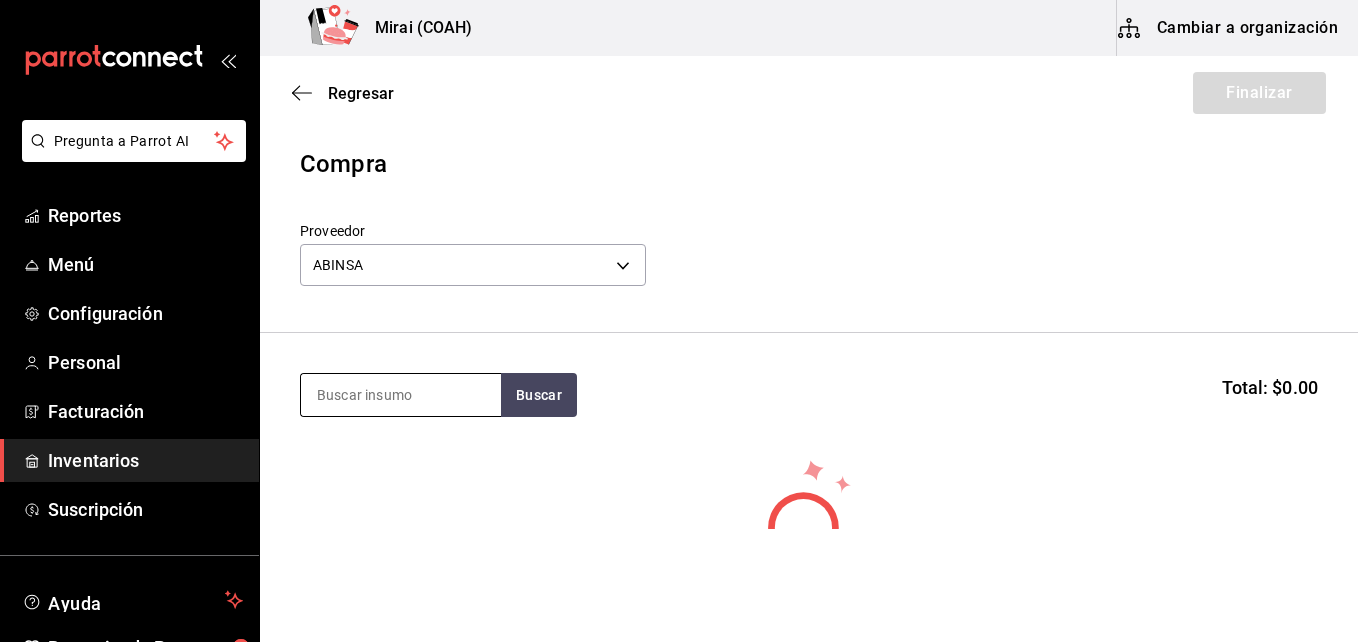click at bounding box center [401, 395] 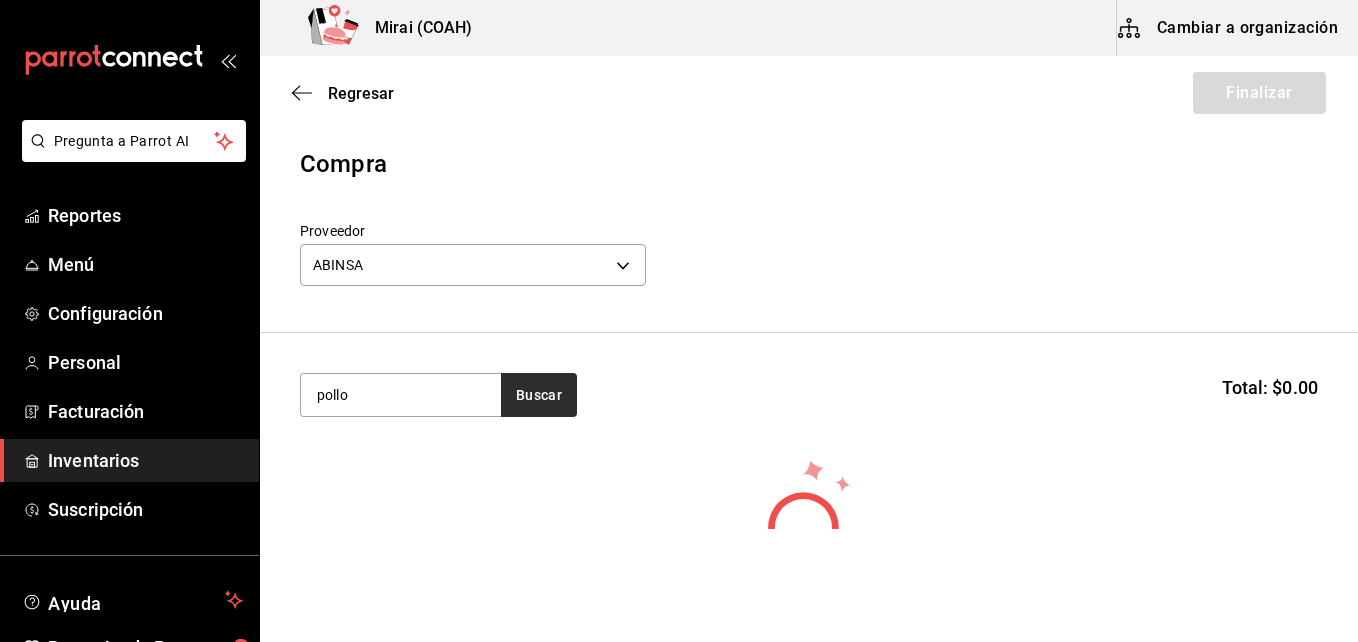 type on "pollo" 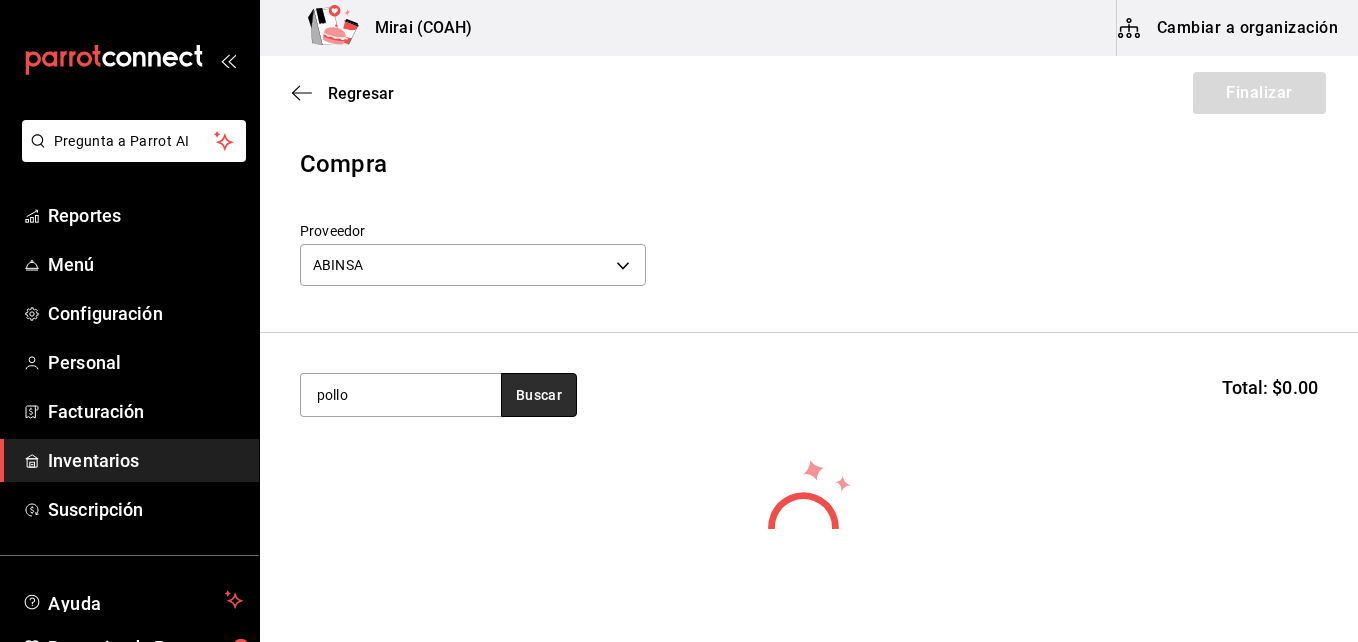 click on "Buscar" at bounding box center (539, 395) 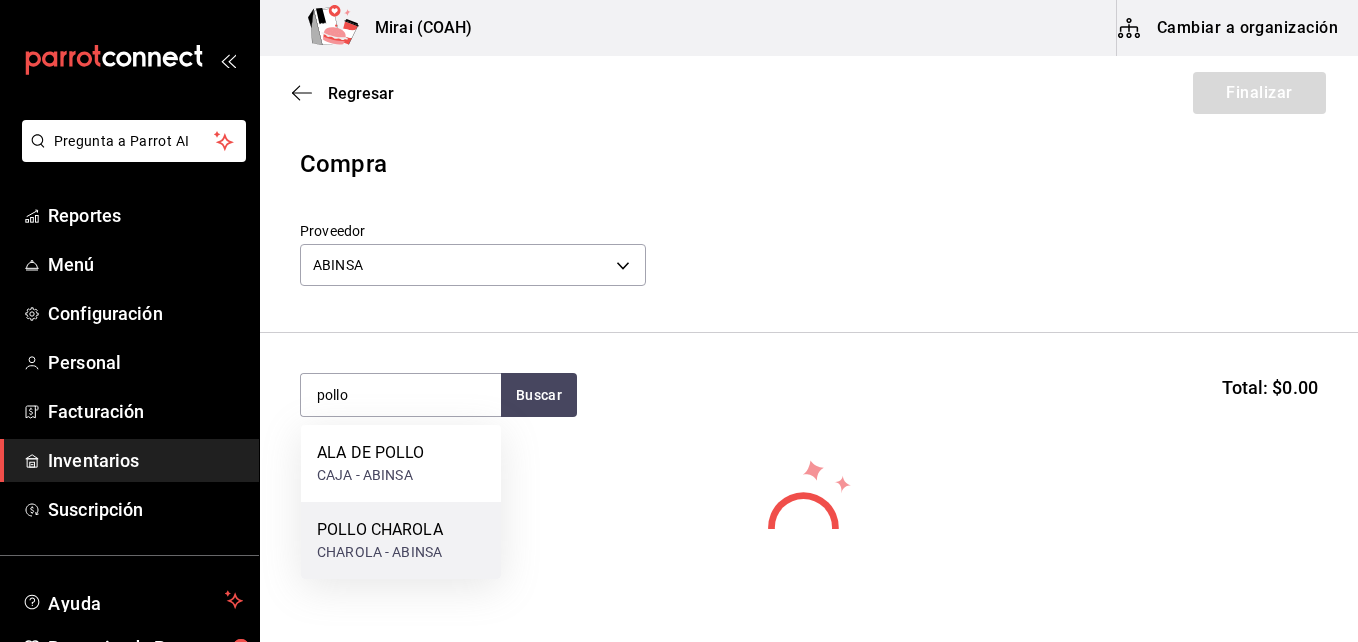 click on "POLLO CHAROLA" at bounding box center [380, 530] 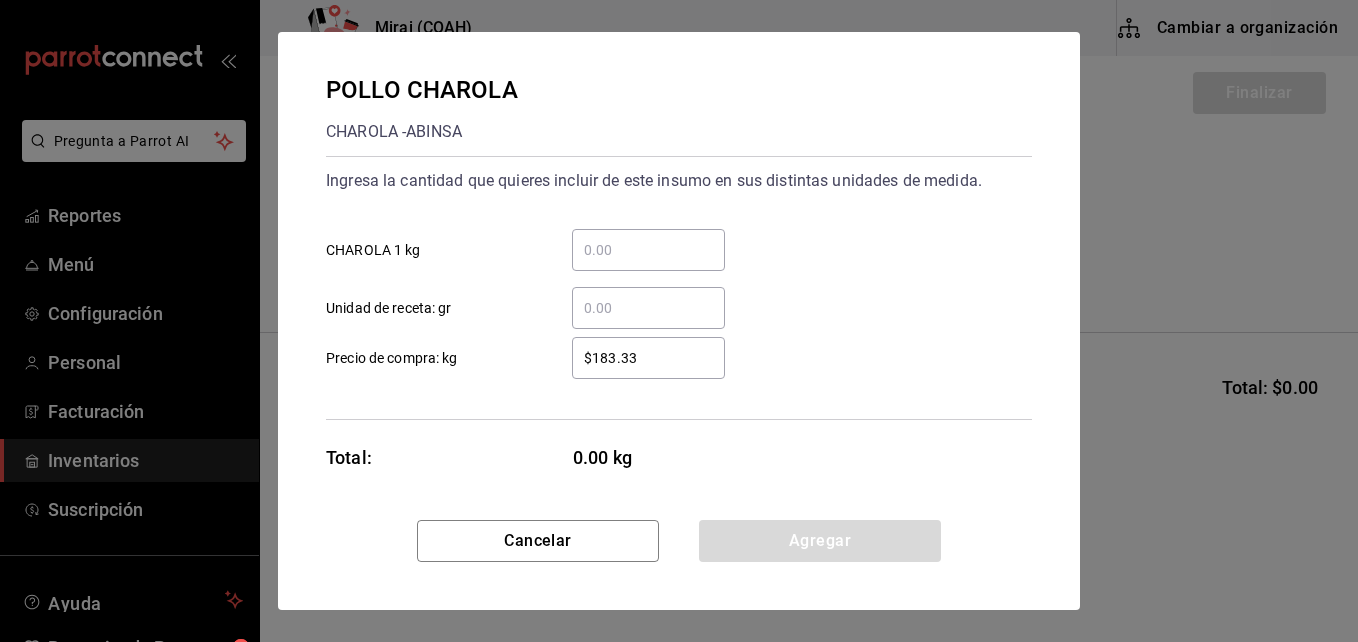 click on "$183.33" at bounding box center [648, 358] 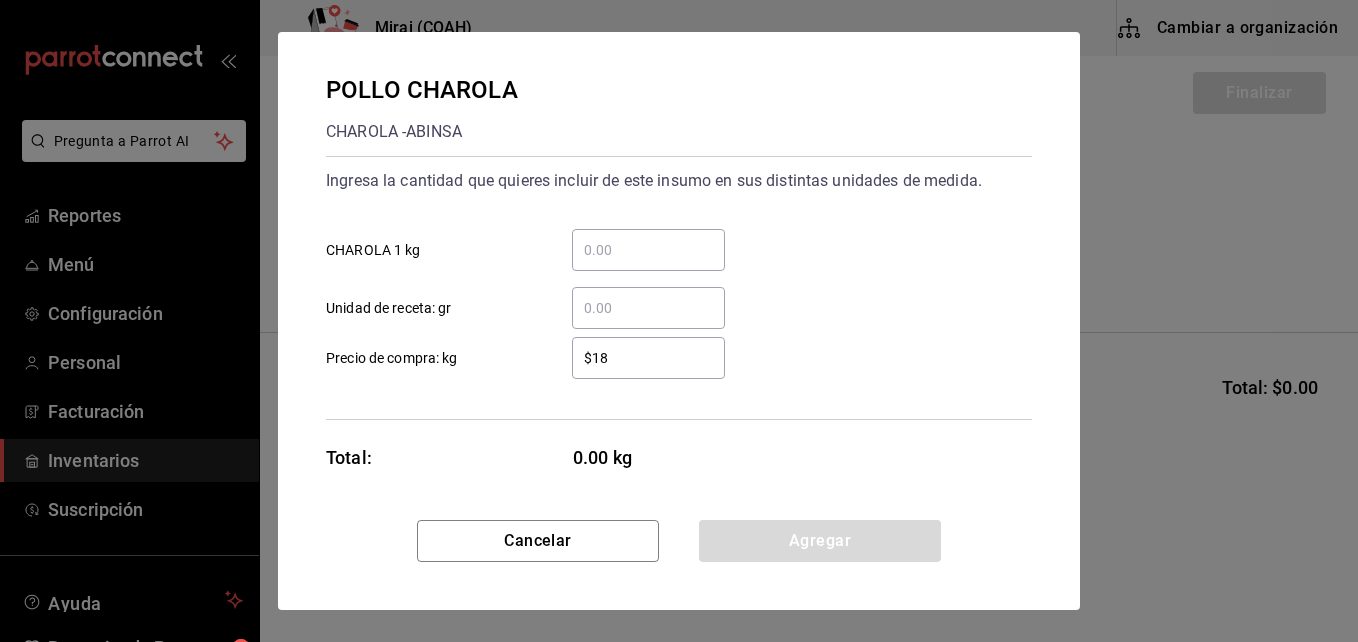 type on "$1" 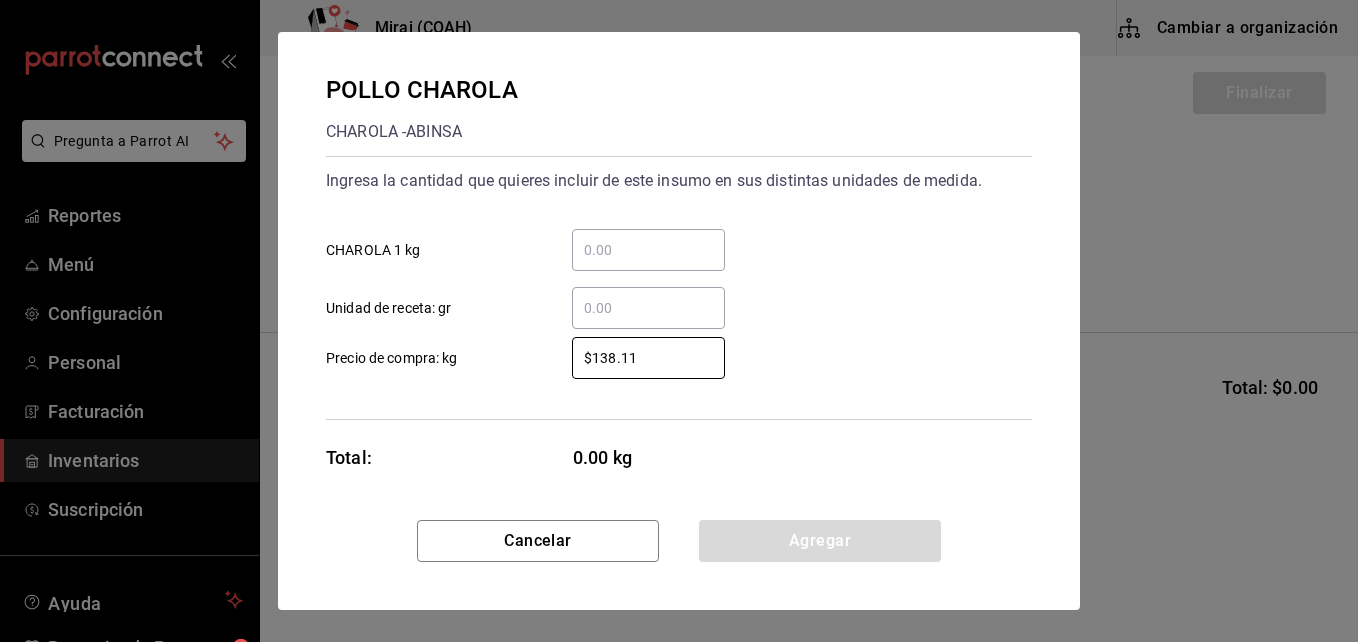 type on "$138.11" 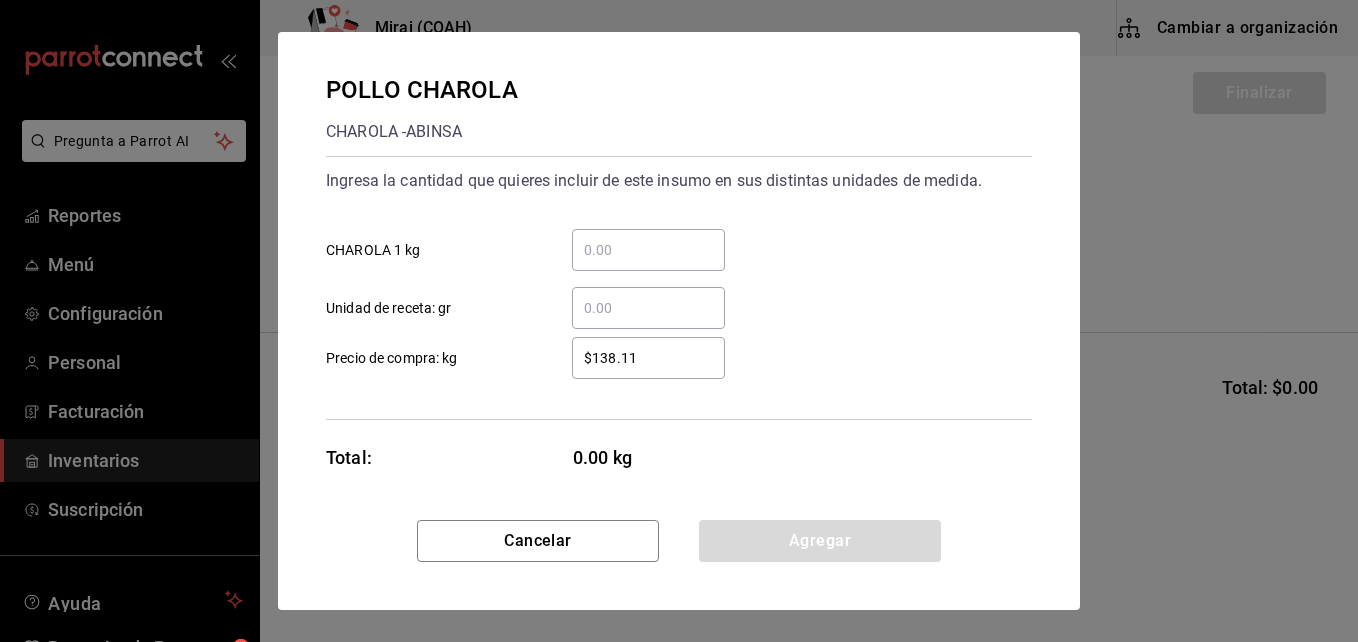 click on "​ CHAROLA 1 kg" at bounding box center (648, 250) 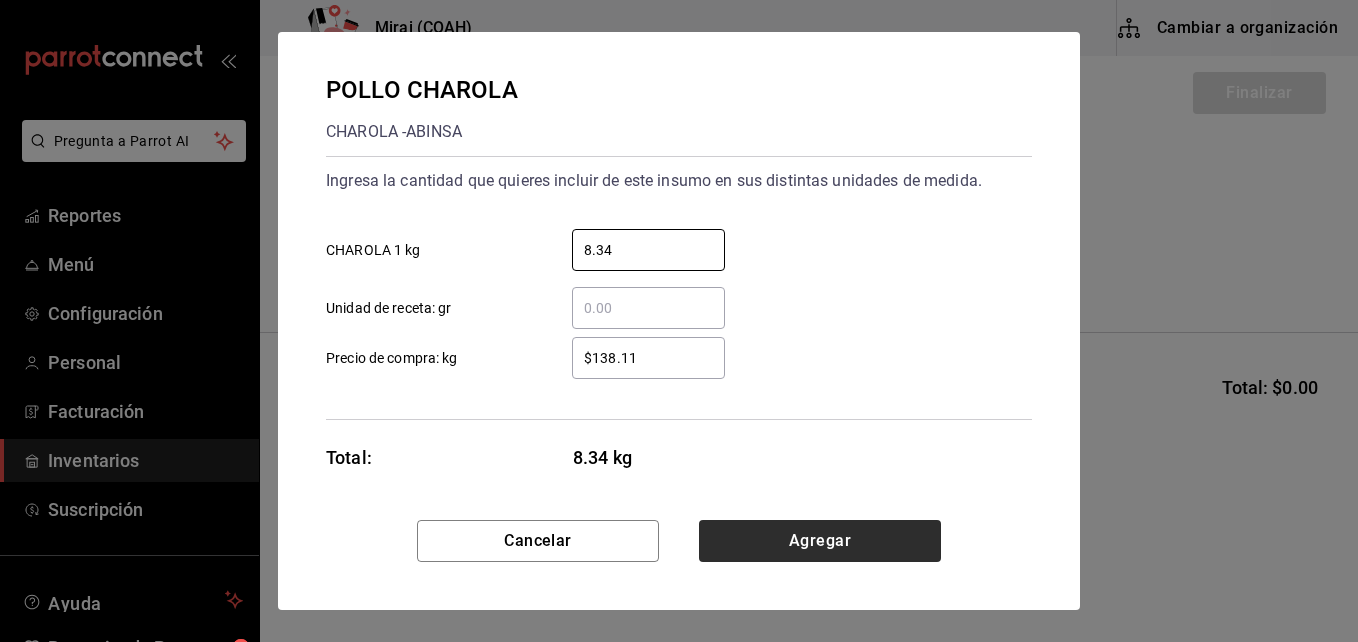 type on "8.34" 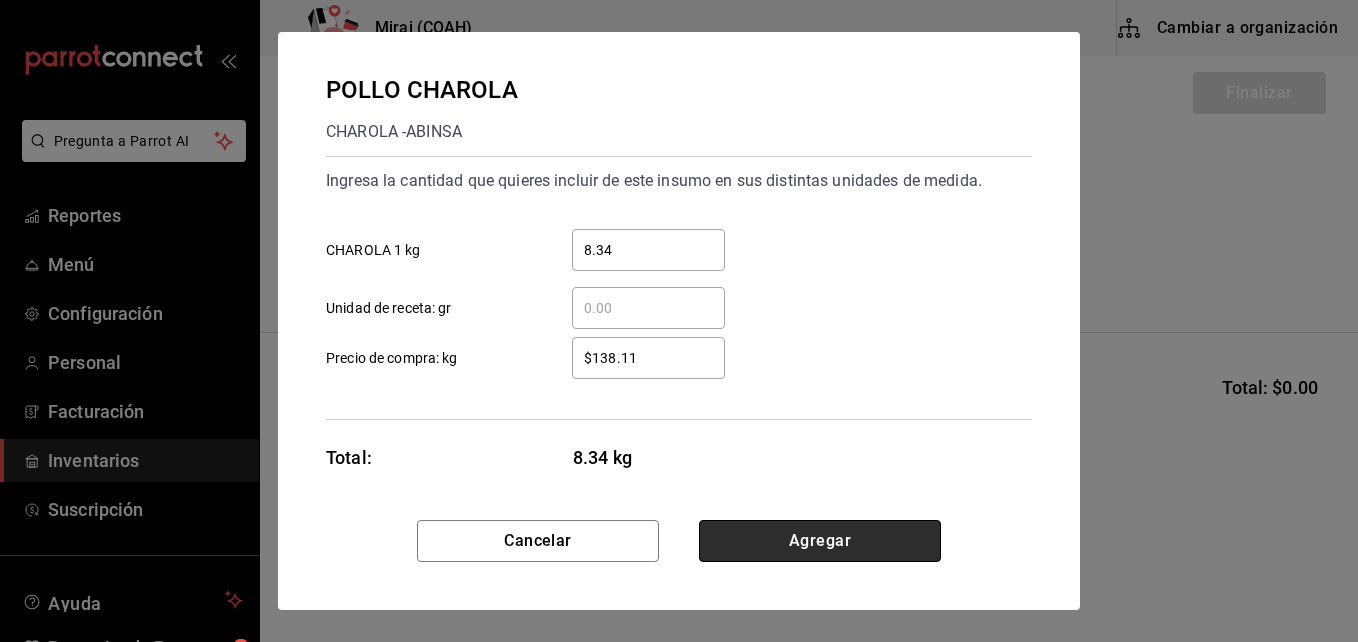 click on "Agregar" at bounding box center (820, 541) 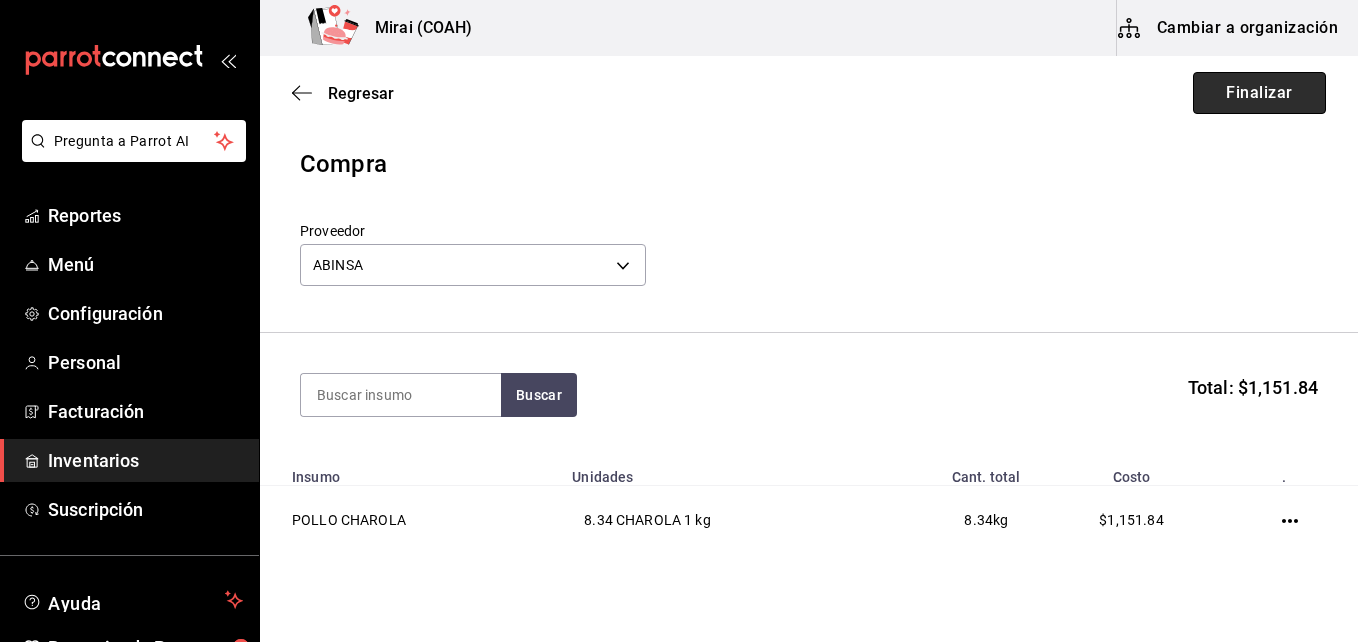 click on "Finalizar" at bounding box center (1259, 93) 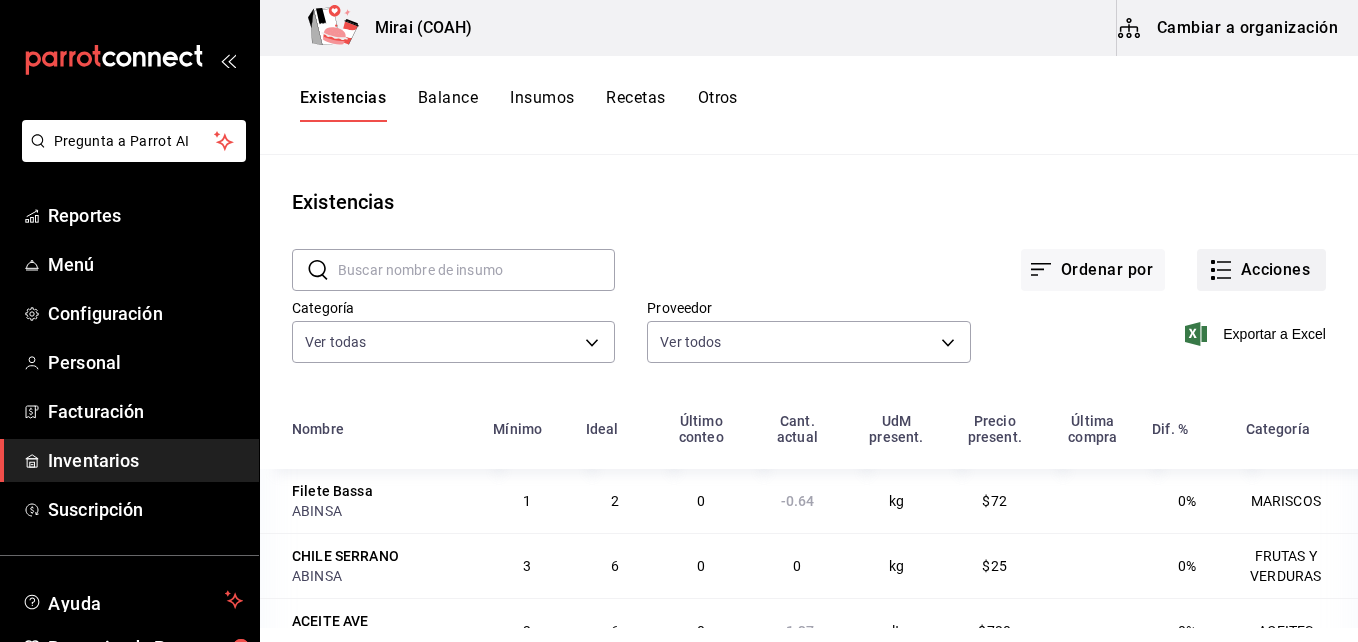 click 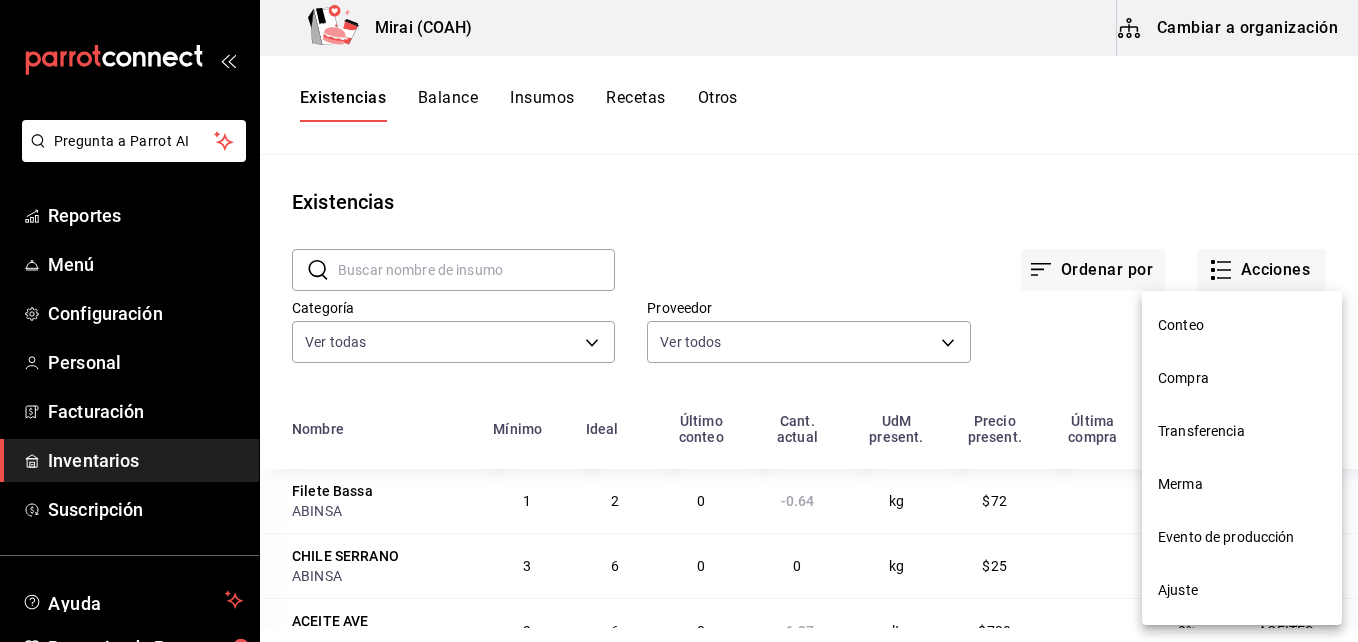click on "Compra" at bounding box center [1242, 378] 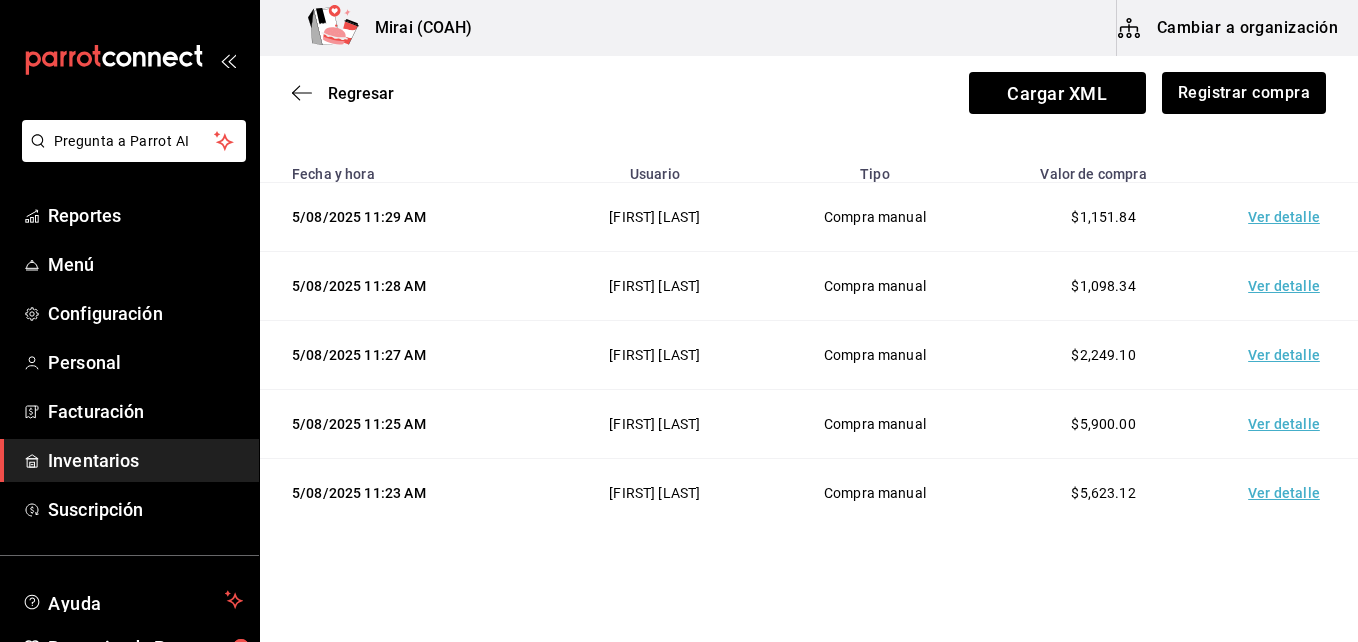 scroll, scrollTop: 151, scrollLeft: 0, axis: vertical 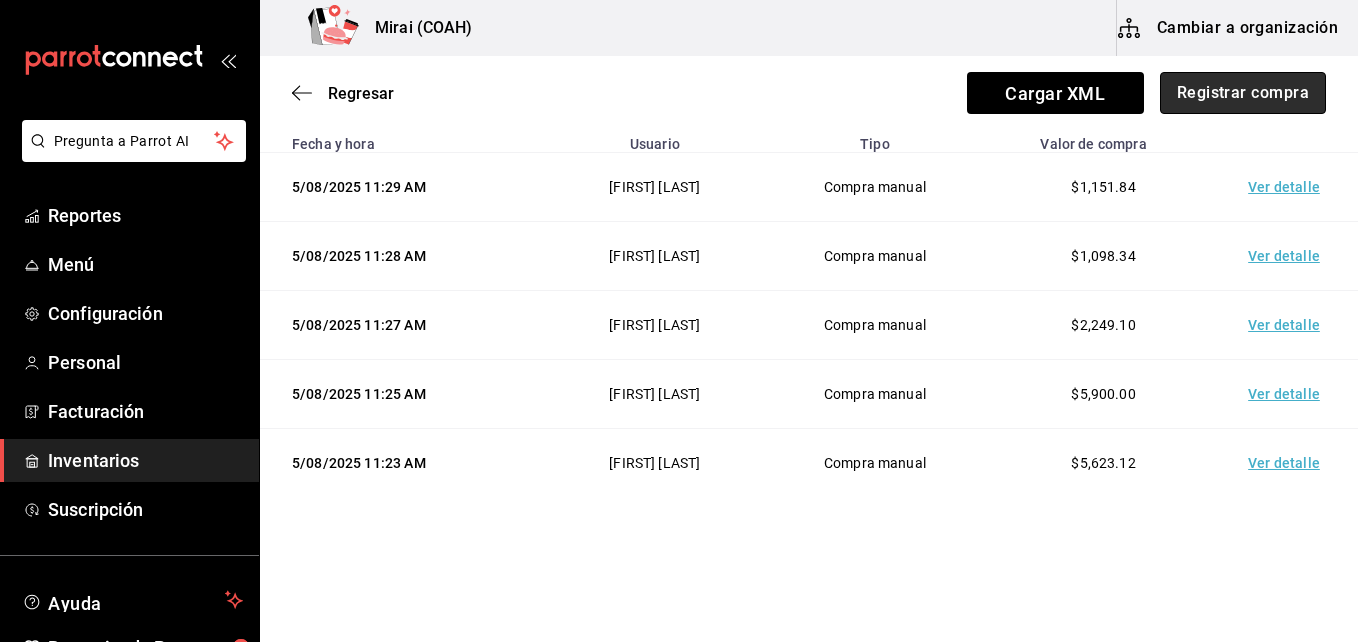 click on "Registrar compra" at bounding box center [1243, 93] 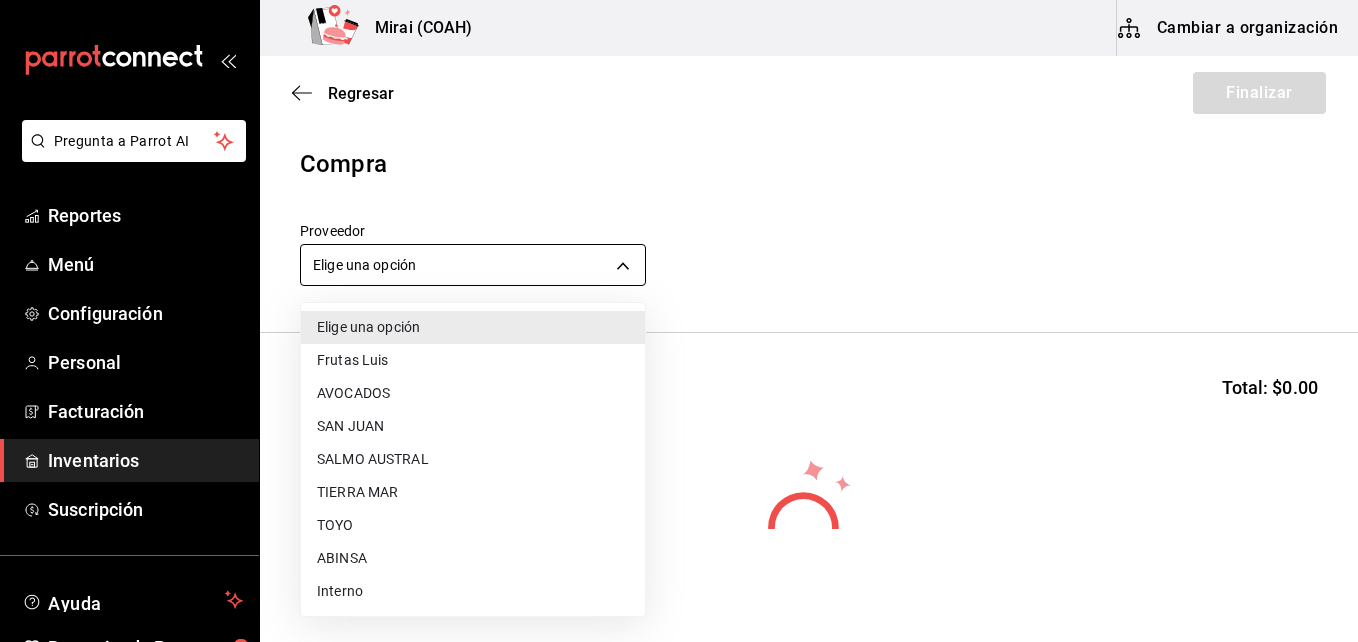 click on "Pregunta a Parrot AI Reportes   Menú   Configuración   Personal   Facturación   Inventarios   Suscripción   Ayuda Recomienda Parrot   Abraham Mora   Sugerir nueva función   Mirai (COAH) Cambiar a organización Regresar Finalizar Compra Proveedor Elige una opción default Buscar Total: $0.00 No hay insumos a mostrar. Busca un insumo para agregarlo a la lista GANA 1 MES GRATIS EN TU SUSCRIPCIÓN AQUÍ ¿Recuerdas cómo empezó tu restaurante?
Hoy puedes ayudar a un colega a tener el mismo cambio que tú viviste.
Recomienda Parrot directamente desde tu Portal Administrador.
Es fácil y rápido.
🎁 Por cada restaurante que se una, ganas 1 mes gratis. Ver video tutorial Ir a video Pregunta a Parrot AI Reportes   Menú   Configuración   Personal   Facturación   Inventarios   Suscripción   Ayuda Recomienda Parrot   Abraham Mora   Sugerir nueva función   Editar Eliminar Visitar centro de ayuda [PHONE] soporte@[EXAMPLE.COM] Visitar centro de ayuda [PHONE] soporte@[EXAMPLE.COM] TOYO" at bounding box center [679, 264] 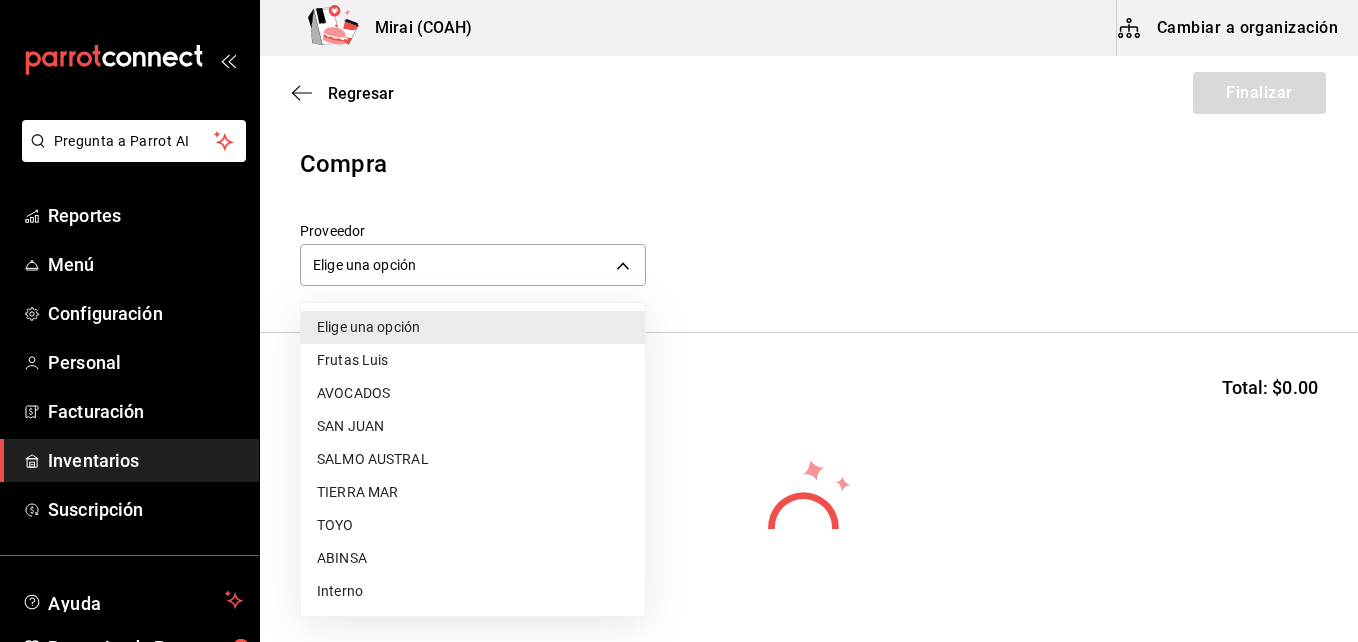 click on "SALMO AUSTRAL" at bounding box center (473, 459) 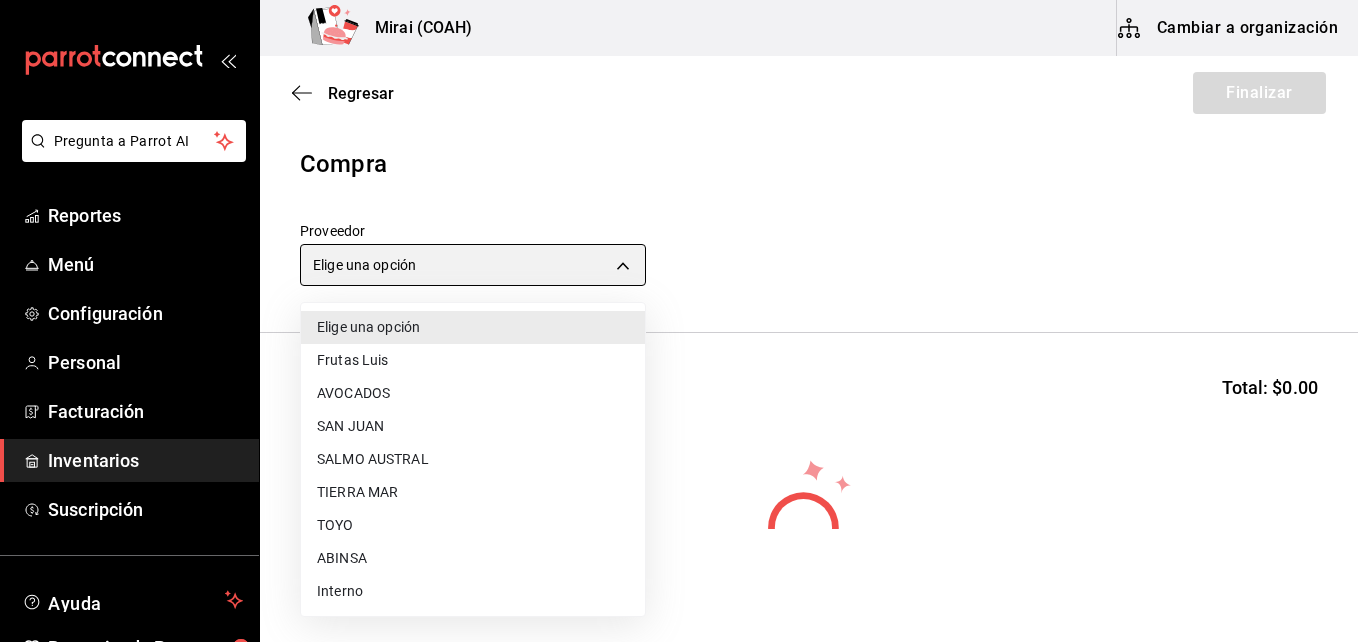type on "uuid" 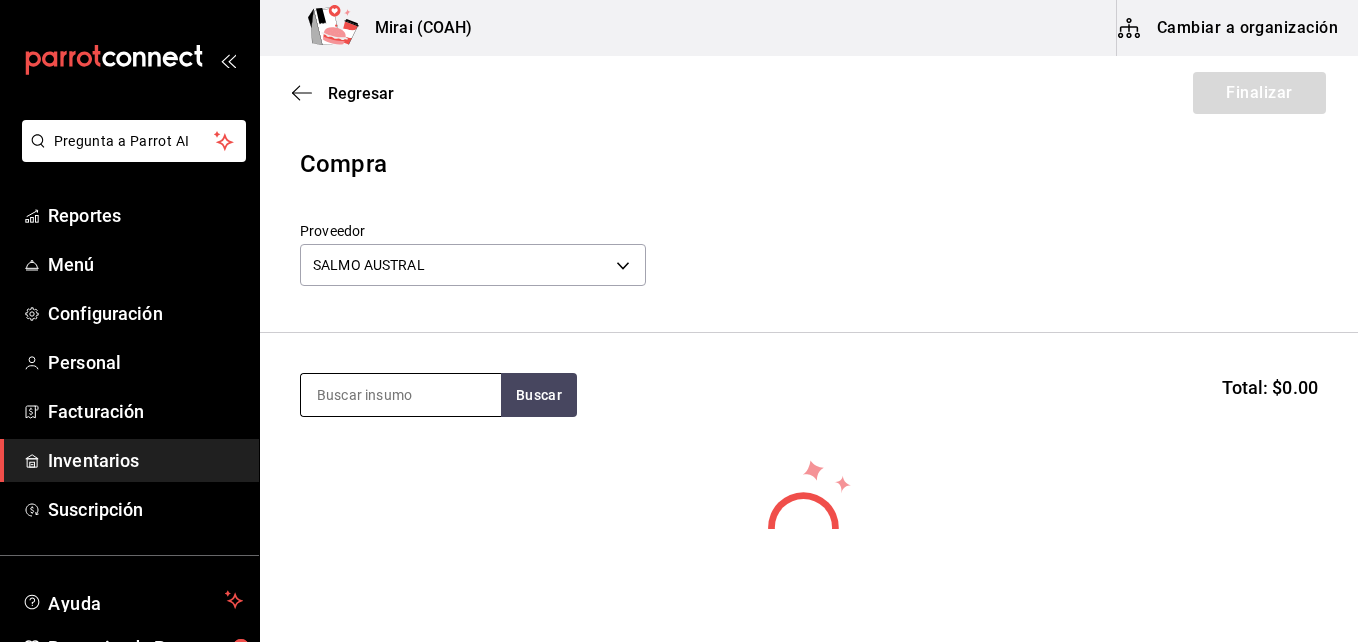 click at bounding box center [401, 395] 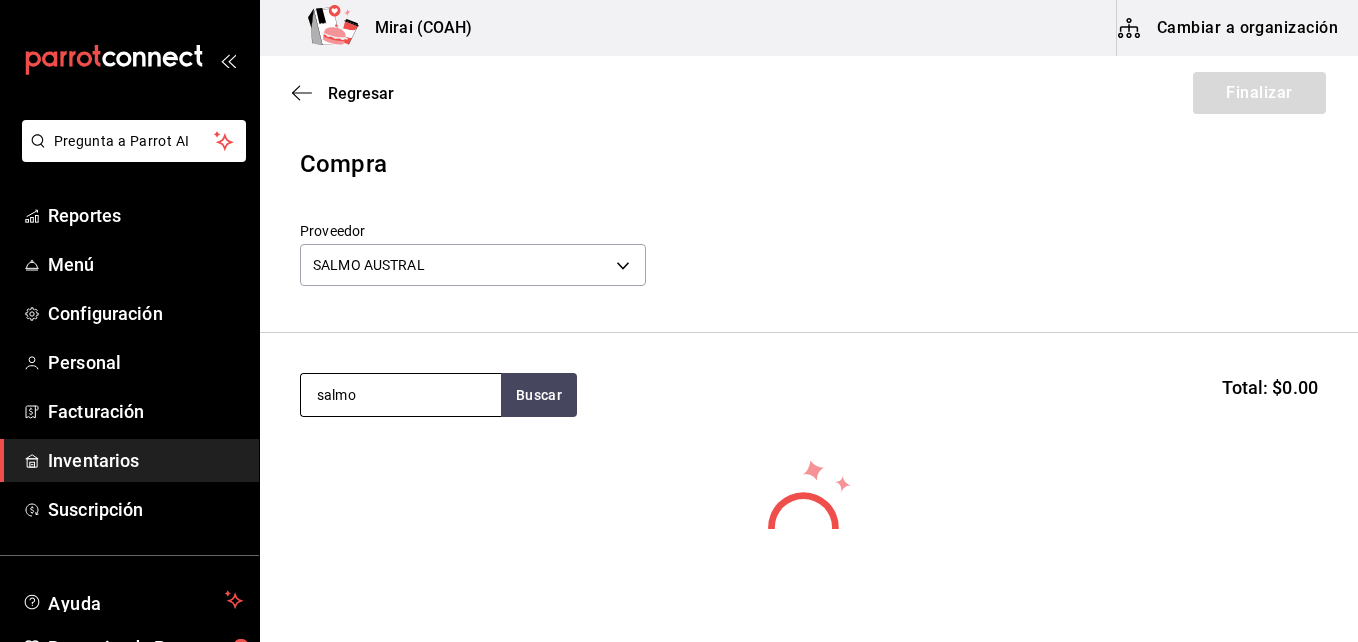 type on "salmon" 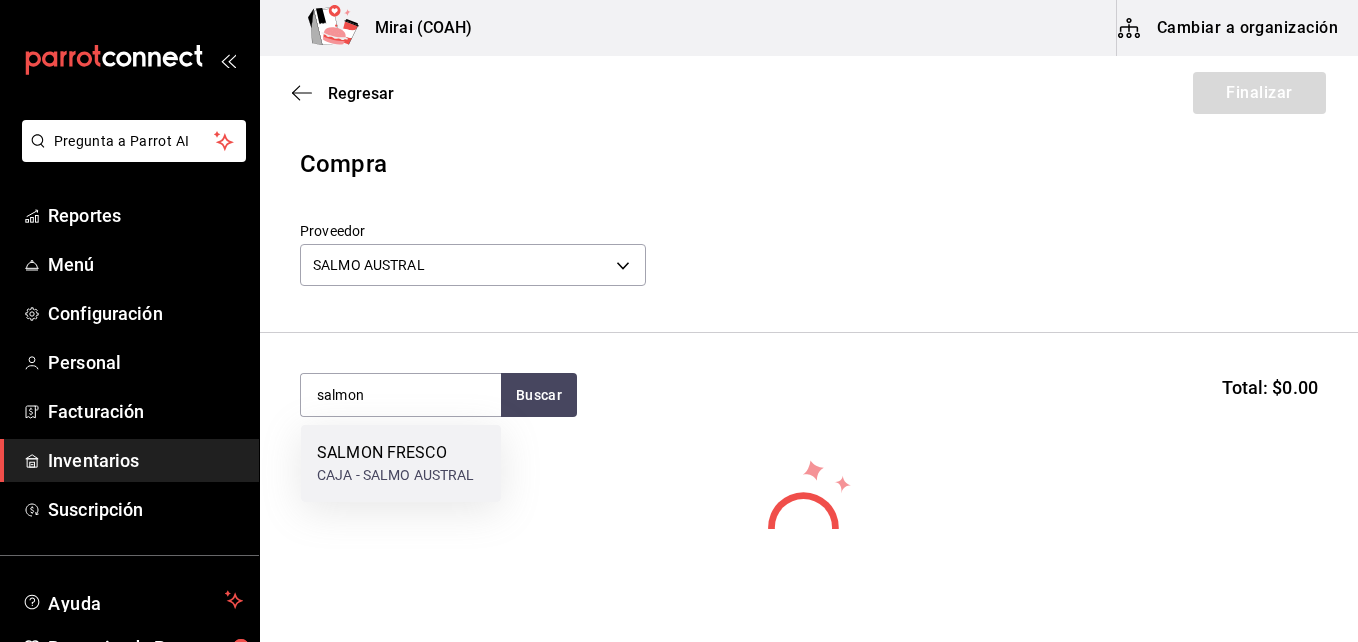 click on "CAJA - SALMO AUSTRAL" at bounding box center [396, 475] 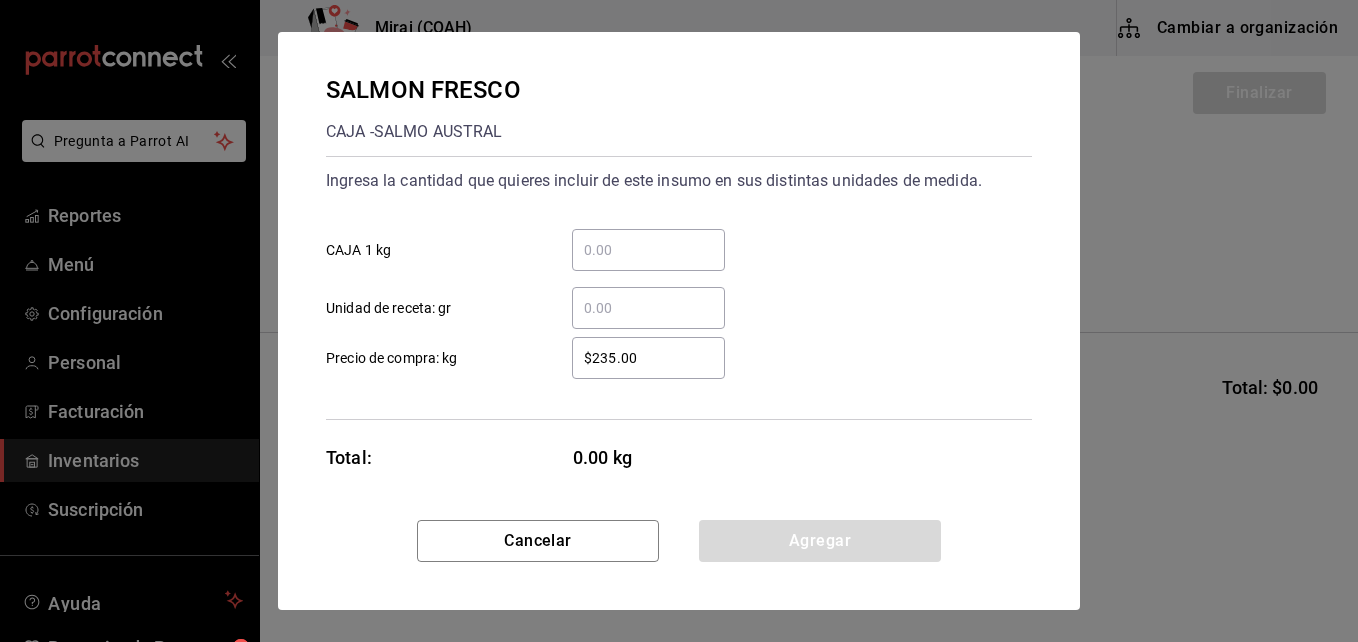 click on "$235.00" at bounding box center [648, 358] 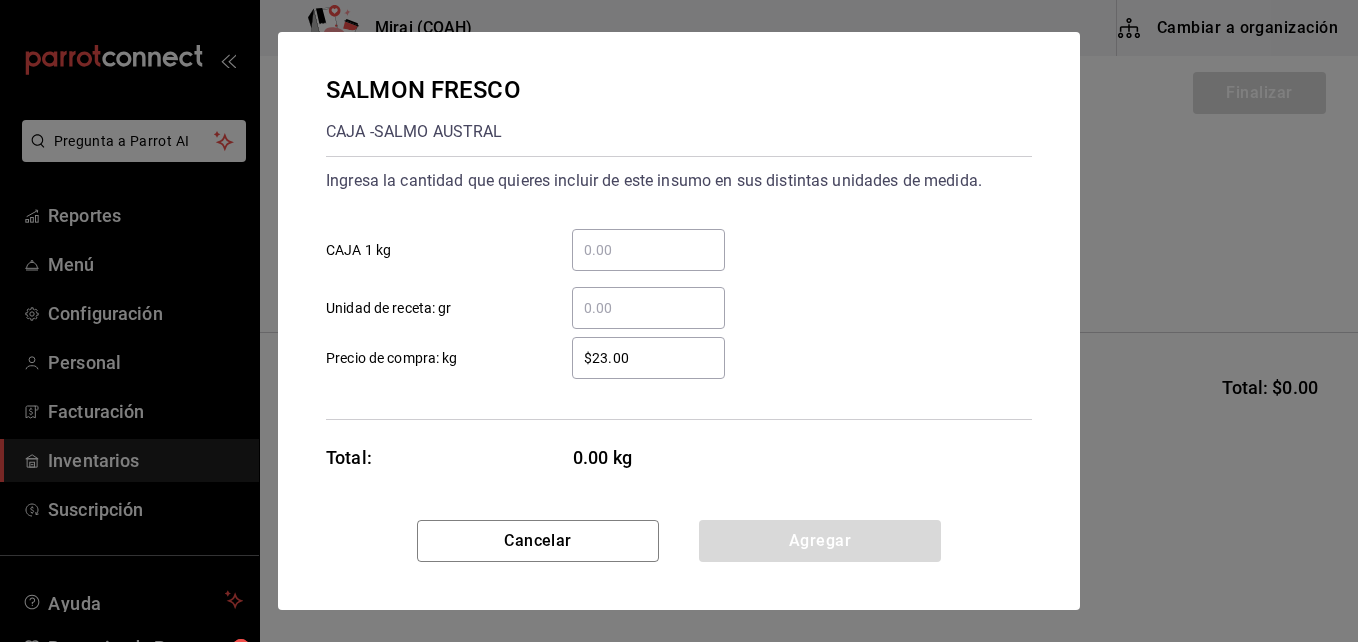 type on "$2.00" 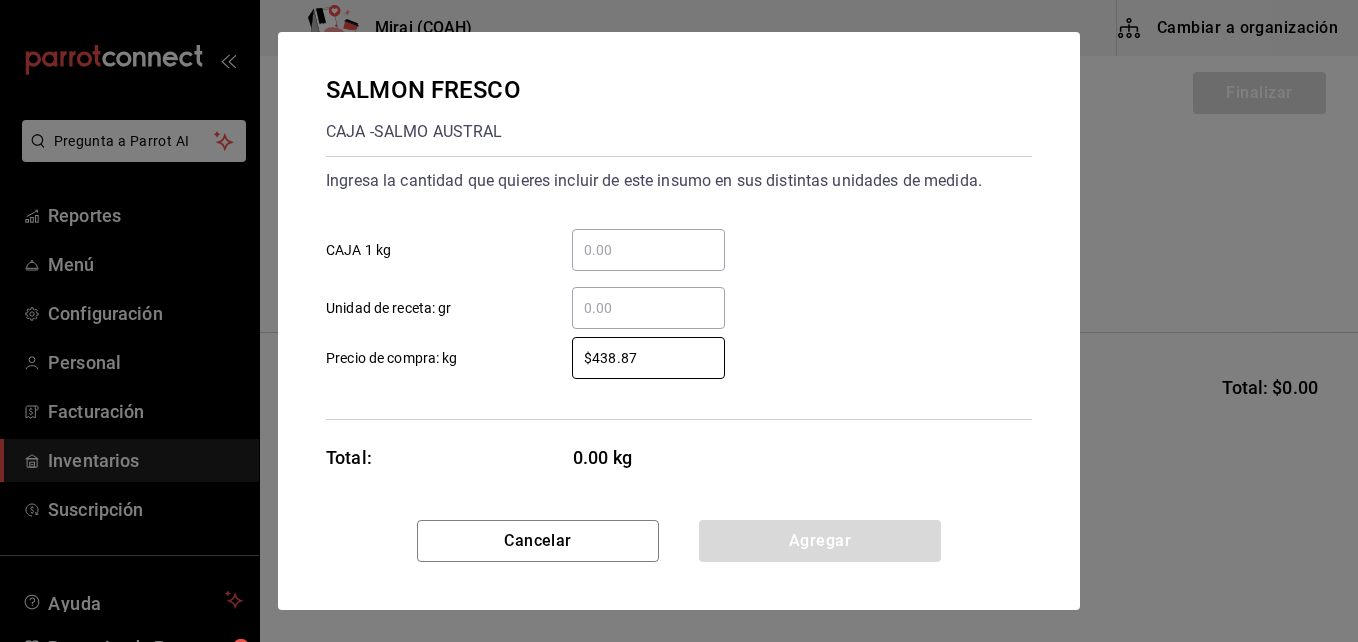 type on "$438.87" 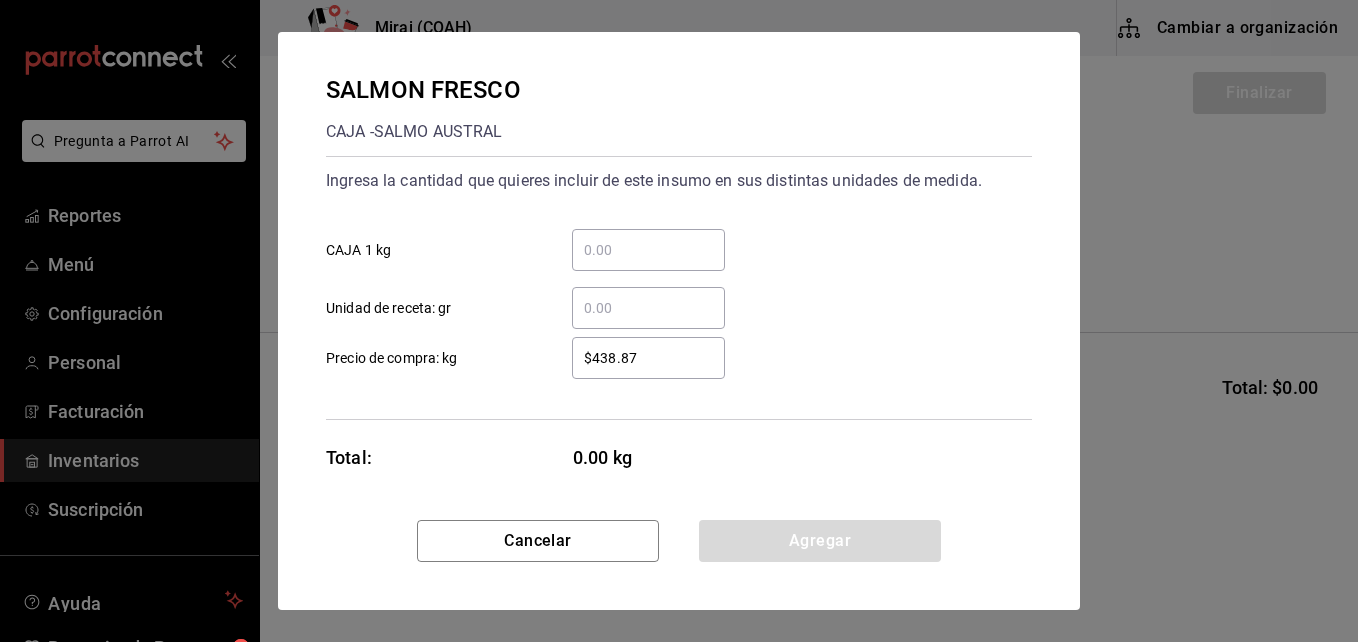 click on "​ CAJA 1 kg" at bounding box center [648, 250] 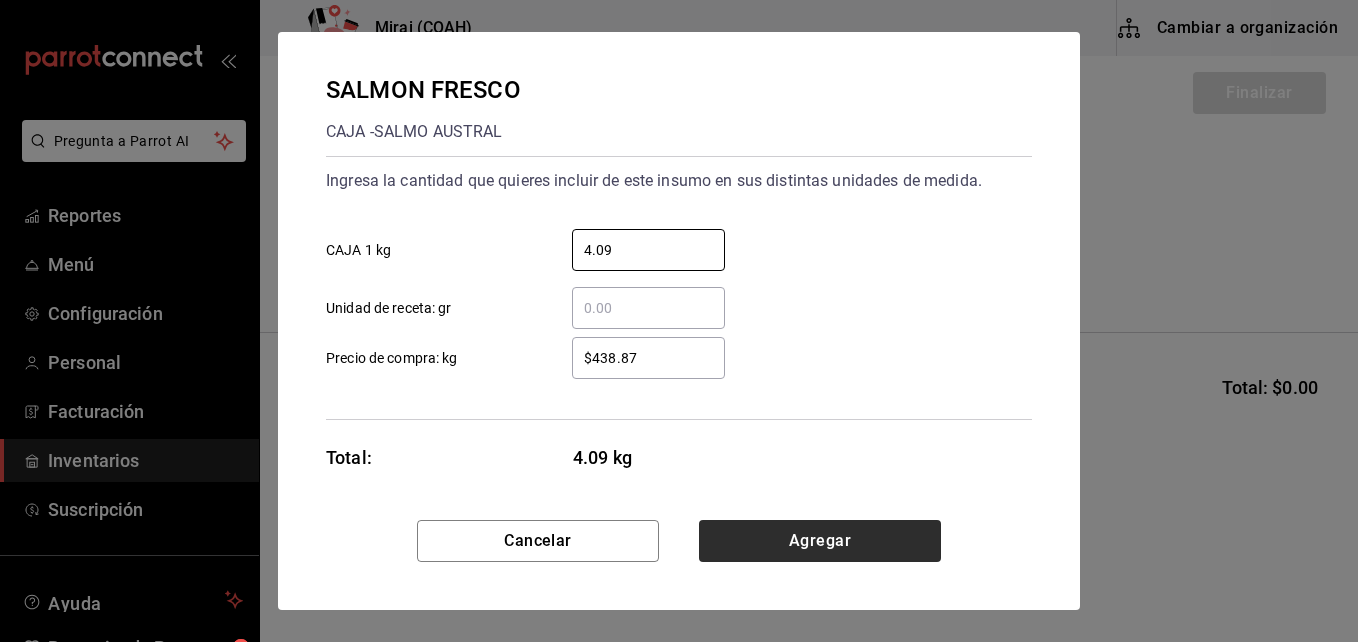 type on "4.09" 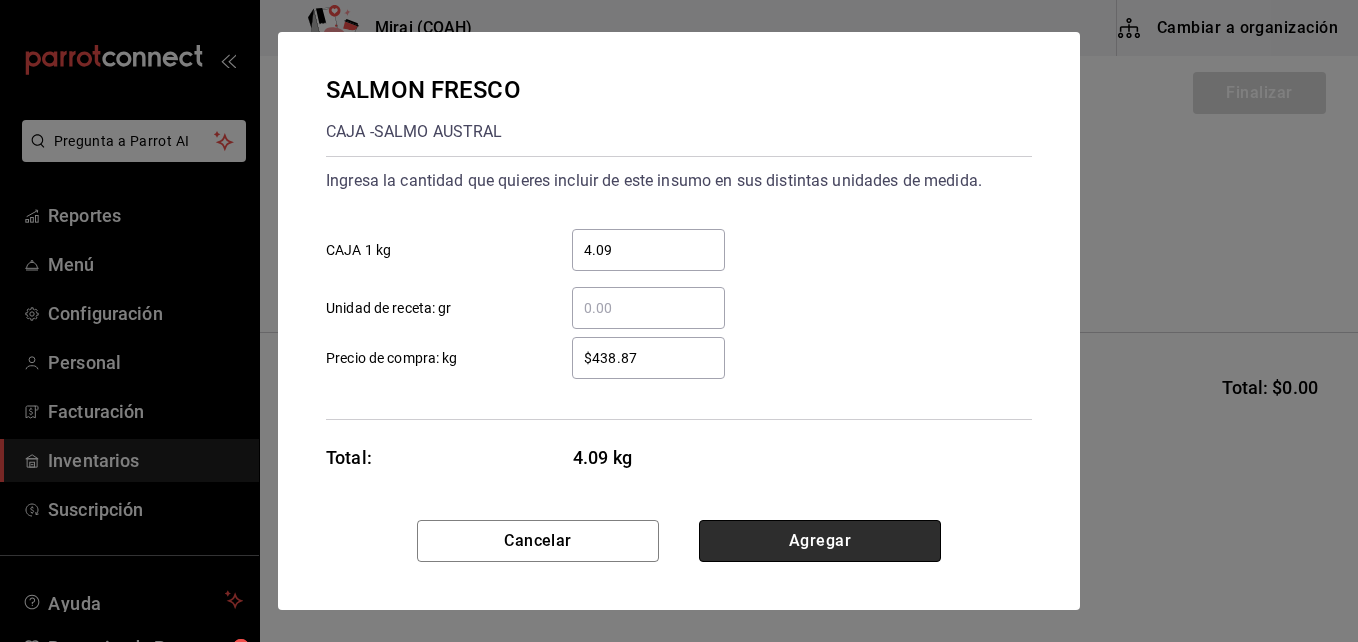 click on "Agregar" at bounding box center (820, 541) 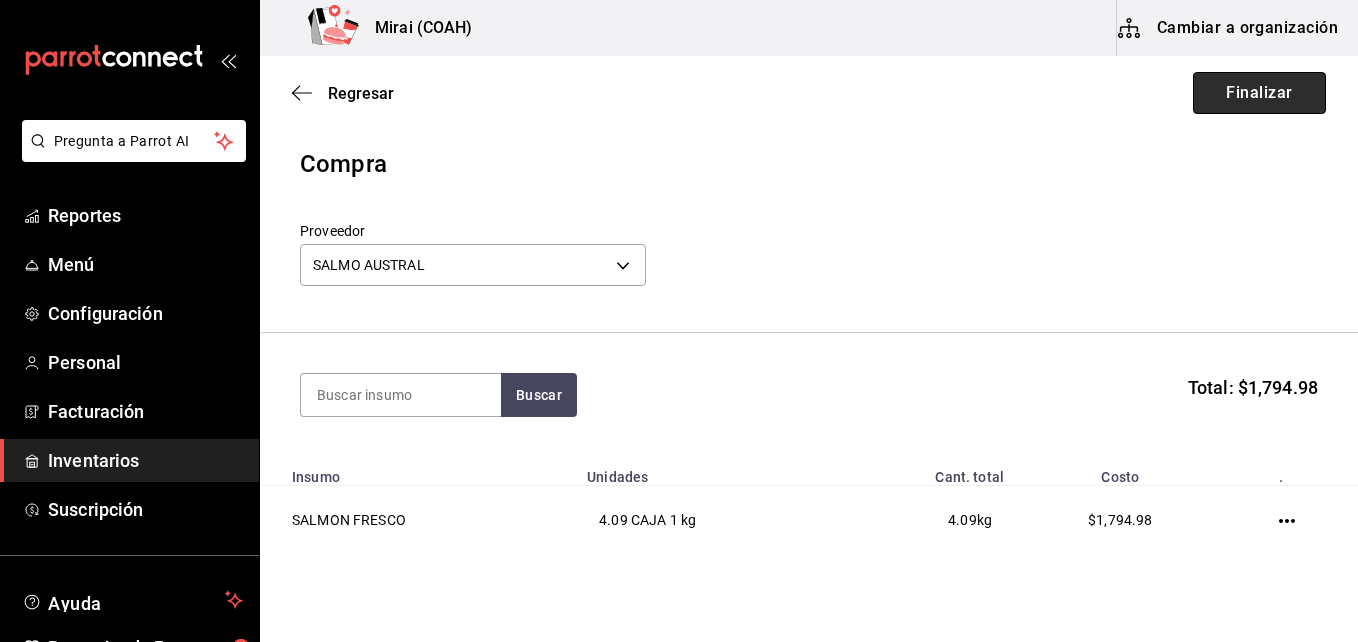 click on "Finalizar" at bounding box center [1259, 93] 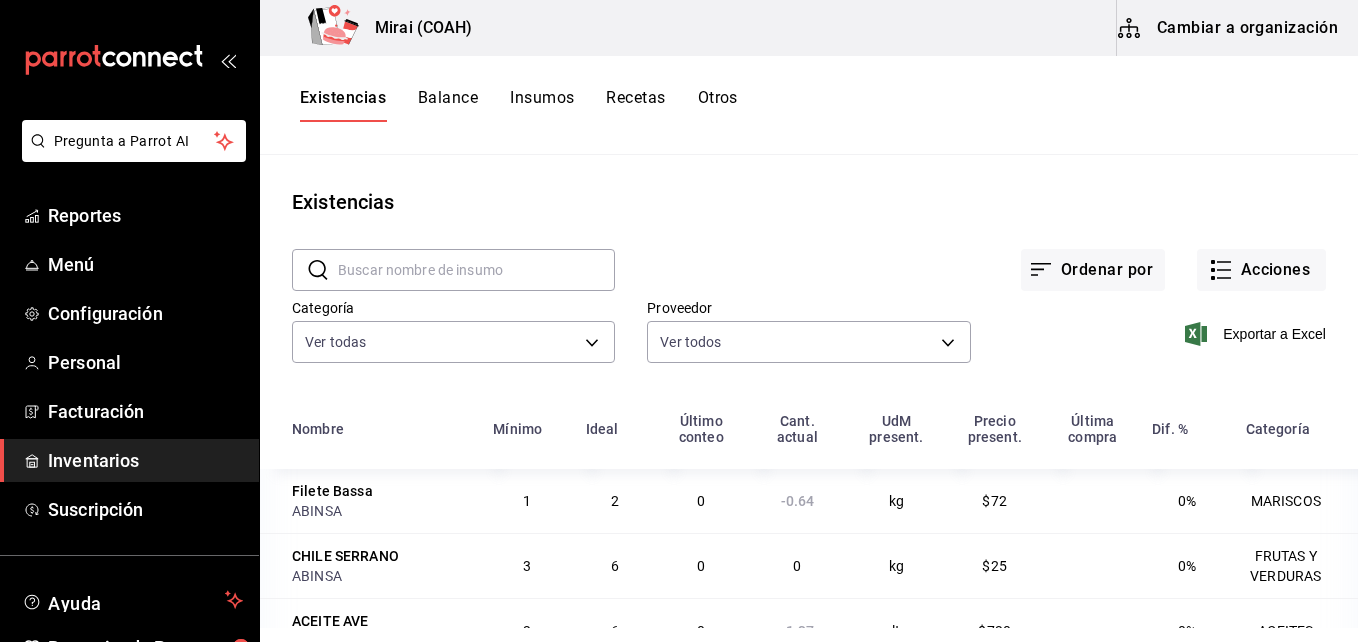 click on "Balance" at bounding box center [448, 105] 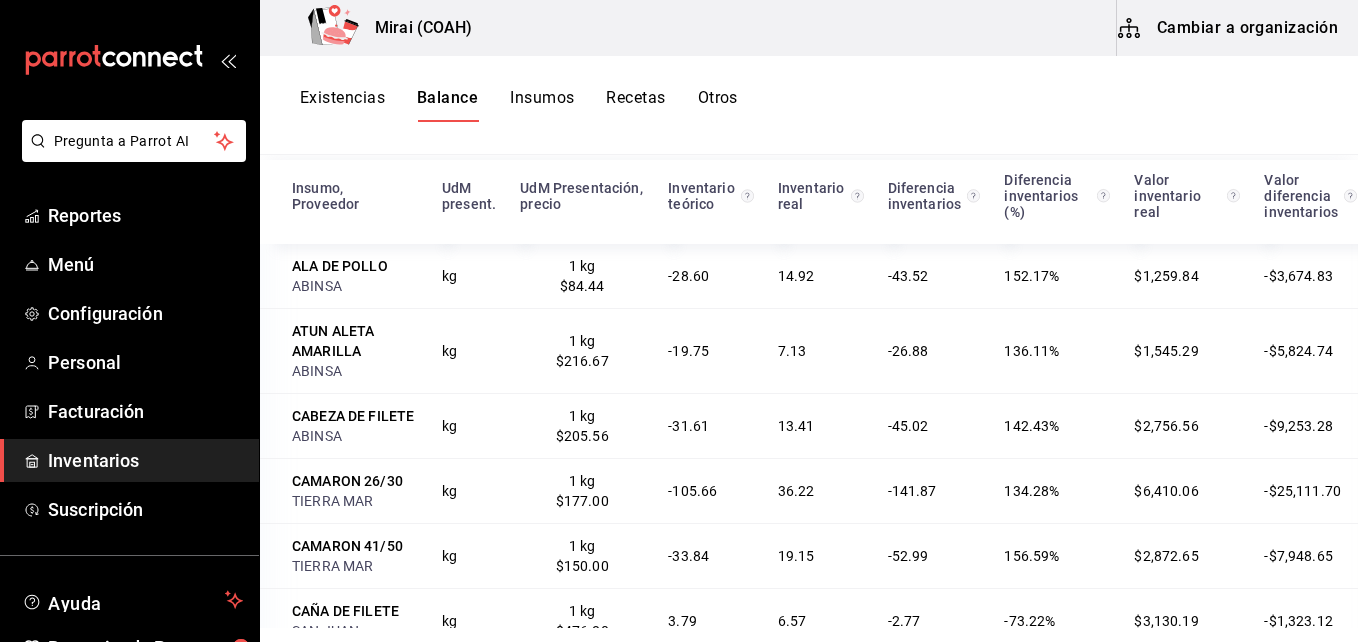 scroll, scrollTop: 269, scrollLeft: 0, axis: vertical 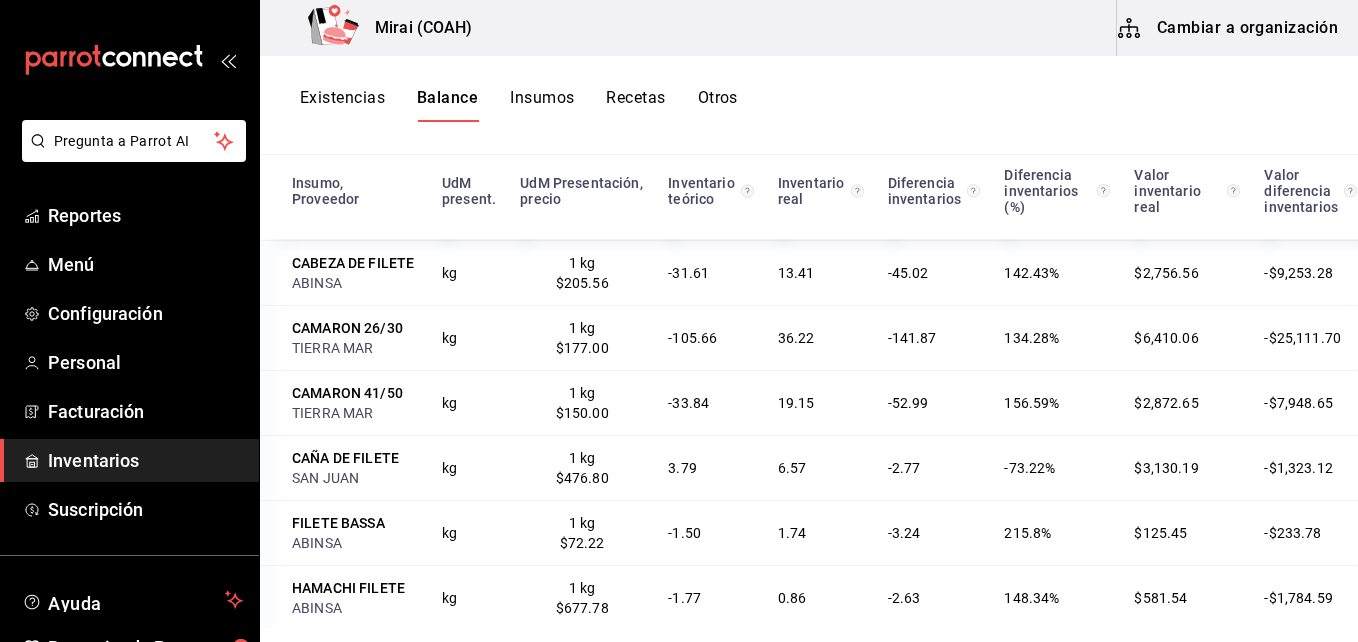click on "Balance" at bounding box center (447, 105) 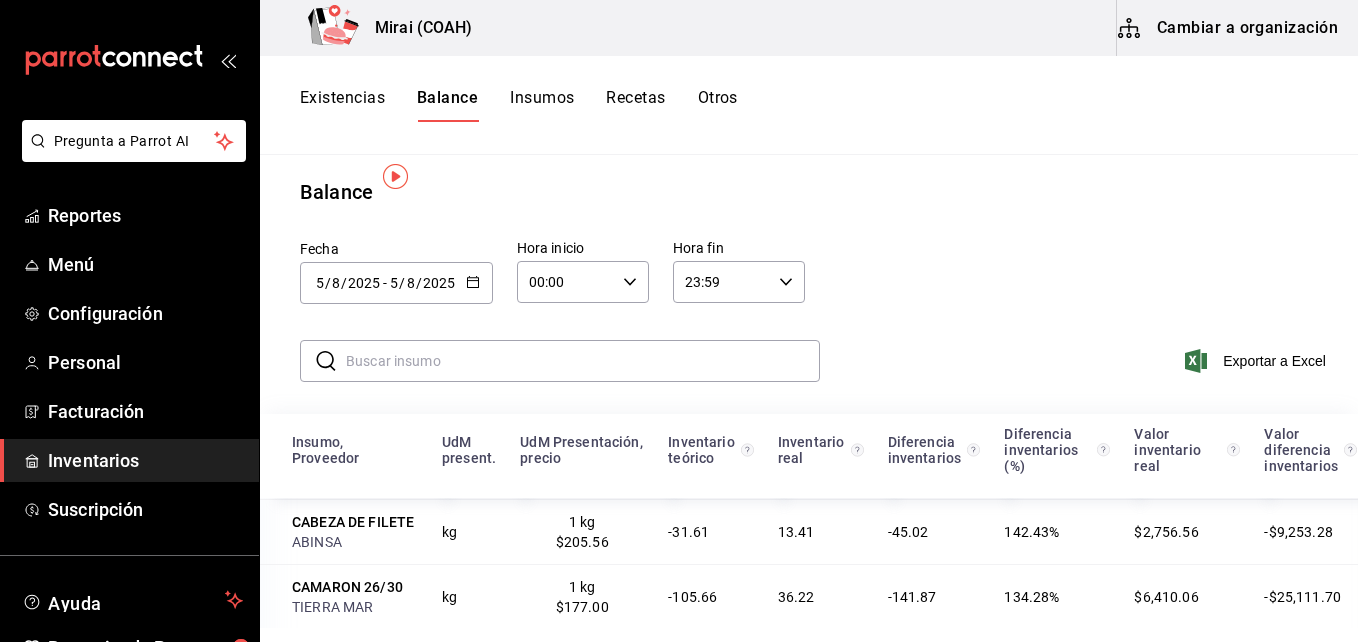 scroll, scrollTop: 9, scrollLeft: 0, axis: vertical 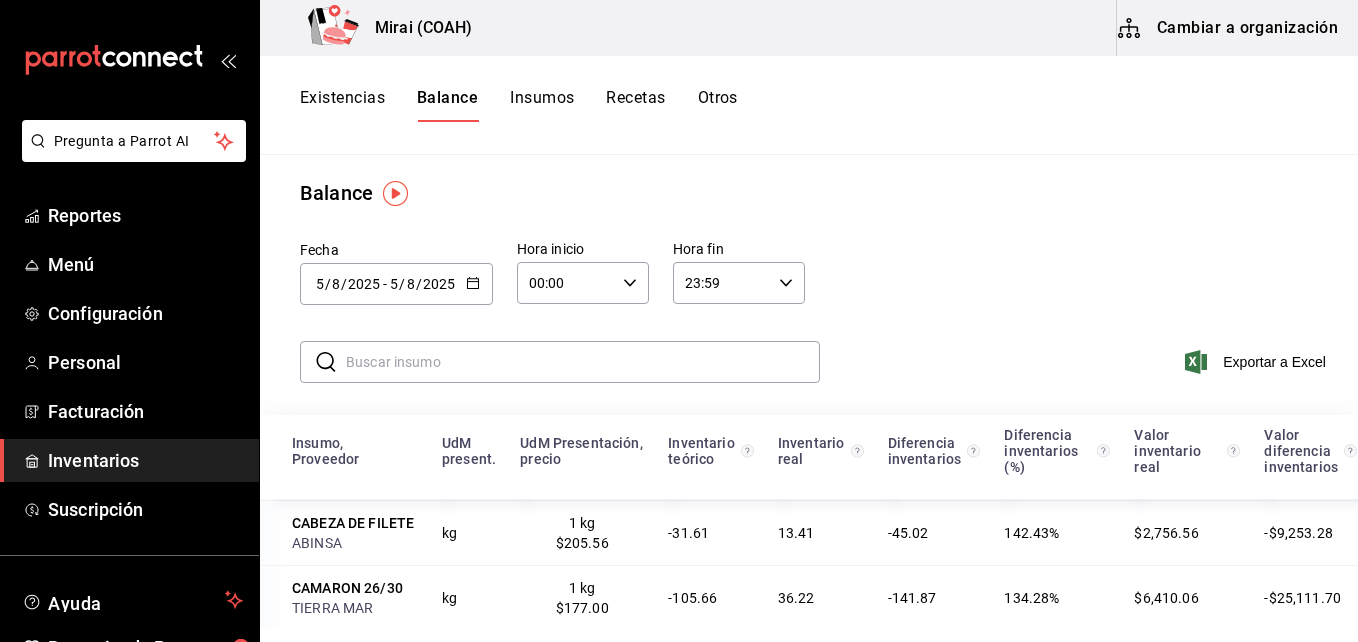 click on "5" at bounding box center [394, 284] 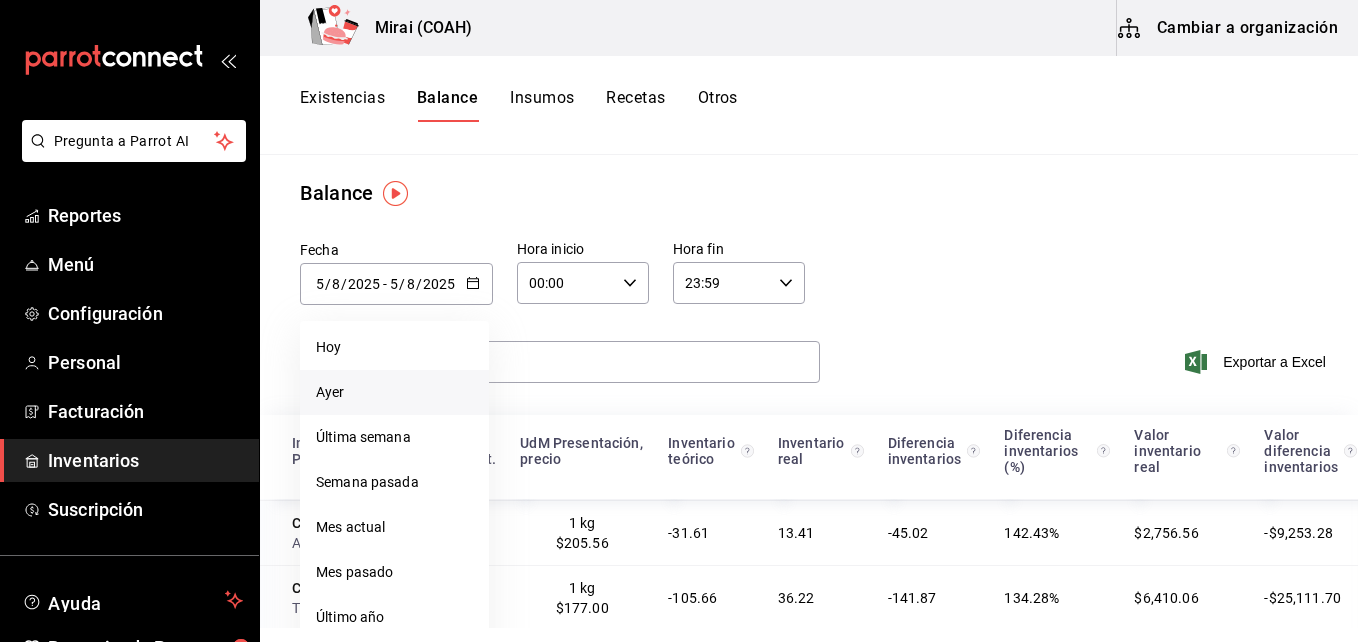 click on "Ayer" at bounding box center [394, 392] 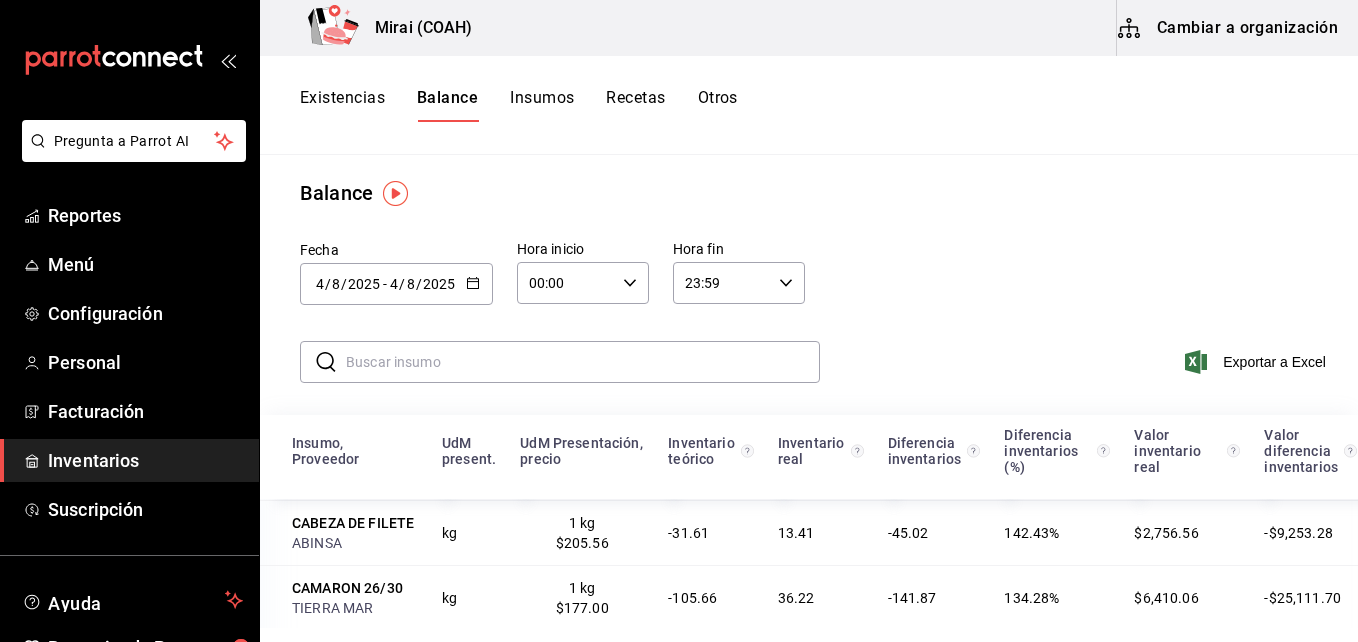 scroll, scrollTop: 0, scrollLeft: 0, axis: both 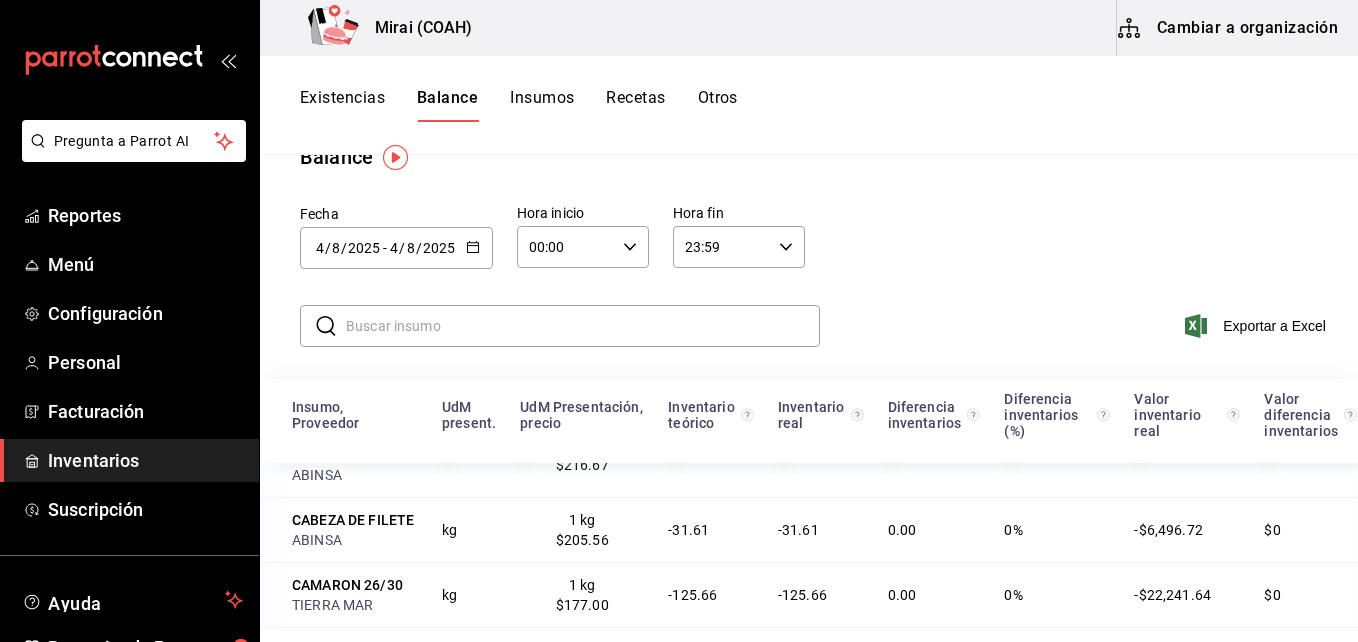click on "8" at bounding box center (336, 248) 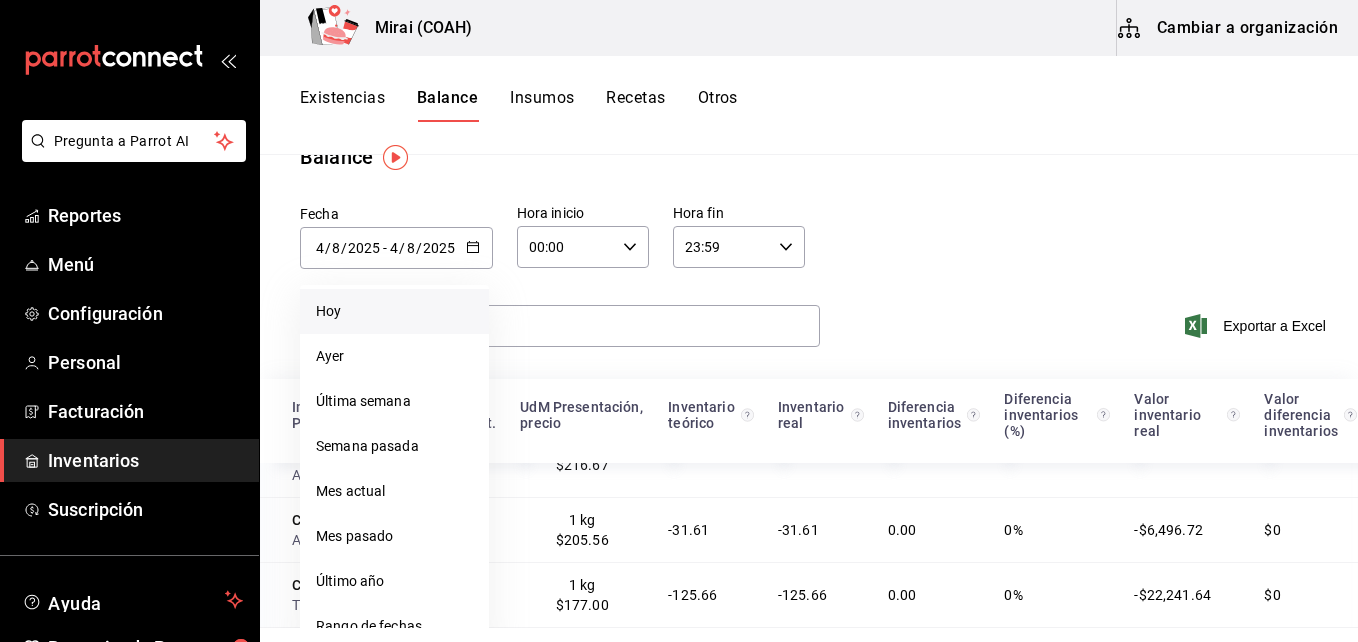 click on "Hoy" at bounding box center (394, 311) 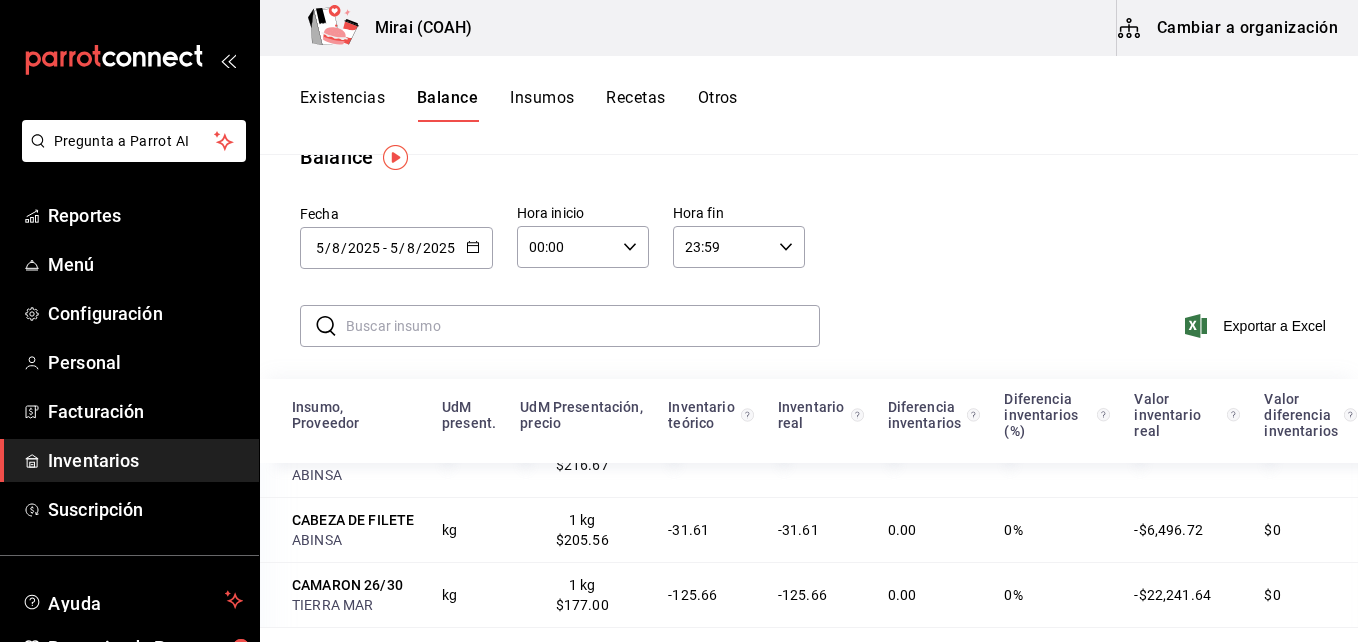 scroll, scrollTop: 0, scrollLeft: 0, axis: both 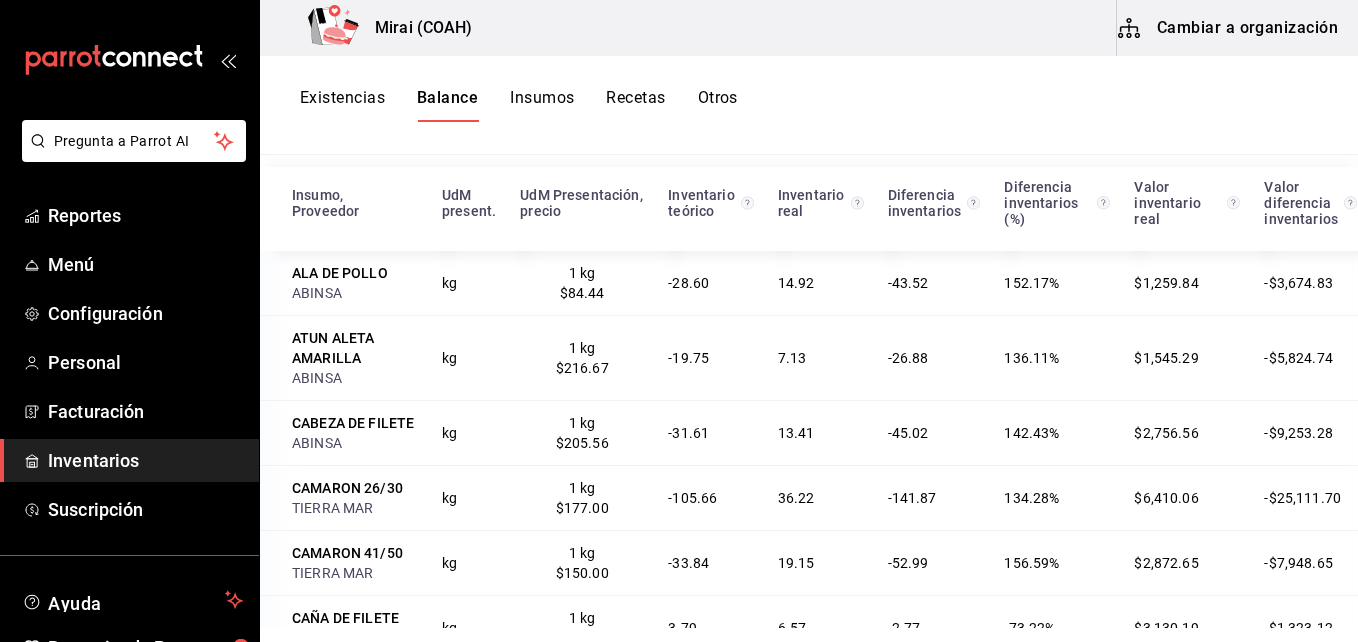 click on "Inventarios" at bounding box center [145, 460] 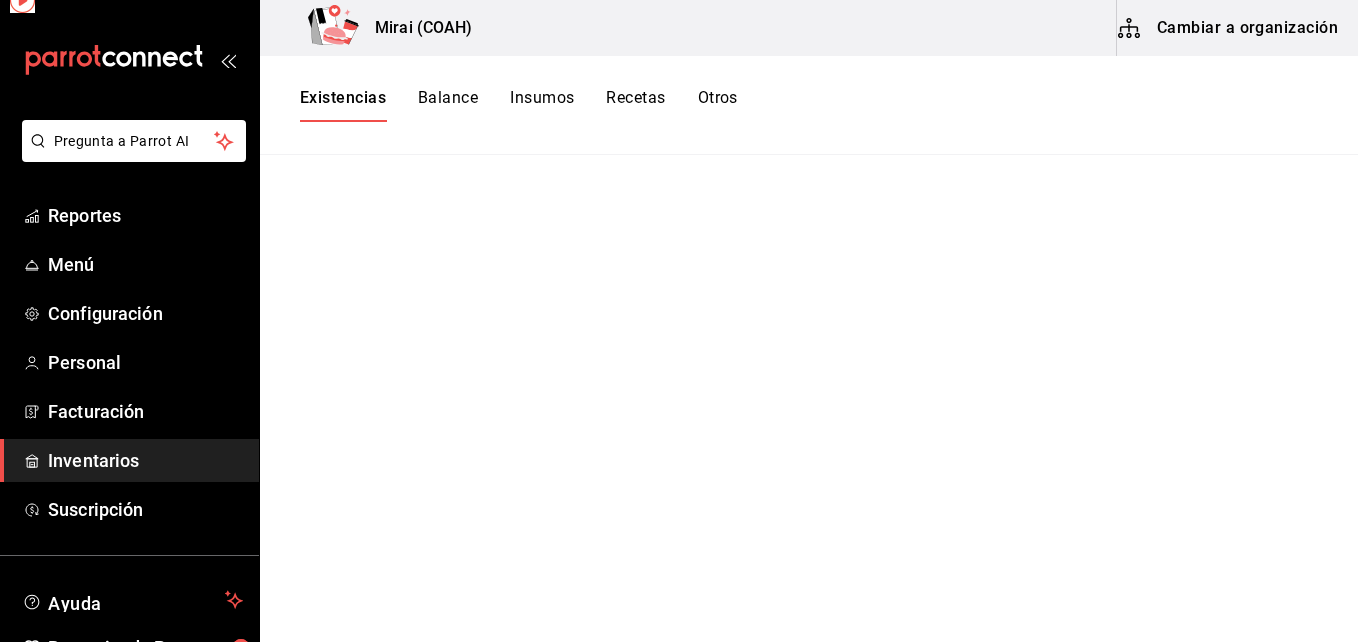 scroll, scrollTop: 0, scrollLeft: 0, axis: both 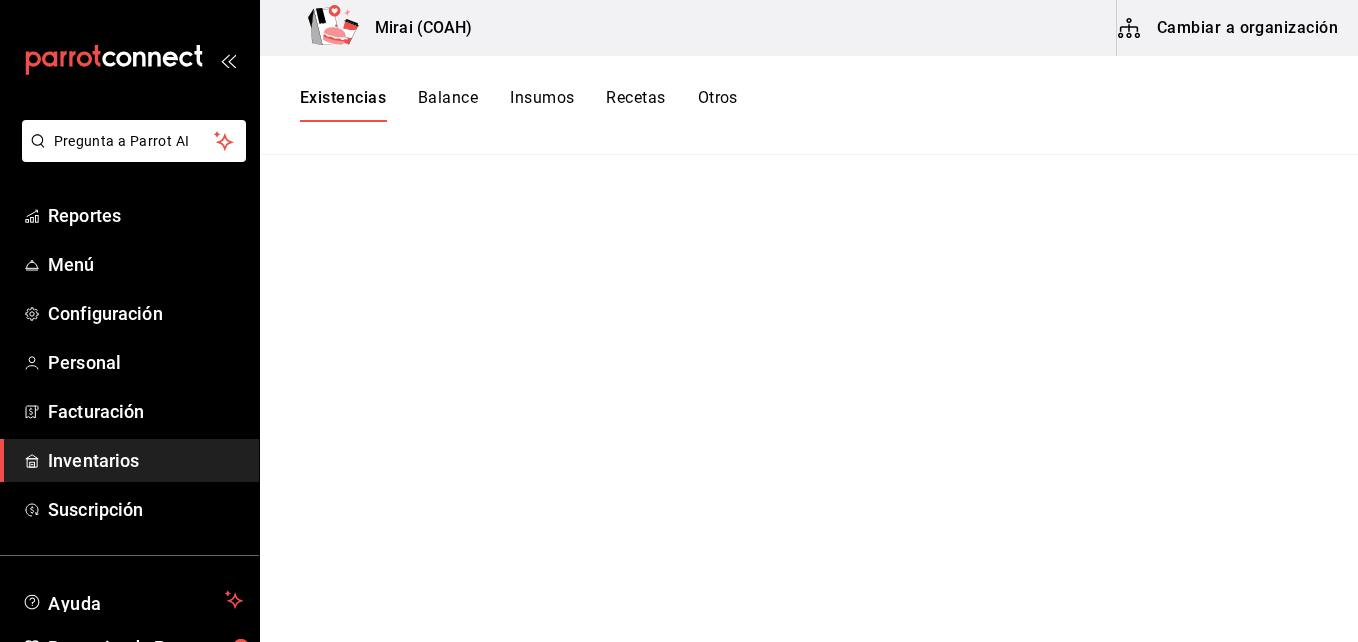 click on "Existencias" at bounding box center (343, 105) 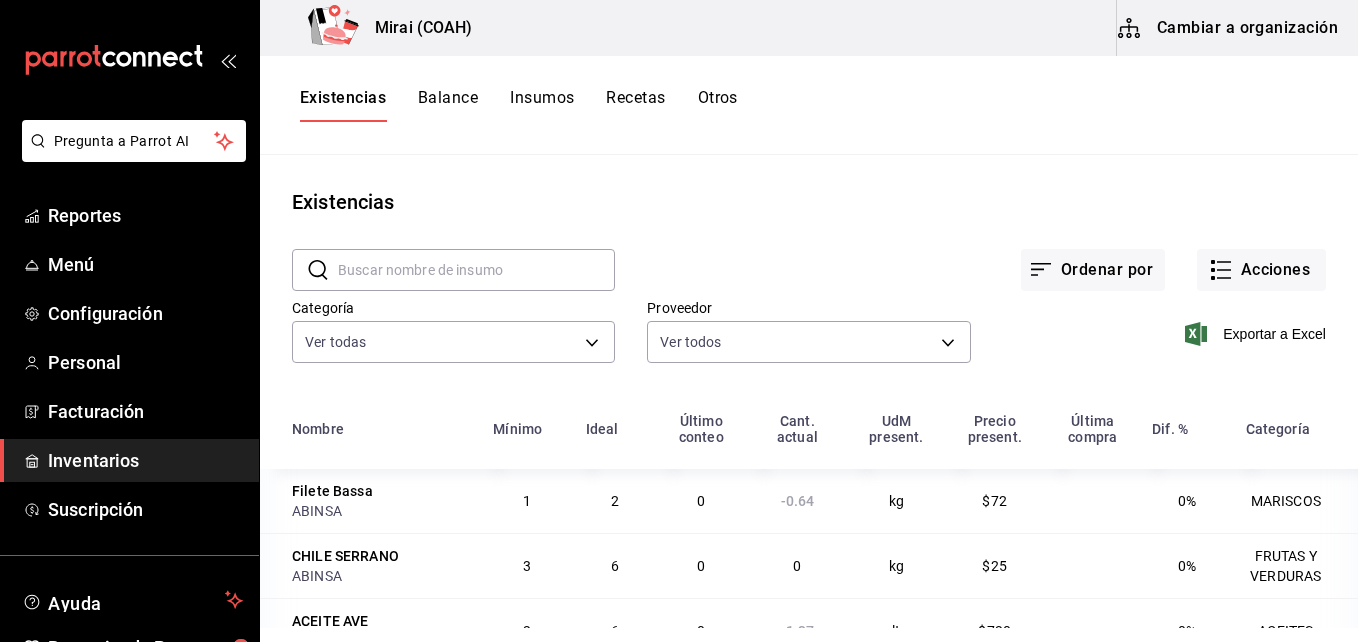 click on "Balance" at bounding box center (448, 105) 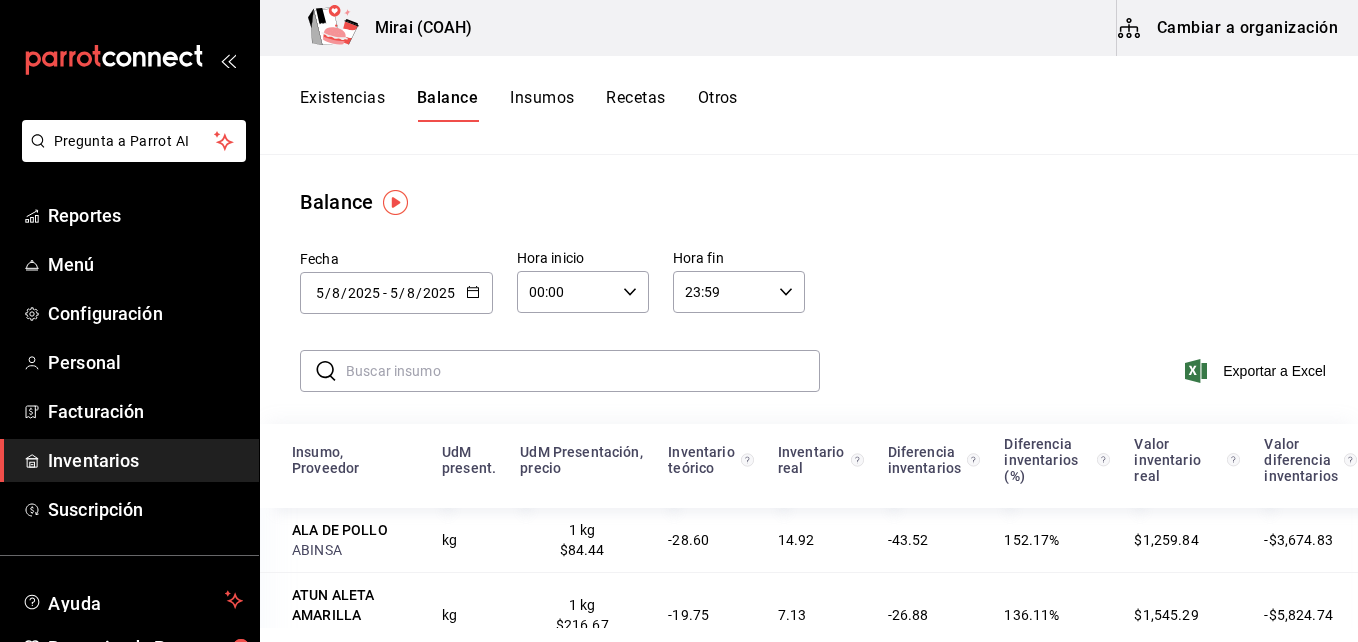 click on "Insumos" at bounding box center [542, 105] 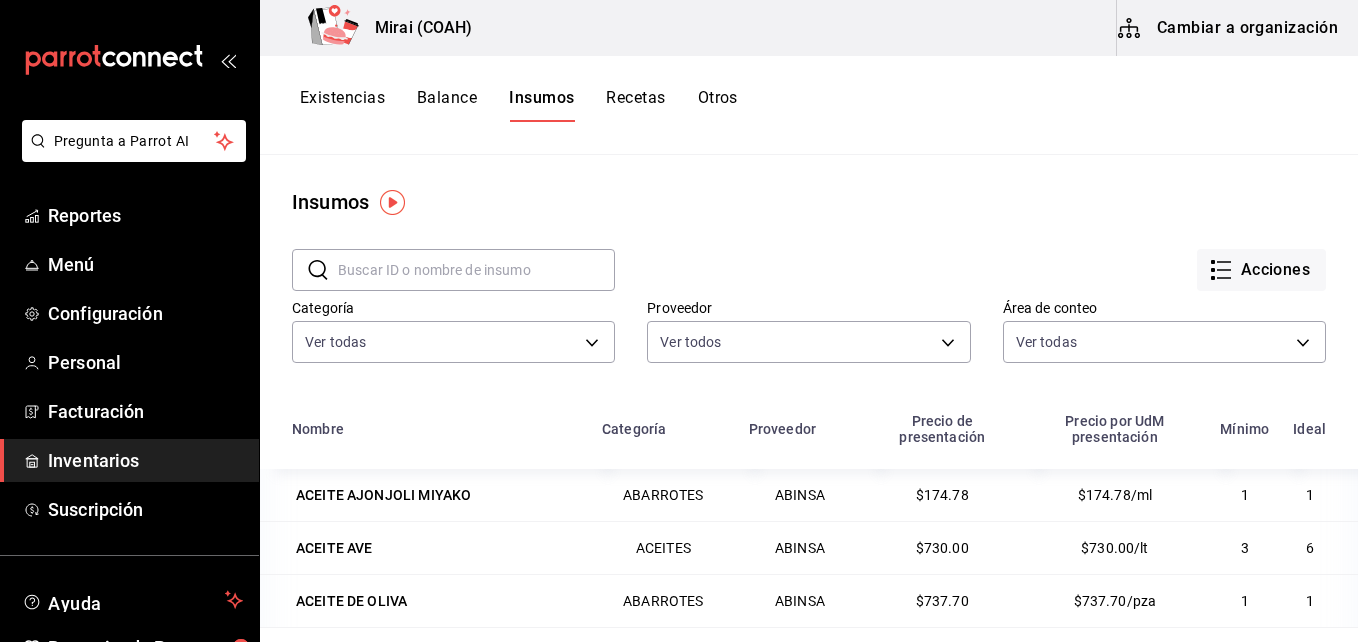 click on "Existencias" at bounding box center [342, 105] 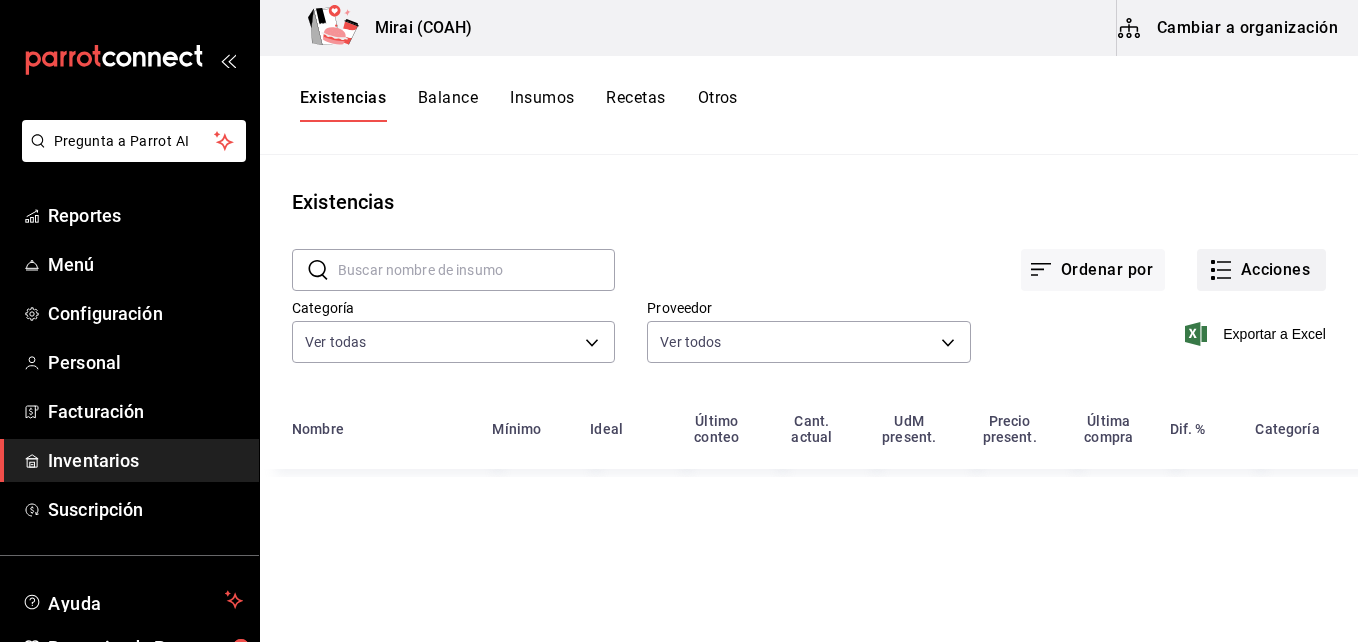 click on "Acciones" at bounding box center [1261, 270] 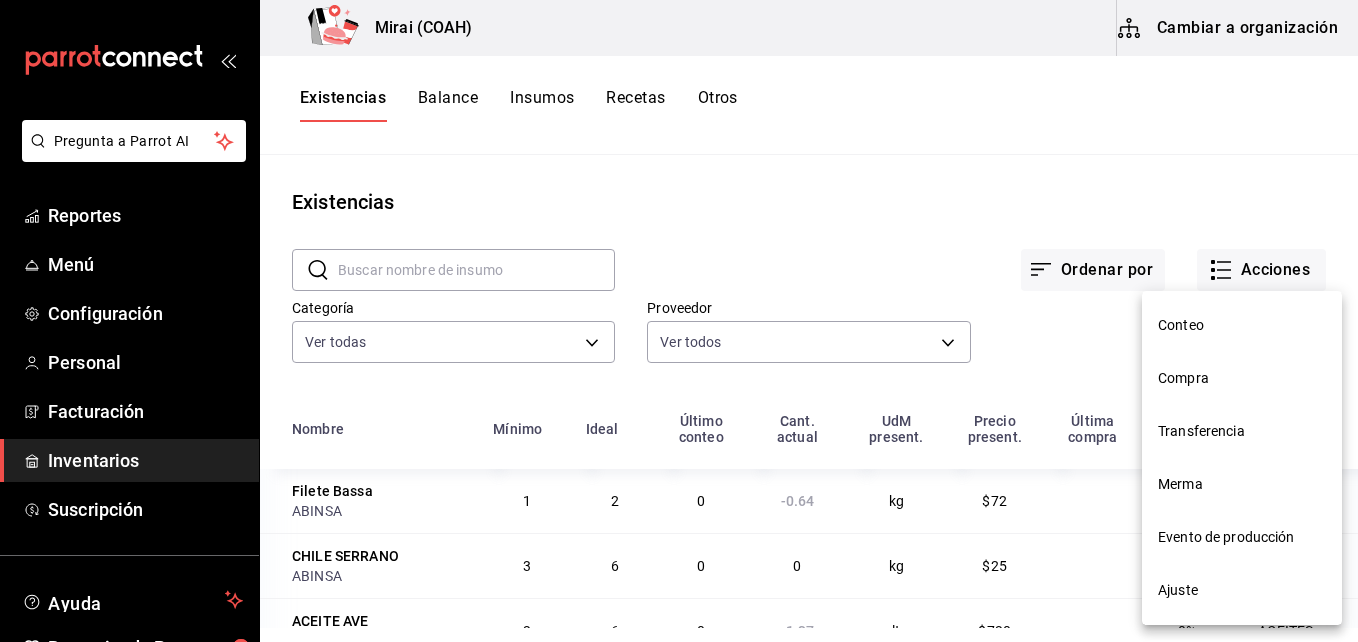 click at bounding box center (679, 321) 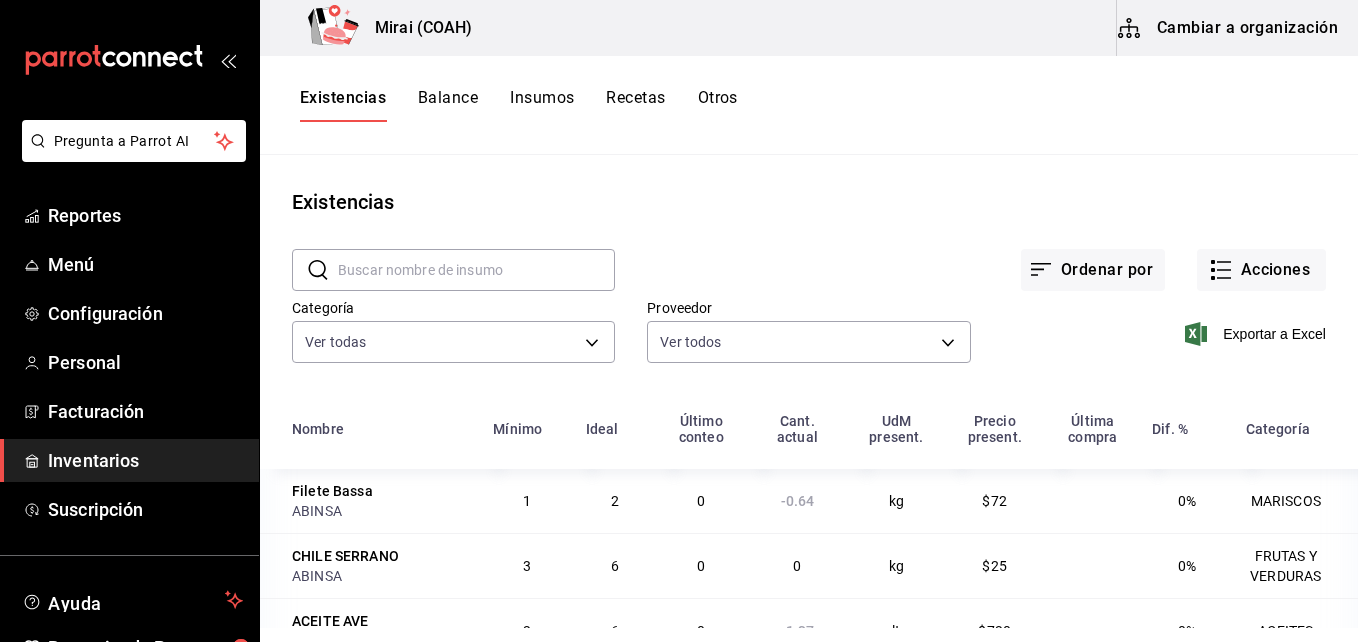 click on "Balance" at bounding box center [448, 105] 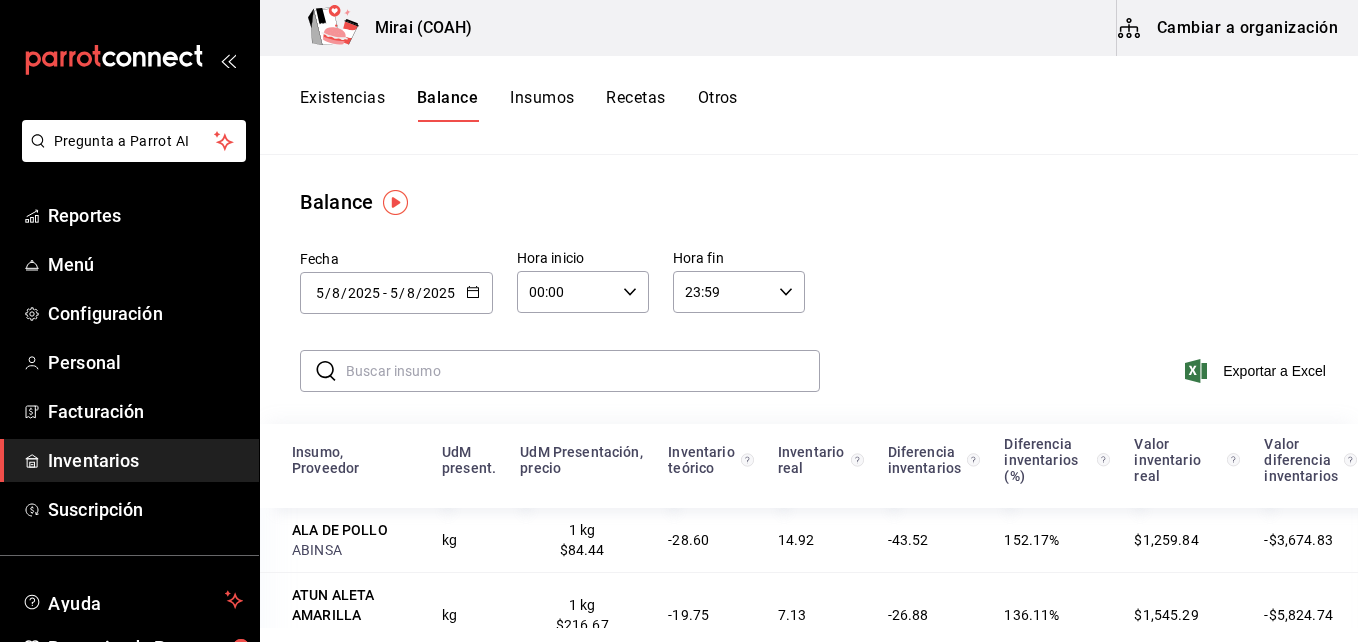 click on "Insumos" at bounding box center (542, 105) 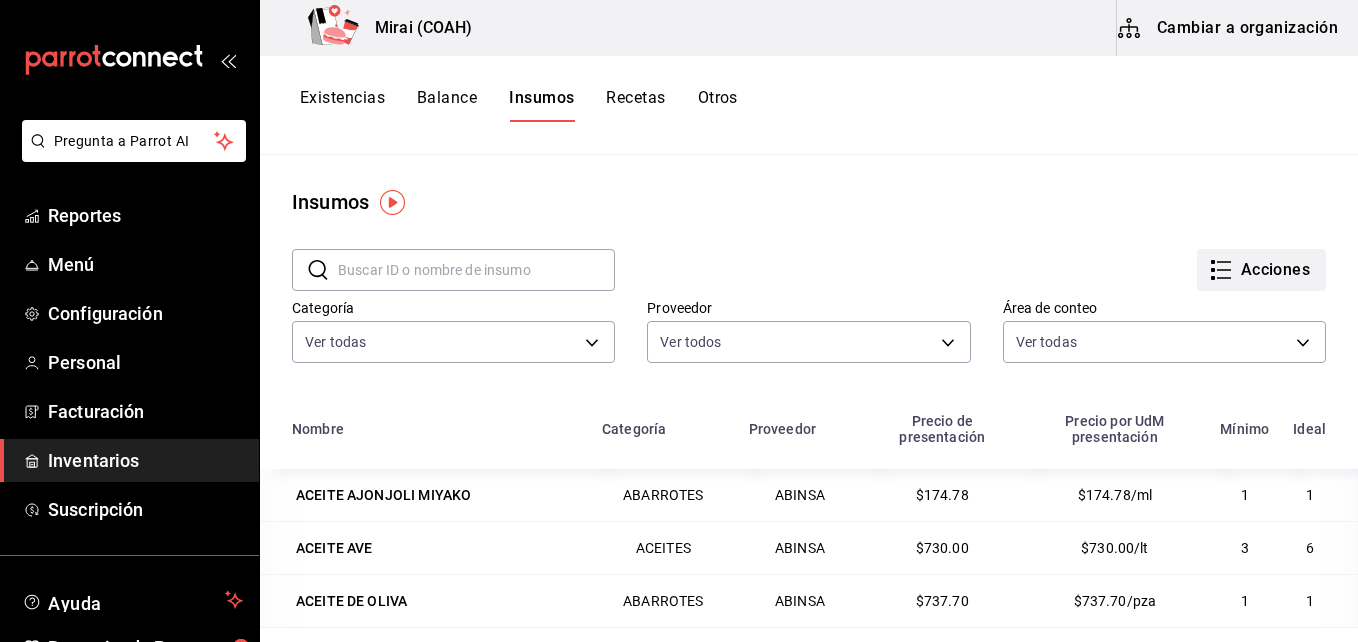 click on "Acciones" at bounding box center [1261, 270] 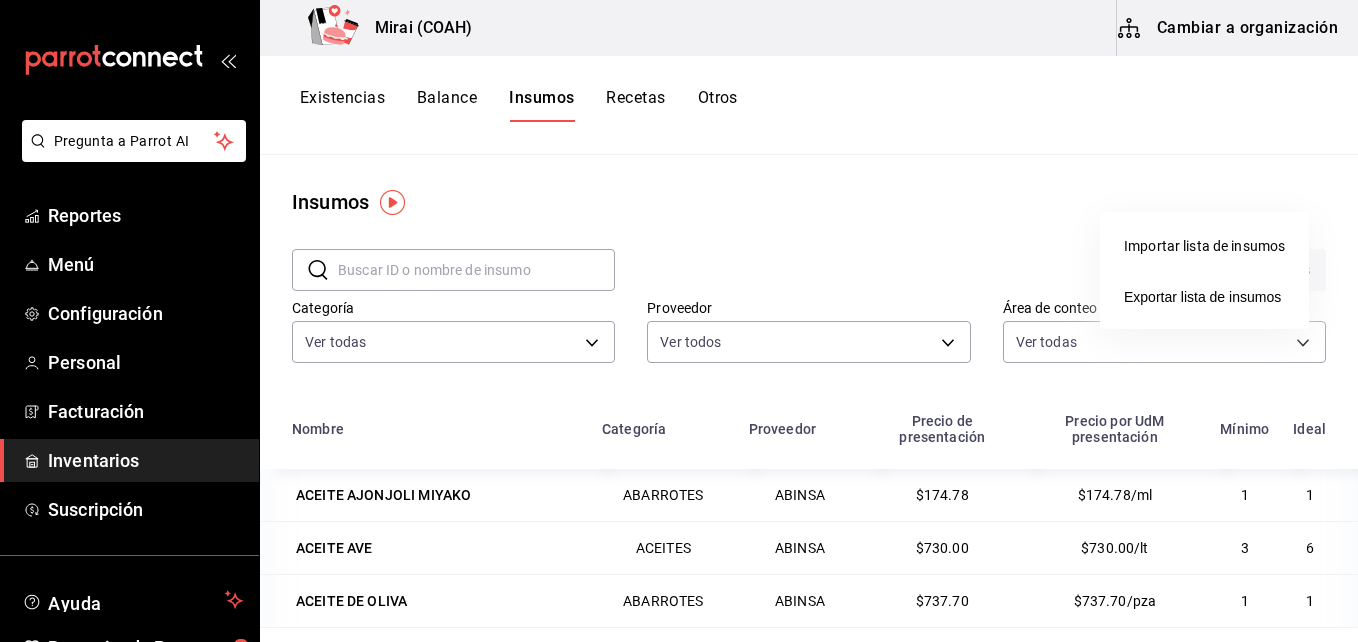 click at bounding box center (679, 321) 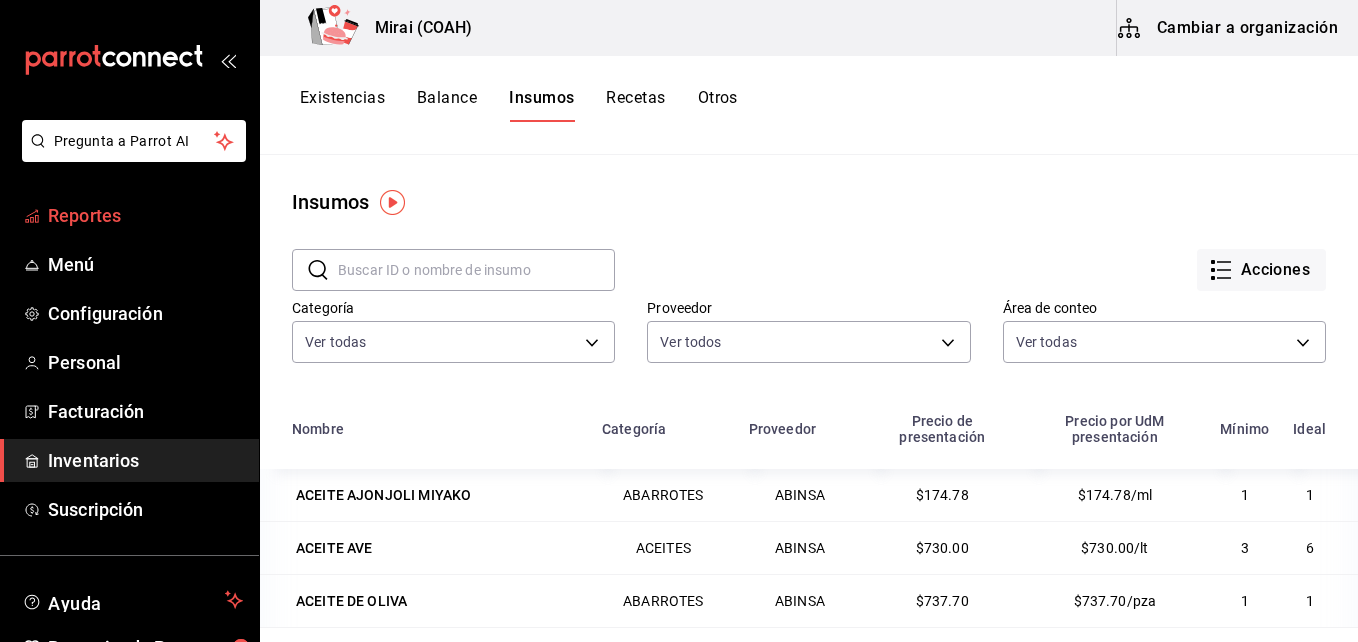 click on "Reportes" at bounding box center [145, 215] 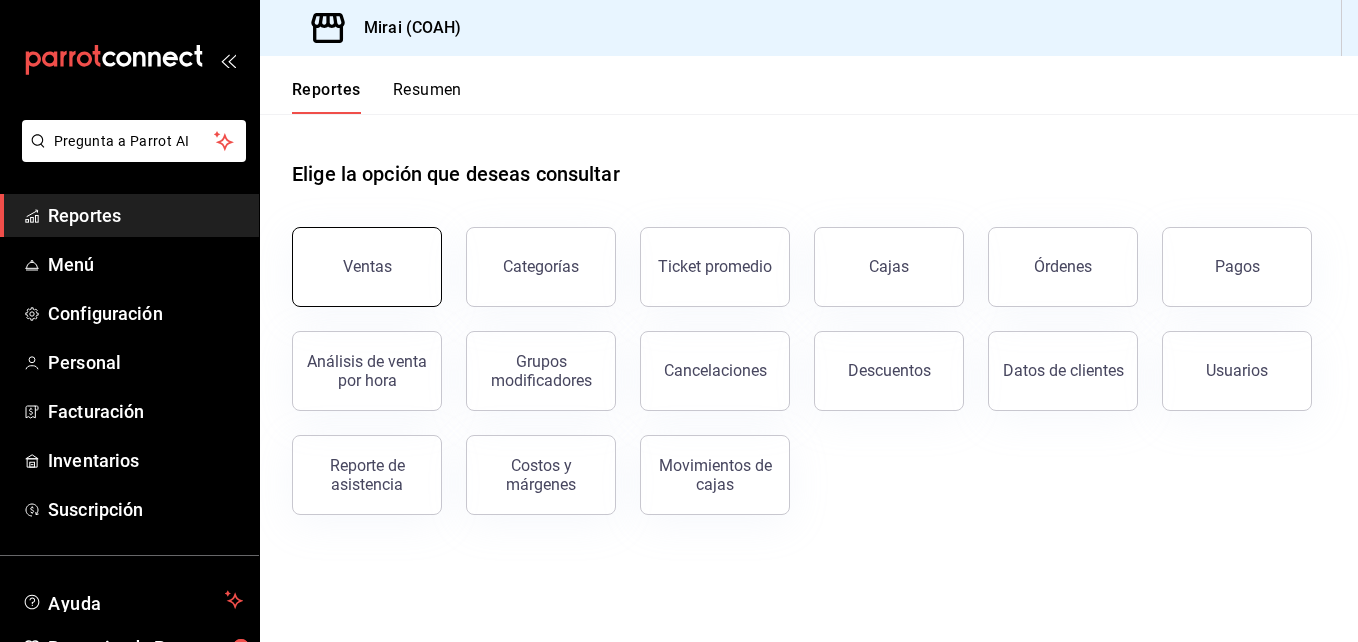 click on "Ventas" at bounding box center [367, 267] 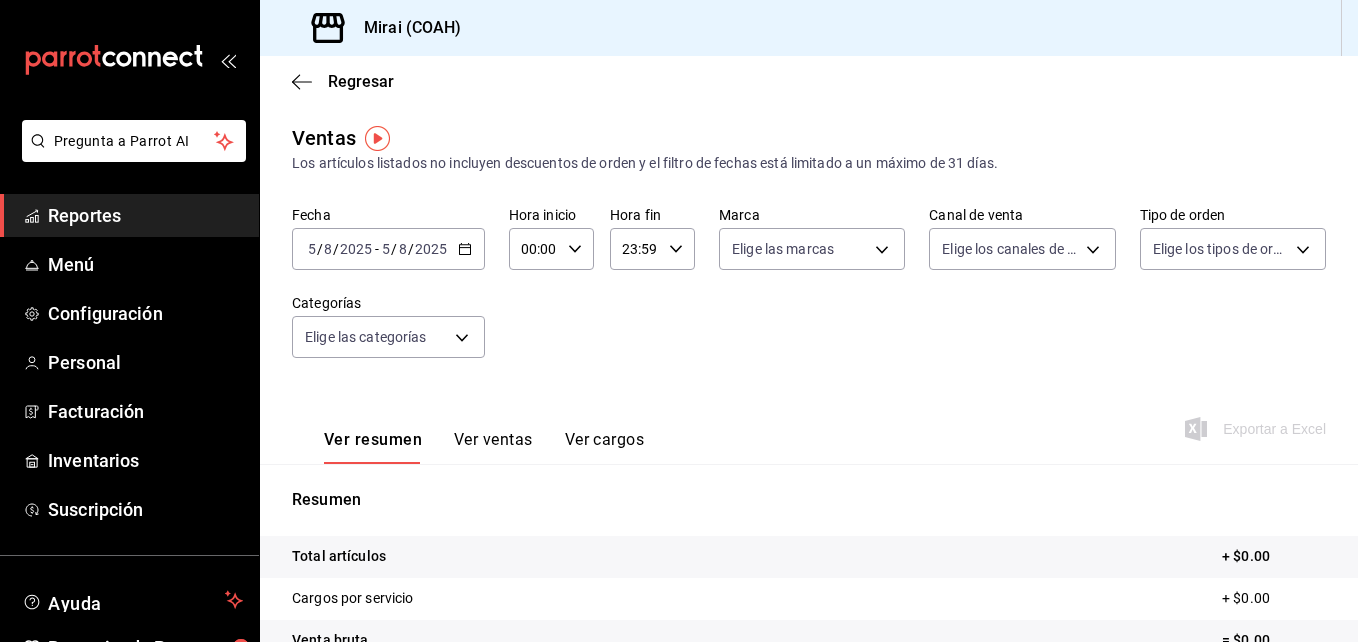 click 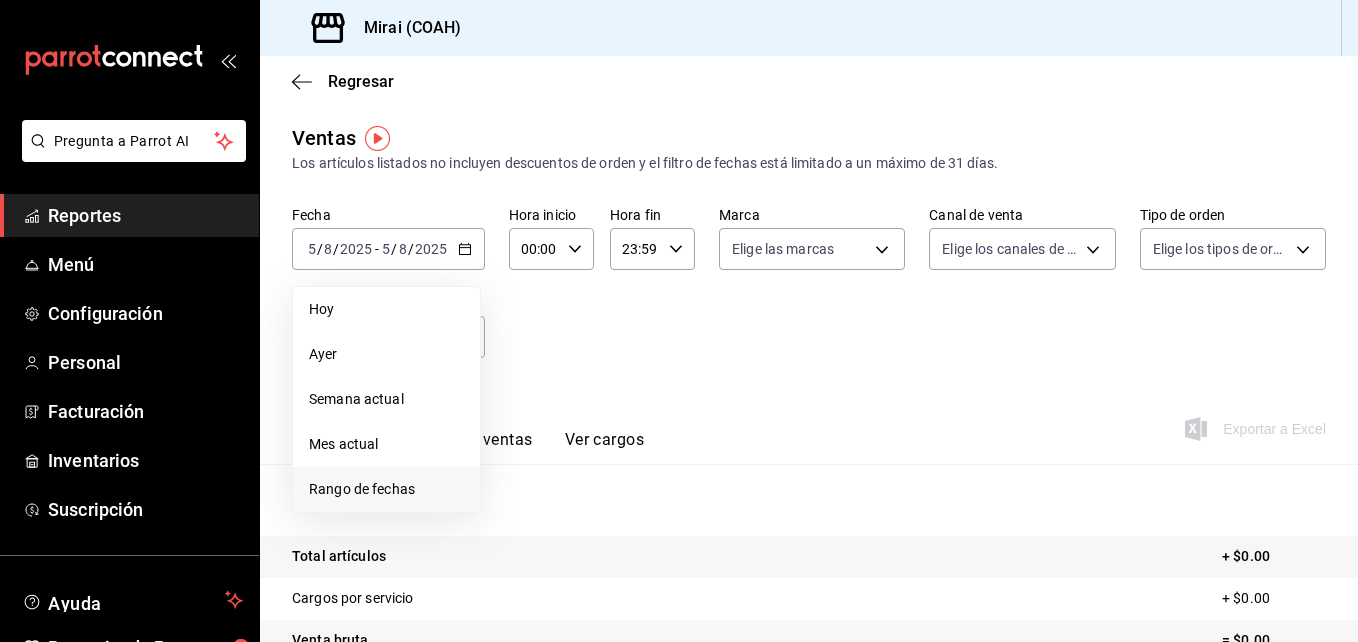 click on "Rango de fechas" at bounding box center [386, 489] 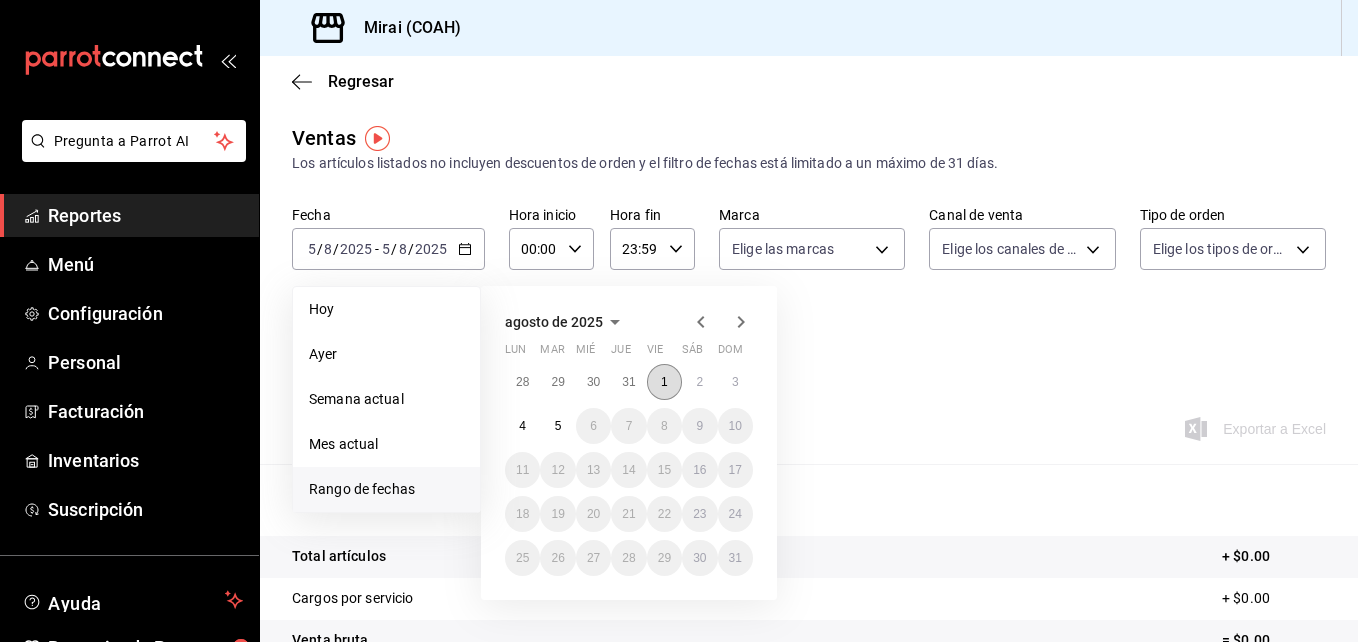 click on "1" at bounding box center (664, 382) 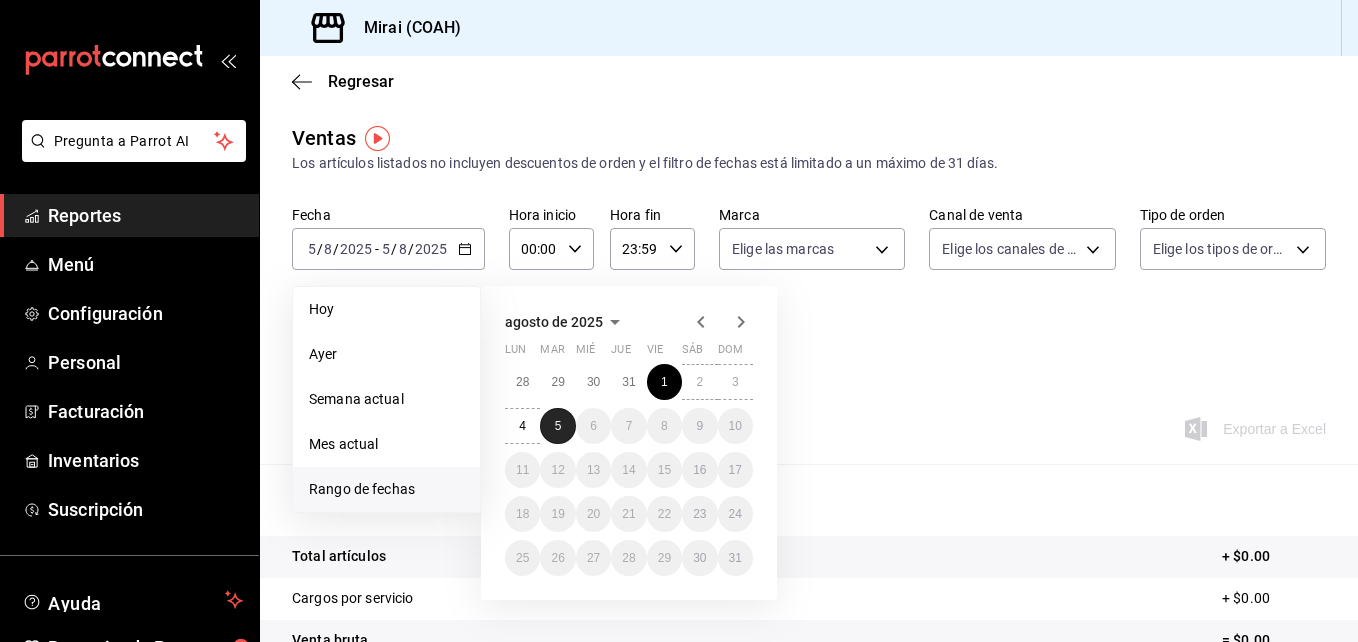 click on "5" at bounding box center (558, 426) 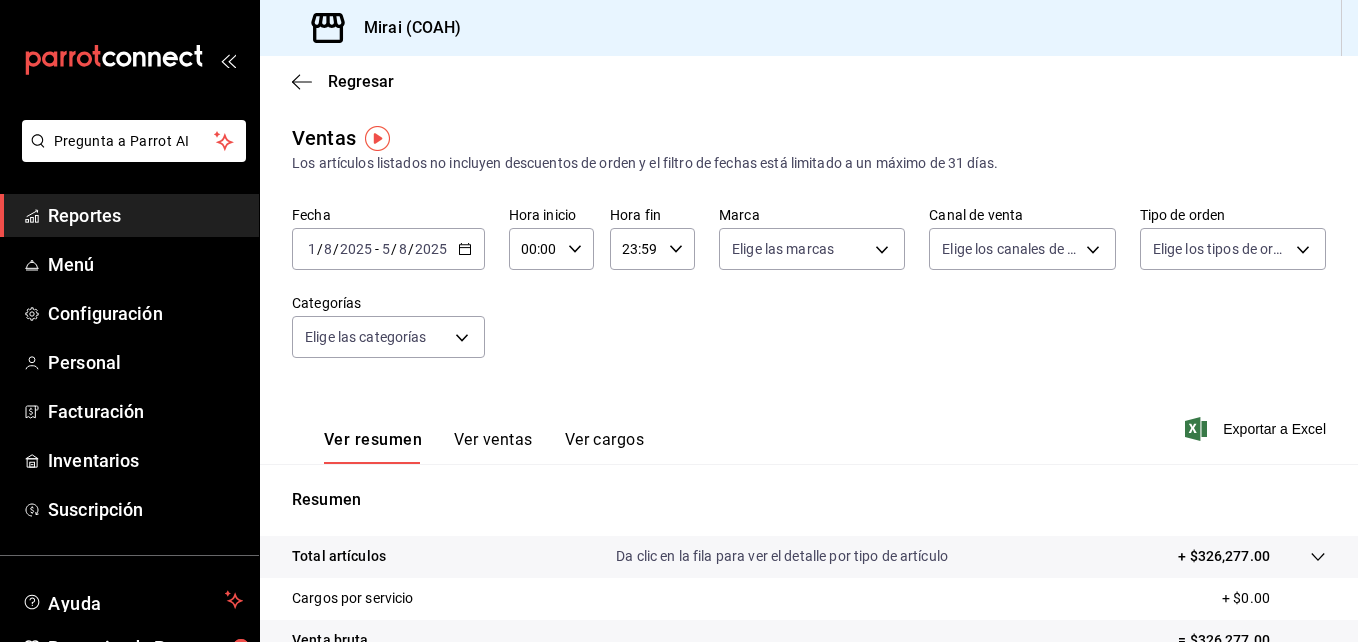 scroll, scrollTop: 316, scrollLeft: 0, axis: vertical 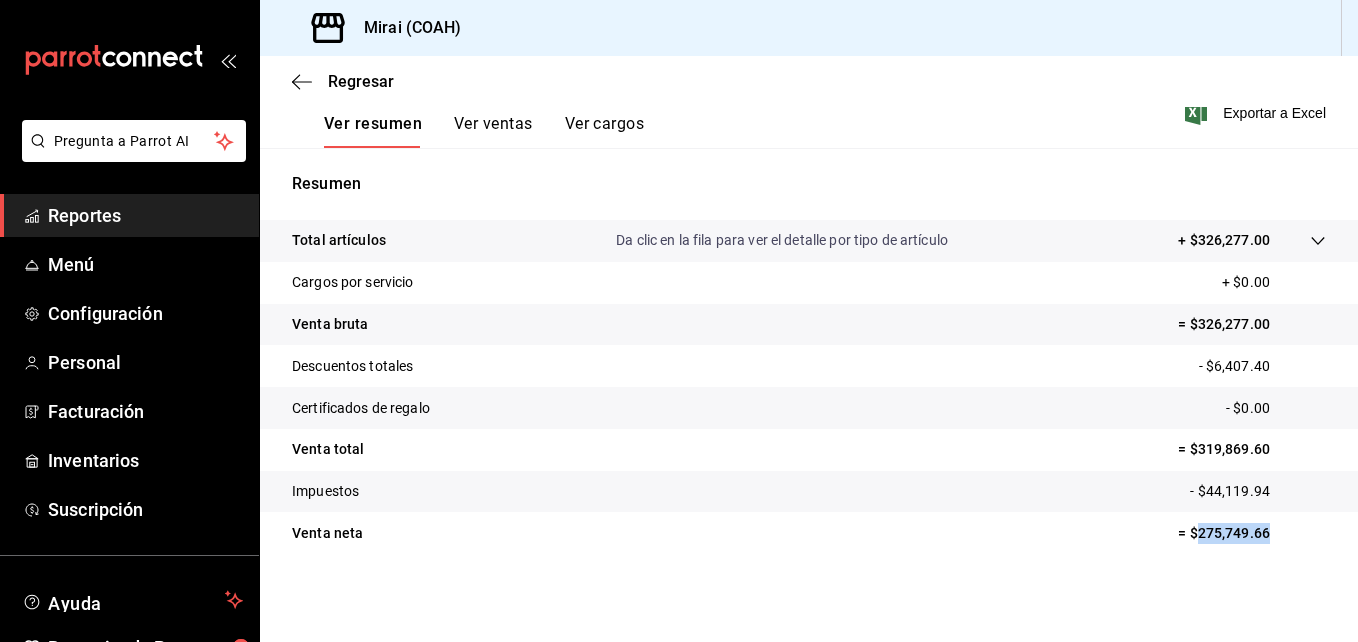 drag, startPoint x: 1184, startPoint y: 533, endPoint x: 1255, endPoint y: 536, distance: 71.063354 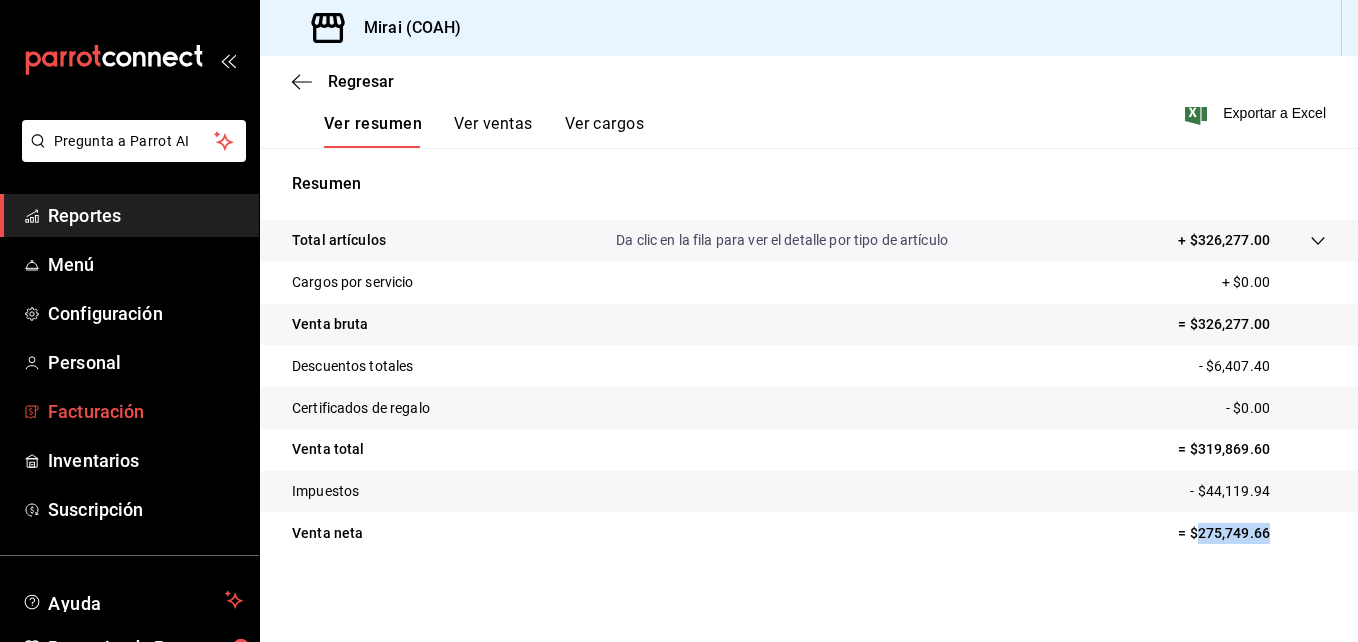 click on "Facturación" at bounding box center (145, 411) 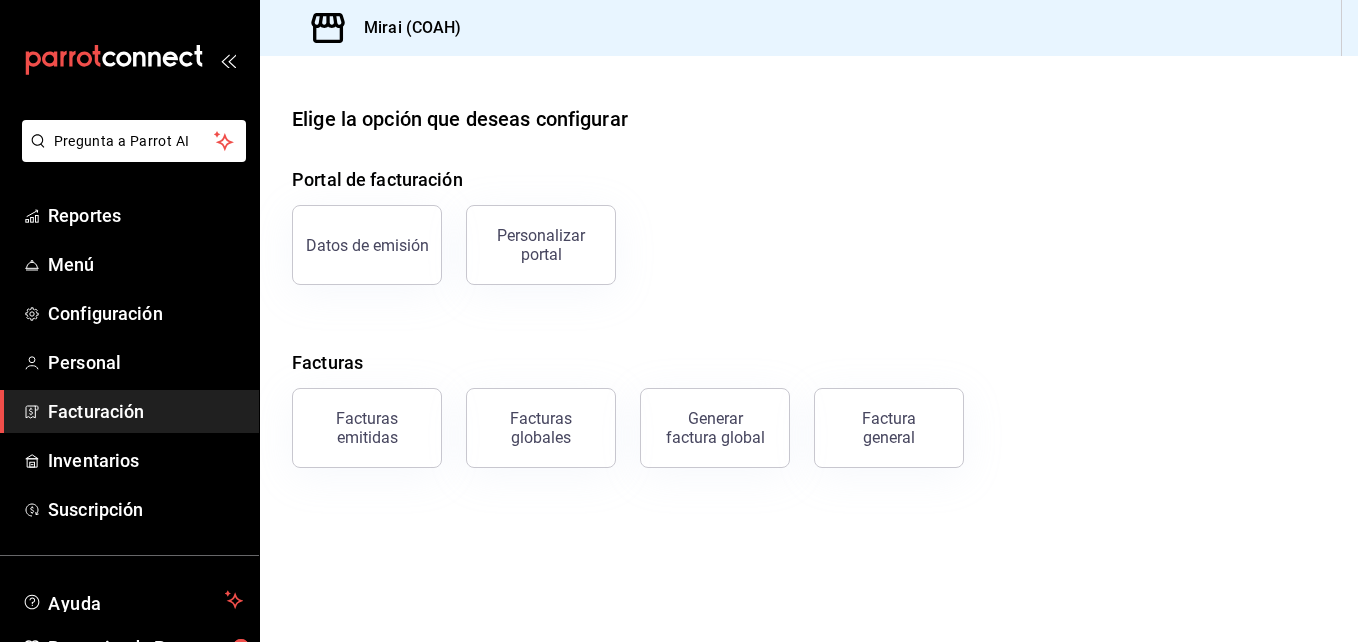 click on "Facturas emitidas" at bounding box center [355, 416] 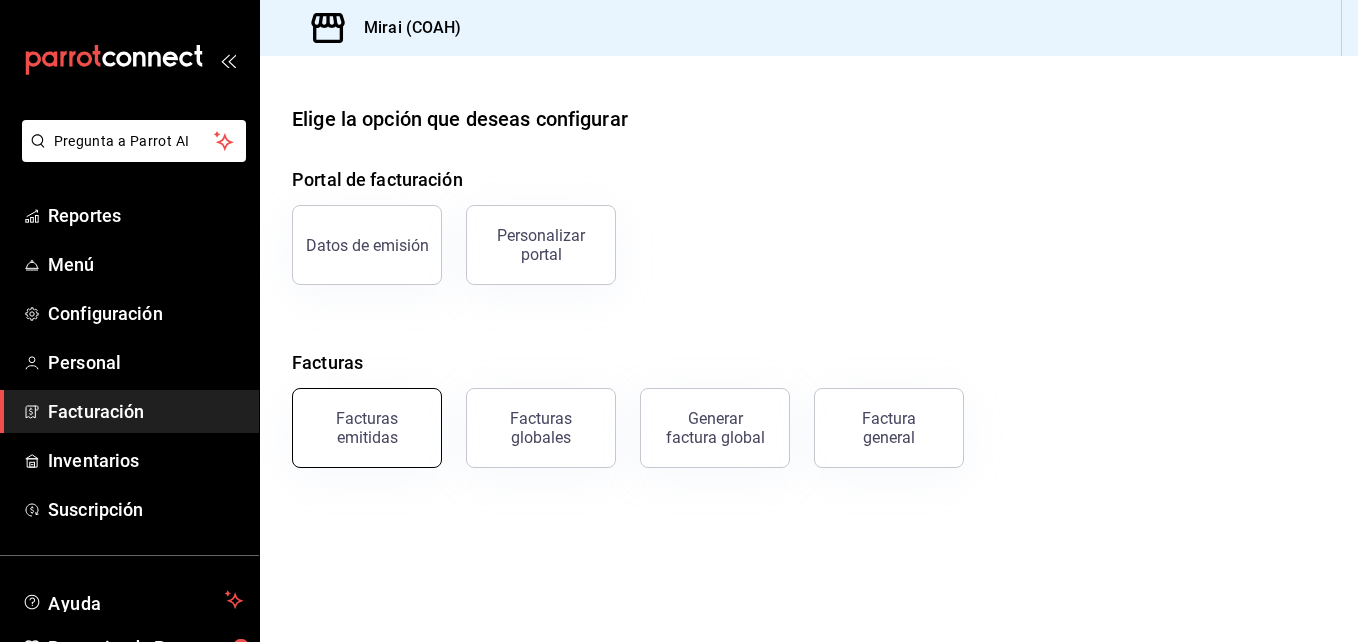 click on "Facturas emitidas" at bounding box center [367, 428] 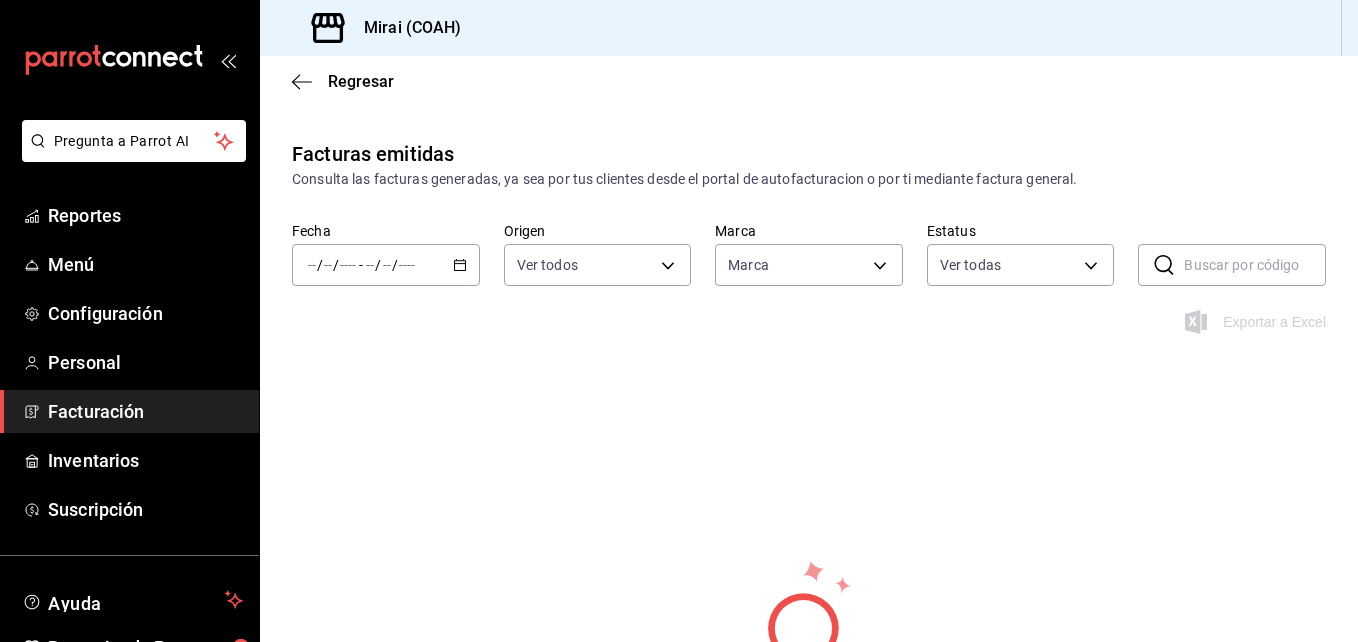 type on "183a807c-22b5-455a-989e-9c50dfc5d7ed" 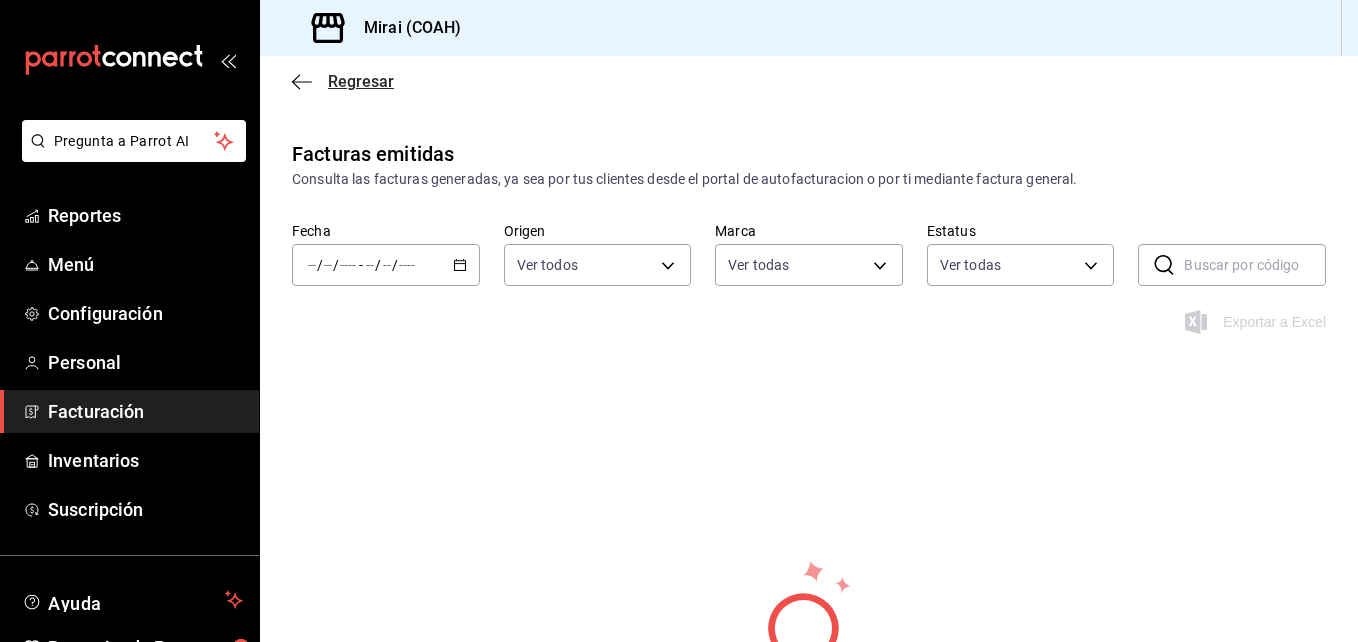 click 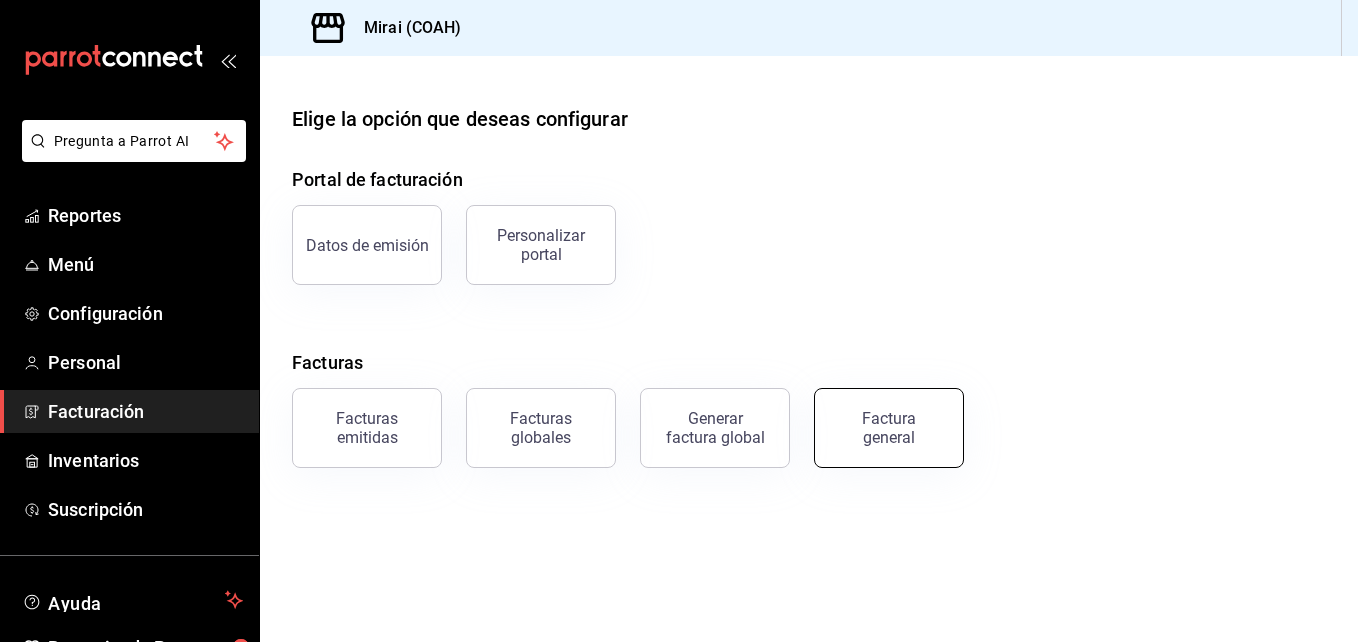 click on "Factura general" at bounding box center (889, 428) 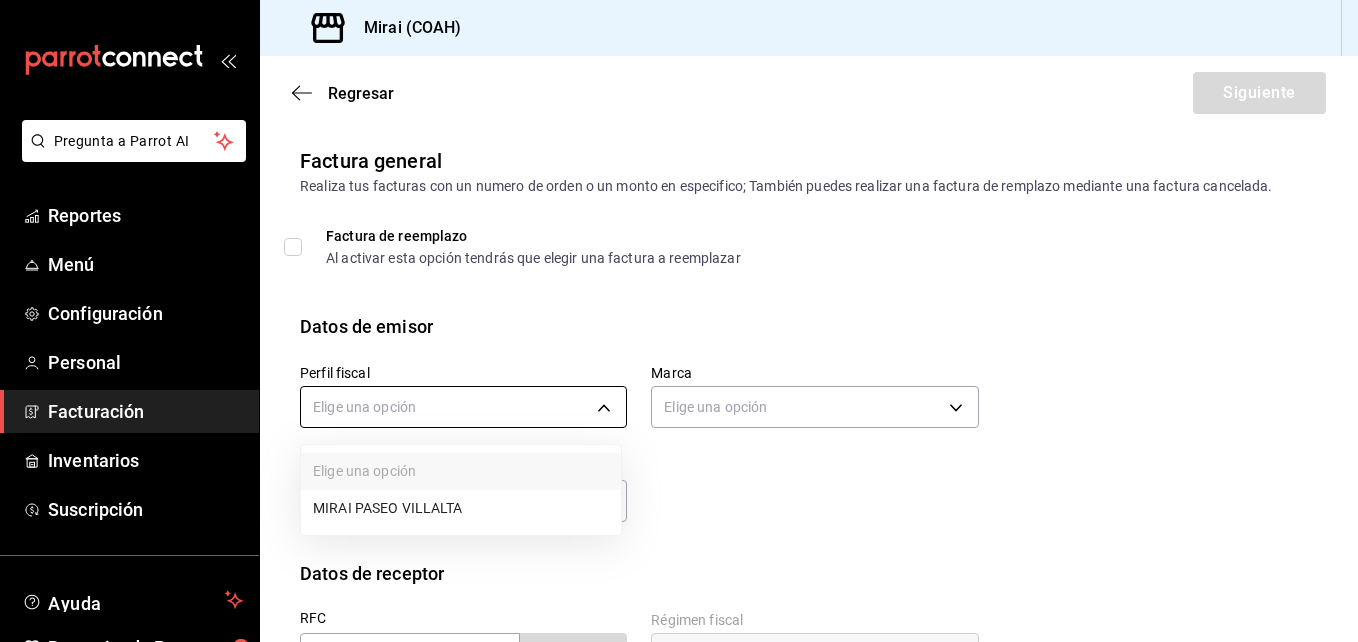 click on "Pregunta a Parrot AI Reportes   Menú   Configuración   Personal   Facturación   Inventarios   Suscripción   Ayuda Recomienda Parrot   Abraham Mora   Sugerir nueva función   Sucursal: Mirai (COAH) Regresar Siguiente Factura general Realiza tus facturas con un numero de orden o un monto en especifico; También puedes realizar una factura de remplazo mediante una factura cancelada. Factura de reemplazo Al activar esta opción tendrás que elegir una factura a reemplazar Datos de emisor Perfil fiscal Elige una opción Marca Elige una opción Tipo de comprobante Ingreso I Datos de receptor RFC Buscar RFC Régimen fiscal Elige una opción Uso de CFDI Elige una opción Correo electrónico Dirección Calle # exterior # interior Código postal Estado ​ Municipio ​ Colonia ​ GANA 1 MES GRATIS EN TU SUSCRIPCIÓN AQUÍ Pregunta a Parrot AI Reportes   Menú   Configuración   Personal   Facturación   Inventarios   Suscripción   Ayuda Recomienda Parrot   Abraham Mora   Sugerir nueva función   (81) 2046 6363" at bounding box center (679, 321) 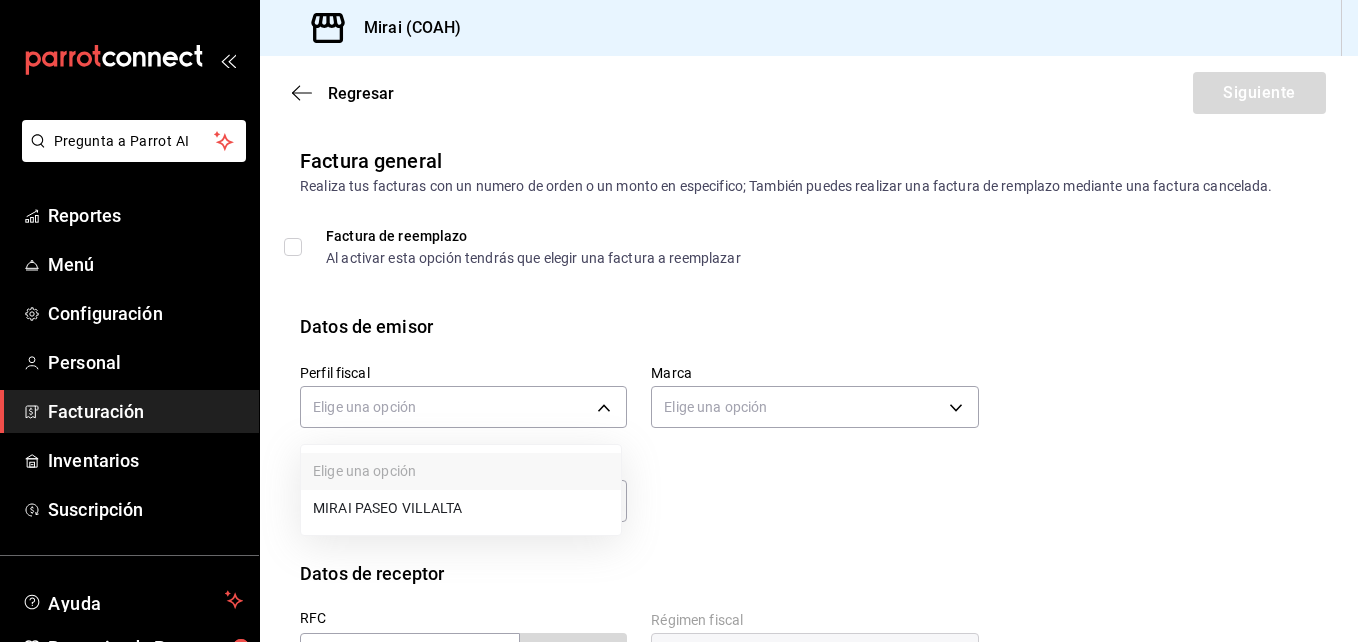 click on "MIRAI PASEO VILLALTA" at bounding box center [461, 508] 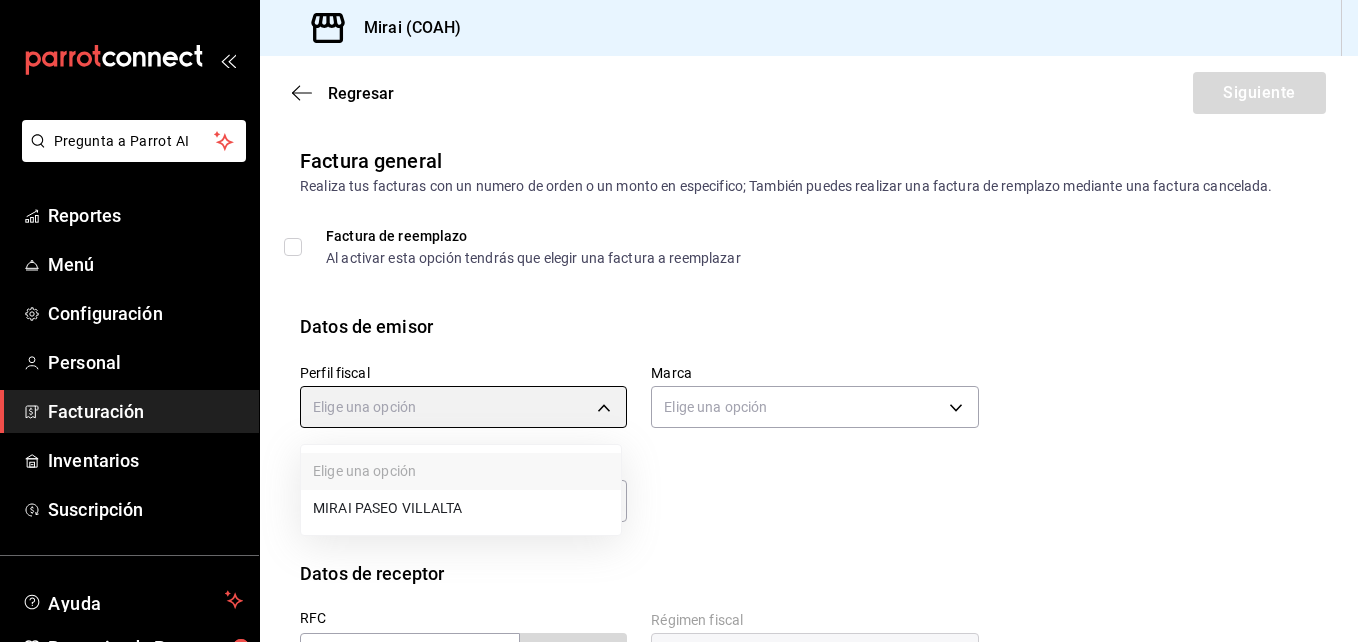 type on "3bacf688-7921-424d-b544-f38721bc93d8" 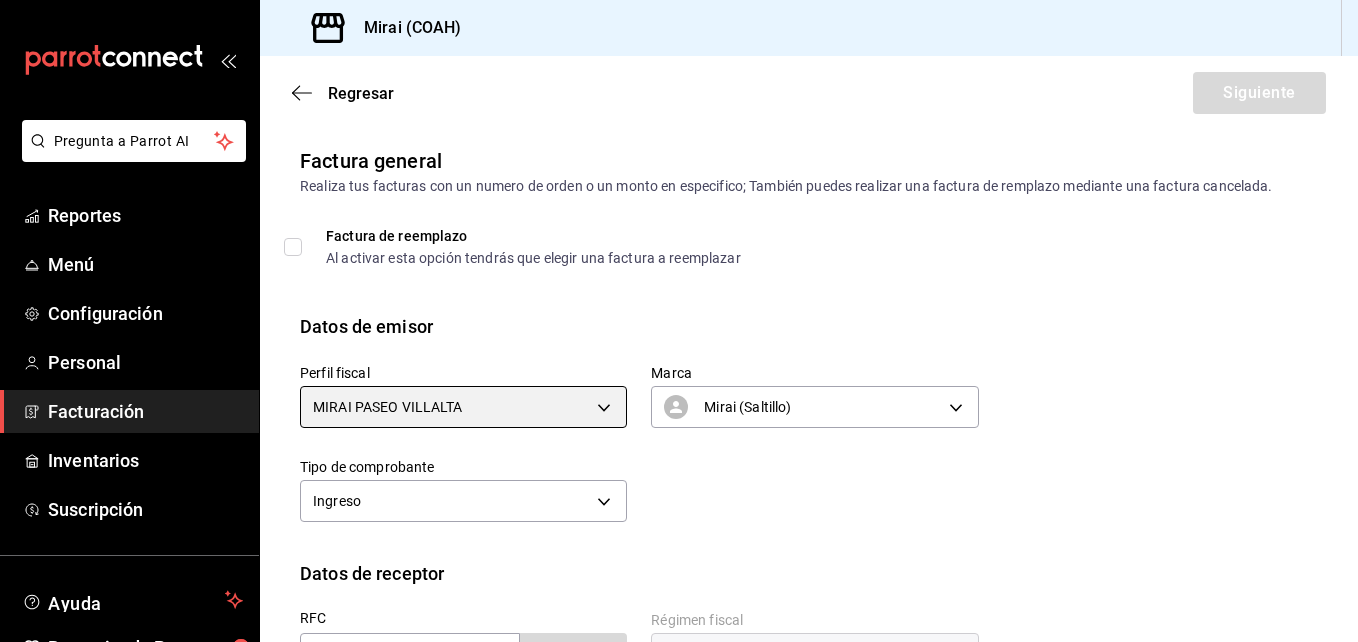 scroll, scrollTop: 315, scrollLeft: 0, axis: vertical 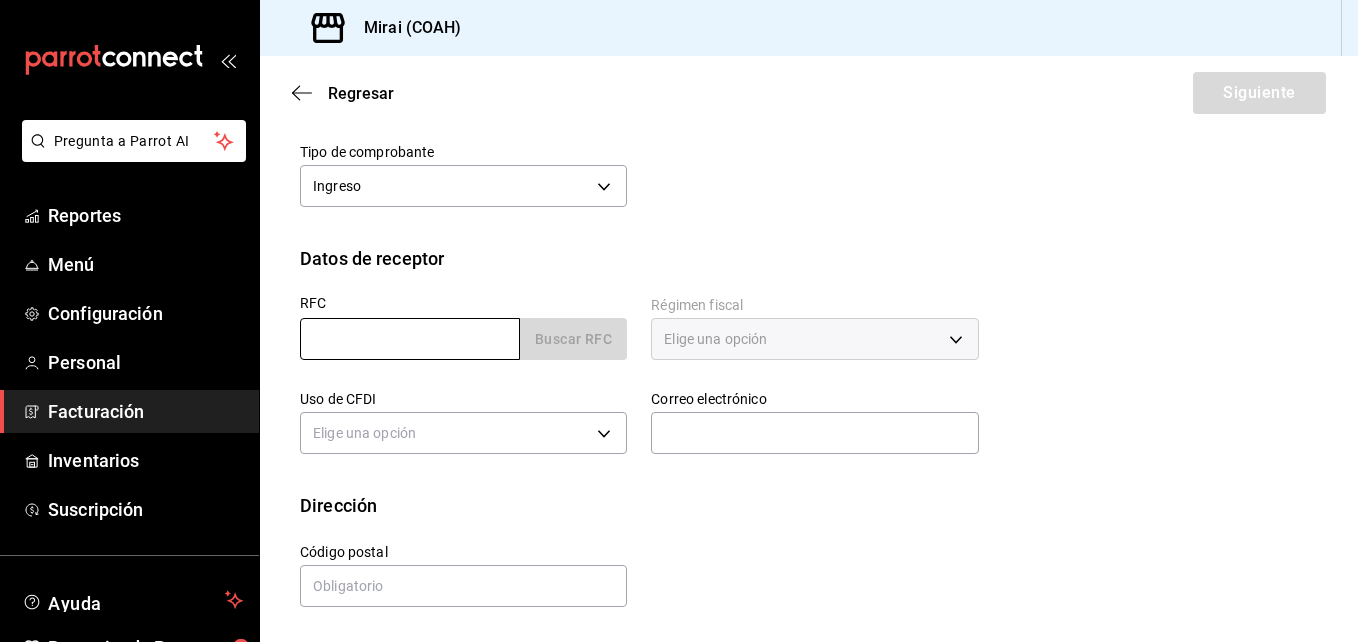 click at bounding box center (410, 339) 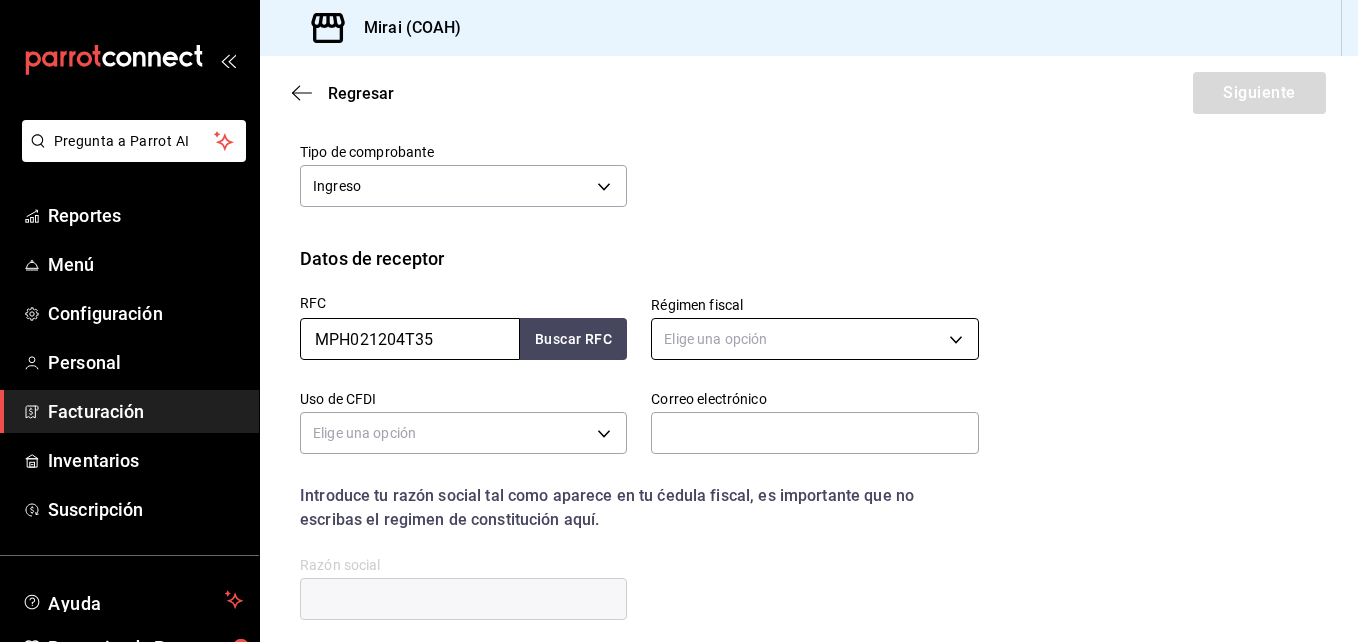 type on "MPH021204T35" 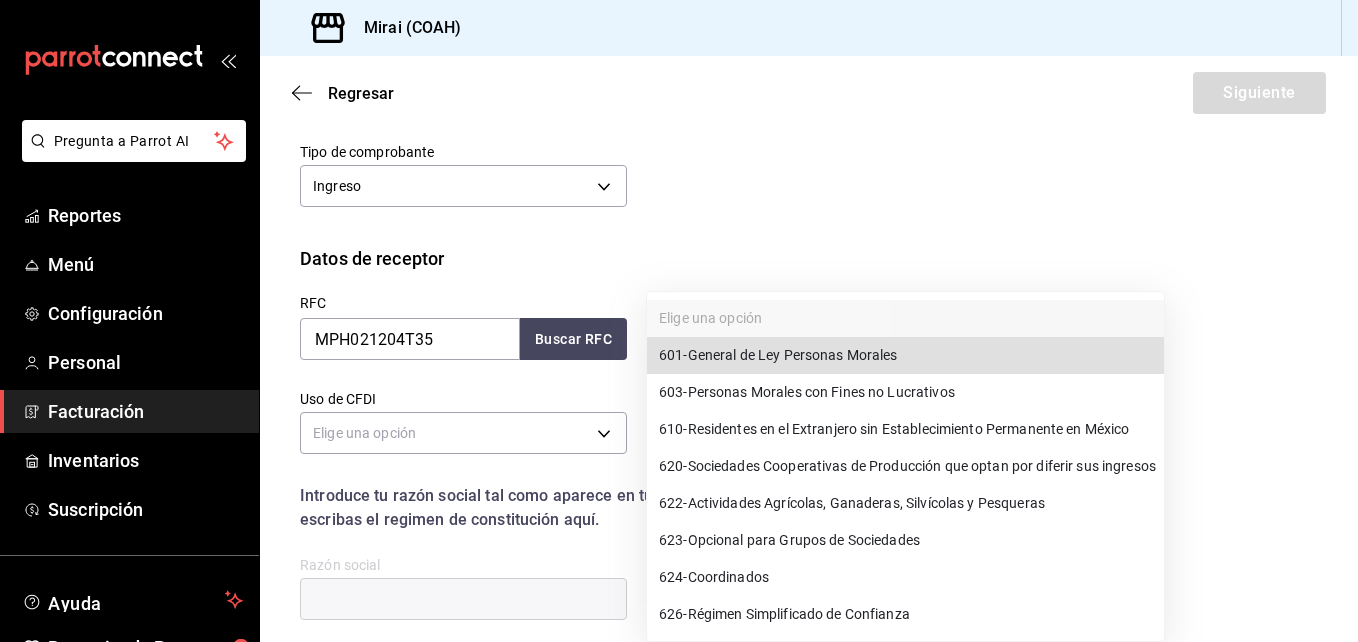 click on "Pregunta a Parrot AI Reportes   Menú   Configuración   Personal   Facturación   Inventarios   Suscripción   Ayuda Recomienda Parrot   Abraham Mora   Sugerir nueva función   Sucursal: Mirai (COAH) Regresar Siguiente Factura general Realiza tus facturas con un numero de orden o un monto en especifico; También puedes realizar una factura de remplazo mediante una factura cancelada. Factura de reemplazo Al activar esta opción tendrás que elegir una factura a reemplazar Datos de emisor Perfil fiscal MIRAI PASEO VILLALTA 3bacf688-7921-424d-b544-f38721bc93d8 Marca Mirai (Saltillo) 183a807c-22b5-455a-989e-9c50dfc5d7ed Tipo de comprobante Ingreso I Datos de receptor RFC MPH021204T35 Buscar RFC Régimen fiscal Elige una opción Uso de CFDI Elige una opción Correo electrónico Introduce tu razón social tal como aparece en tu ćedula fiscal, es importante que no escribas el regimen de constitución aquí. company Razón social Dirección Calle # exterior # interior Código postal Estado ​ Municipio ​ Colonia" at bounding box center (679, 321) 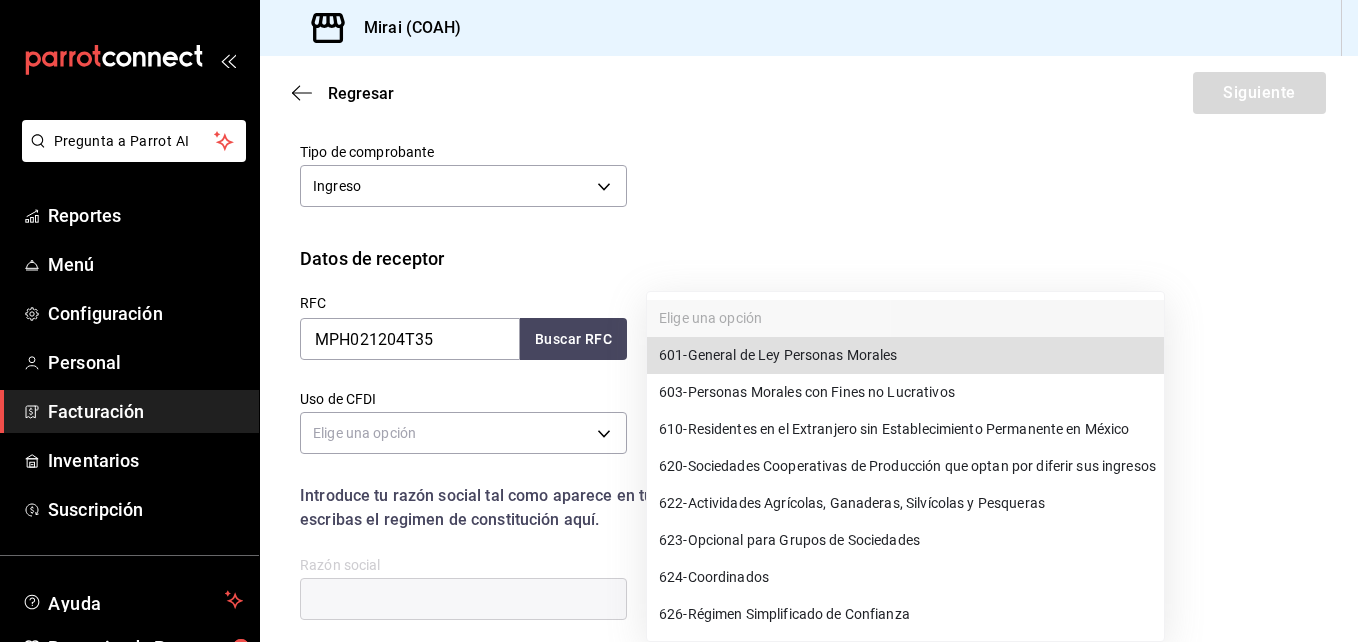 click on "601  -  General de Ley Personas Morales" at bounding box center (905, 355) 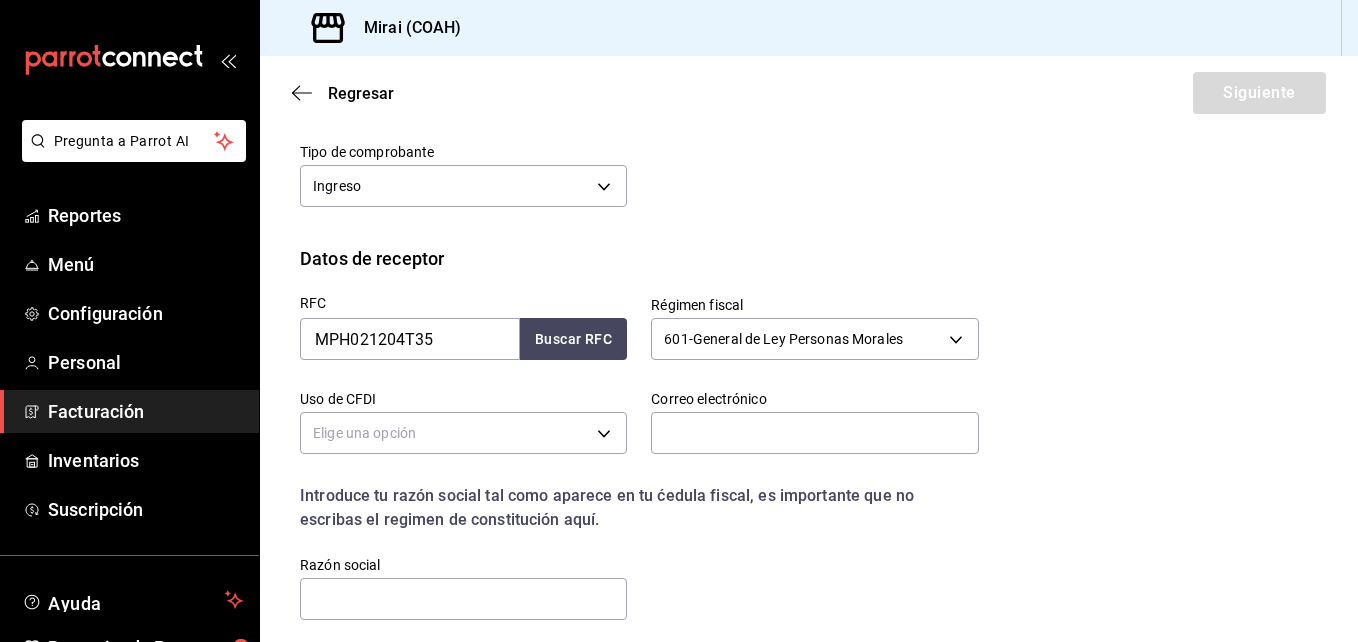 click on "Elige una opción" at bounding box center (463, 430) 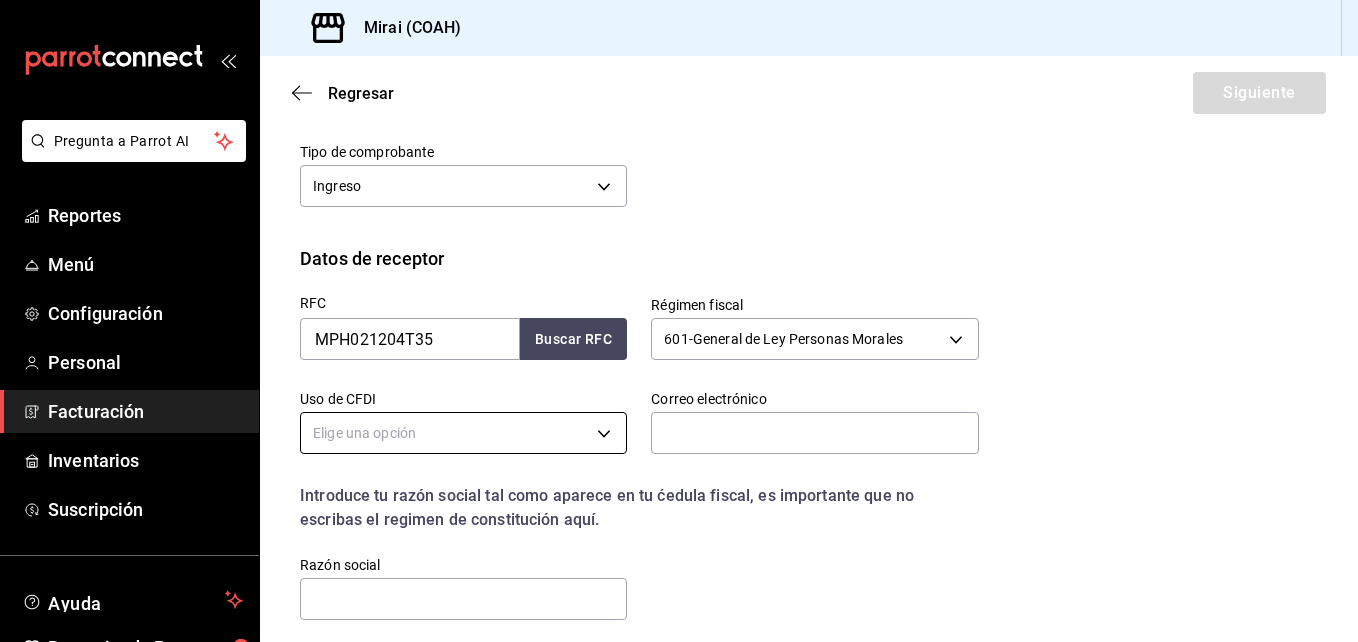 click on "Pregunta a Parrot AI Reportes   Menú   Configuración   Personal   Facturación   Inventarios   Suscripción   Ayuda Recomienda Parrot   Abraham Mora   Sugerir nueva función   Sucursal: Mirai (COAH) Regresar Siguiente Factura general Realiza tus facturas con un numero de orden o un monto en especifico; También puedes realizar una factura de remplazo mediante una factura cancelada. Factura de reemplazo Al activar esta opción tendrás que elegir una factura a reemplazar Datos de emisor Perfil fiscal MIRAI PASEO VILLALTA 3bacf688-7921-424d-b544-f38721bc93d8 Marca Mirai (Saltillo) 183a807c-22b5-455a-989e-9c50dfc5d7ed Tipo de comprobante Ingreso I Datos de receptor RFC MPH021204T35 Buscar RFC Régimen fiscal 601  -  General de Ley Personas Morales 601 Uso de CFDI Elige una opción Correo electrónico Introduce tu razón social tal como aparece en tu ćedula fiscal, es importante que no escribas el regimen de constitución aquí. company Razón social Dirección Calle # exterior # interior Código postal Estado" at bounding box center (679, 321) 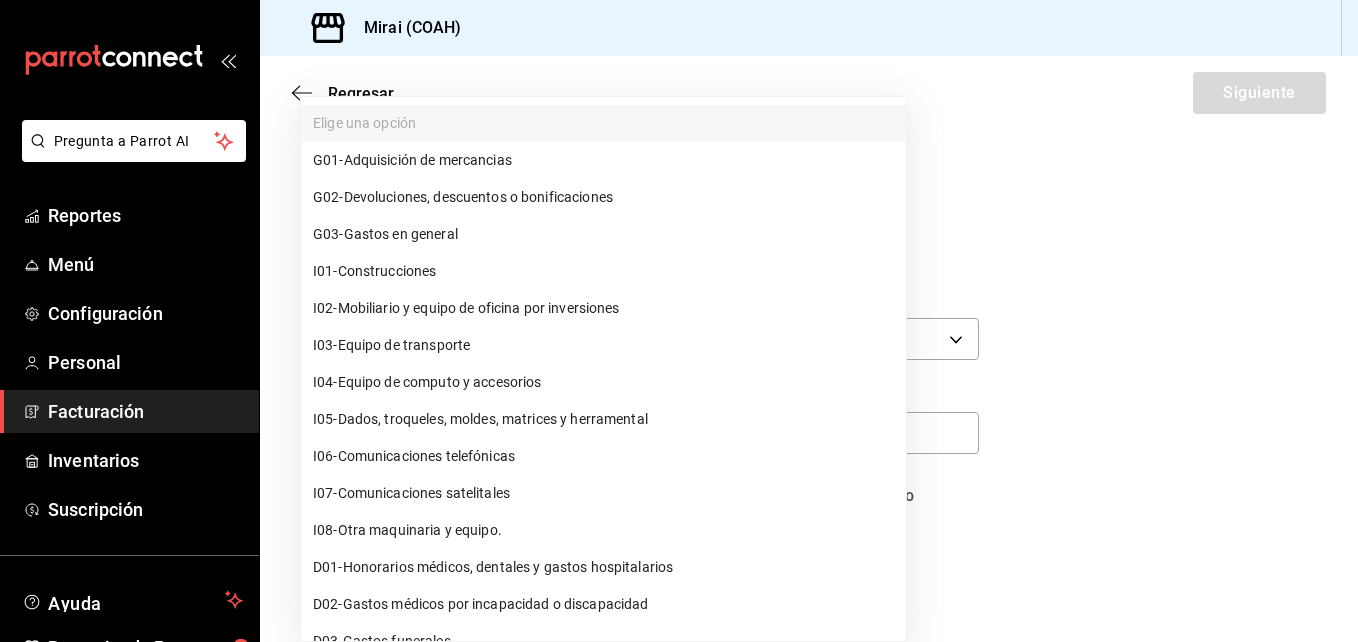 click on "G03  -  Gastos en general" at bounding box center (385, 234) 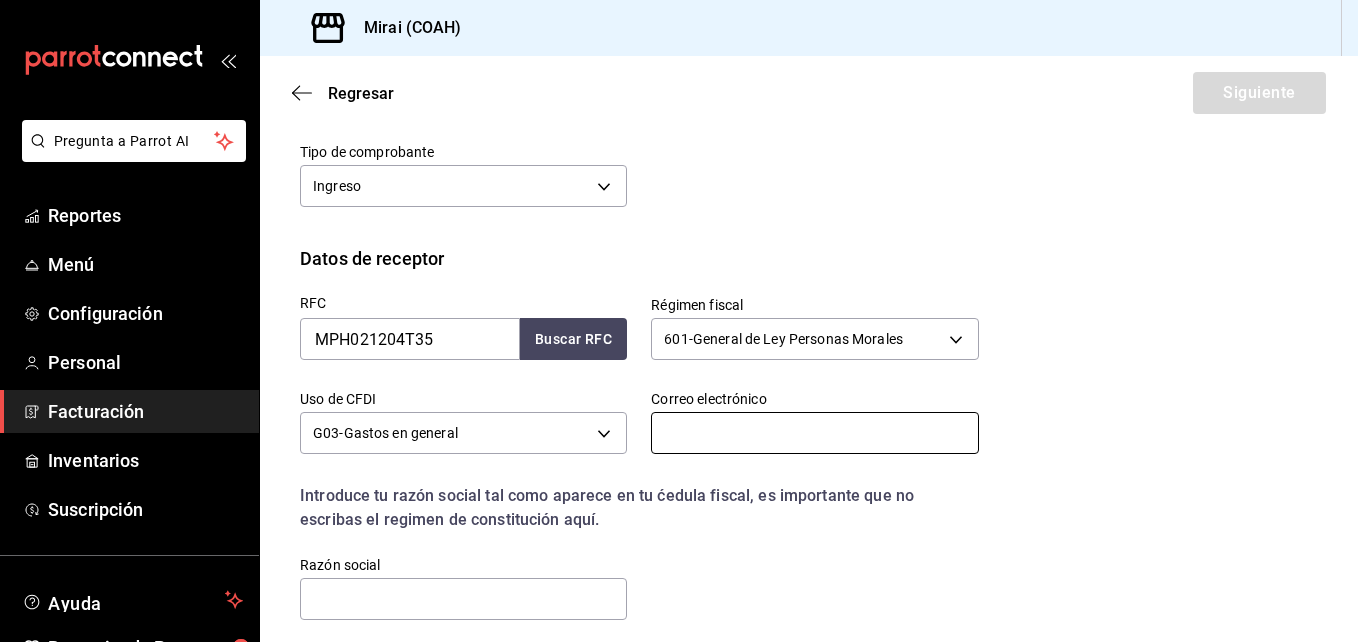 click at bounding box center (814, 433) 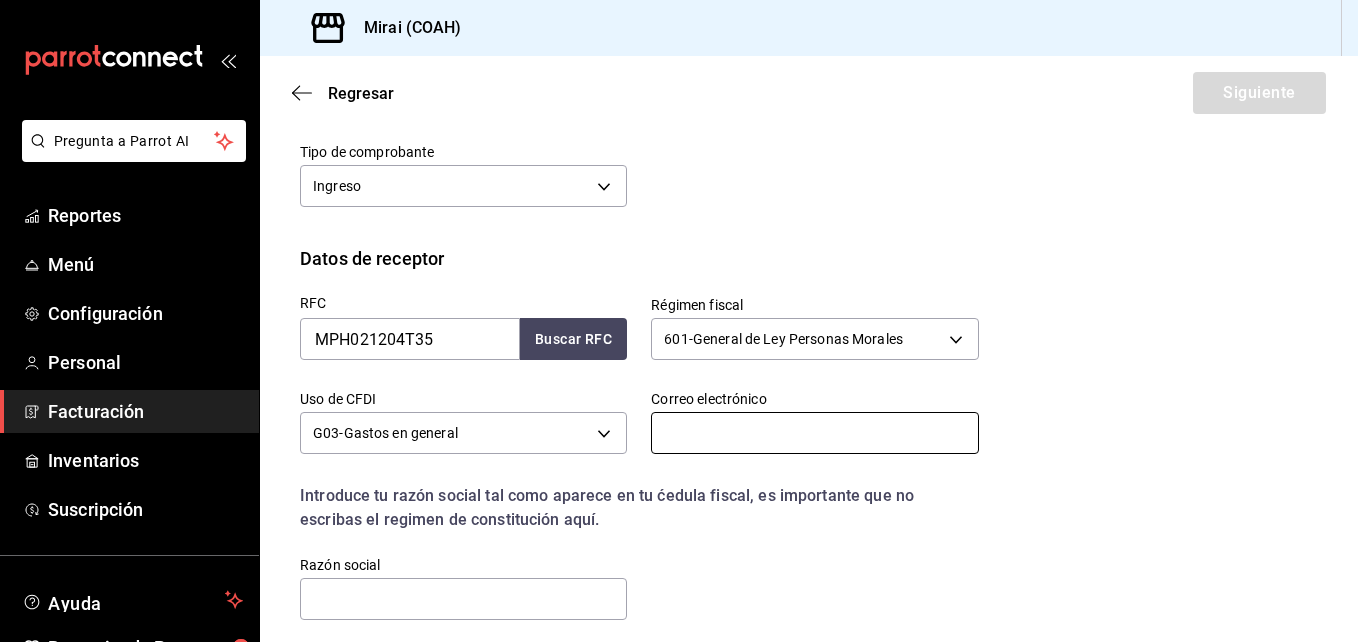 type on "J" 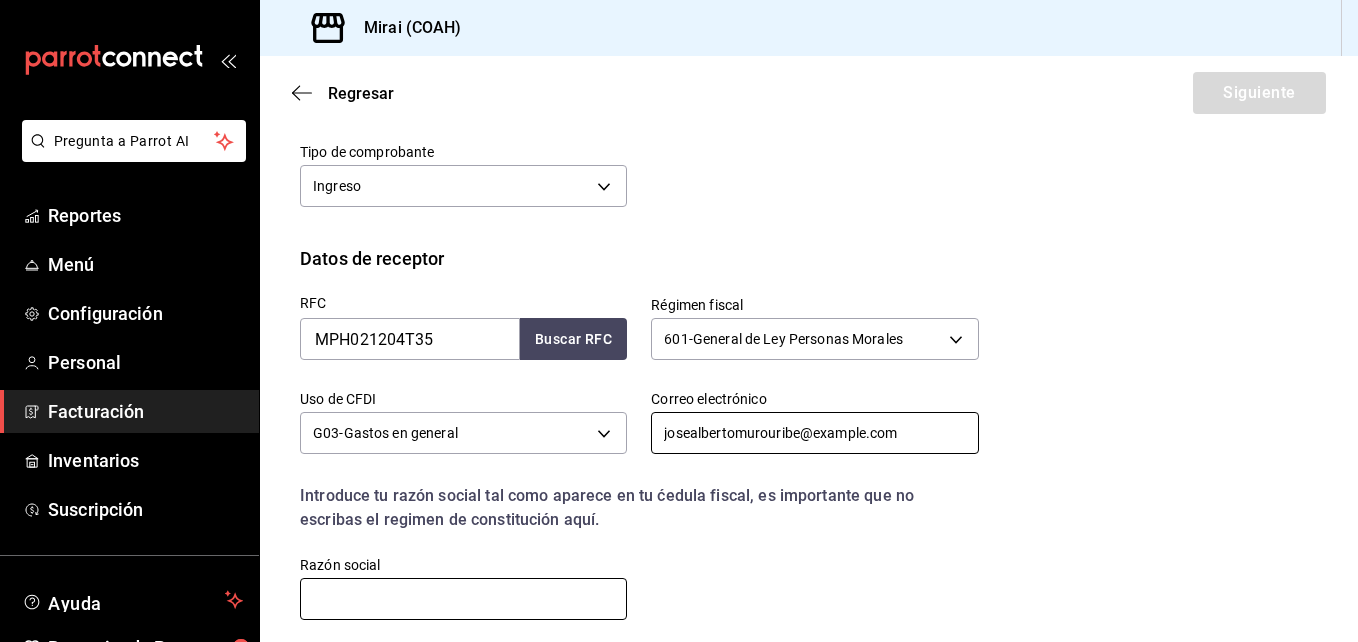 type on "josealbertomurouribe@example.com" 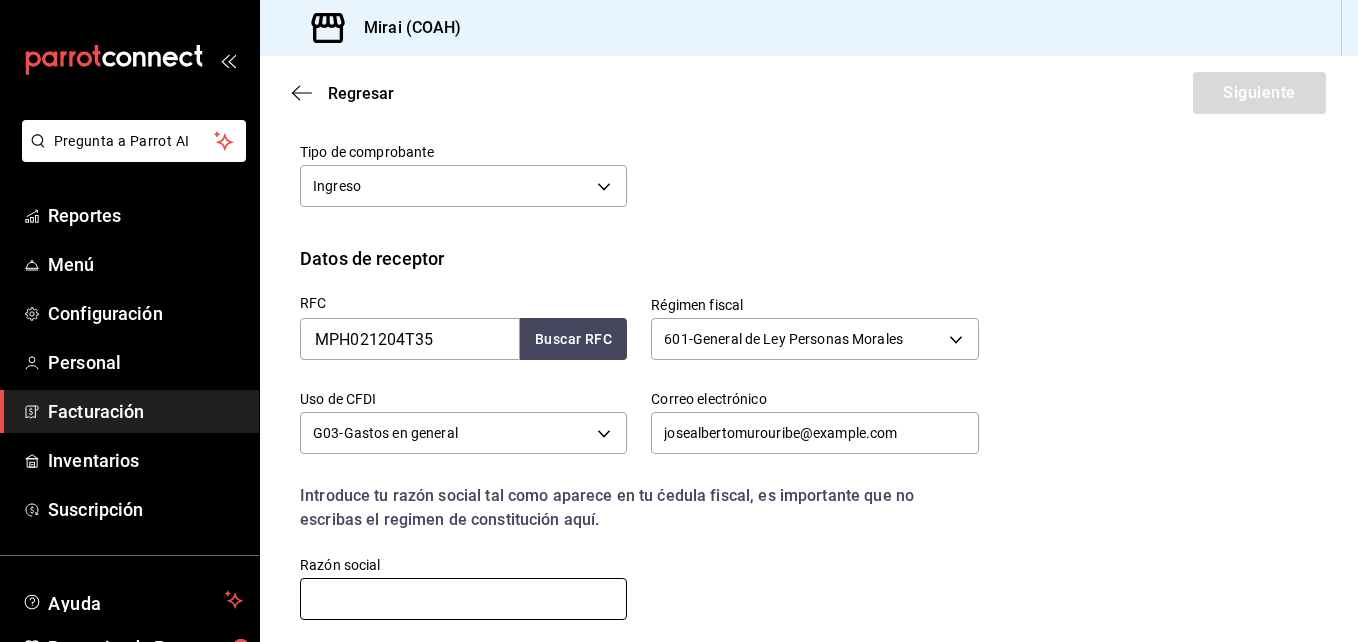 click at bounding box center [463, 599] 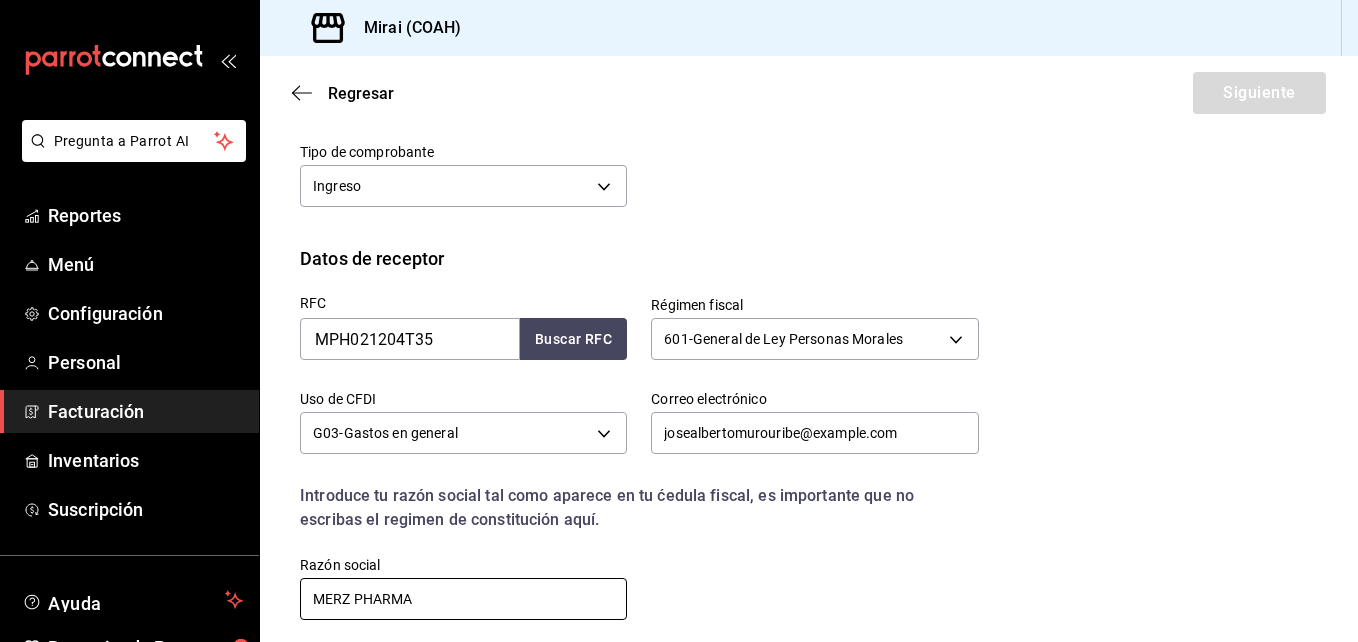 scroll, scrollTop: 478, scrollLeft: 0, axis: vertical 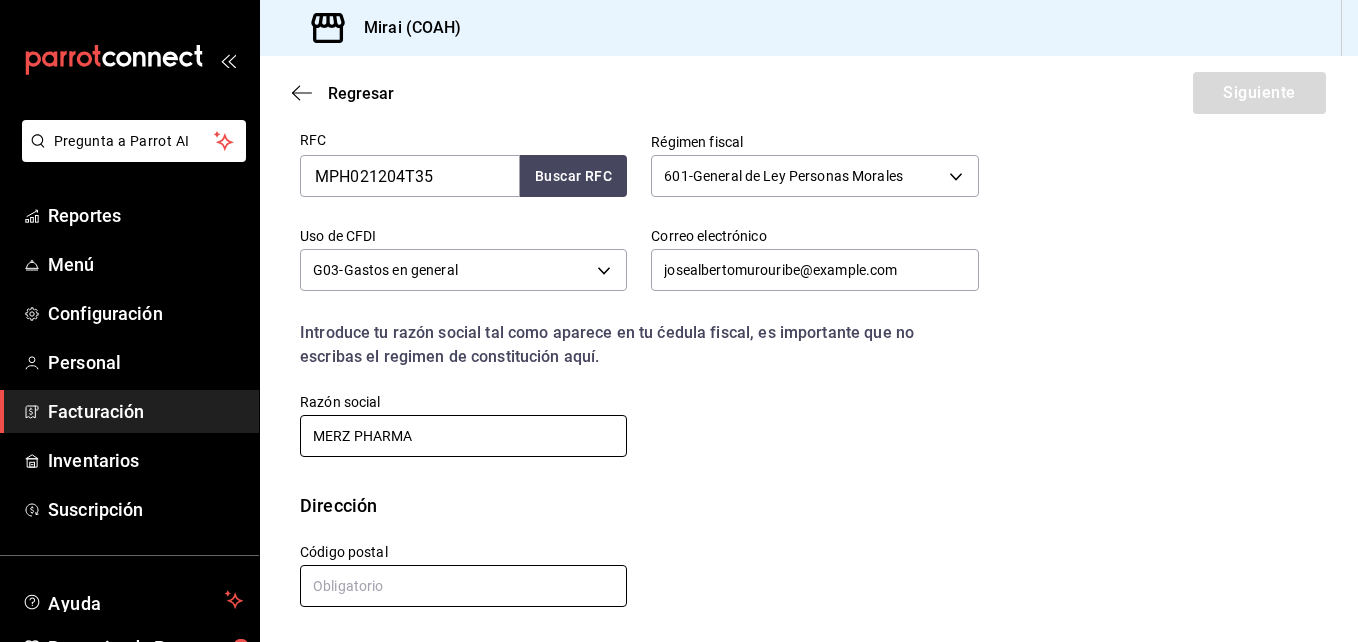 type on "MERZ PHARMA" 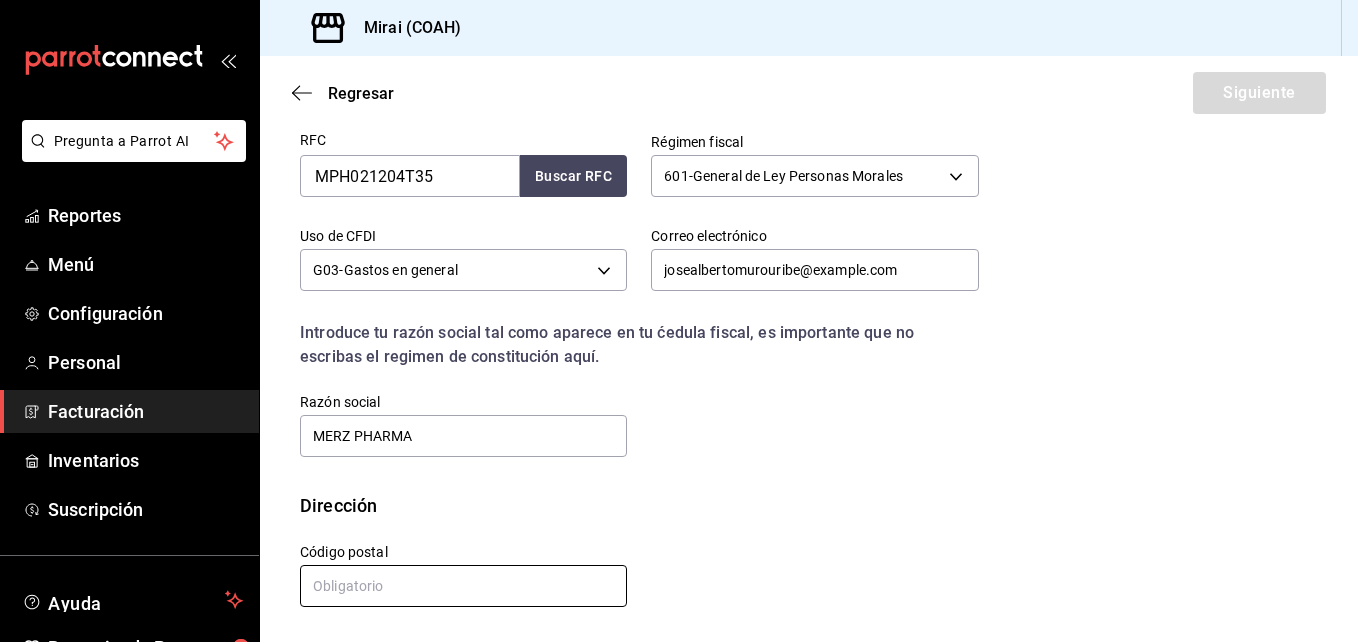 click at bounding box center (463, 586) 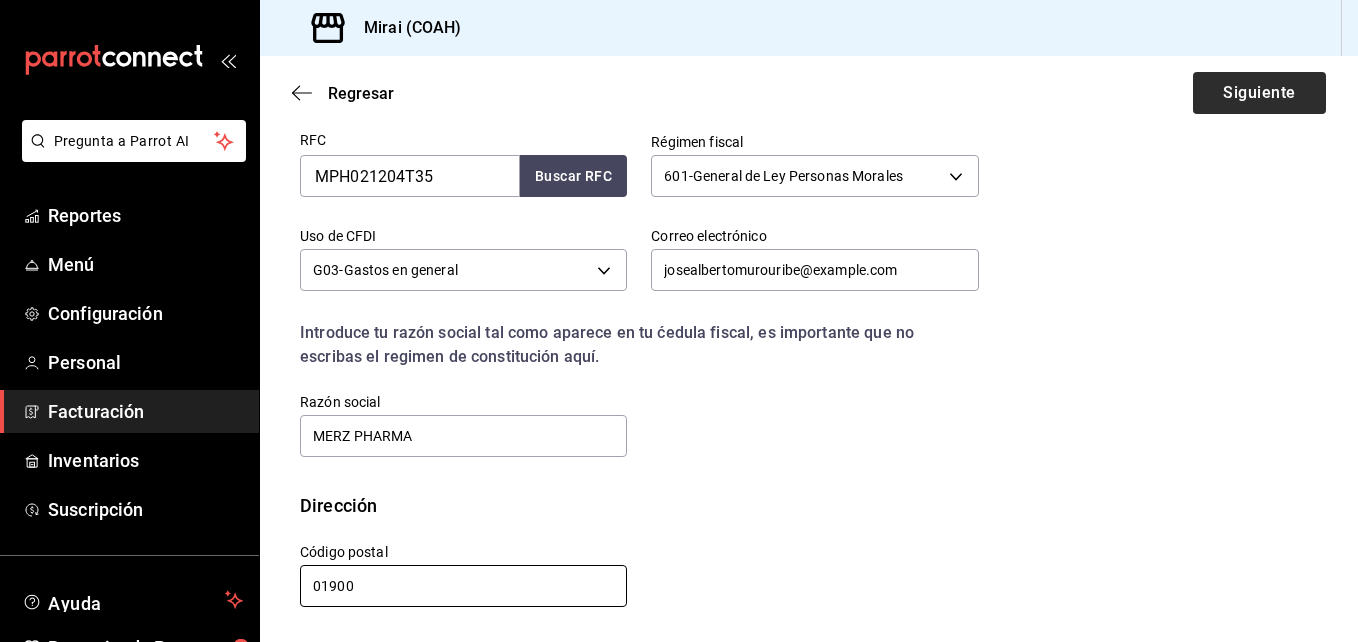 type on "01900" 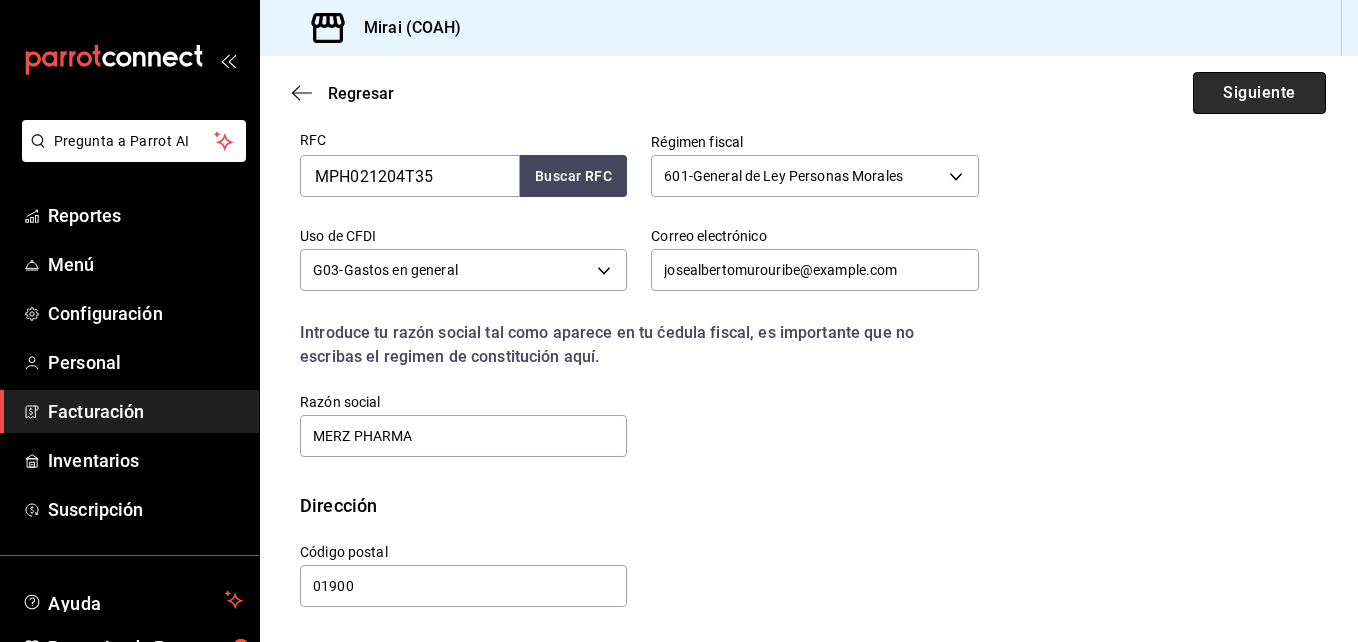 click on "Siguiente" at bounding box center [1259, 93] 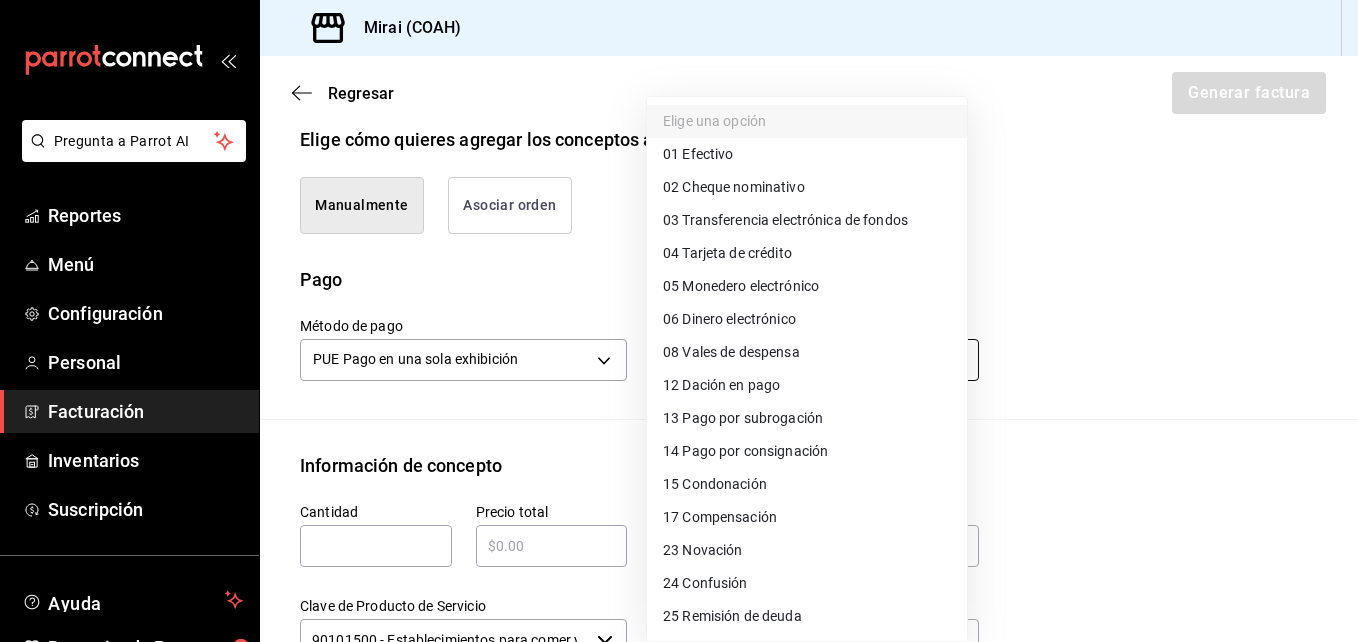 click on "Pregunta a Parrot AI Reportes   Menú   Configuración   Personal   Facturación   Inventarios   Suscripción   Ayuda Recomienda Parrot   Abraham Mora   Sugerir nueva función   Sucursal: Mirai (COAH) Regresar Generar factura Emisor Perfil fiscal MIRAI PASEO VILLALTA Tipo de comprobante Ingreso Receptor Nombre / Razón social MERZ PHARMA RFC Receptor MPH021204T35 Régimen fiscal General de Ley Personas Morales Uso de CFDI G03: Gastos en general Correo electrónico josealbertomurouribe@[EXAMPLE.COM] Elige cómo quieres agregar los conceptos a tu factura Manualmente Asociar orden Pago Método de pago PUE   Pago en una sola exhibición PUE Forma de pago Elige una opción Información de concepto Cantidad ​ Precio total ​ Impuestos Elige una opción Clave de Producto de Servicio 90101500 - Establecimientos para comer y beber ​ Unidad E48 - Unidad de Servicio ​ Descripción Agregar IVA Total $0.00 IEPS Total $0.00 Subtotal $0.00 Total $0.00 Orden Cantidad Clave Unidad Monto Impuesto Subtotal Total Reportes" at bounding box center [679, 321] 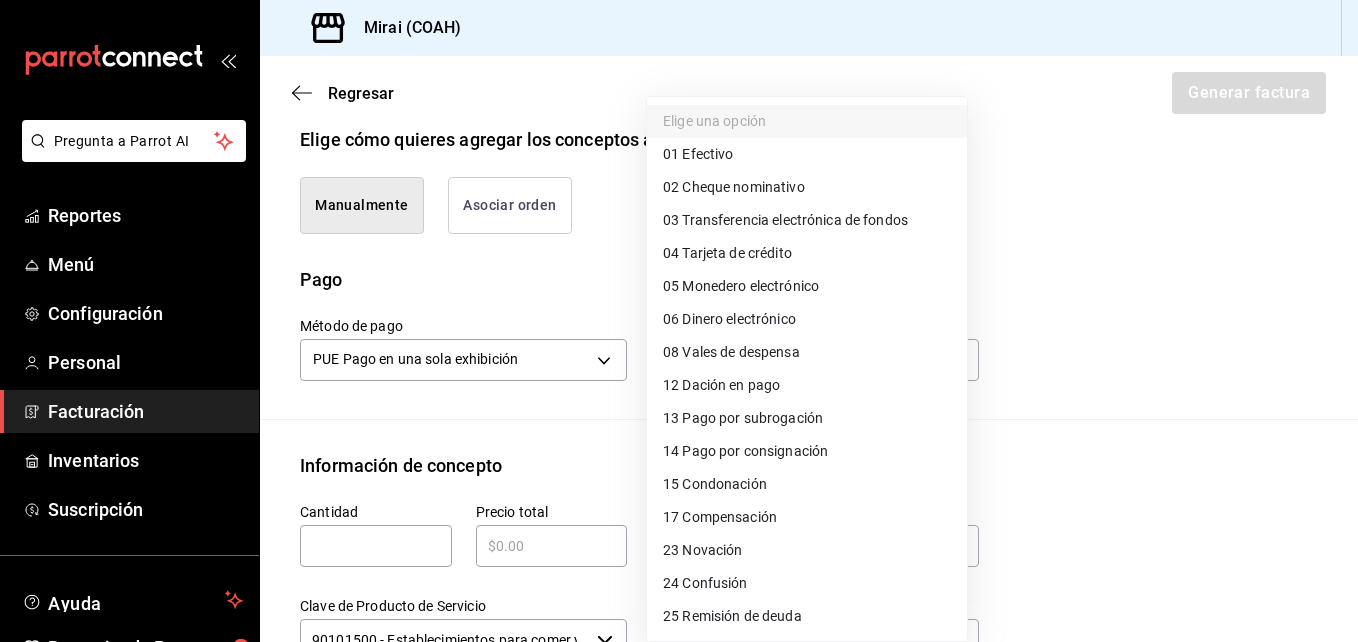 click on "04   Tarjeta de crédito" at bounding box center (727, 253) 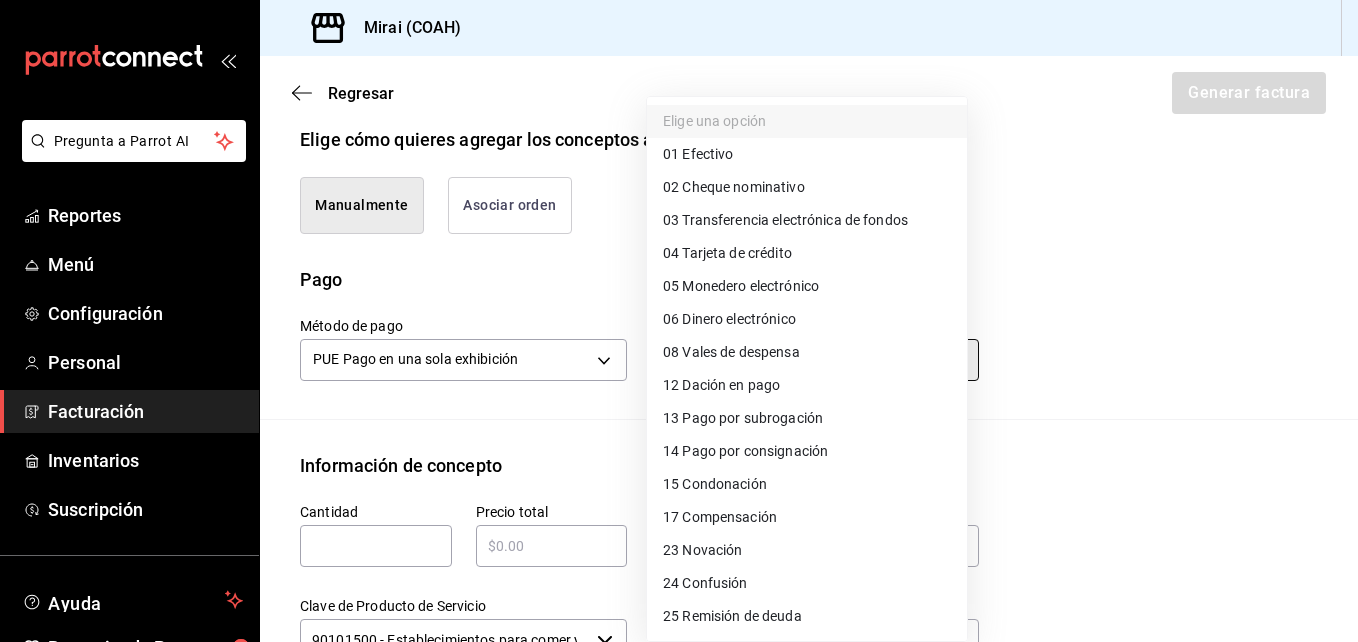 type on "04" 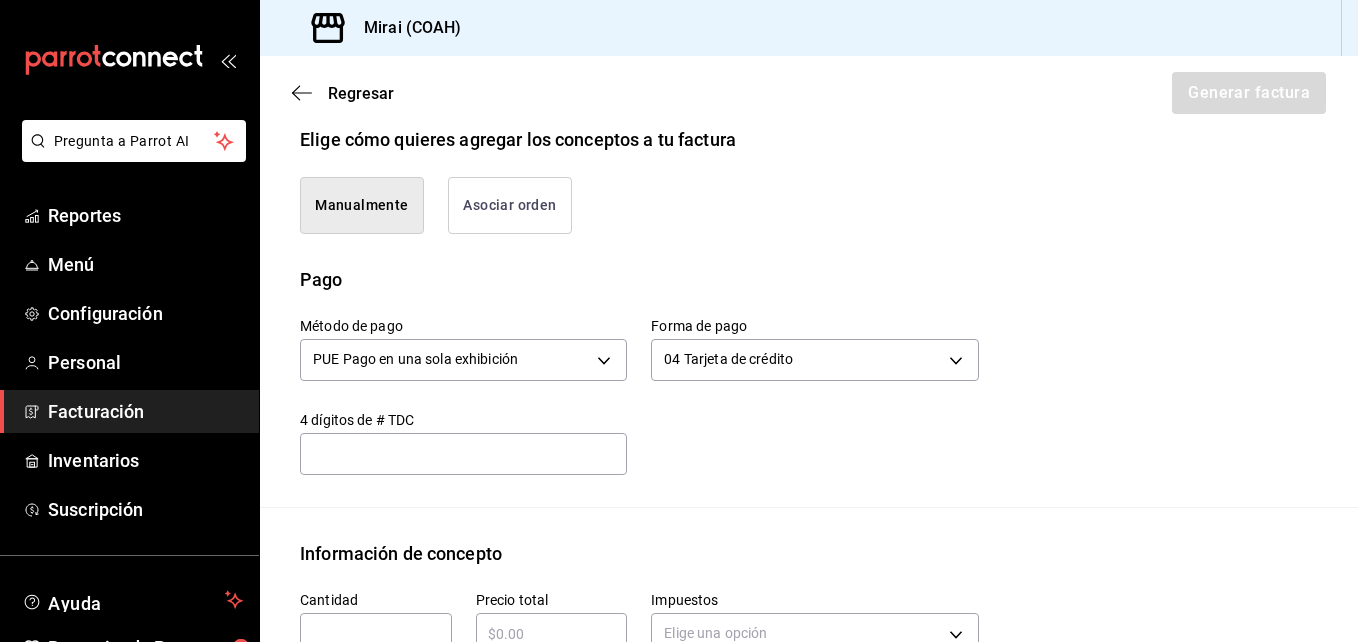 click at bounding box center [463, 454] 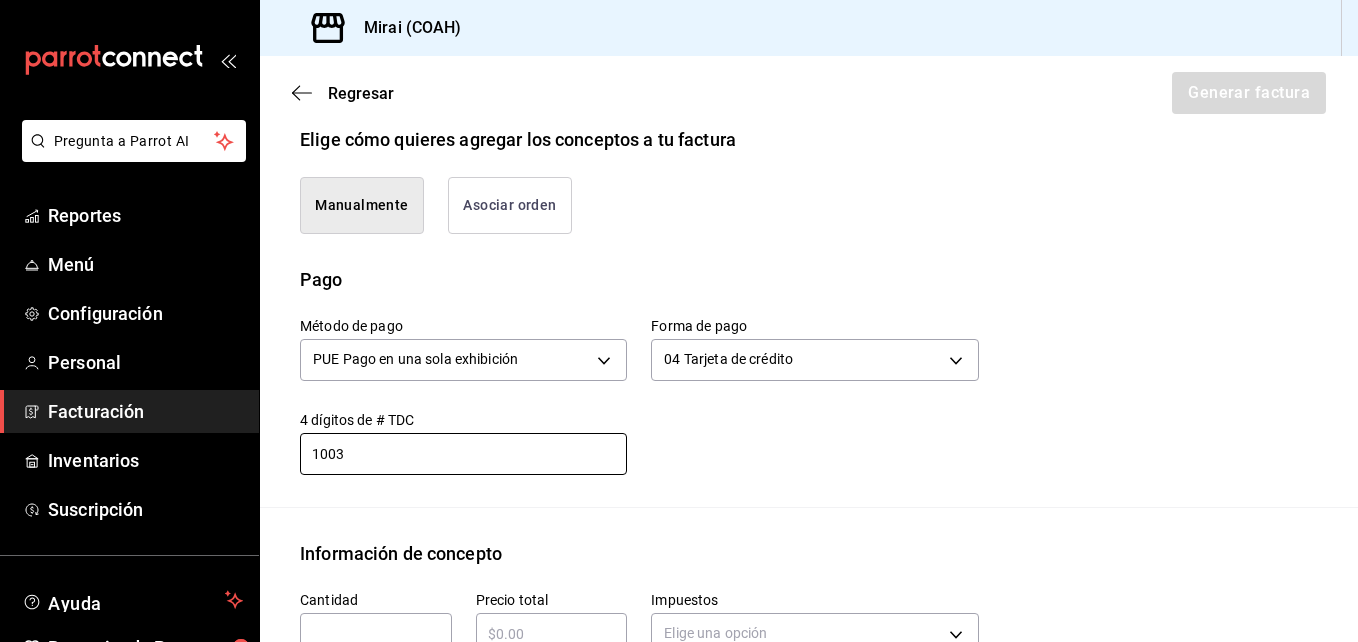 type on "1003" 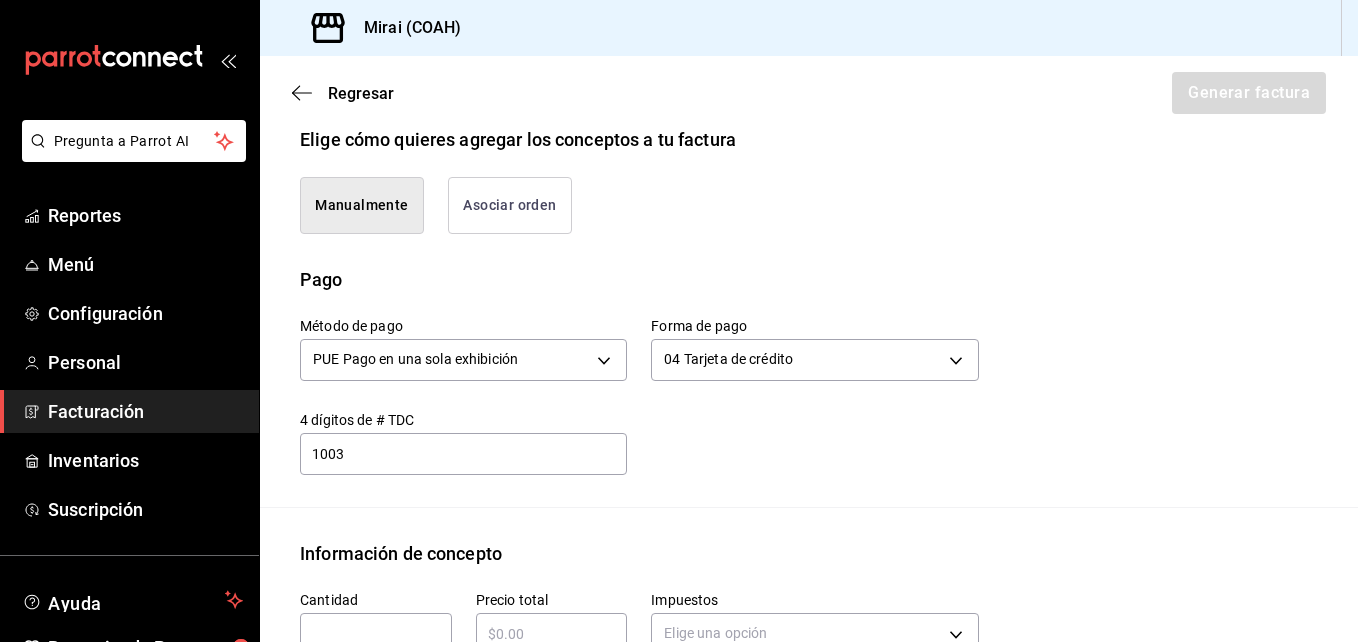 click at bounding box center [376, 634] 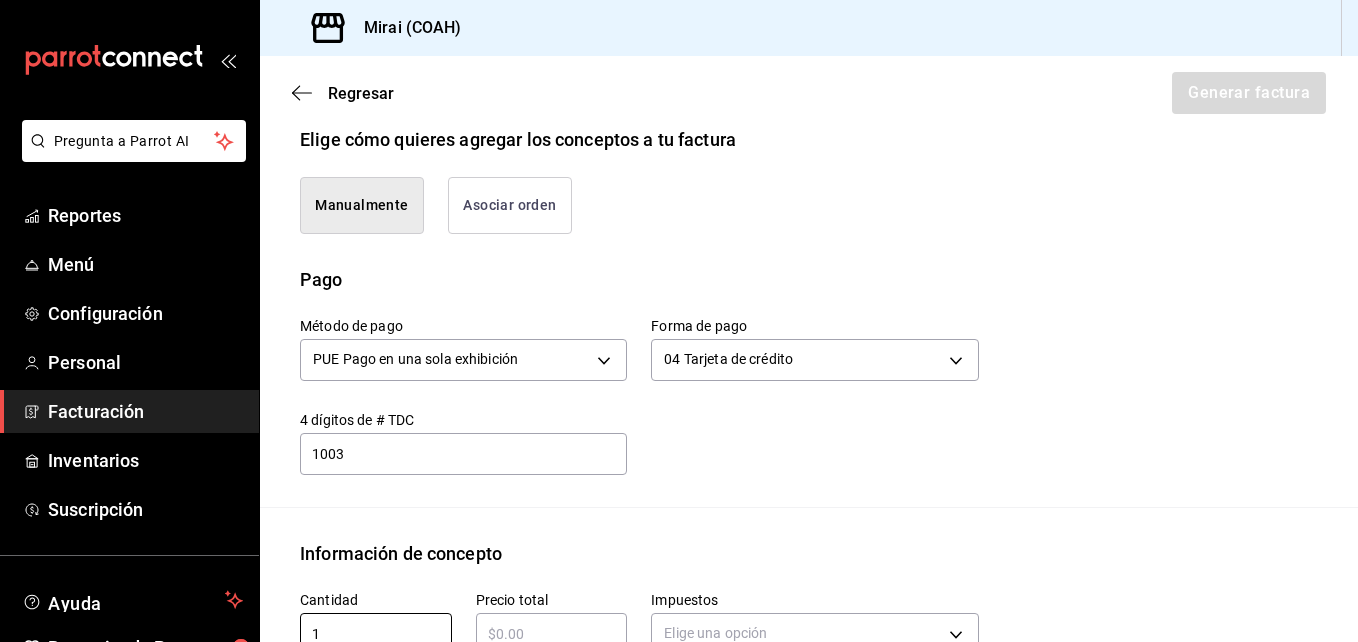 type on "1" 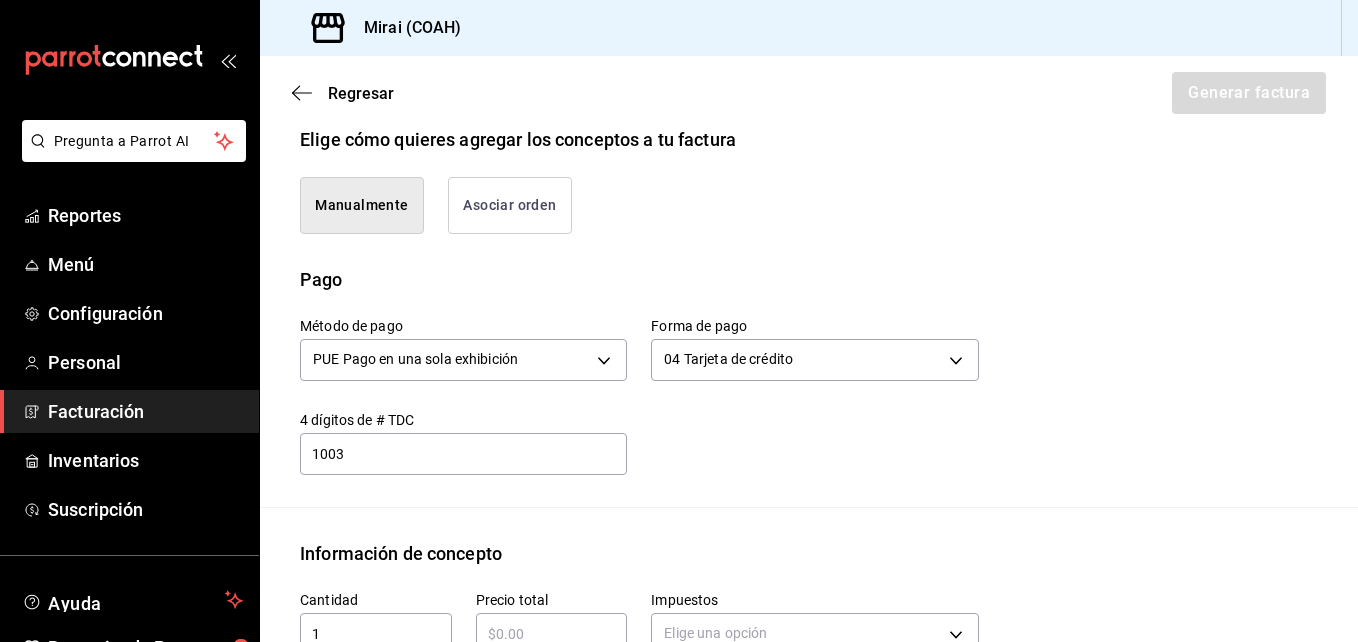 click at bounding box center (552, 634) 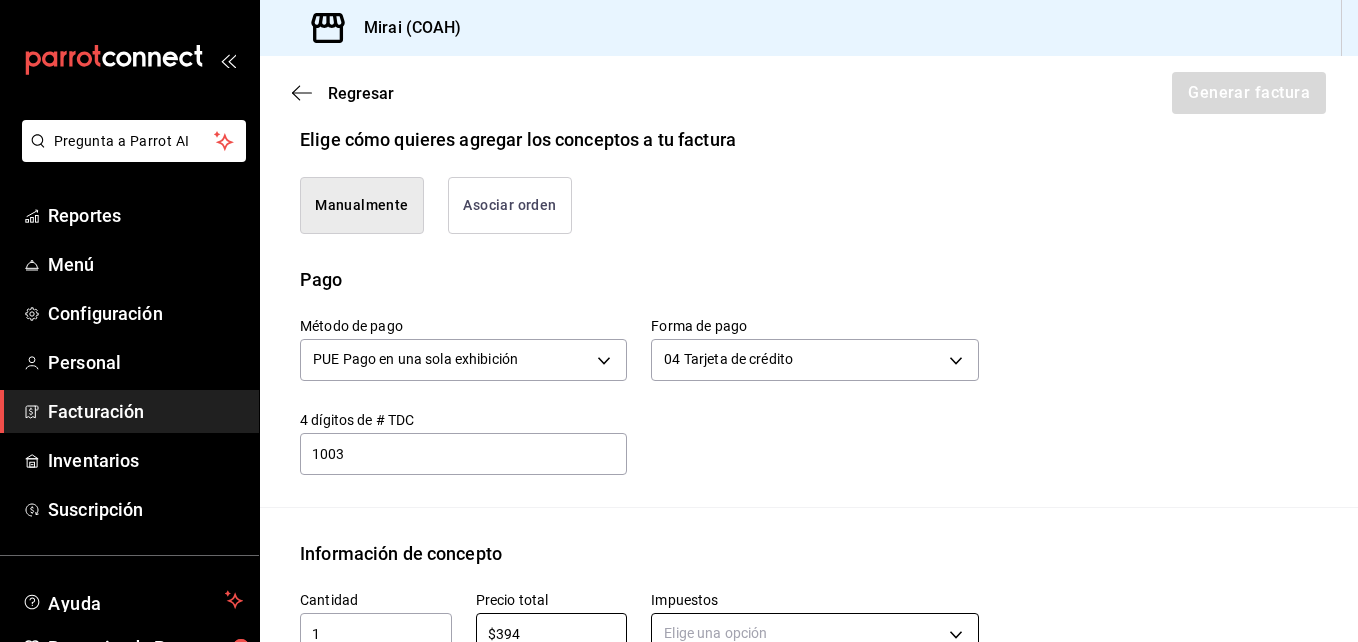 type on "$394" 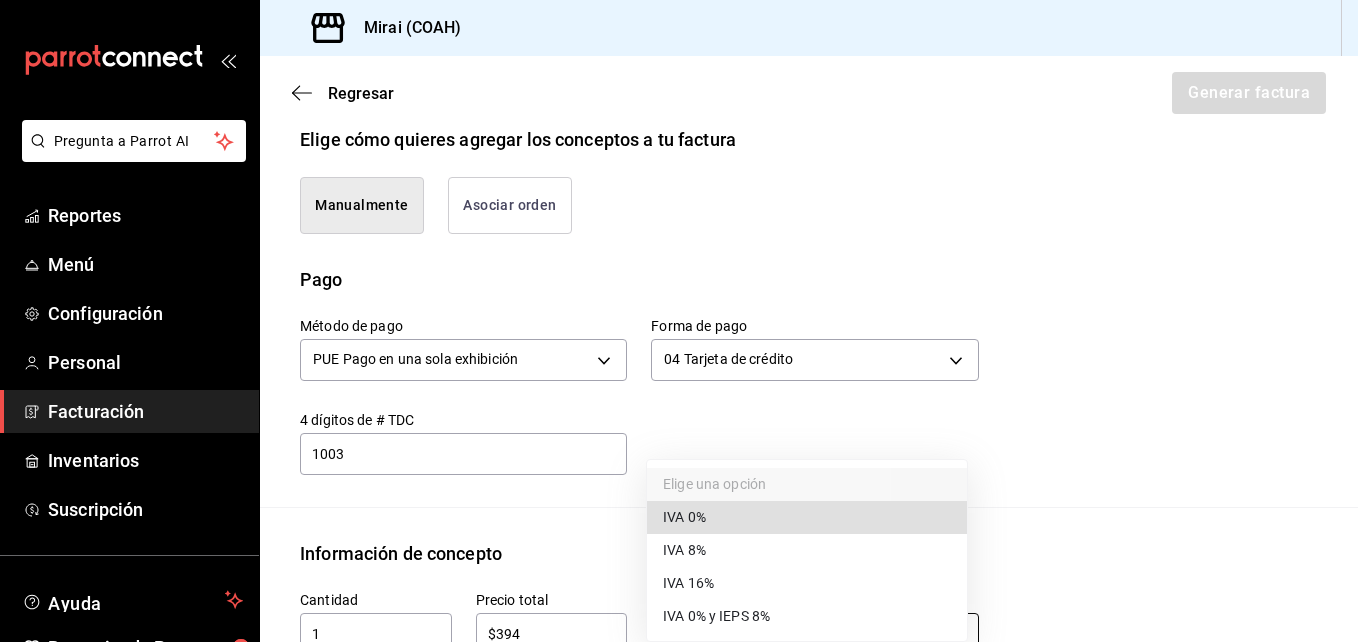 scroll, scrollTop: 490, scrollLeft: 0, axis: vertical 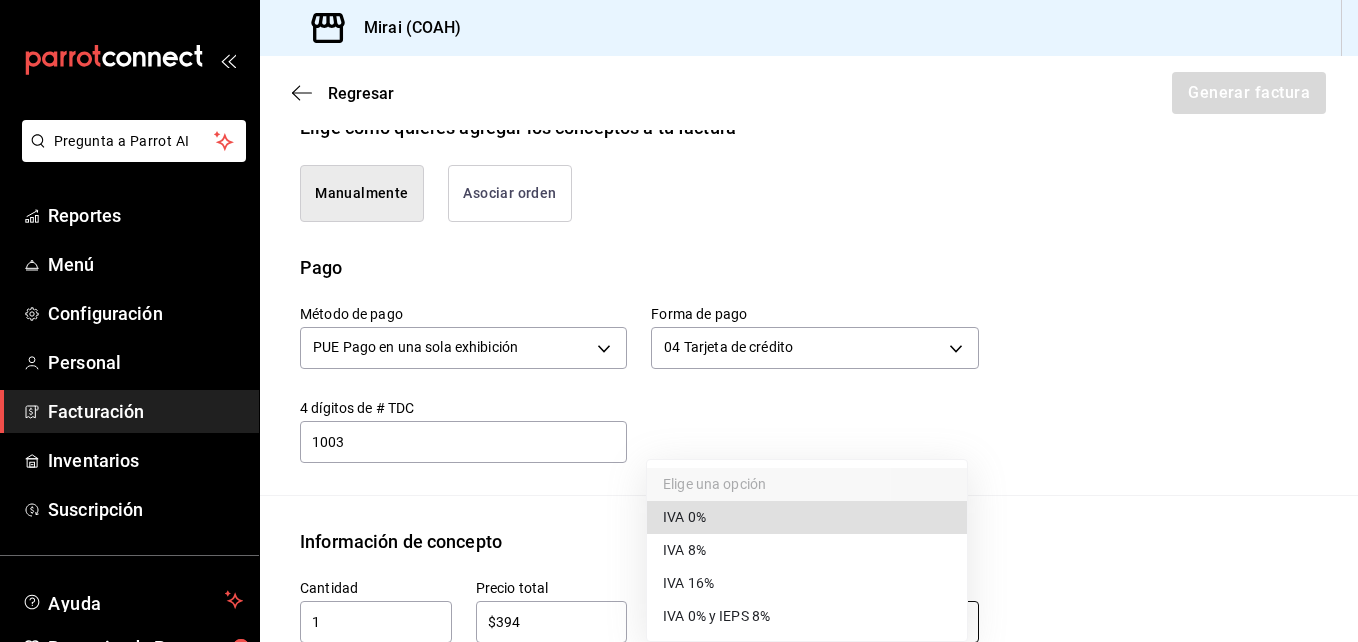 click on "Pregunta a Parrot AI Reportes   Menú   Configuración   Personal   Facturación   Inventarios   Suscripción   Ayuda Recomienda Parrot   Abraham Mora   Sugerir nueva función   Sucursal: Mirai (COAH) Regresar Generar factura Emisor Perfil fiscal MIRAI PASEO VILLALTA Tipo de comprobante Ingreso Receptor Nombre / Razón social MERZ PHARMA RFC Receptor MPH021204T35 Régimen fiscal General de Ley Personas Morales Uso de CFDI G03: Gastos en general Correo electrónico josealbertomurouribe@[EXAMPLE.COM] Elige cómo quieres agregar los conceptos a tu factura Manualmente Asociar orden Pago Método de pago PUE   Pago en una sola exhibición PUE Forma de pago 04   Tarjeta de crédito 04 4 dígitos de # TDC 1003 ​ Información de concepto Cantidad 1 ​ Precio total $394 ​ Impuestos Elige una opción Clave de Producto de Servicio 90101500 - Establecimientos para comer y beber ​ Unidad E48 - Unidad de Servicio ​ Descripción Agregar IVA Total $0.00 IEPS Total $0.00 Subtotal $0.00 Total $0.00 Orden Cantidad Clave" at bounding box center [679, 321] 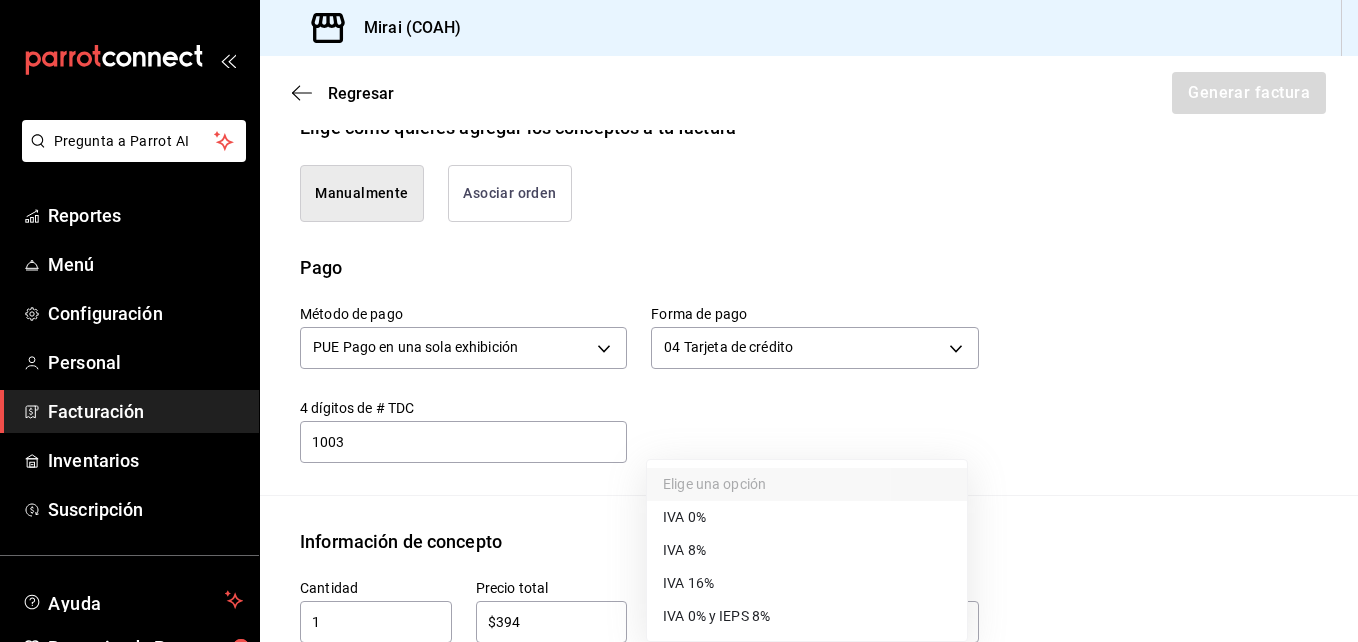 click on "IVA 16%" at bounding box center (688, 583) 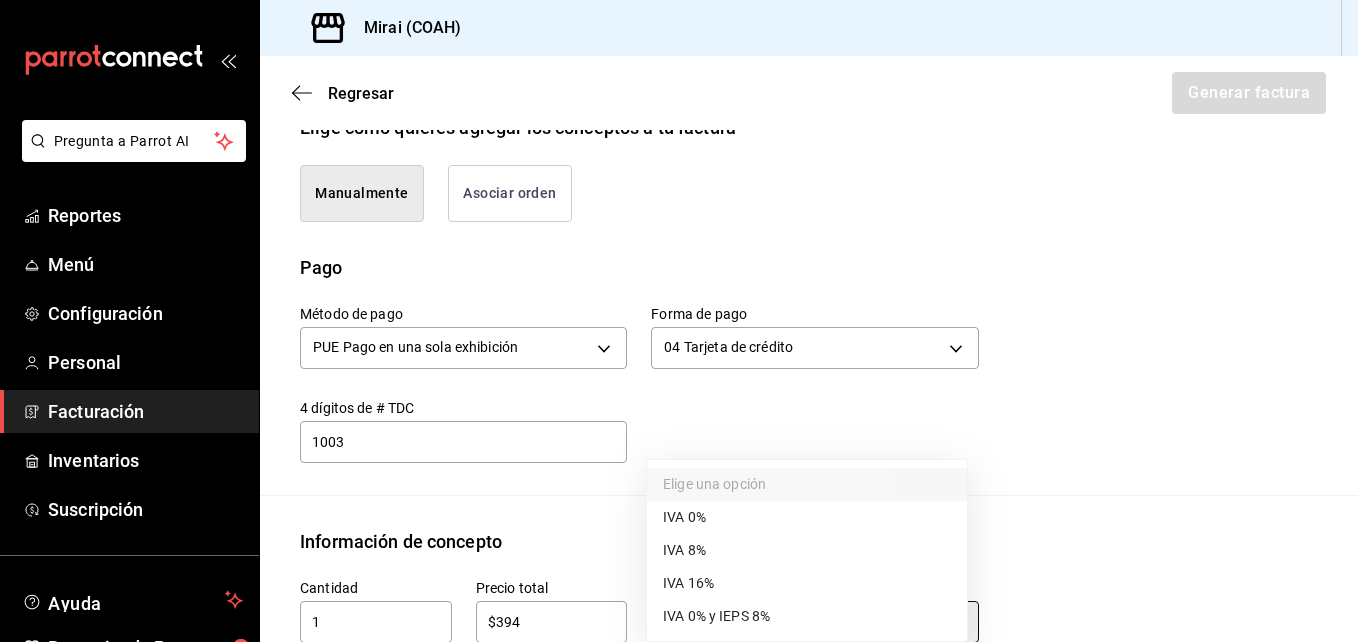 type on "IVA_16" 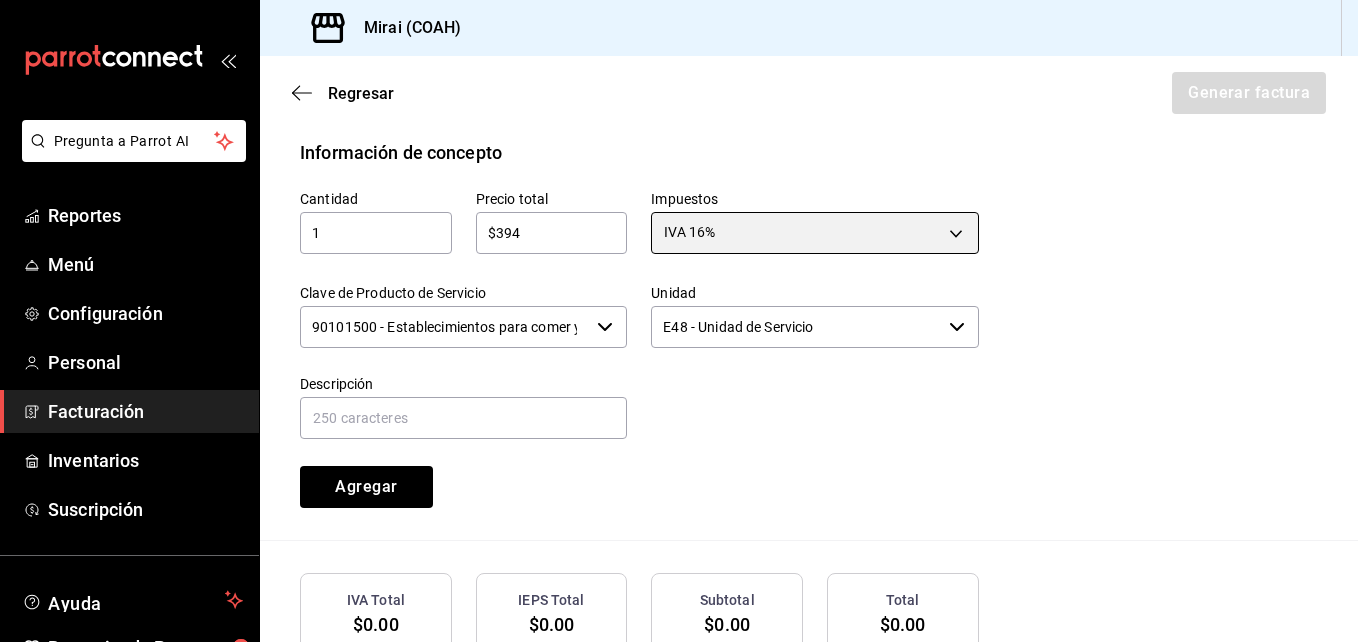 scroll, scrollTop: 890, scrollLeft: 0, axis: vertical 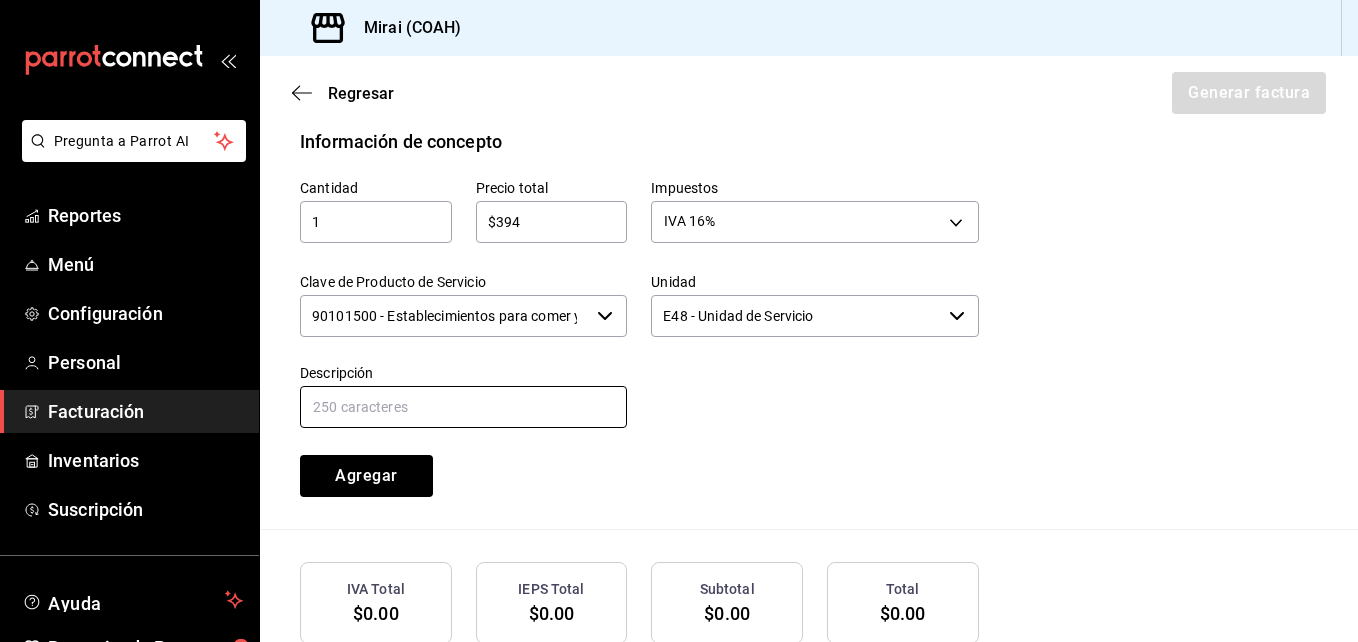 click at bounding box center [463, 407] 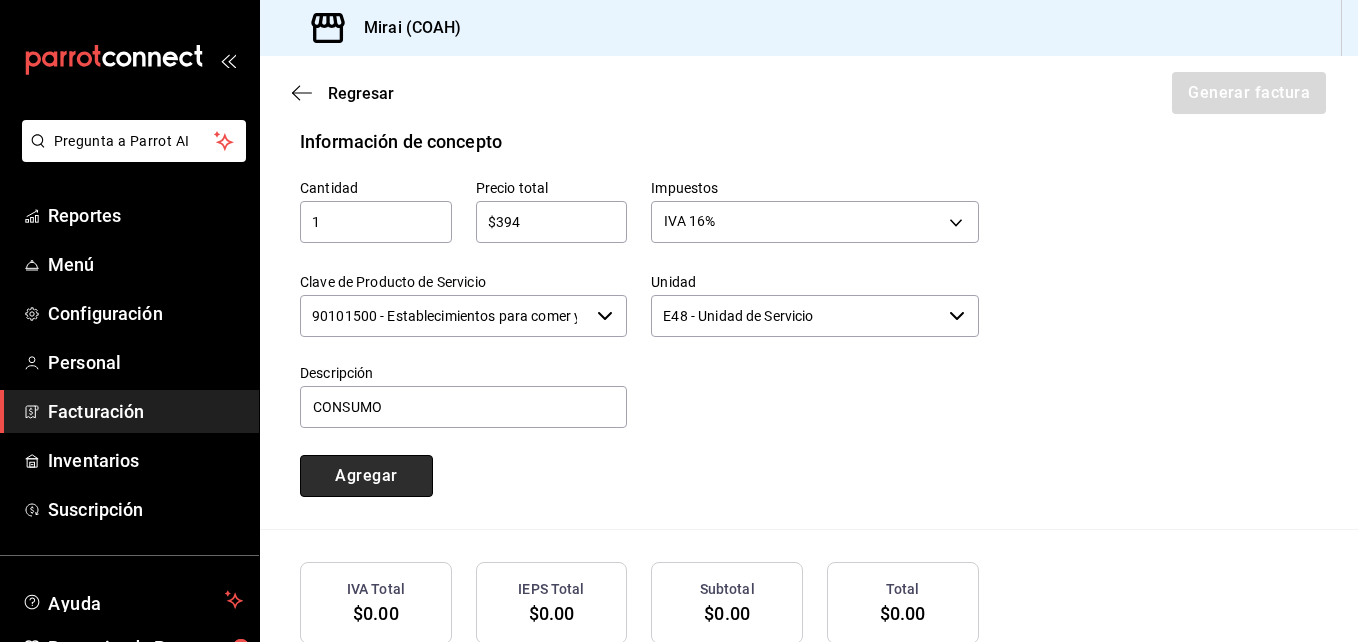 click on "Agregar" at bounding box center [366, 476] 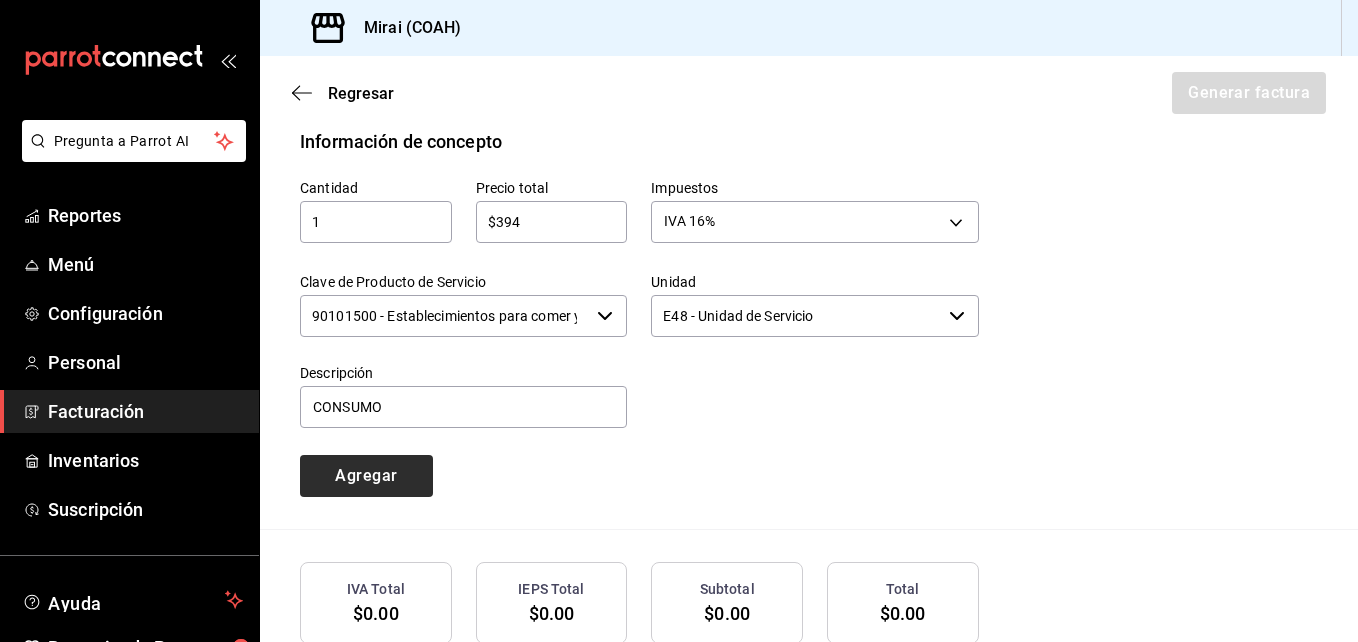 type 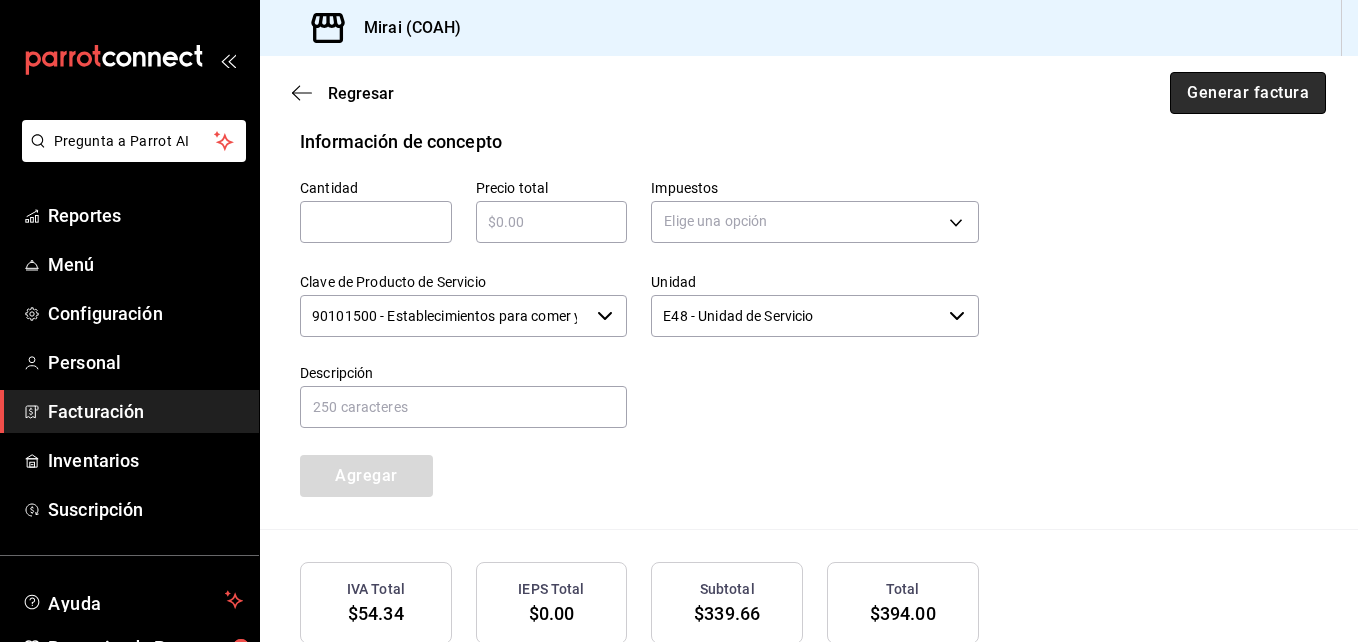 click on "Generar factura" at bounding box center [1248, 93] 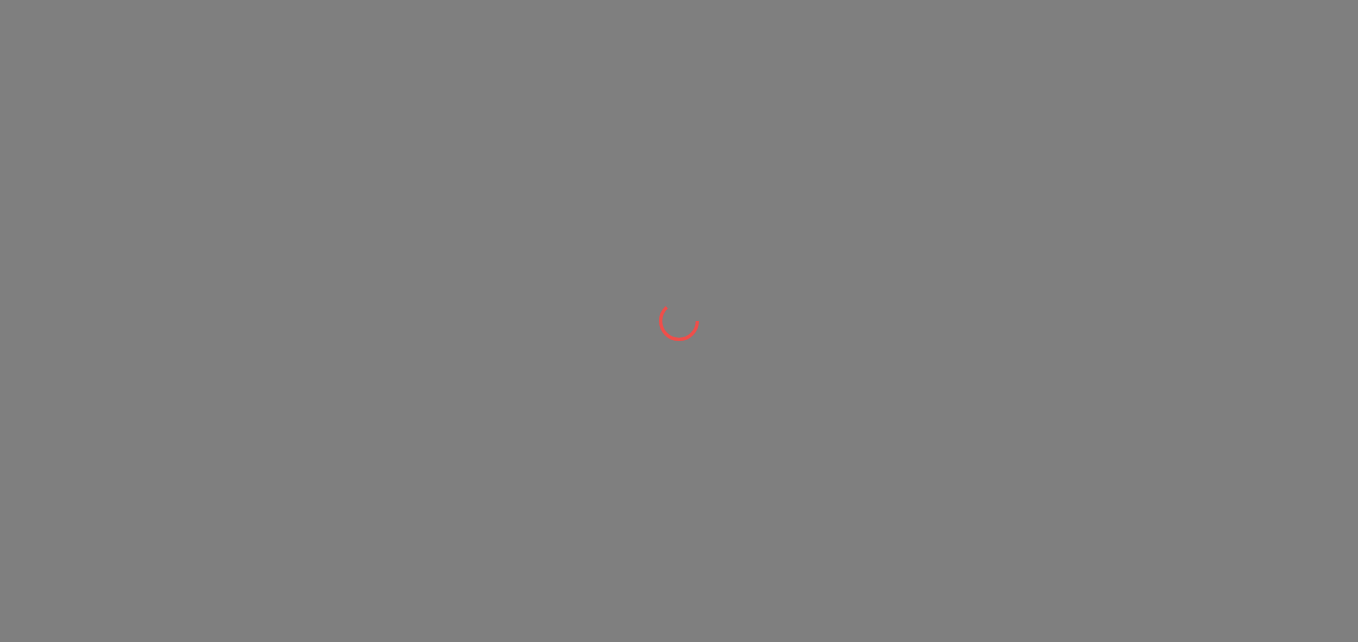 scroll, scrollTop: 0, scrollLeft: 0, axis: both 